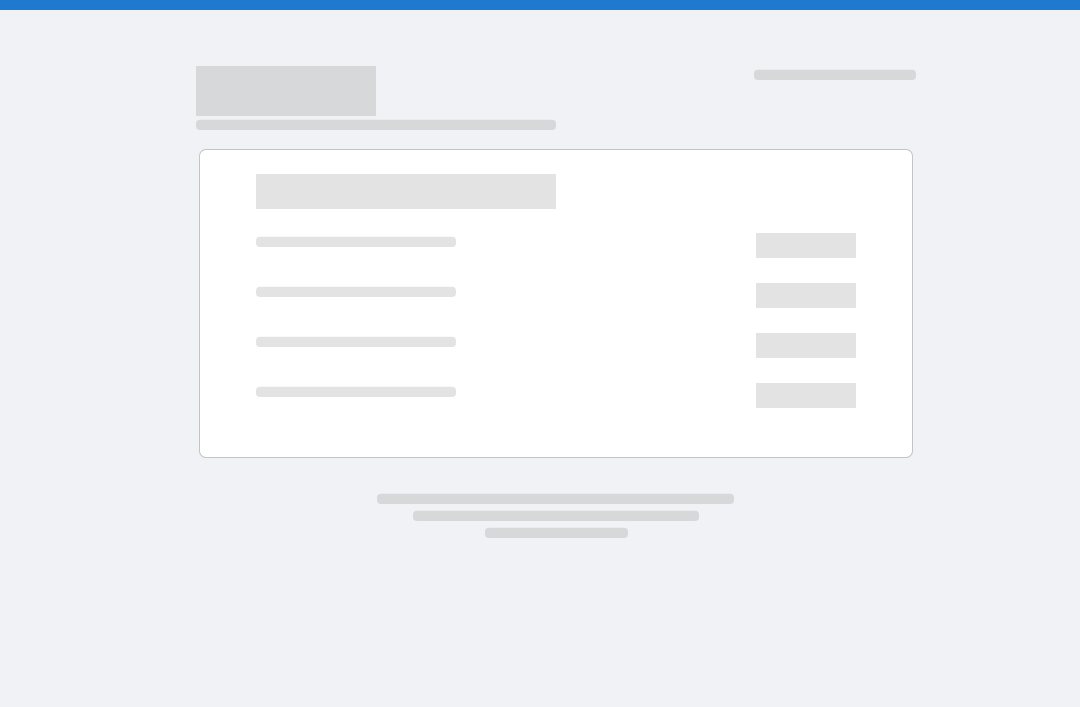scroll, scrollTop: 0, scrollLeft: 0, axis: both 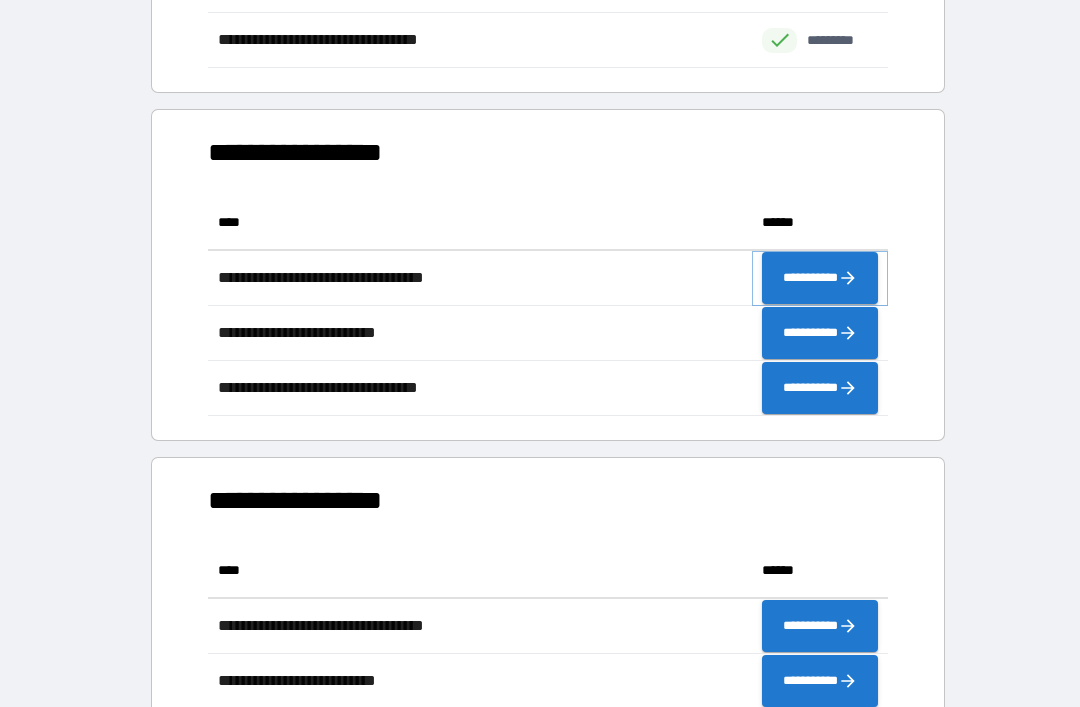 click on "**********" at bounding box center (820, 278) 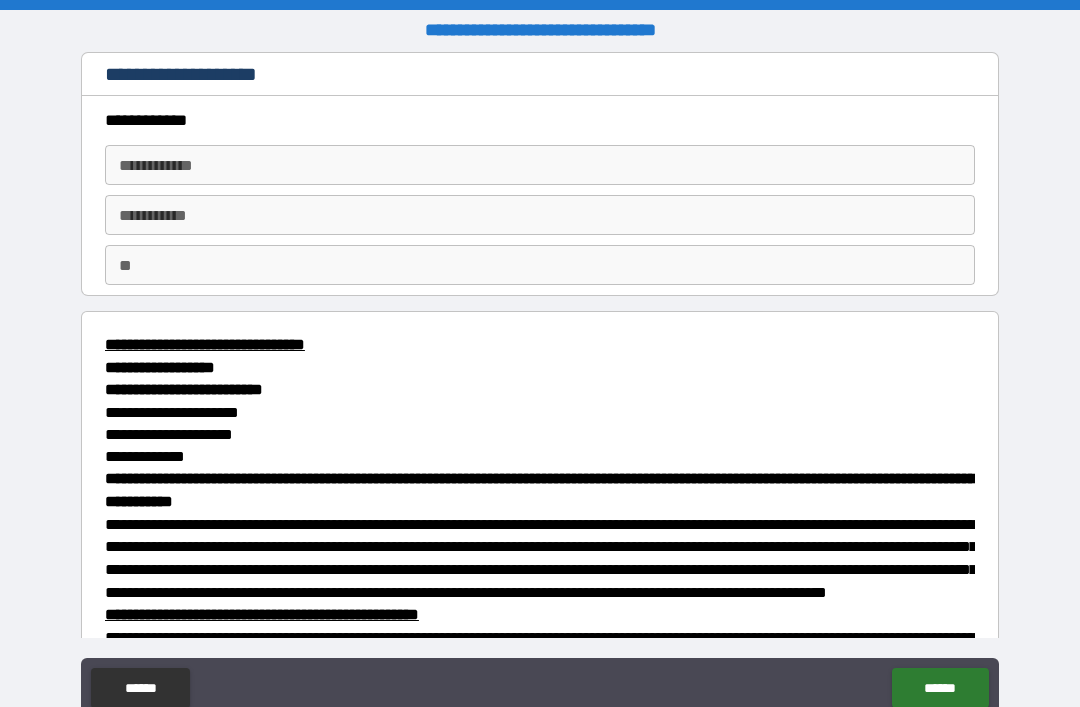 click on "**********" at bounding box center (540, 165) 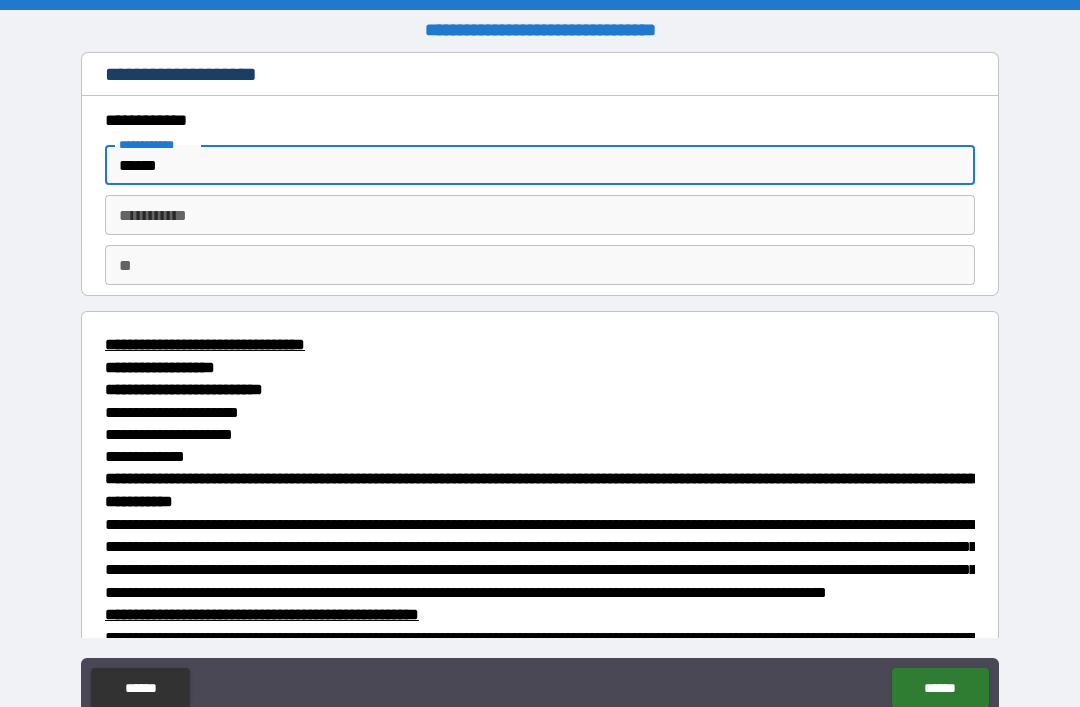 type on "******" 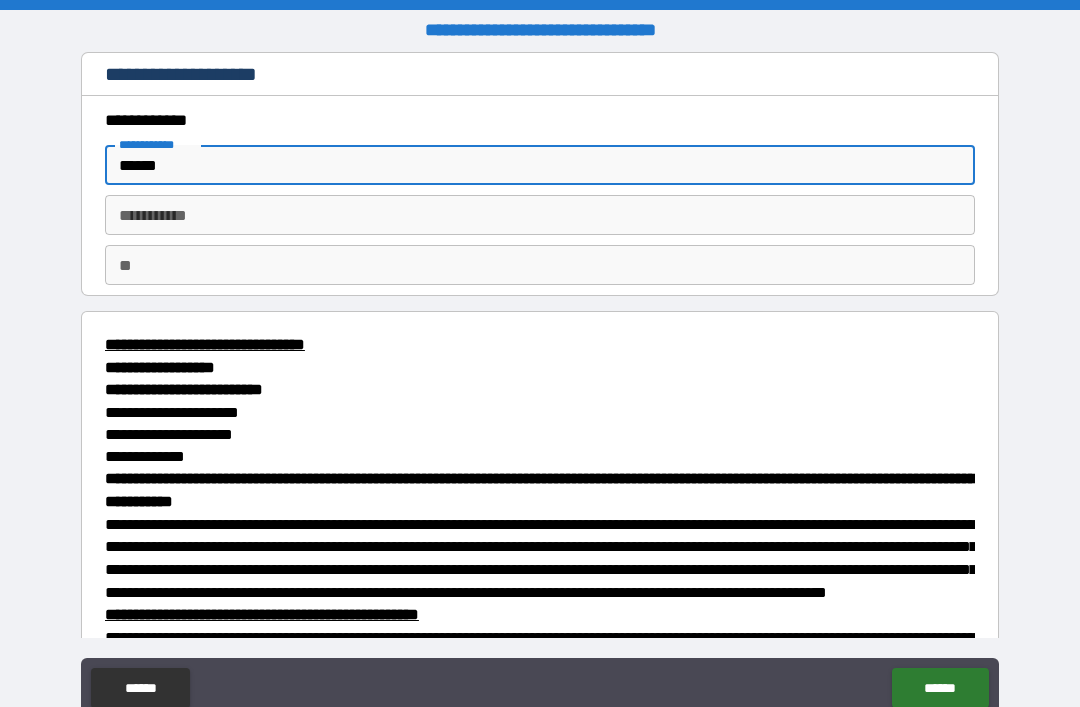 click on "*********   *" at bounding box center [540, 215] 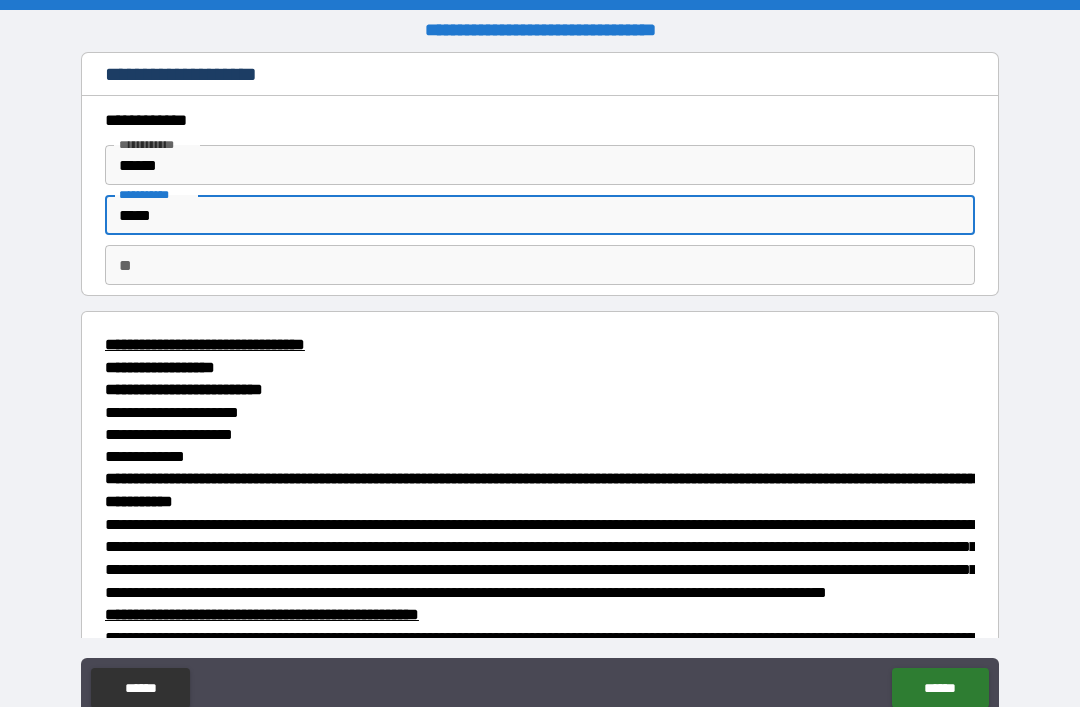 type on "*****" 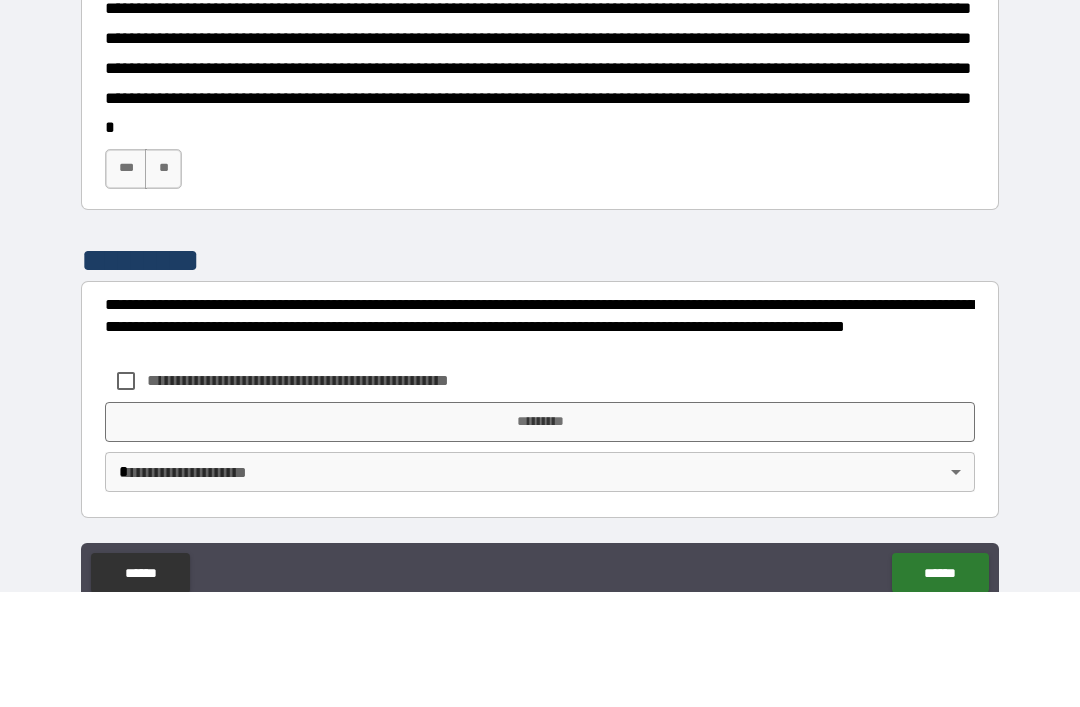 type on "*" 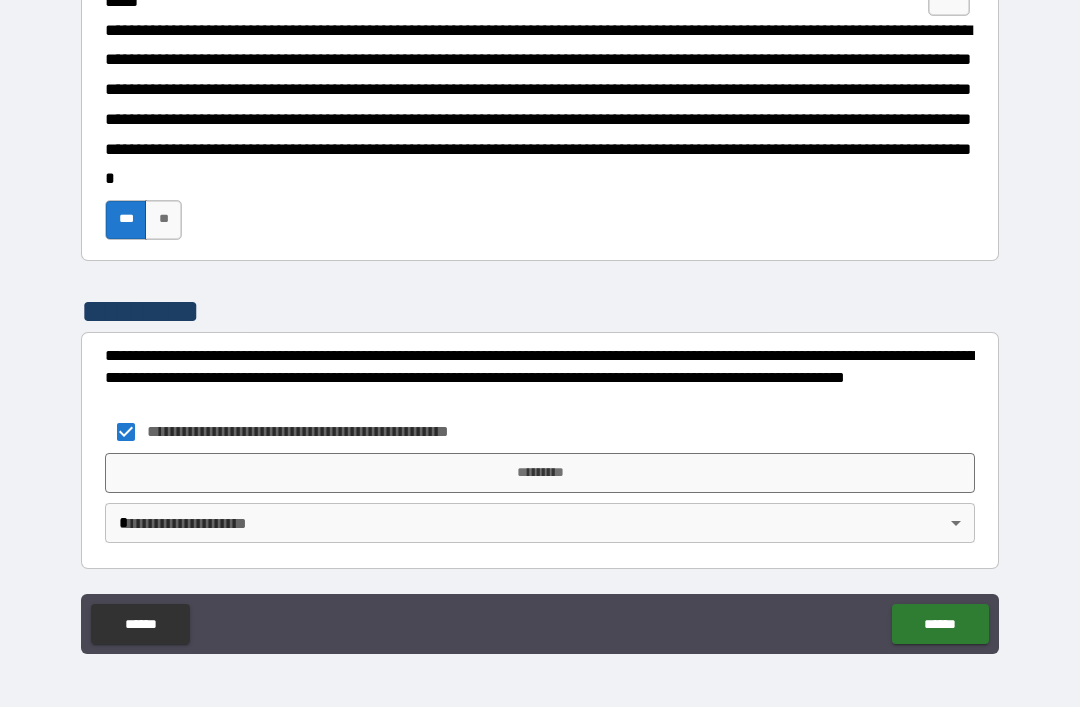 click on "*********" at bounding box center [540, 473] 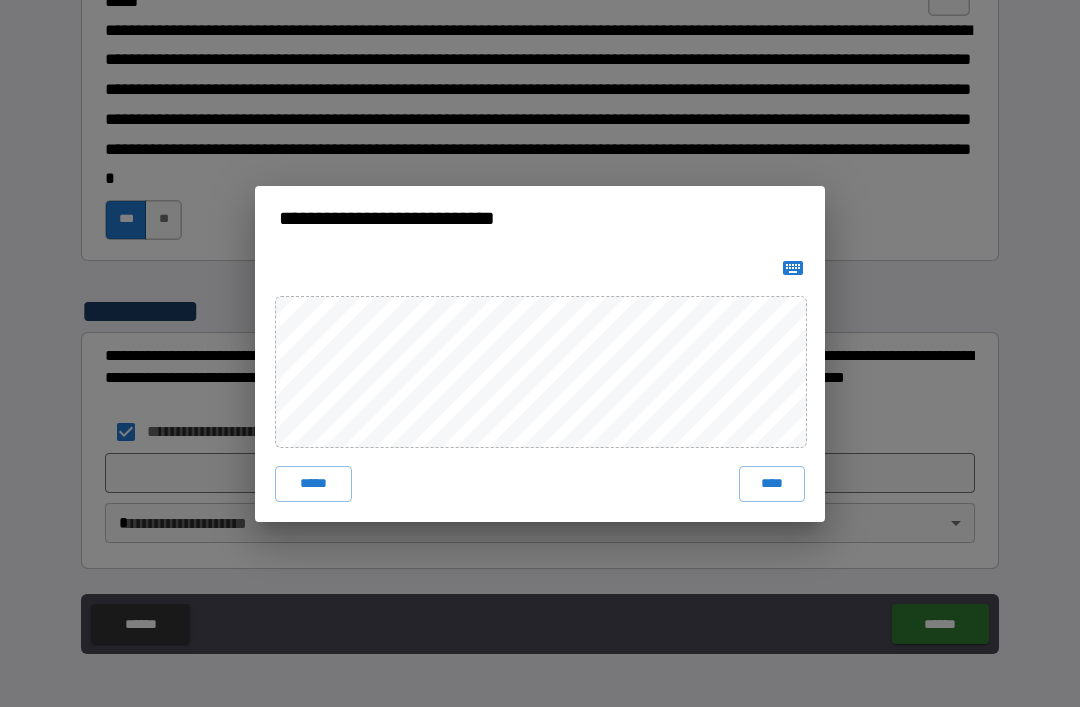 click on "****" at bounding box center (772, 484) 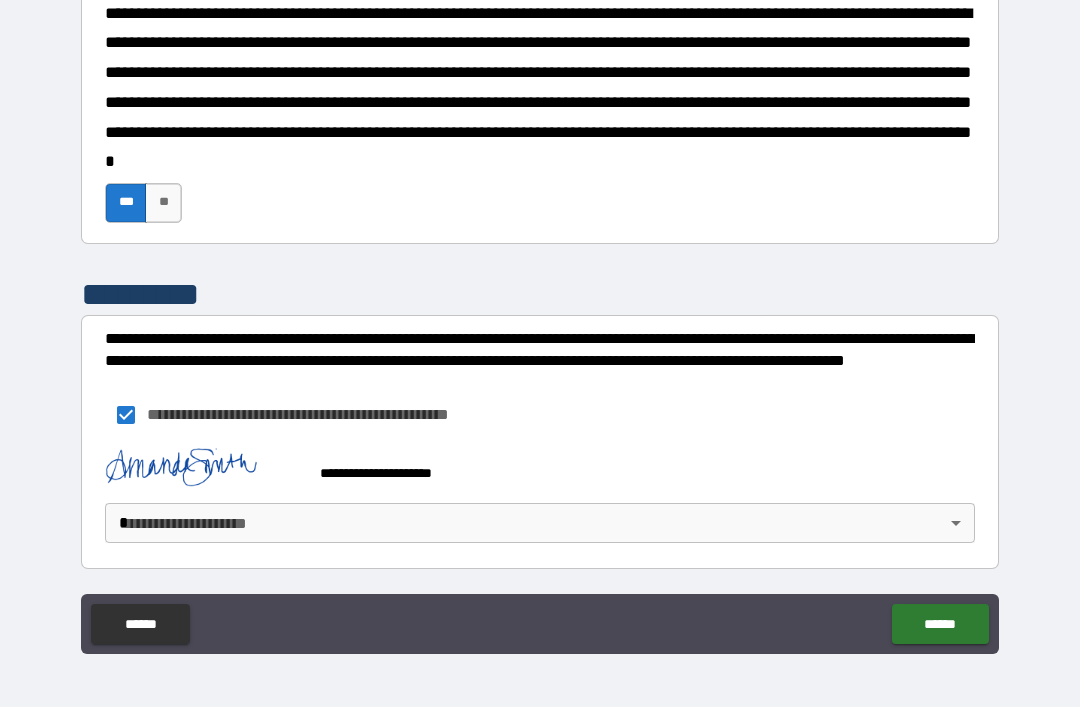 click on "**********" at bounding box center [540, 321] 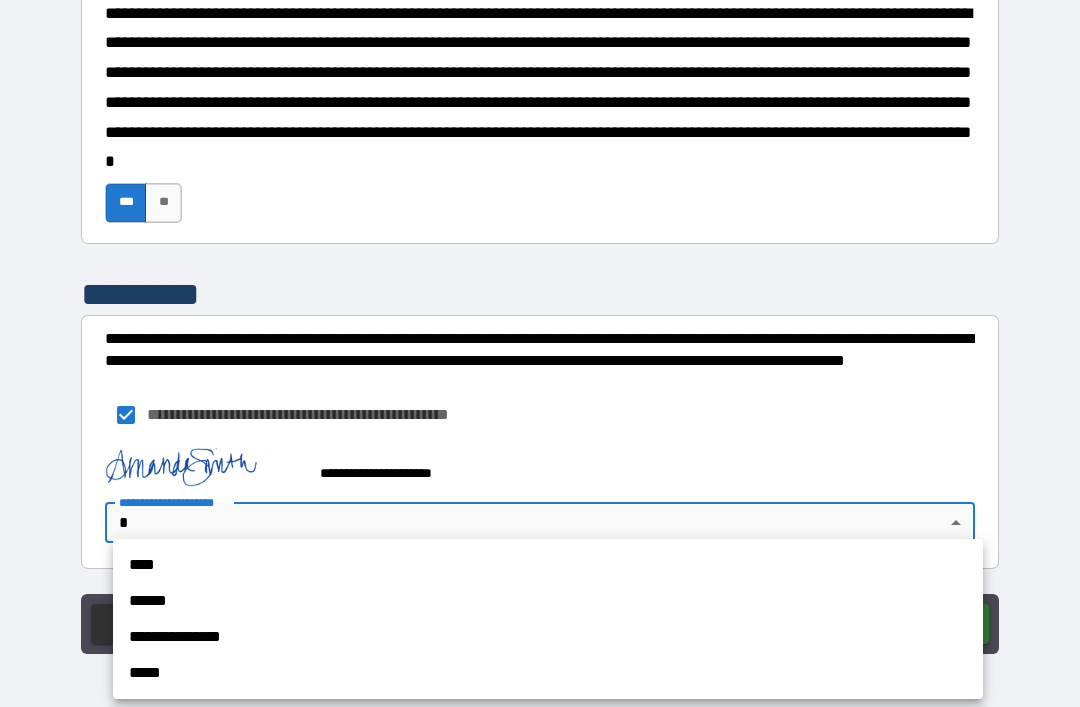 click on "**********" at bounding box center (548, 637) 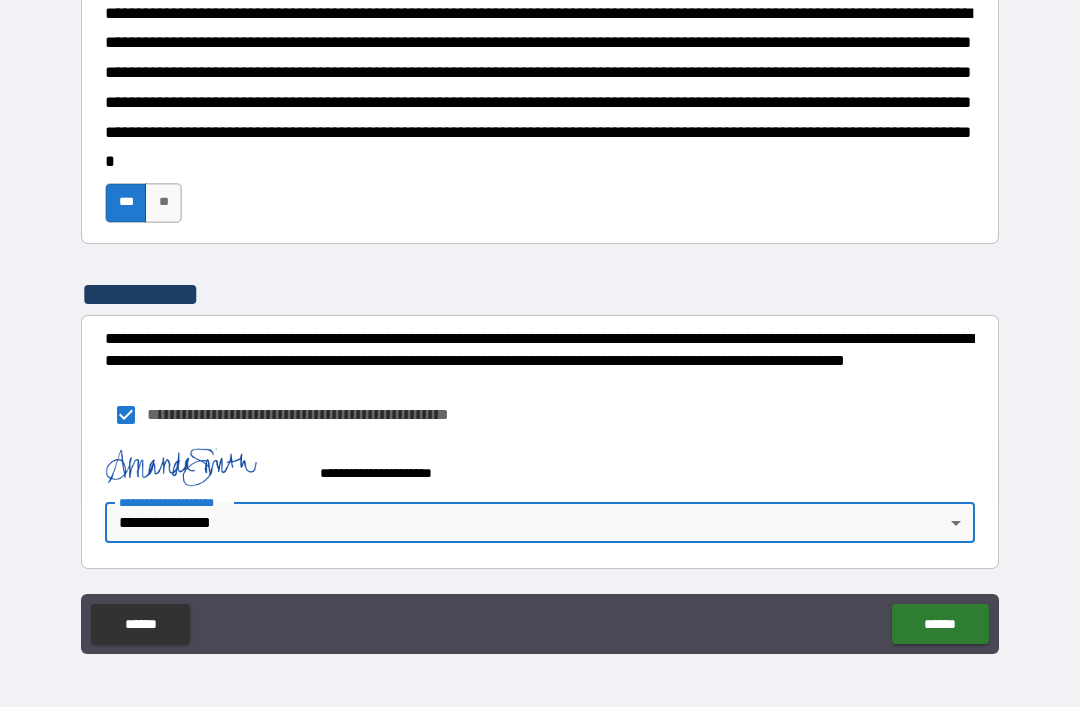 click on "******" at bounding box center [940, 624] 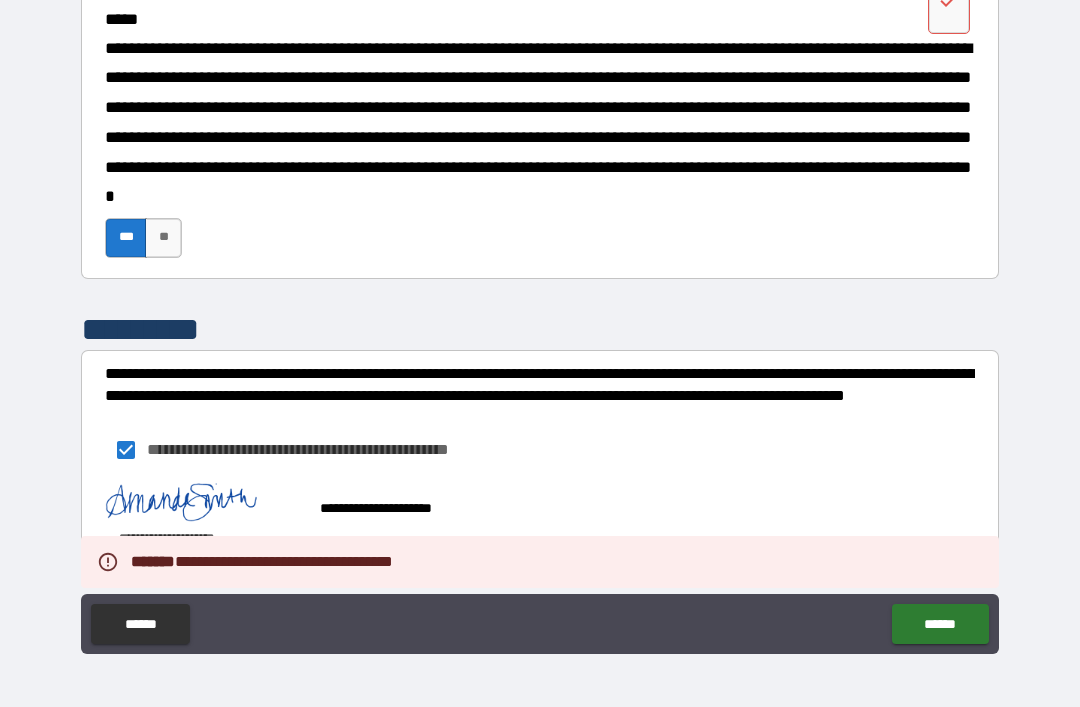 scroll, scrollTop: 1927, scrollLeft: 0, axis: vertical 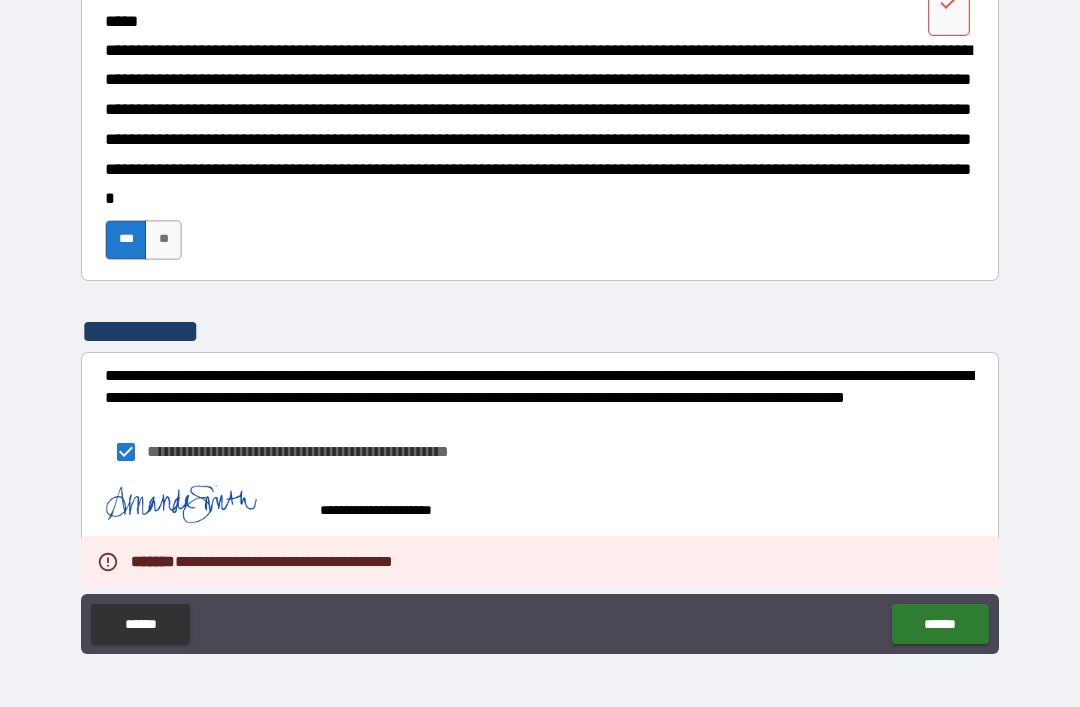 click 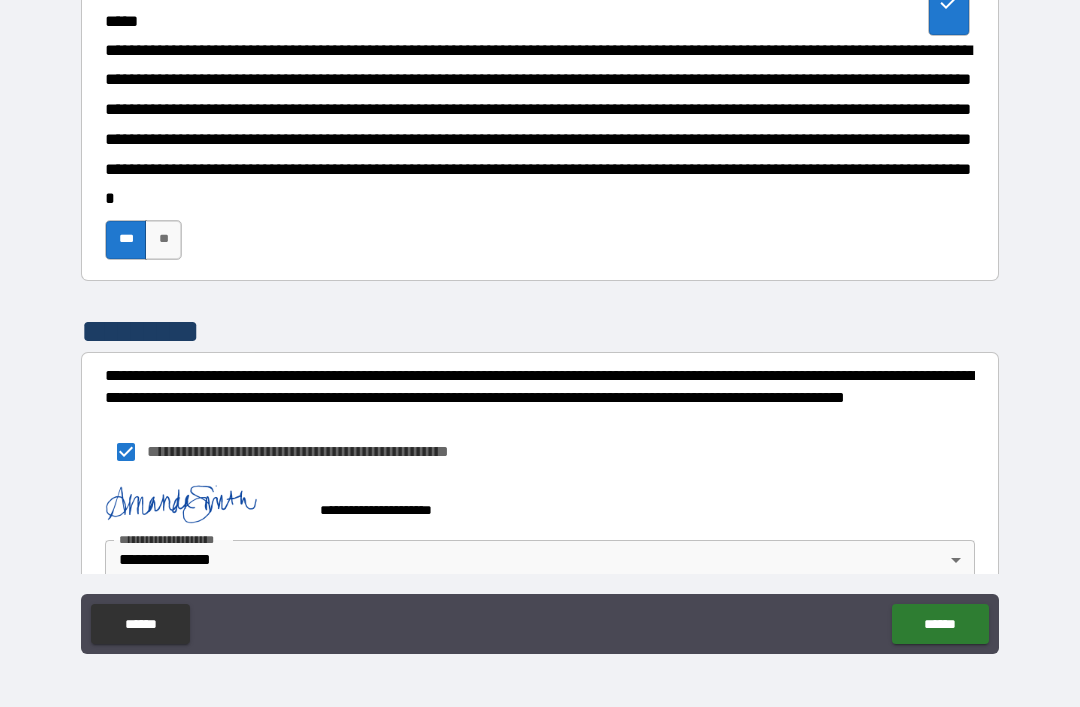 click on "******" at bounding box center (940, 624) 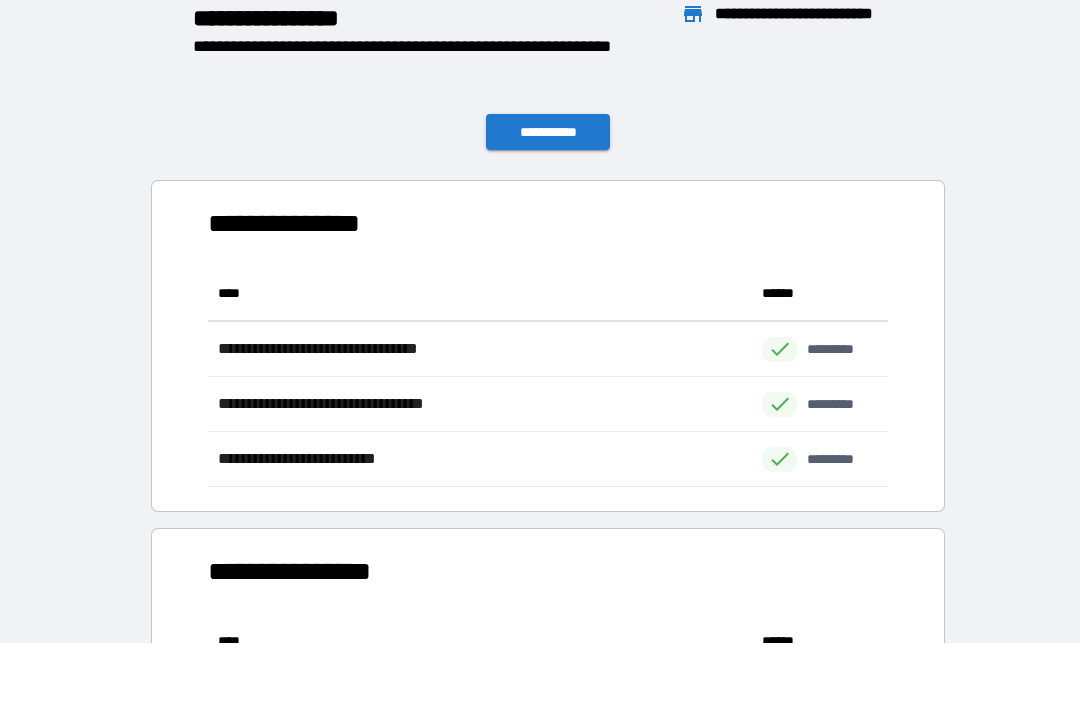scroll, scrollTop: 221, scrollLeft: 680, axis: both 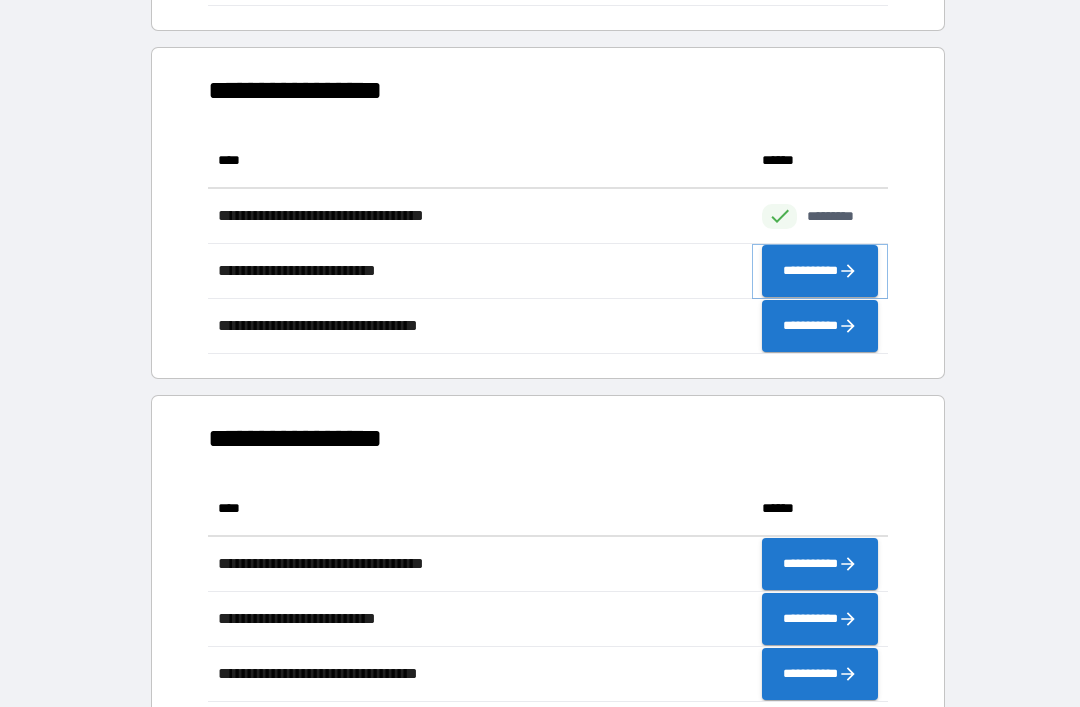 click on "**********" at bounding box center [820, 271] 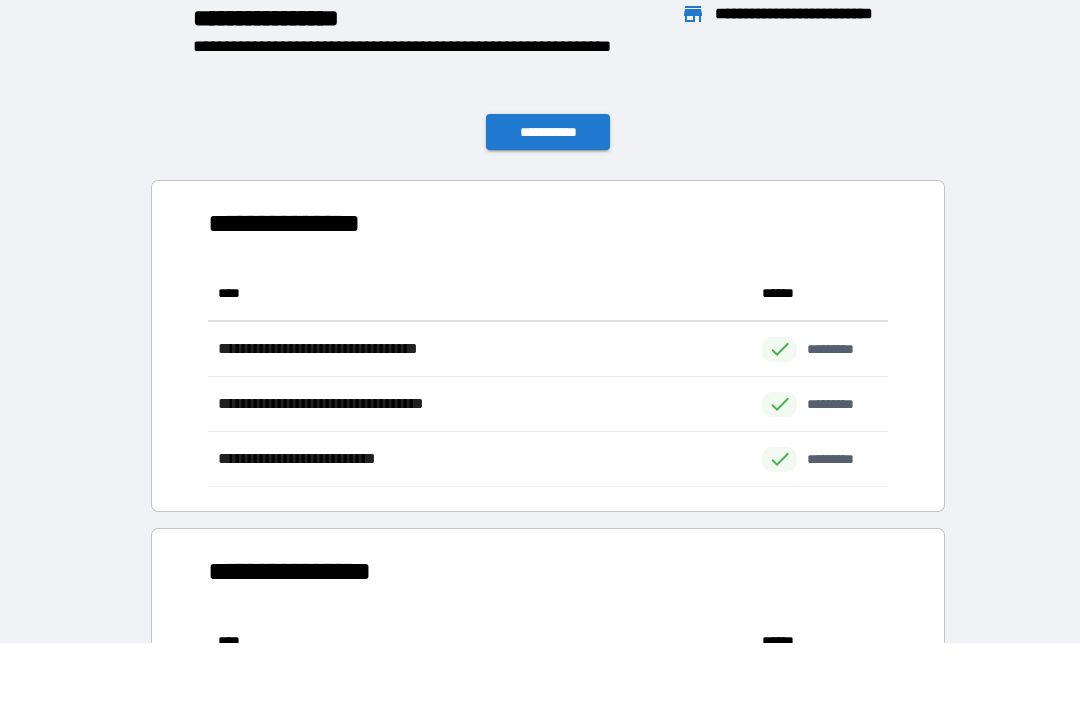 scroll, scrollTop: 1, scrollLeft: 1, axis: both 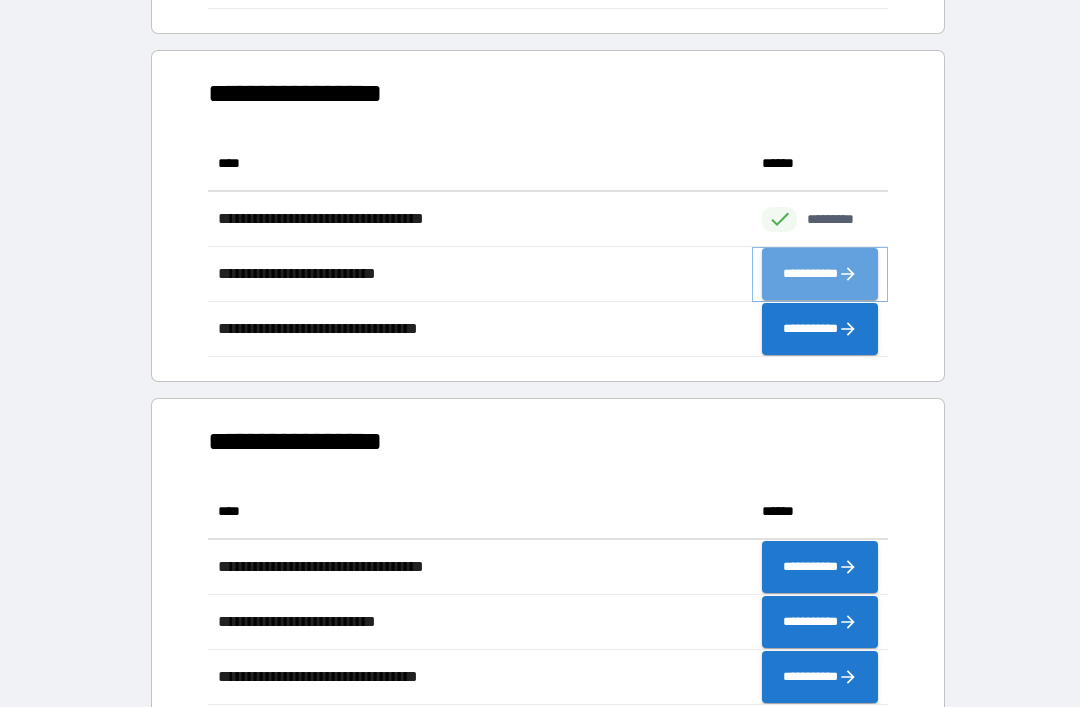 click on "**********" at bounding box center [820, 274] 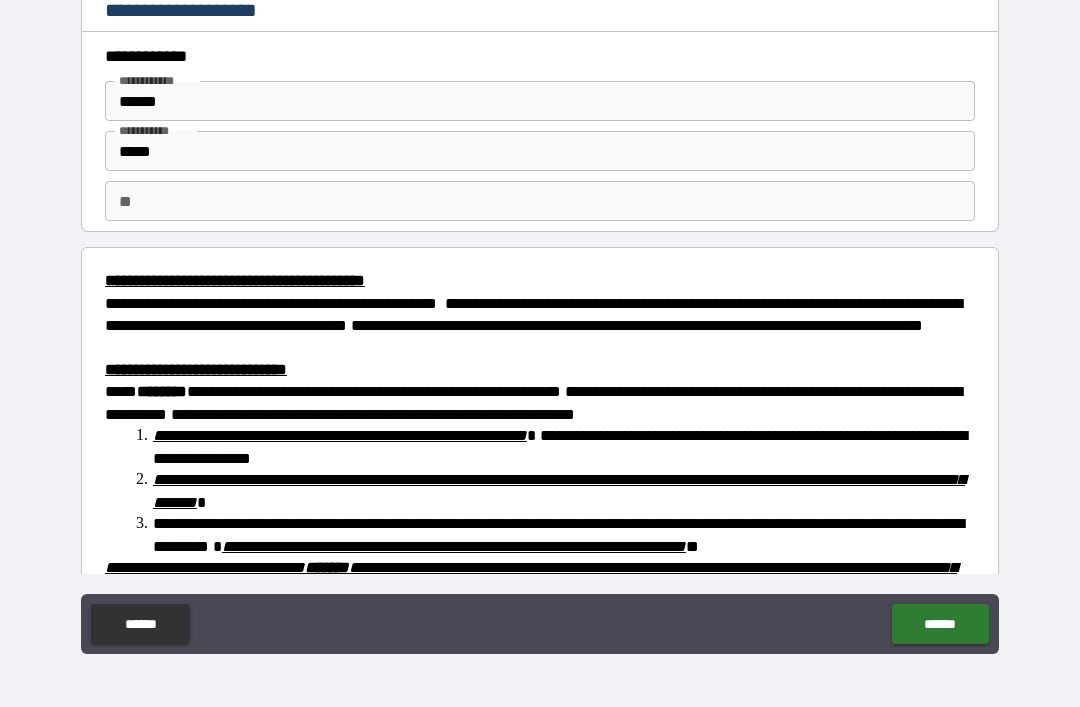 click on "**" at bounding box center (540, 201) 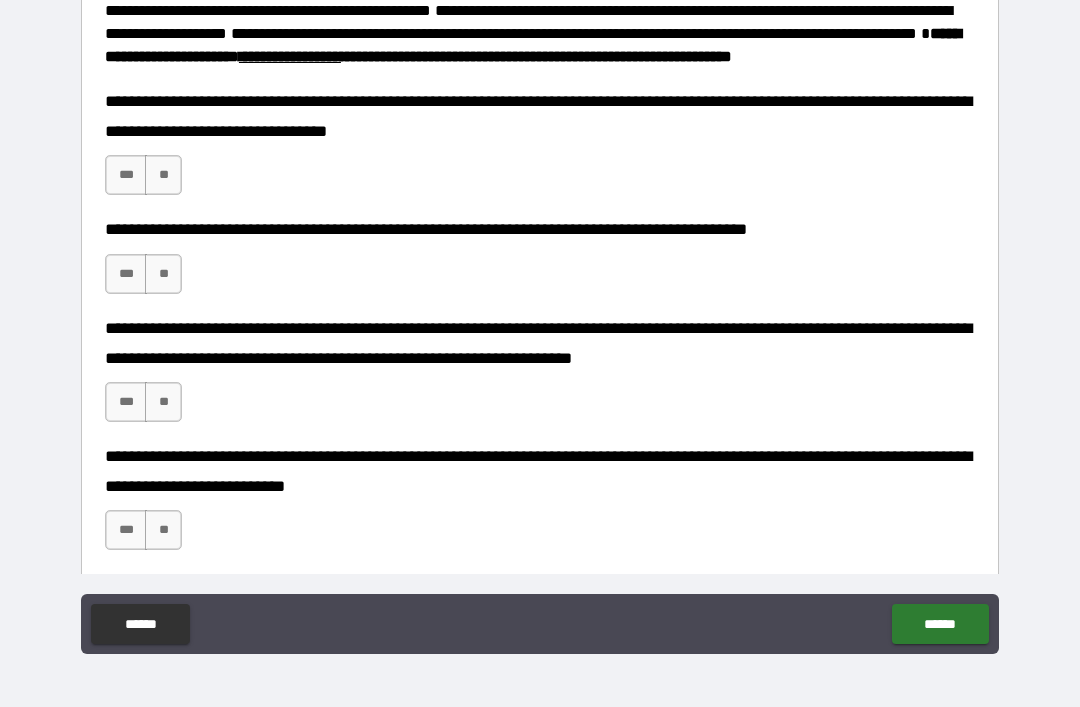 scroll, scrollTop: 1021, scrollLeft: 0, axis: vertical 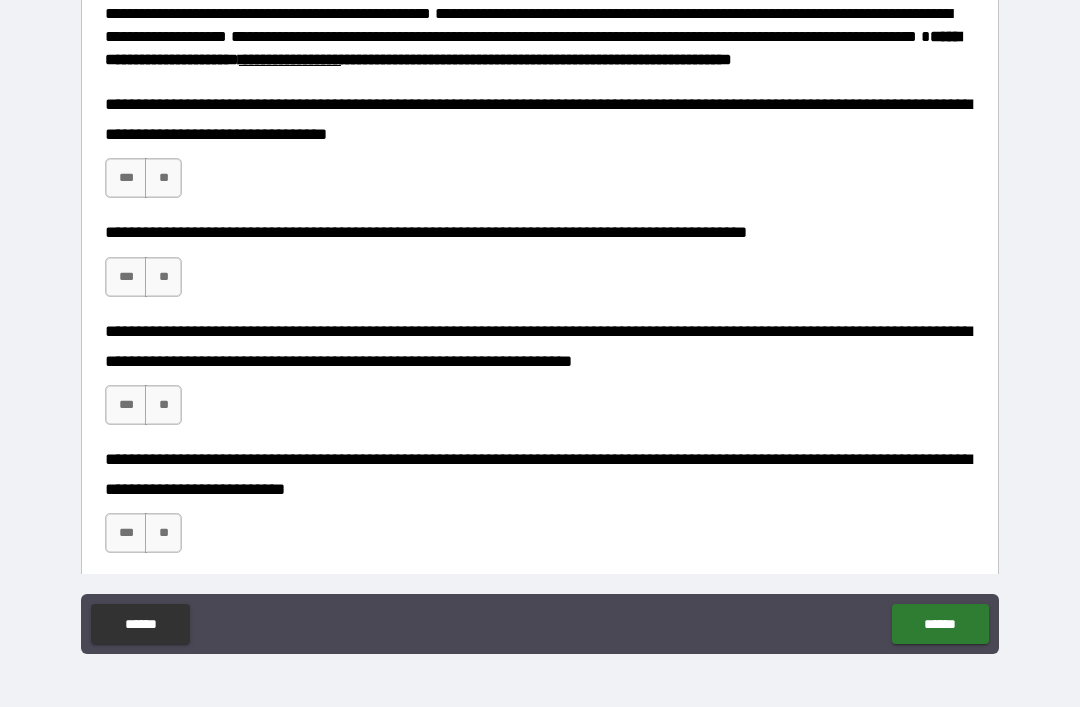 type on "*" 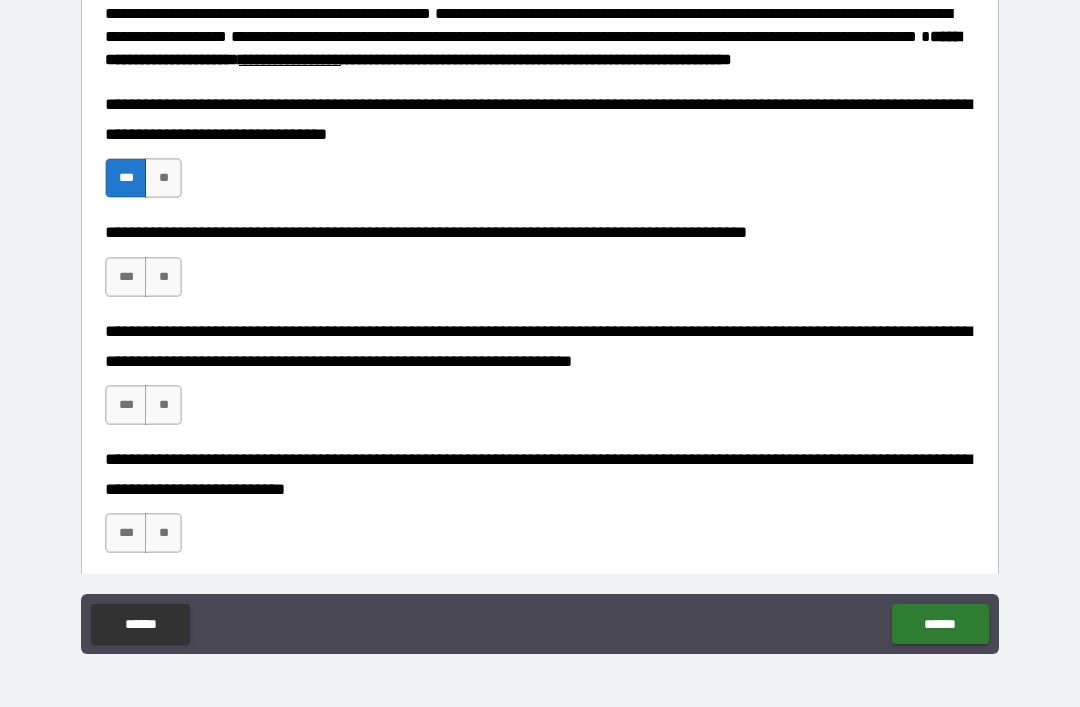 click on "***" at bounding box center [126, 277] 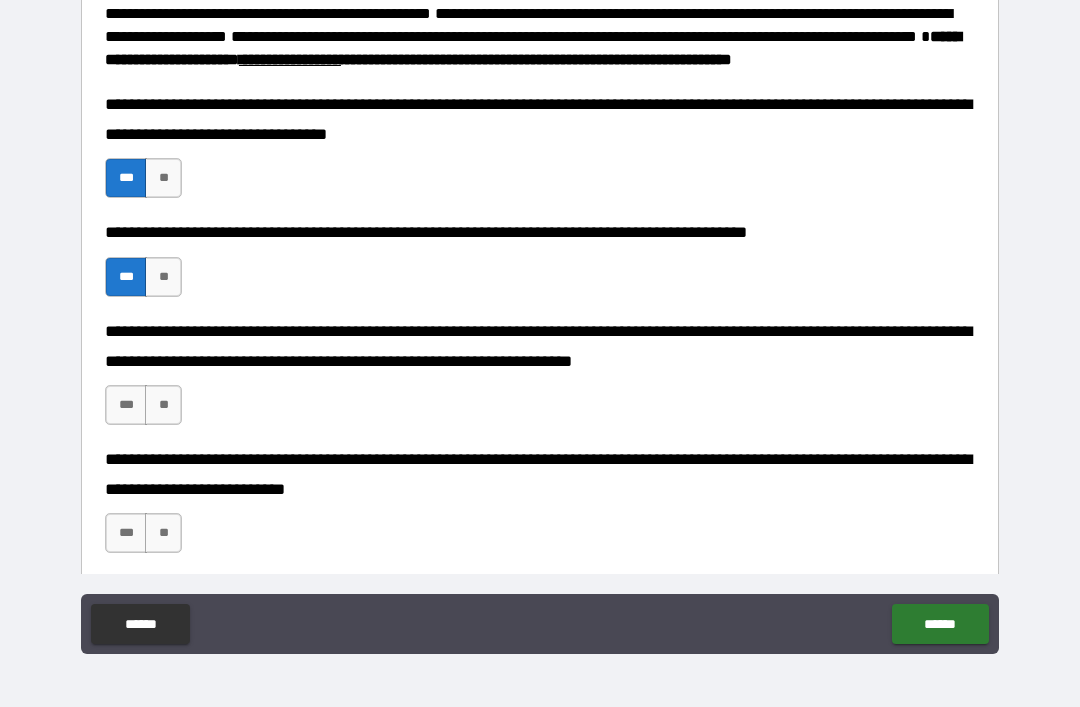 click on "***" at bounding box center (126, 405) 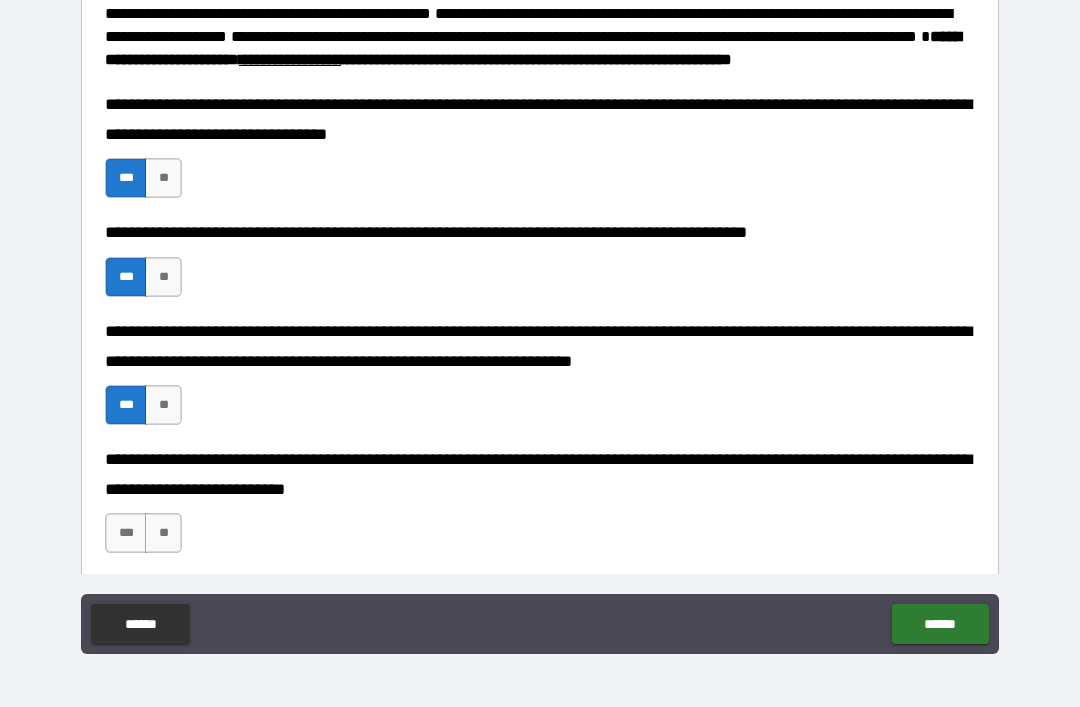 click on "***" at bounding box center [126, 533] 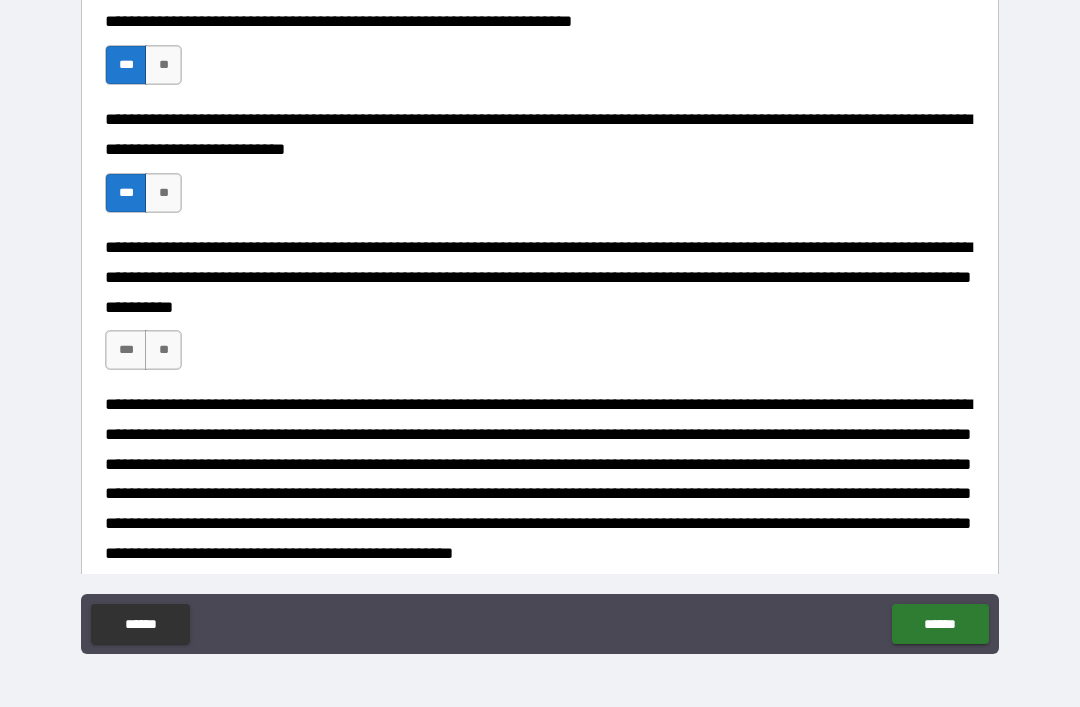 scroll, scrollTop: 1381, scrollLeft: 0, axis: vertical 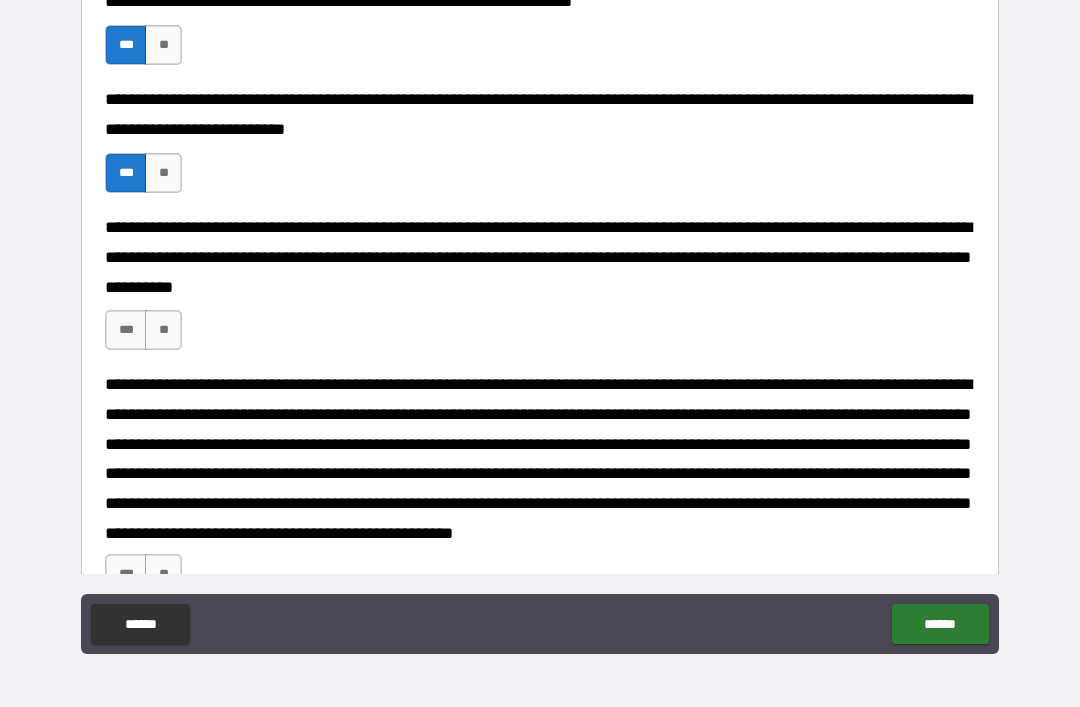 click on "***" at bounding box center (126, 330) 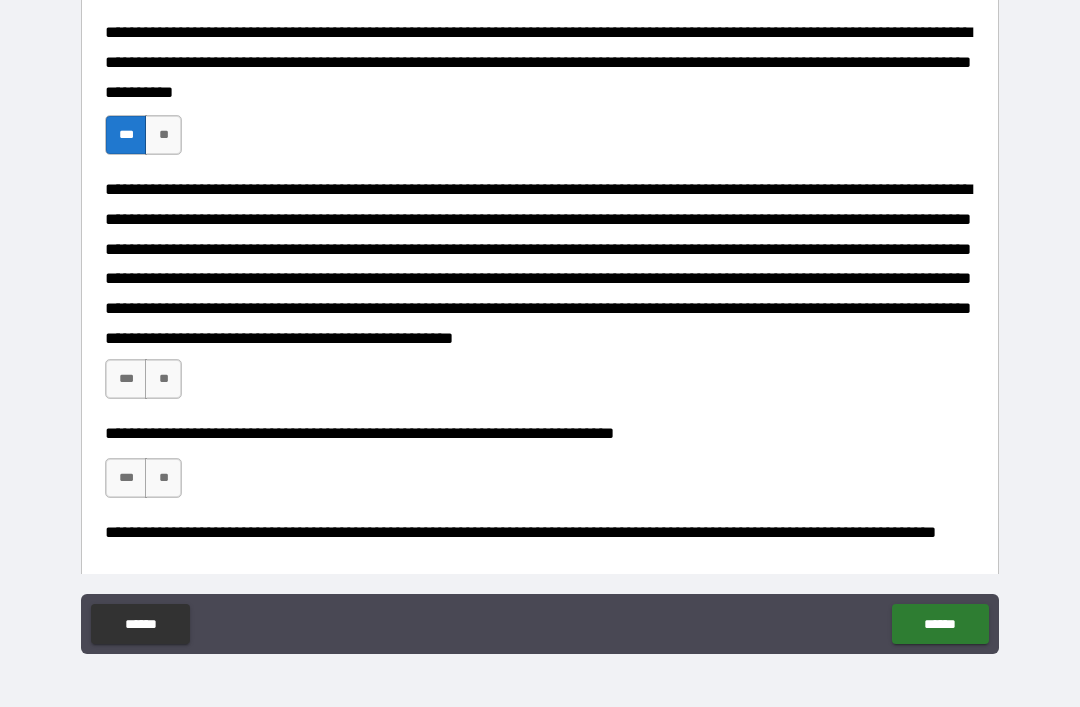 scroll, scrollTop: 1588, scrollLeft: 0, axis: vertical 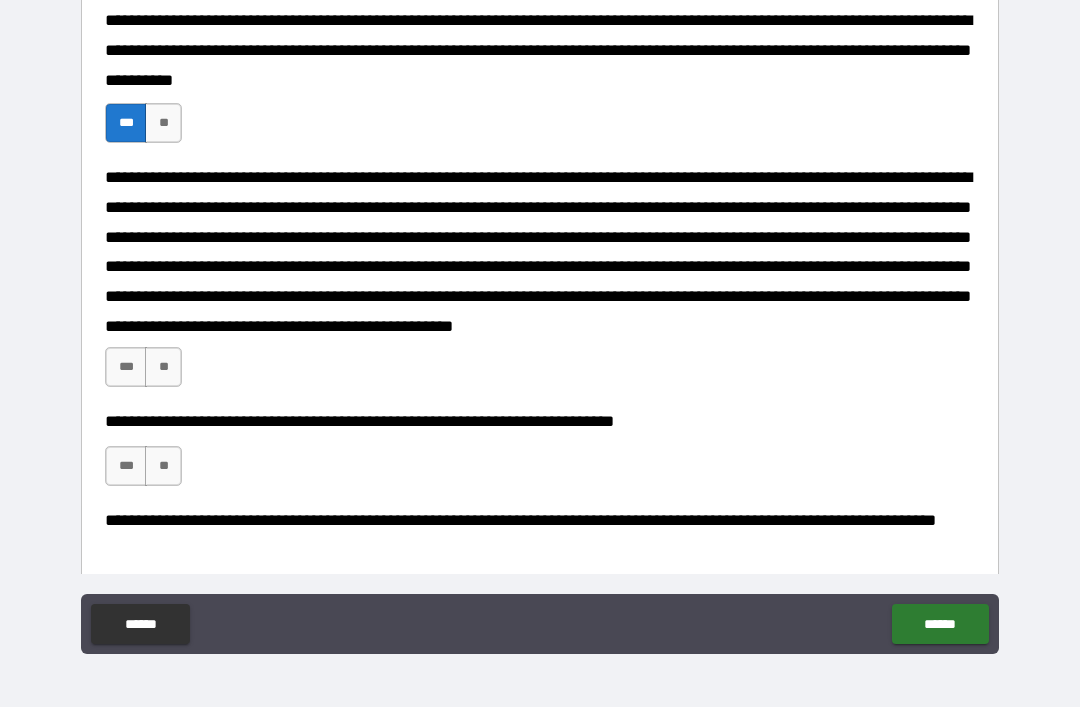click on "***" at bounding box center (126, 367) 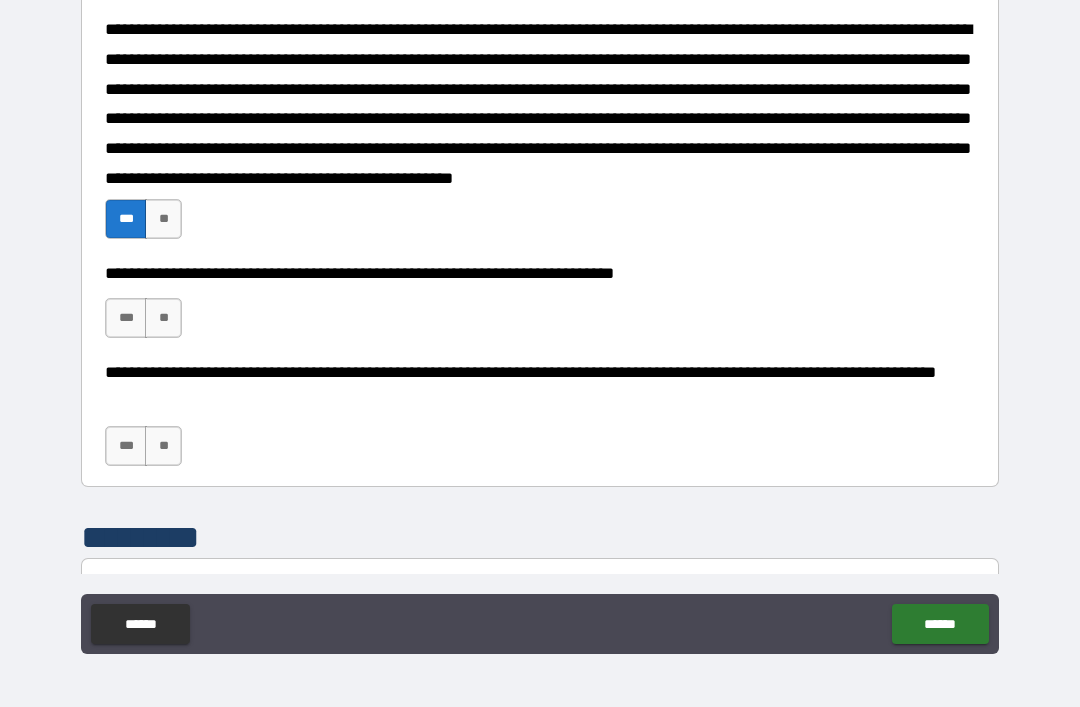 scroll, scrollTop: 1762, scrollLeft: 0, axis: vertical 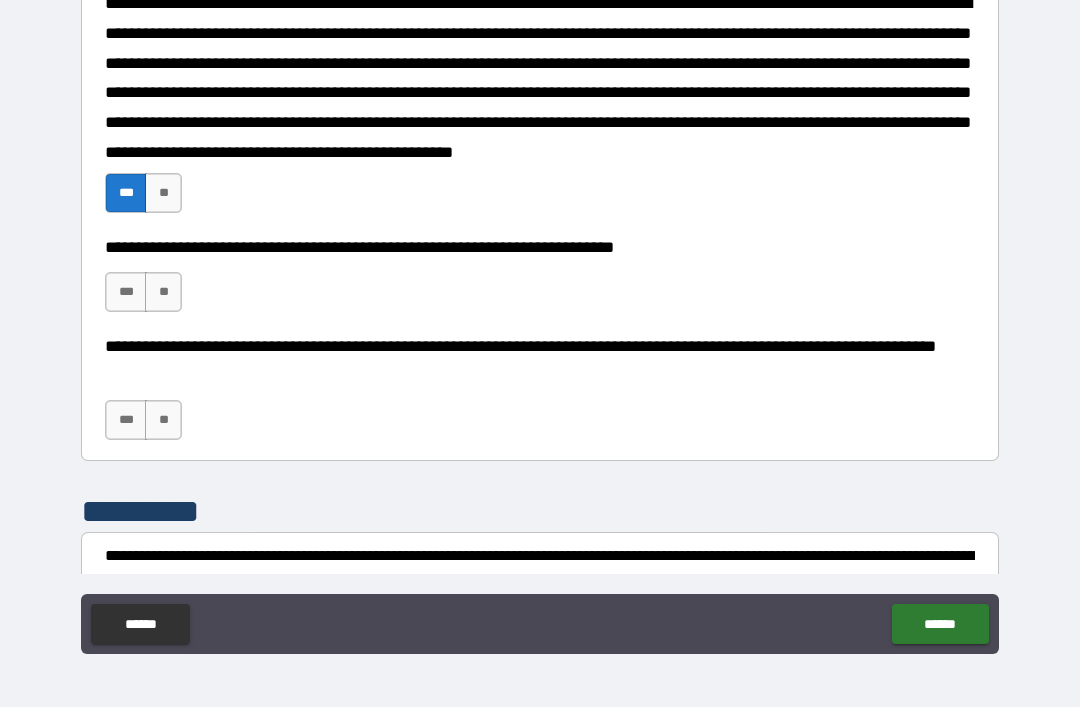 click on "***" at bounding box center [126, 292] 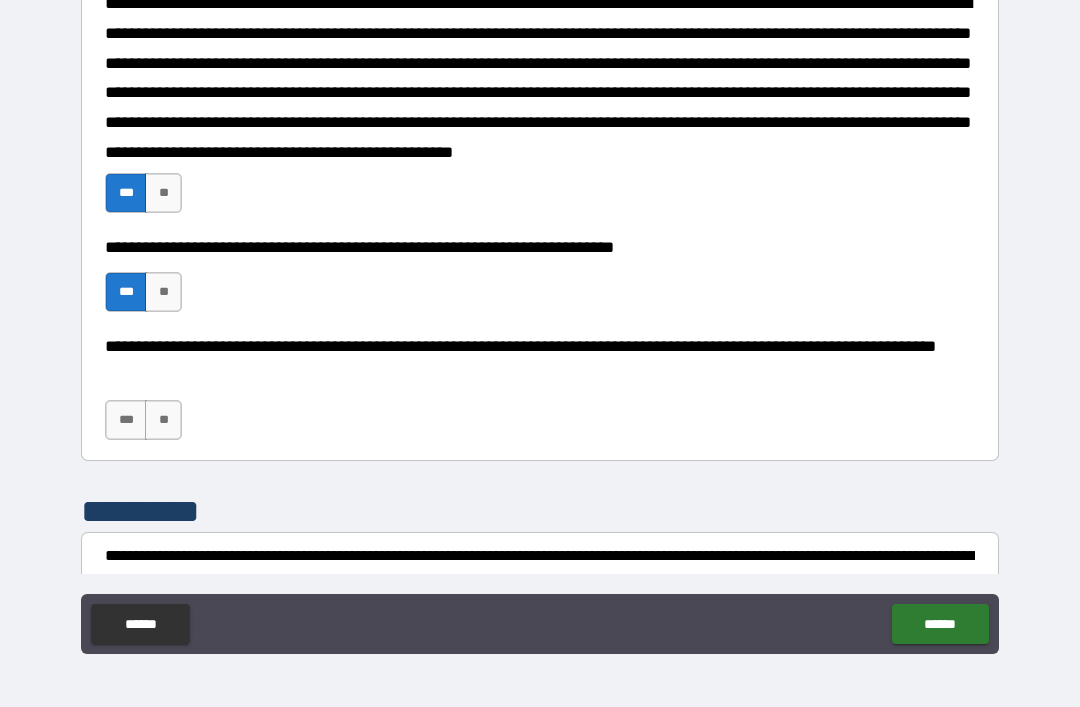 click on "***" at bounding box center (126, 420) 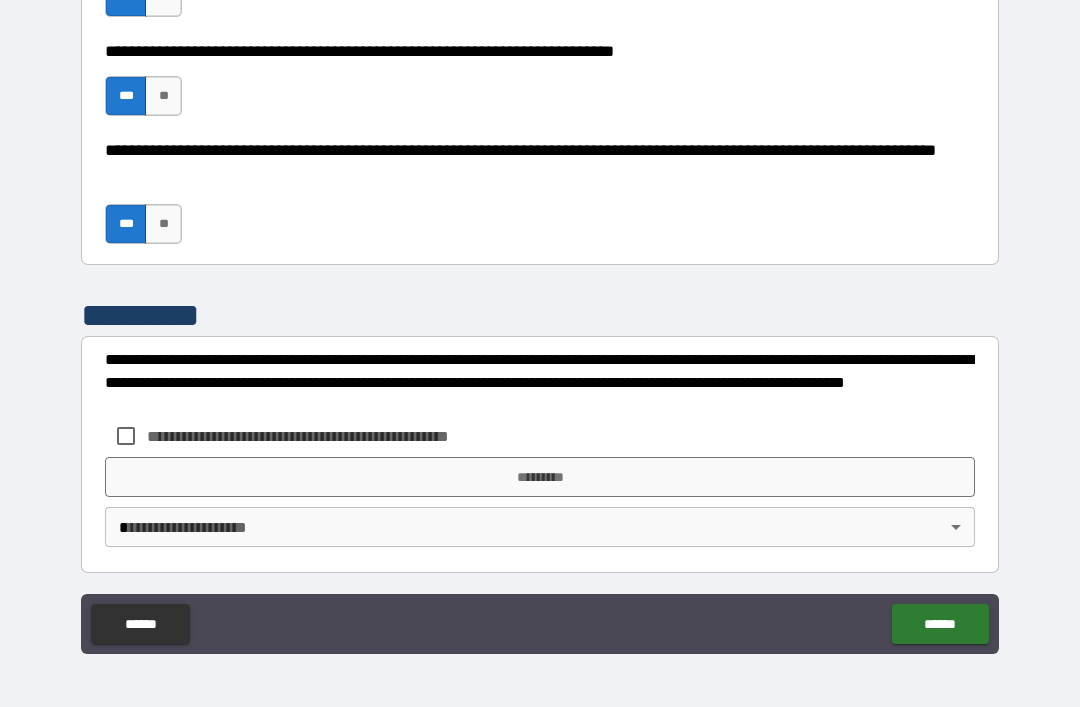 scroll, scrollTop: 1957, scrollLeft: 0, axis: vertical 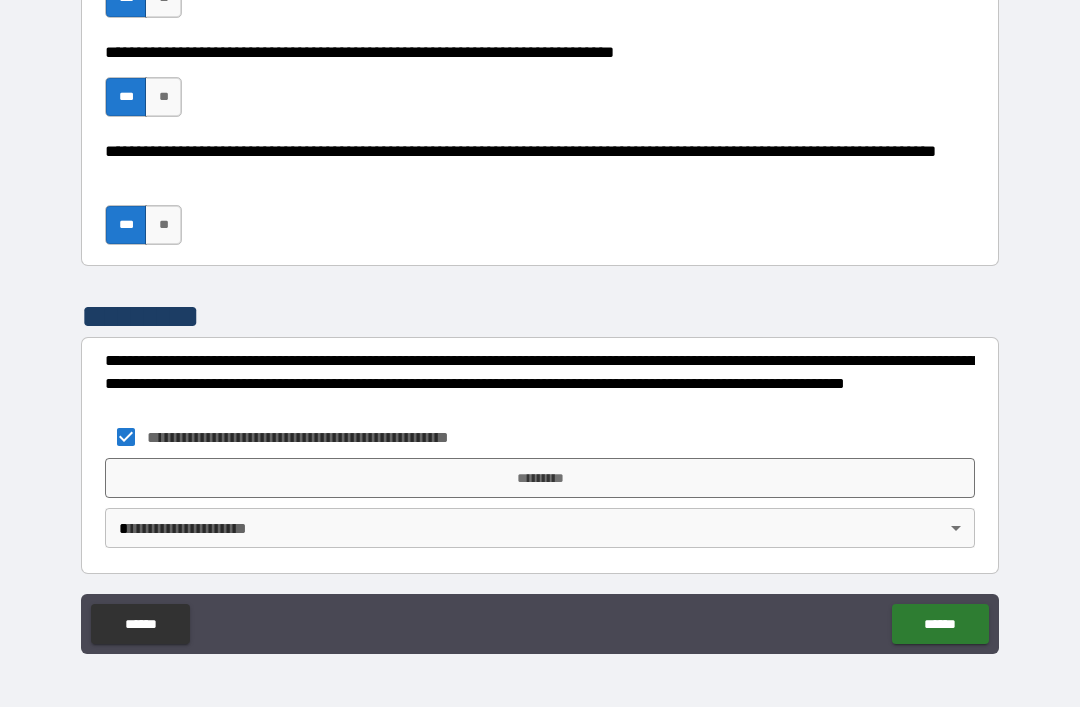 click on "*********" at bounding box center [540, 478] 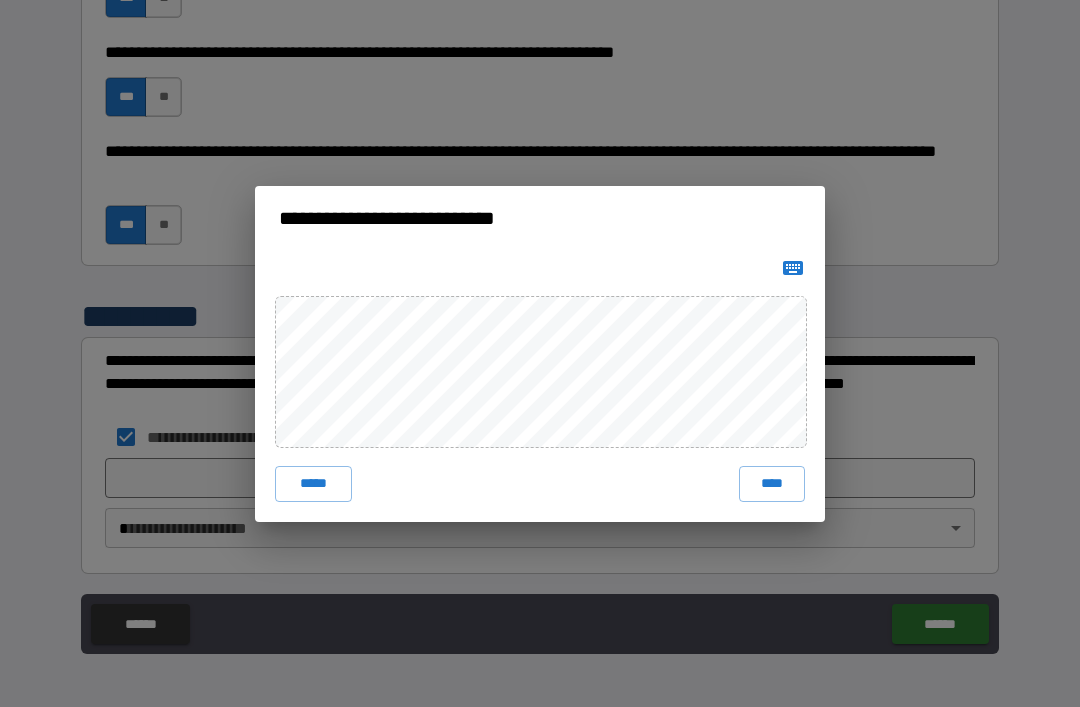 click on "****" at bounding box center [772, 484] 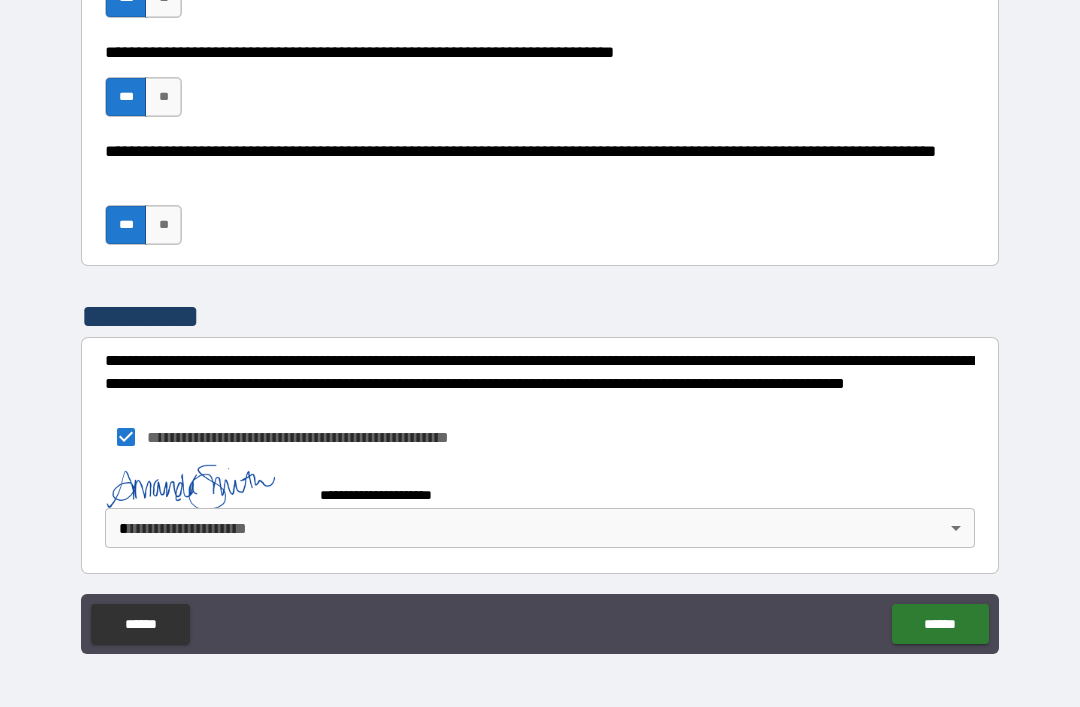 scroll, scrollTop: 1947, scrollLeft: 0, axis: vertical 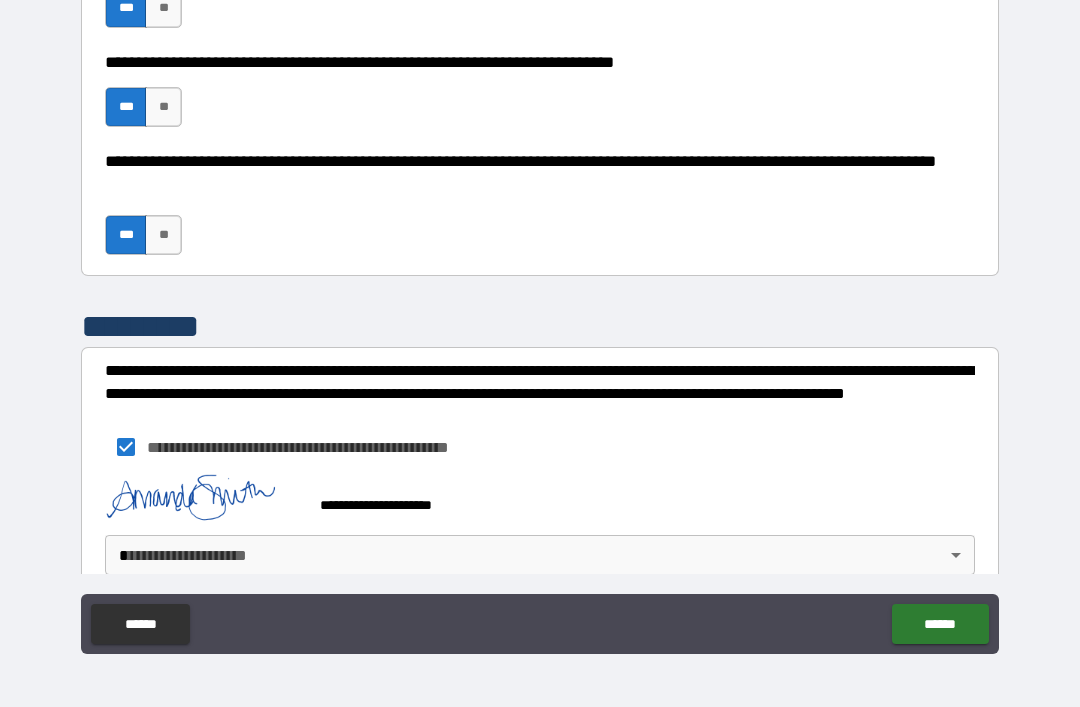 click on "**********" at bounding box center (540, 321) 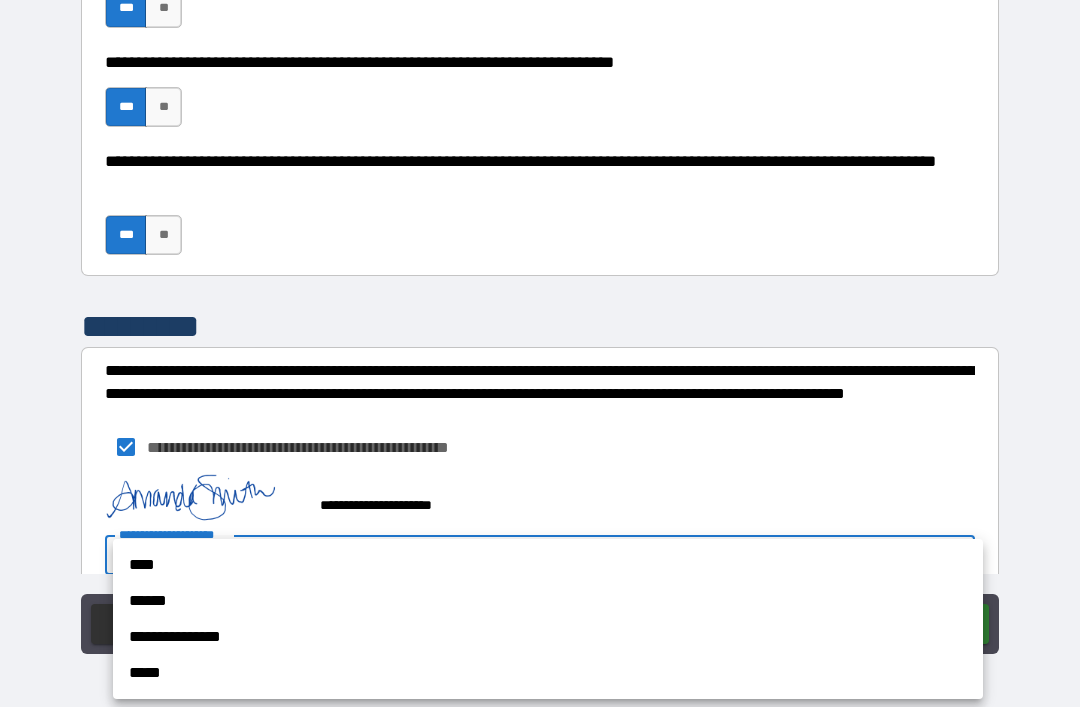 click on "**********" at bounding box center (548, 637) 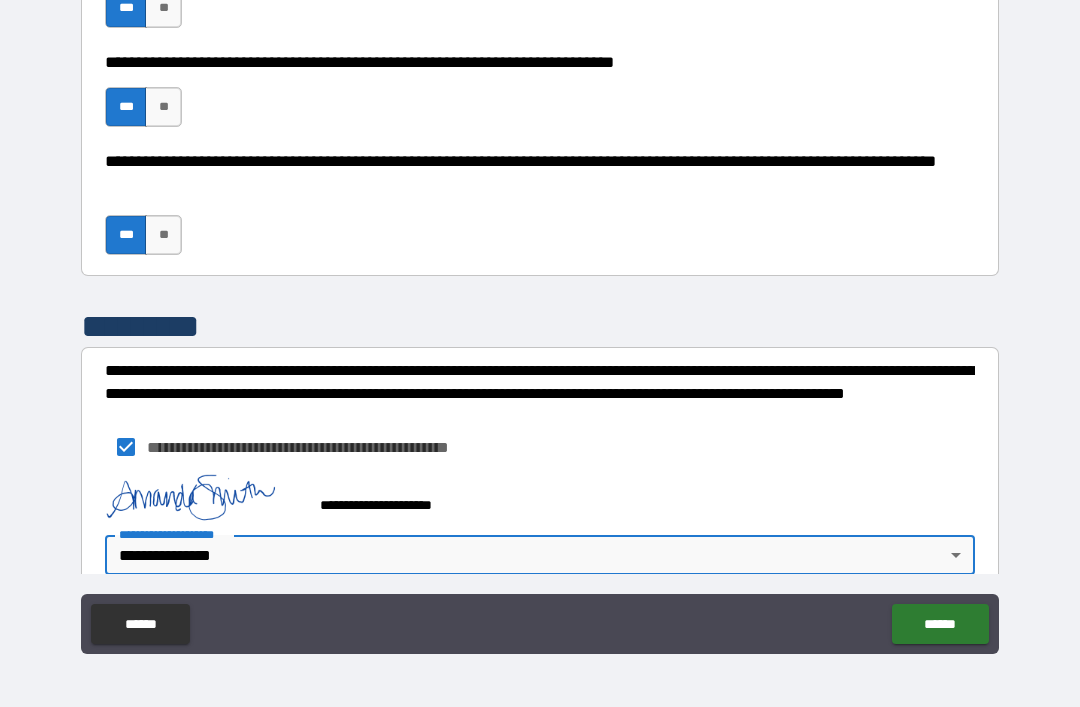 click on "******" at bounding box center [940, 624] 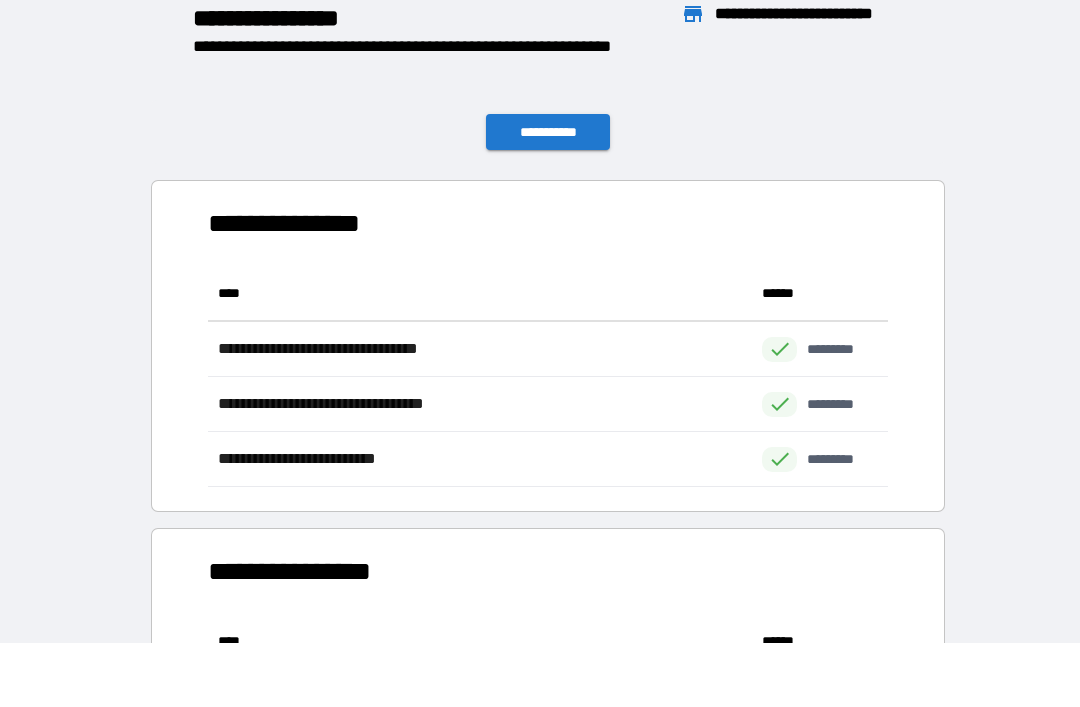 scroll, scrollTop: 1, scrollLeft: 1, axis: both 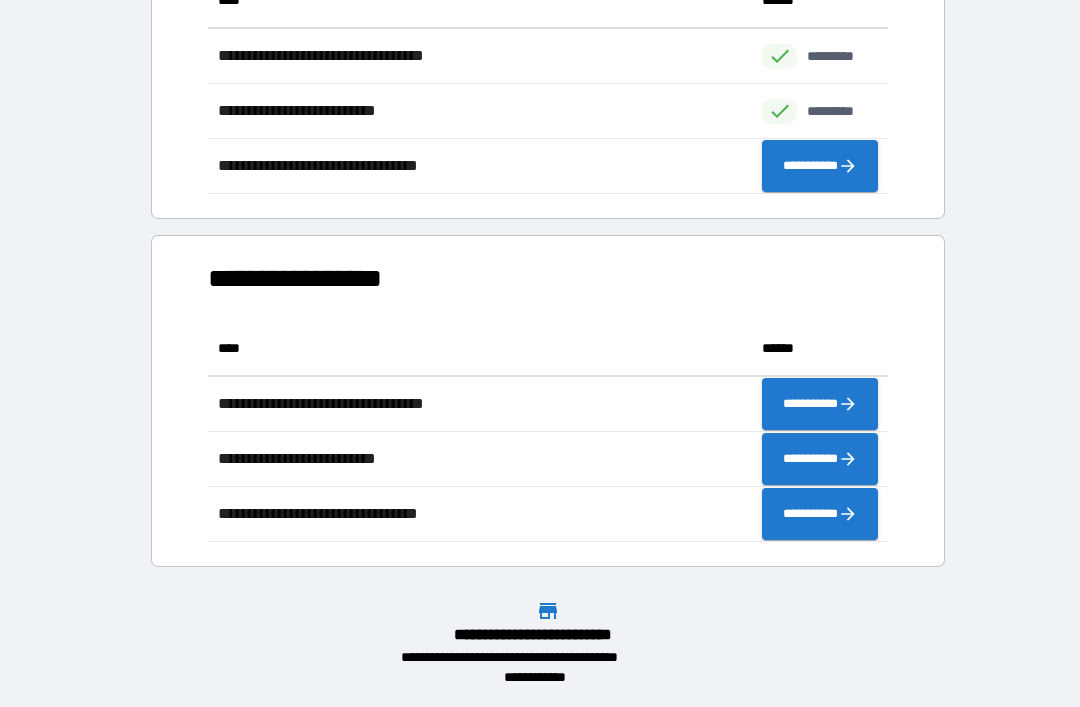 click on "**********" at bounding box center (548, 53) 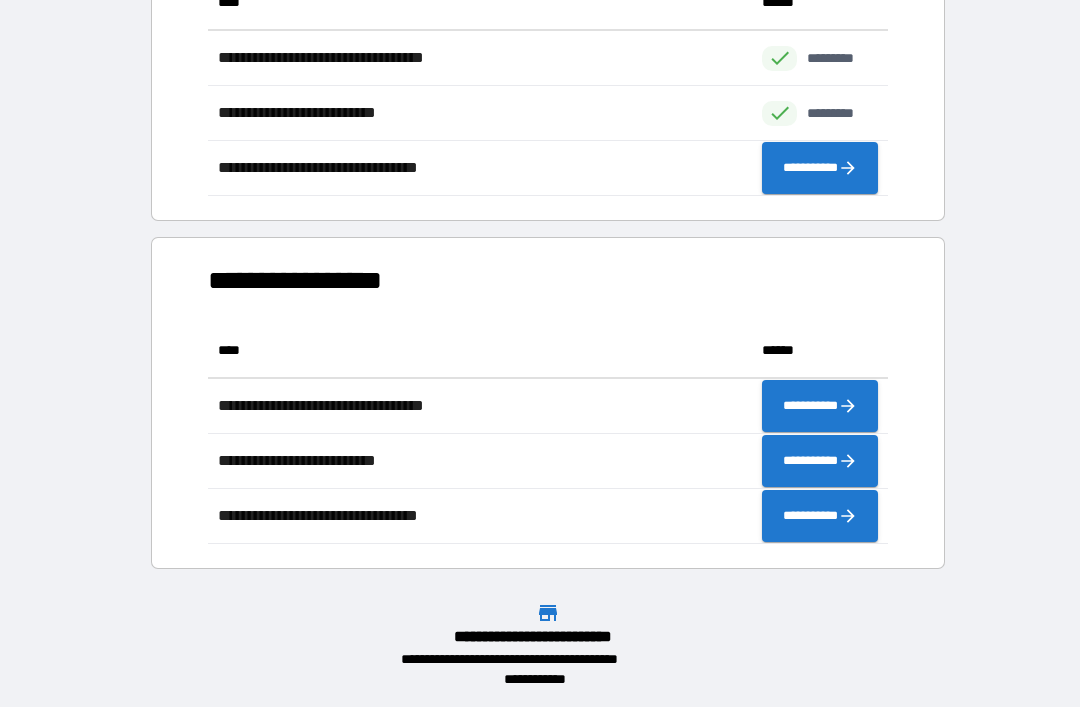 scroll, scrollTop: 1336, scrollLeft: 0, axis: vertical 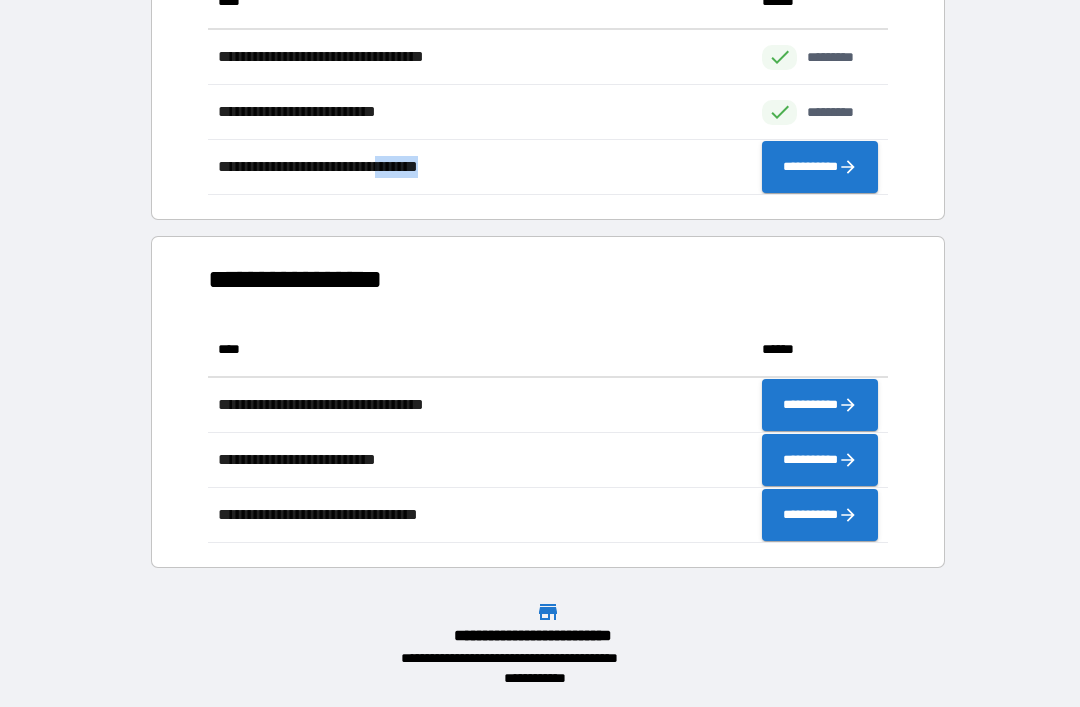 click on "**********" at bounding box center [540, -351] 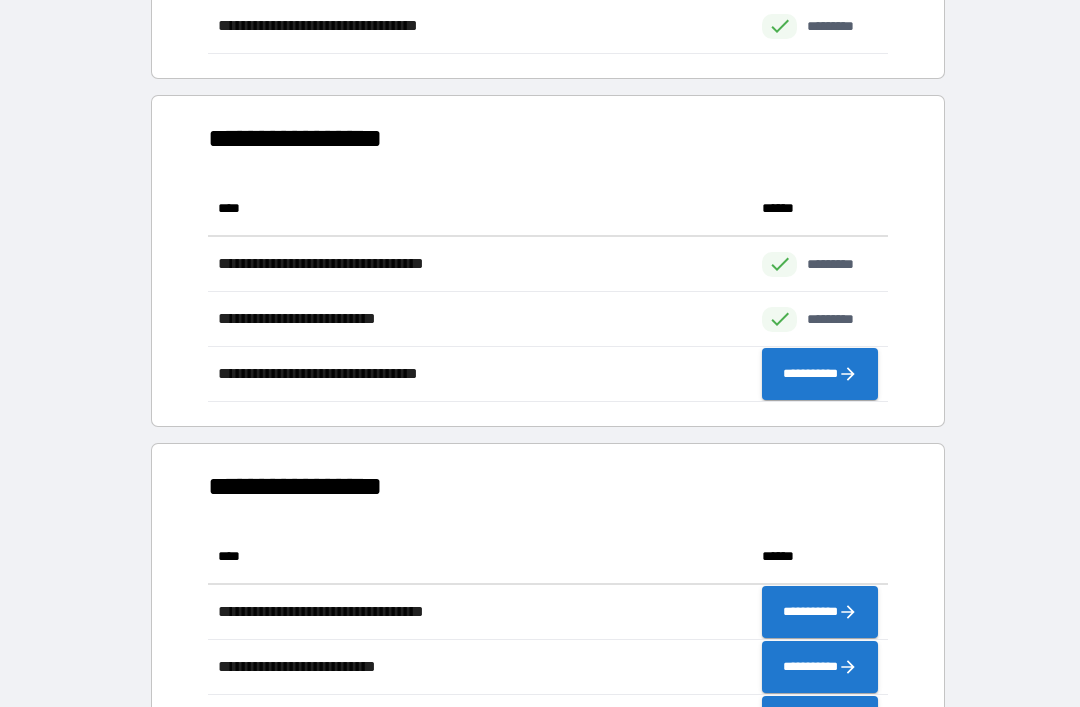 scroll, scrollTop: 1124, scrollLeft: 0, axis: vertical 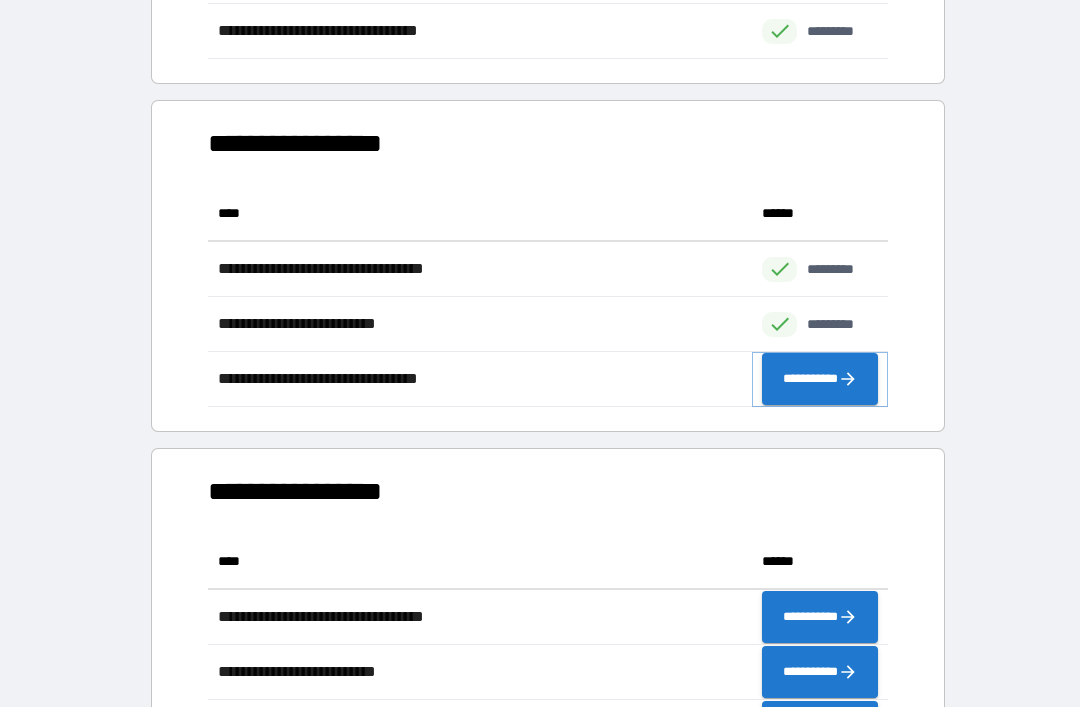 click on "**********" at bounding box center (820, 379) 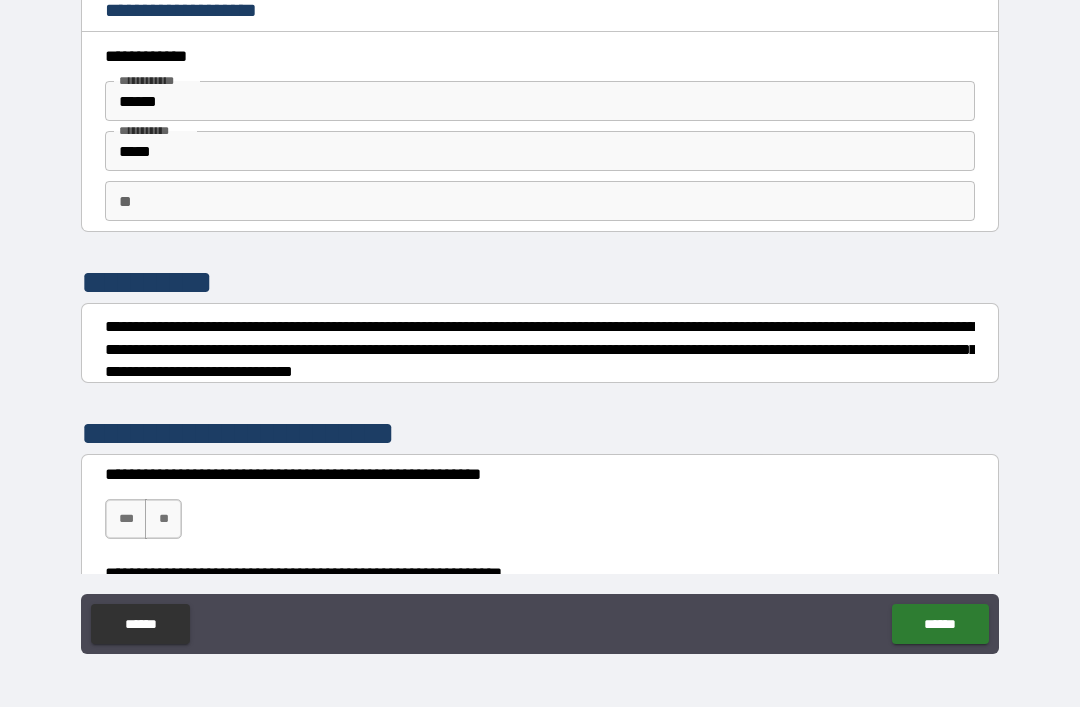 click on "**" at bounding box center (540, 201) 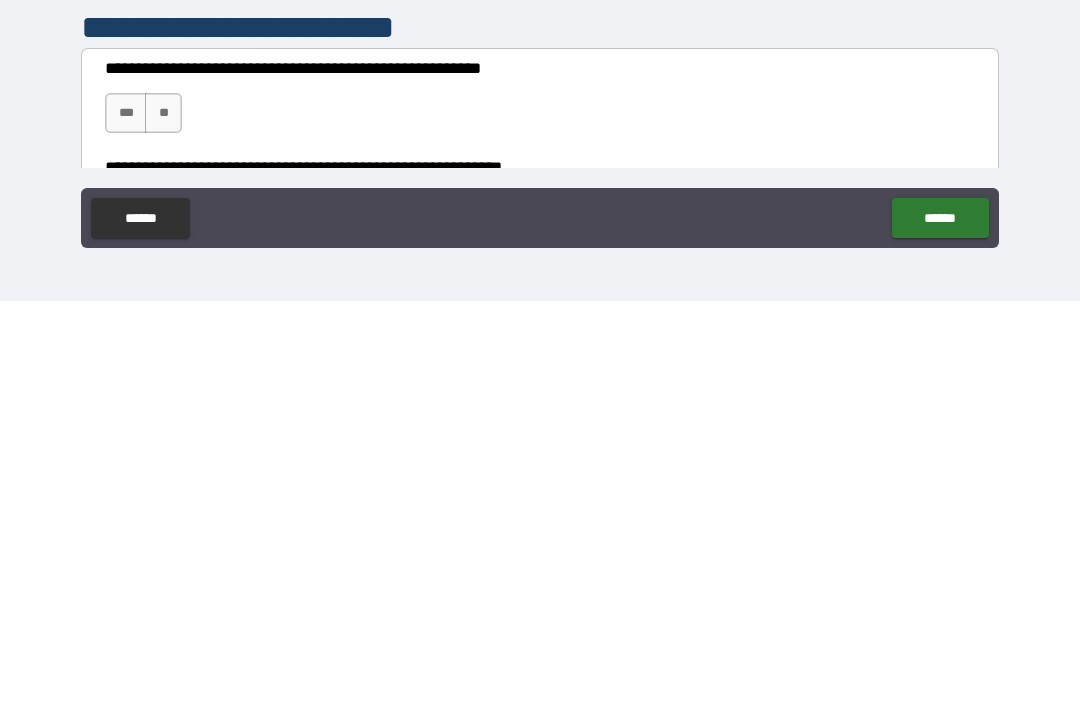 type on "*" 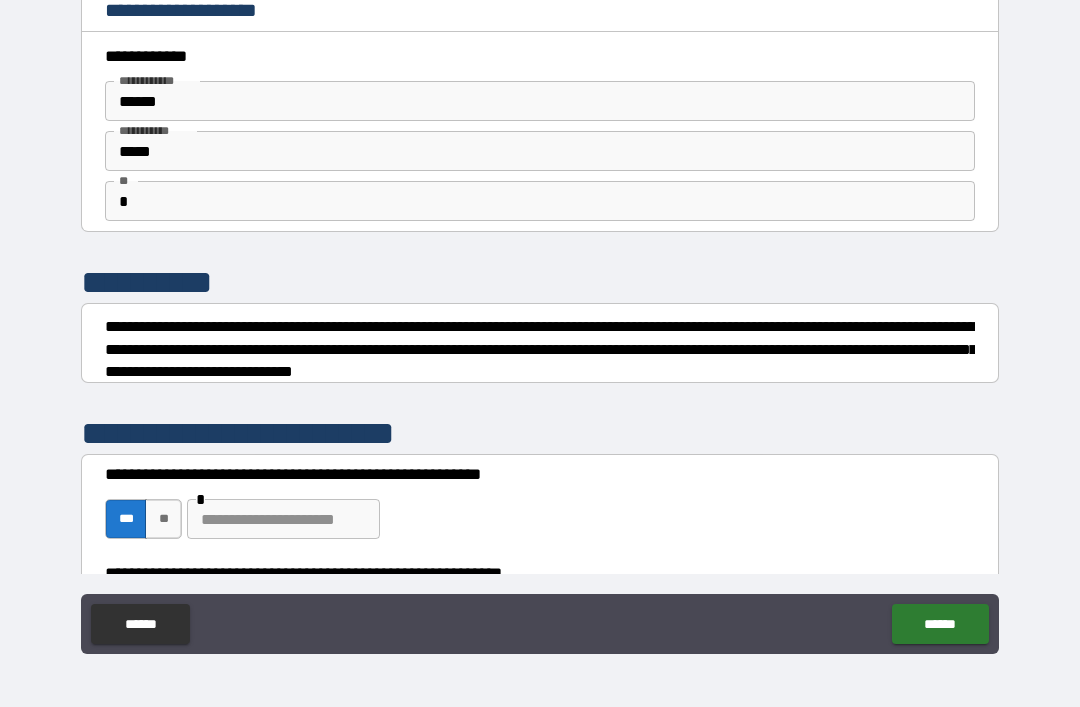 click at bounding box center [283, 519] 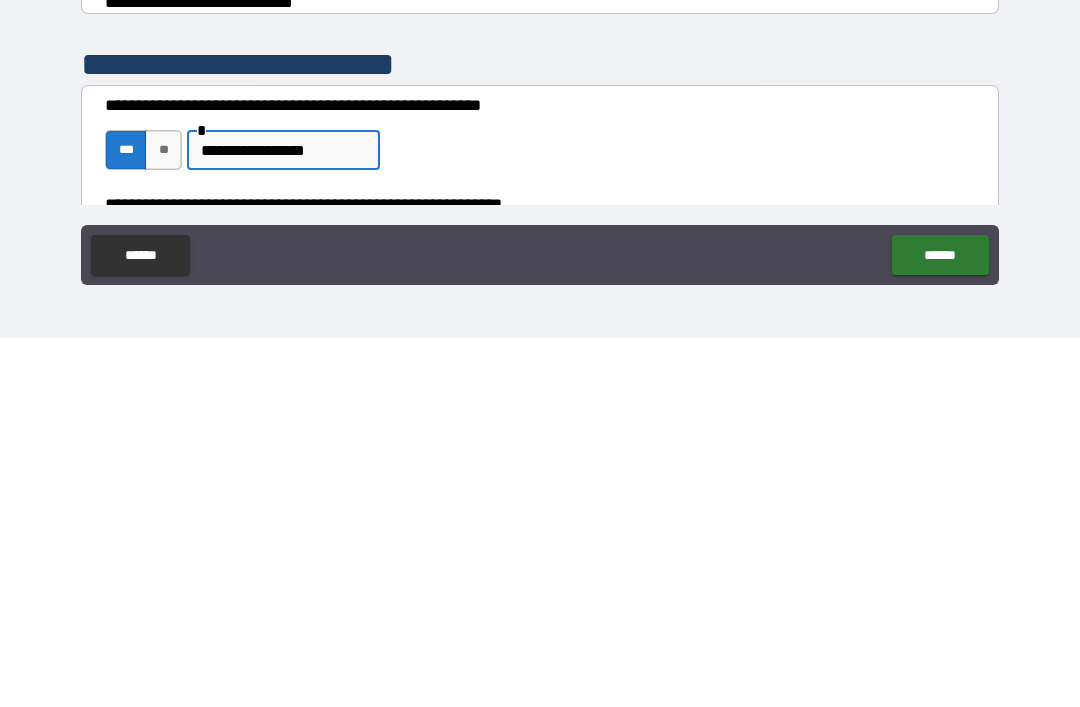 type on "**********" 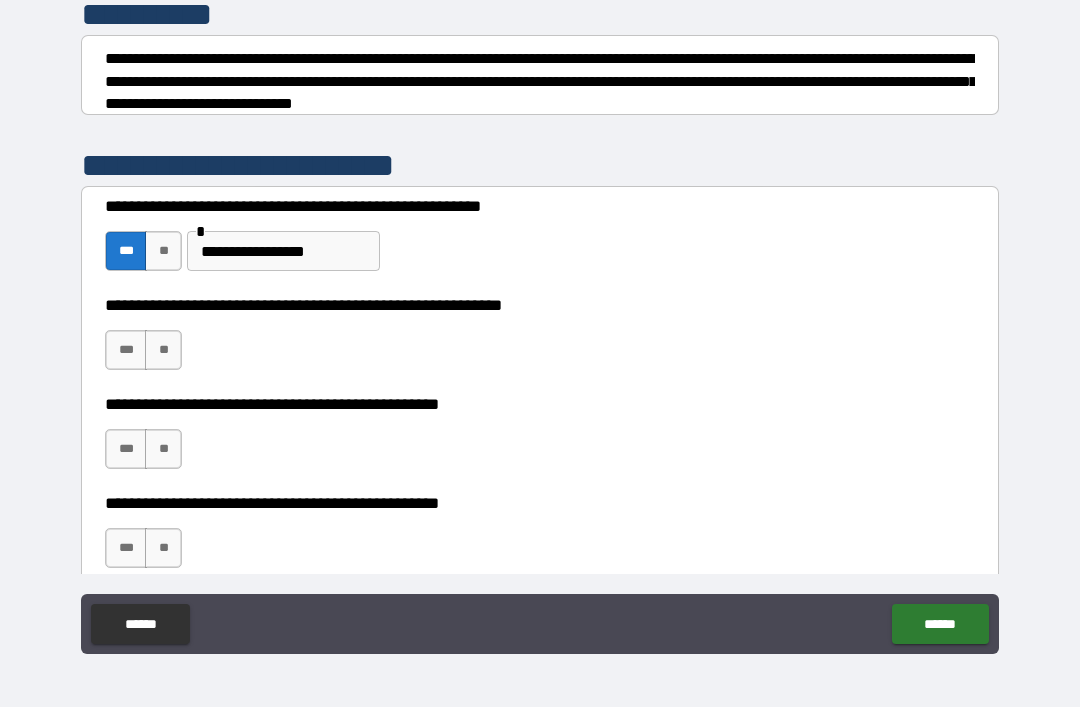 scroll, scrollTop: 270, scrollLeft: 0, axis: vertical 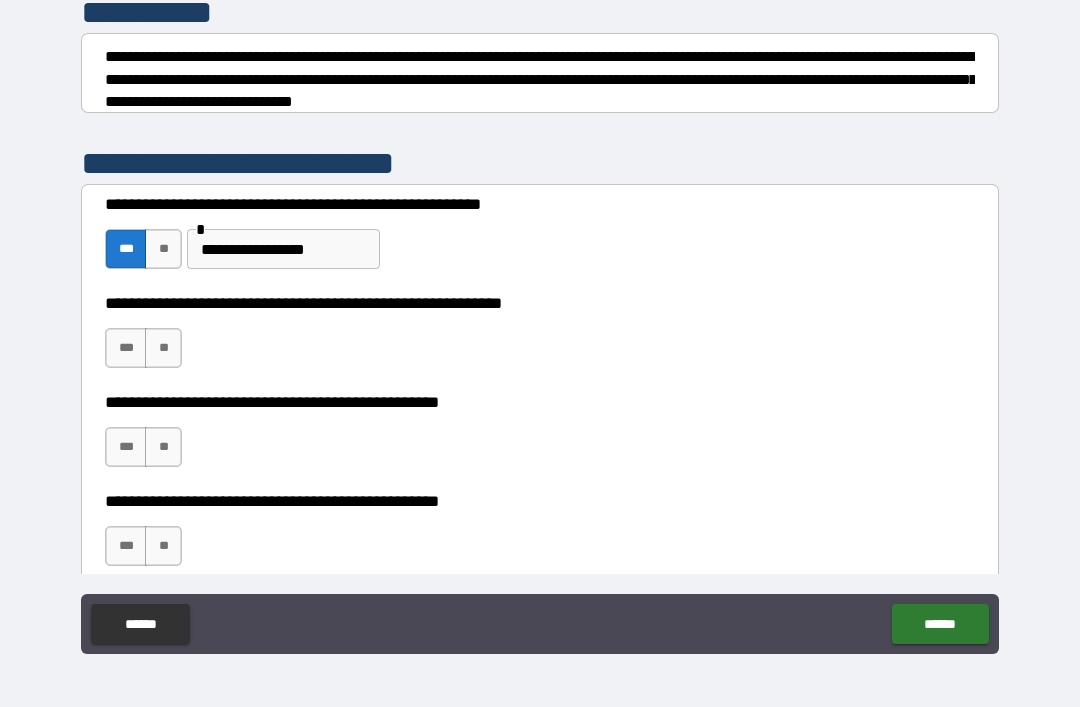 click on "**" at bounding box center [163, 348] 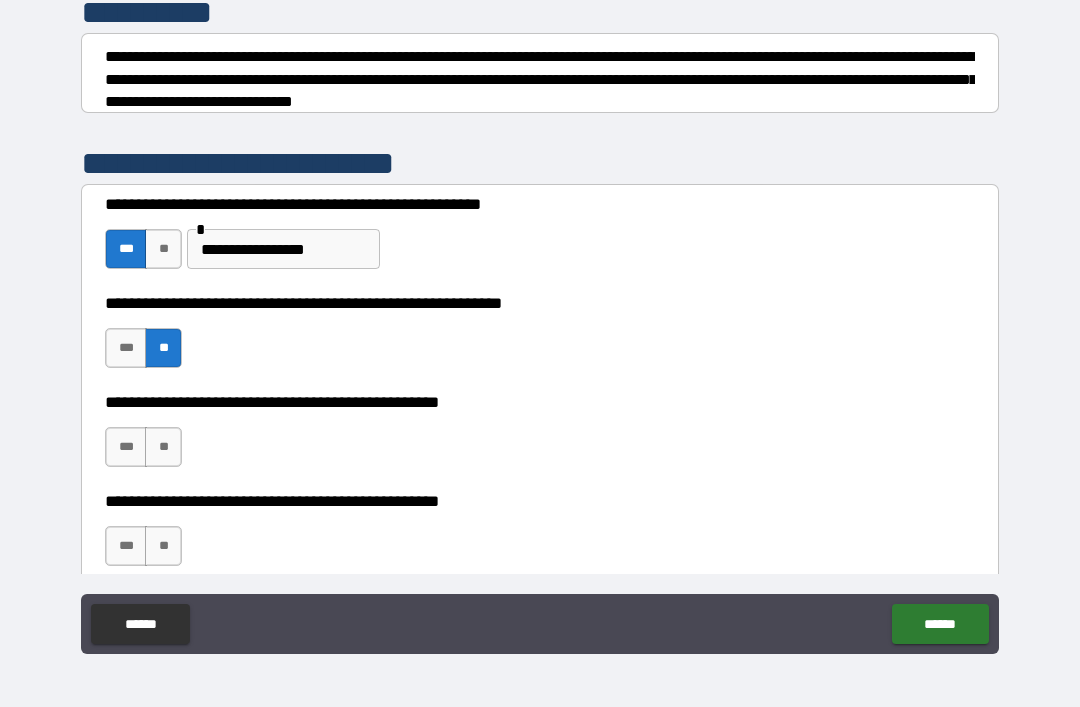 click on "**" at bounding box center [163, 447] 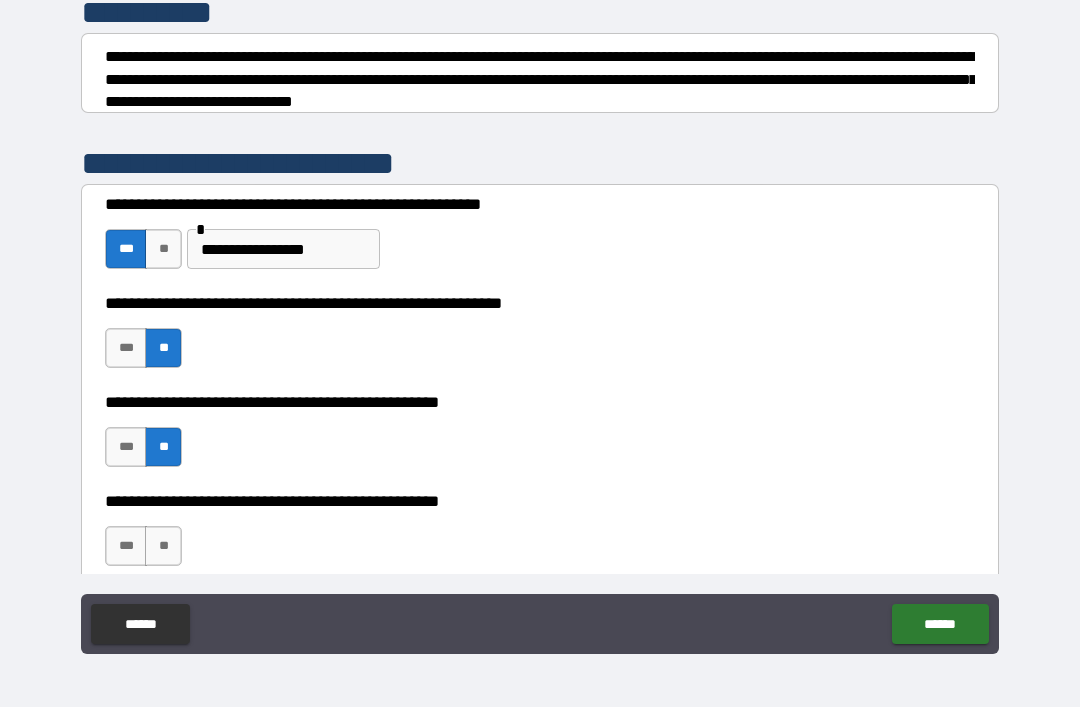 click on "**" at bounding box center [163, 546] 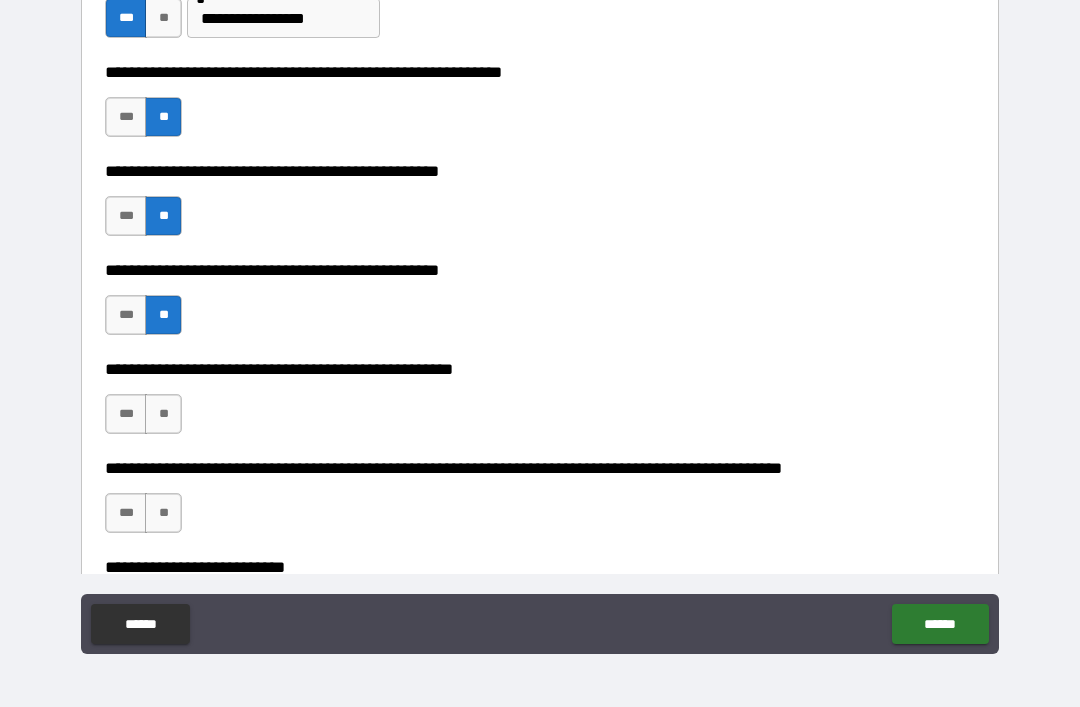 scroll, scrollTop: 502, scrollLeft: 0, axis: vertical 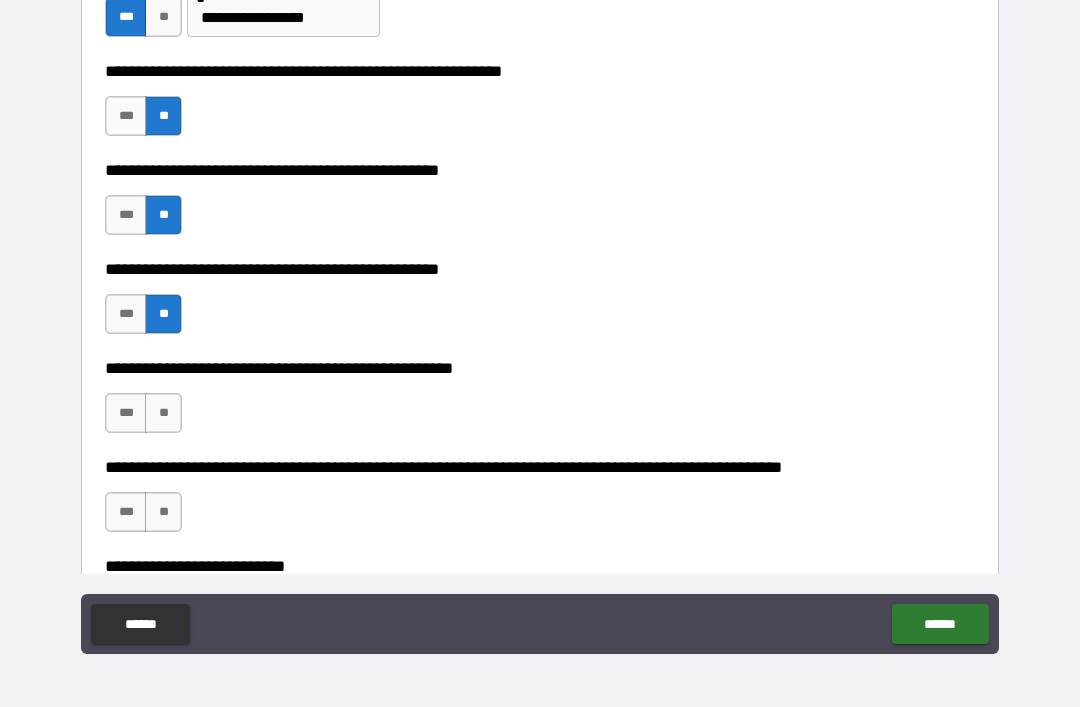 click on "**" at bounding box center (163, 413) 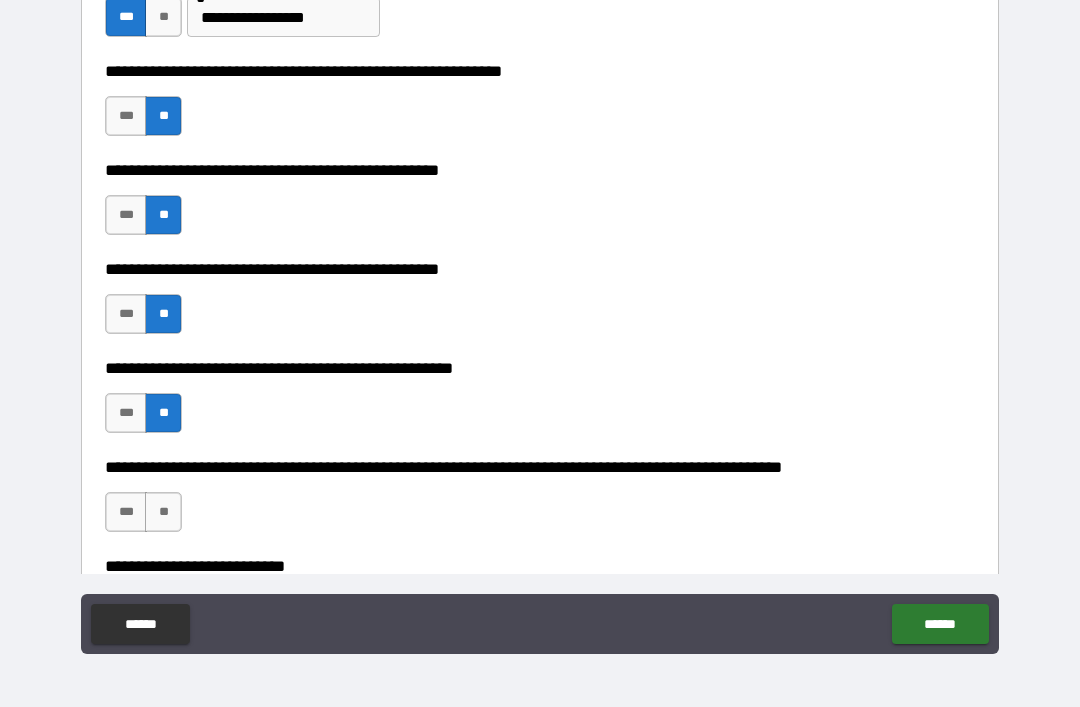 click on "**" at bounding box center [163, 512] 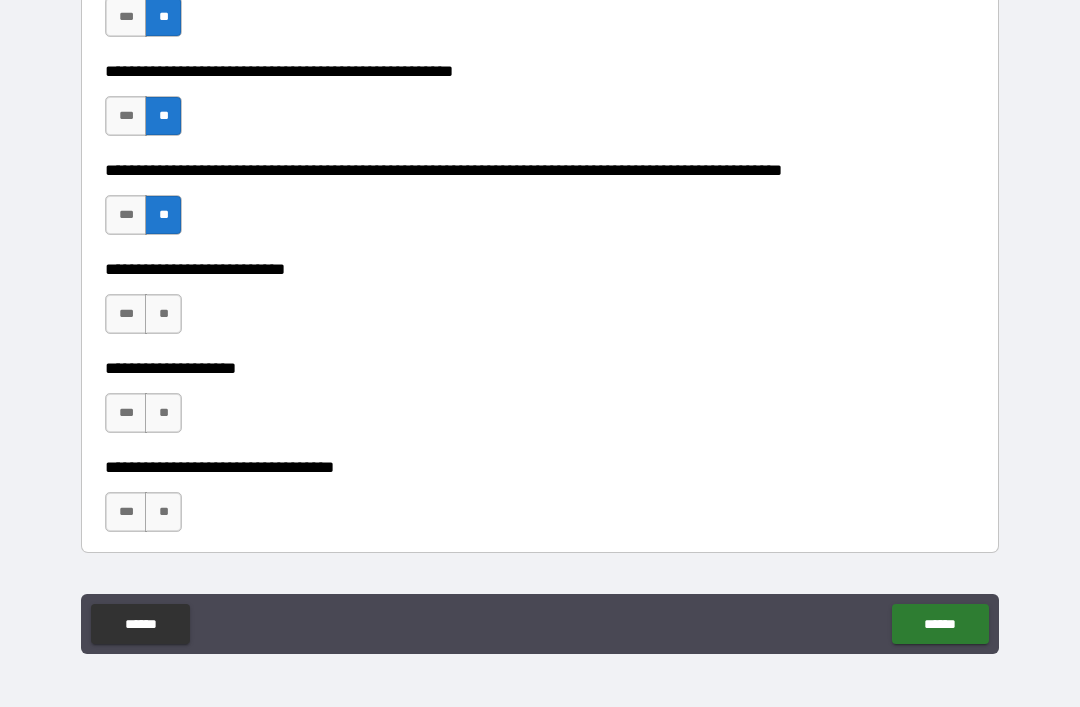 scroll, scrollTop: 801, scrollLeft: 0, axis: vertical 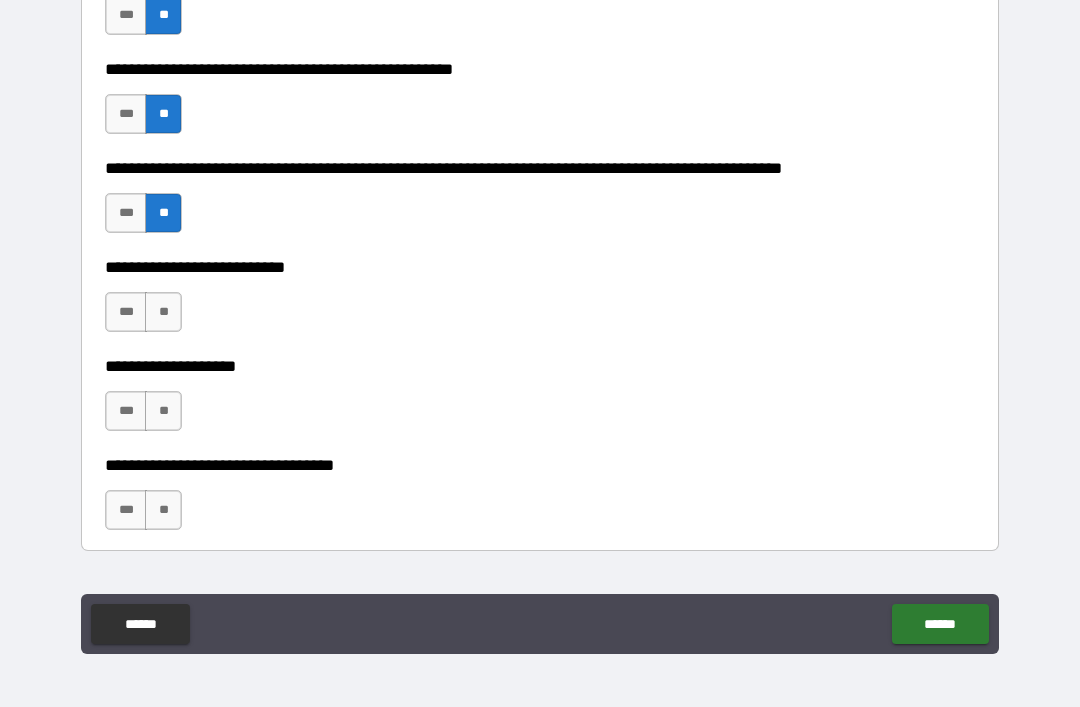 click on "**" at bounding box center [163, 312] 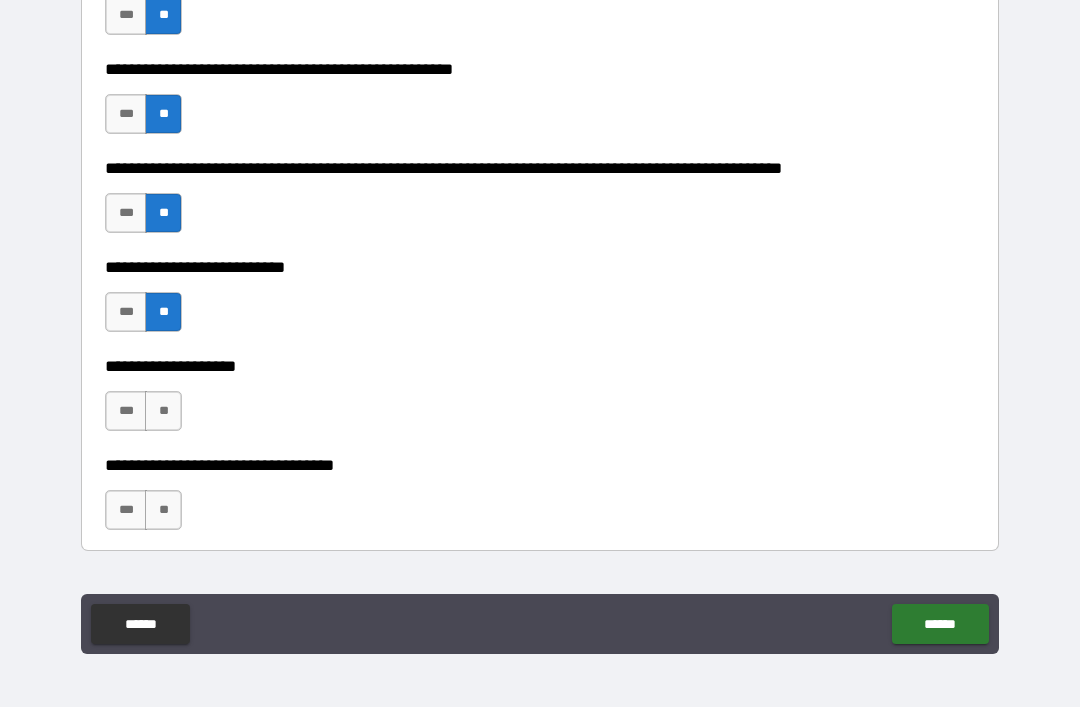 click on "**" at bounding box center (163, 411) 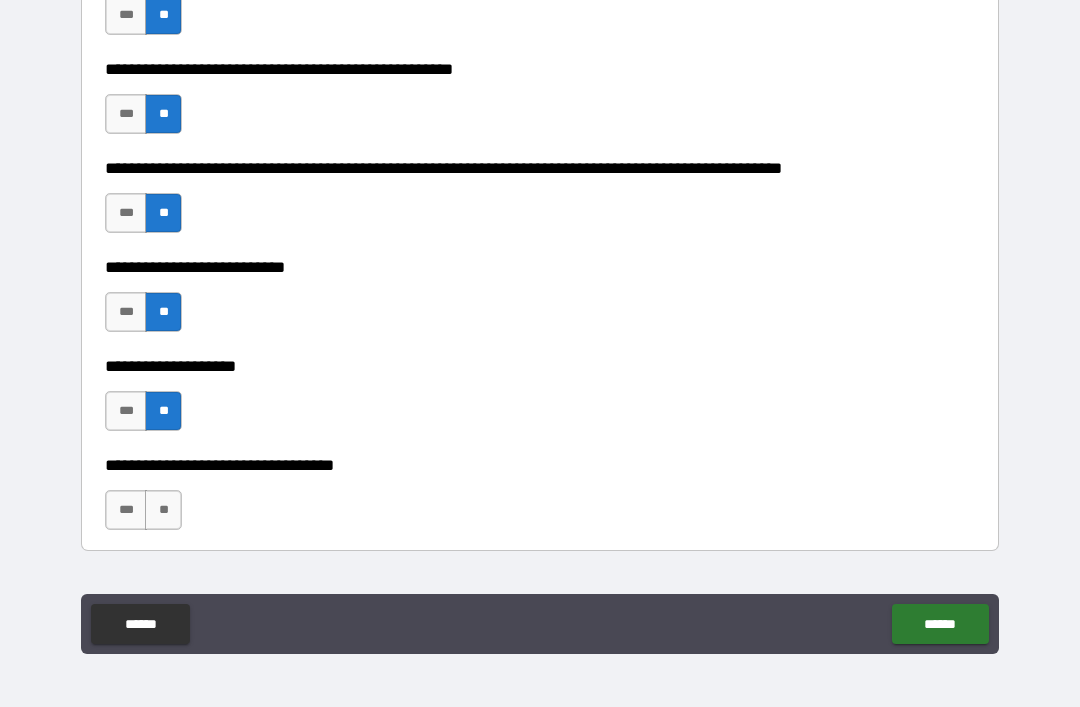 click on "**" at bounding box center (163, 510) 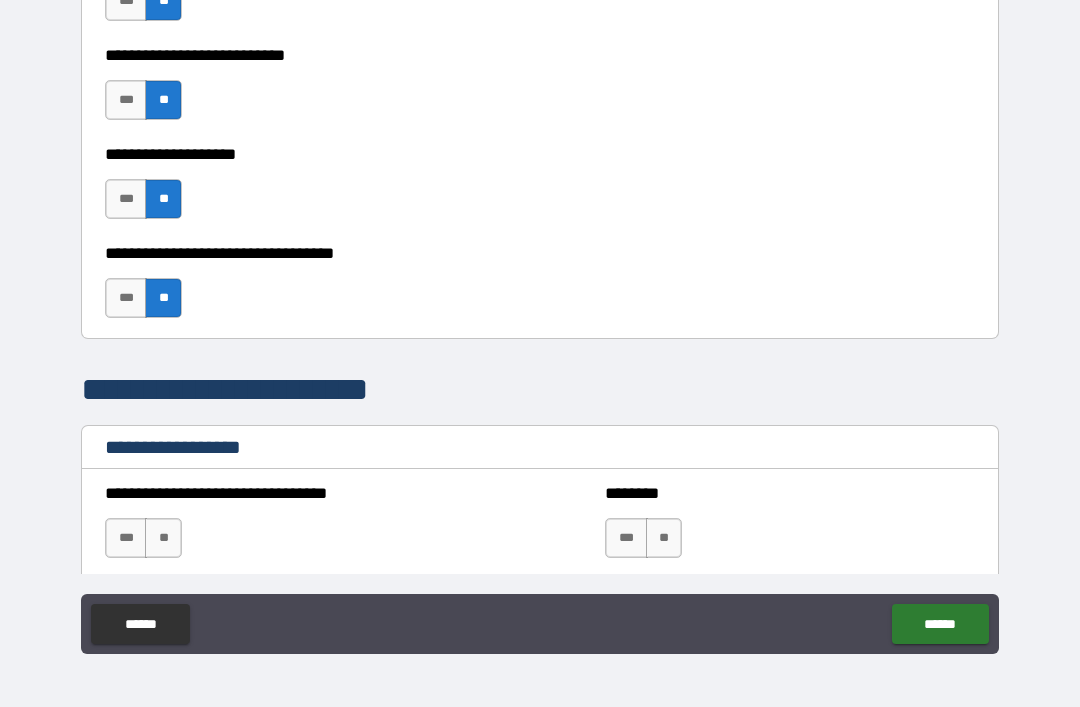 scroll, scrollTop: 1061, scrollLeft: 0, axis: vertical 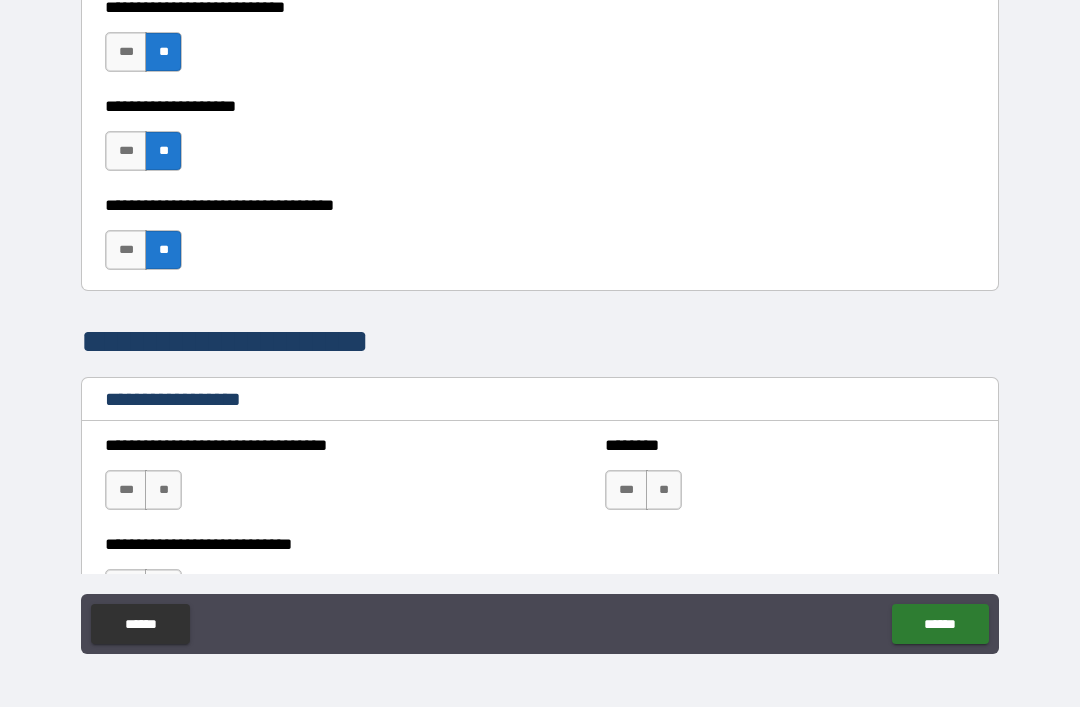 click on "**" at bounding box center [163, 490] 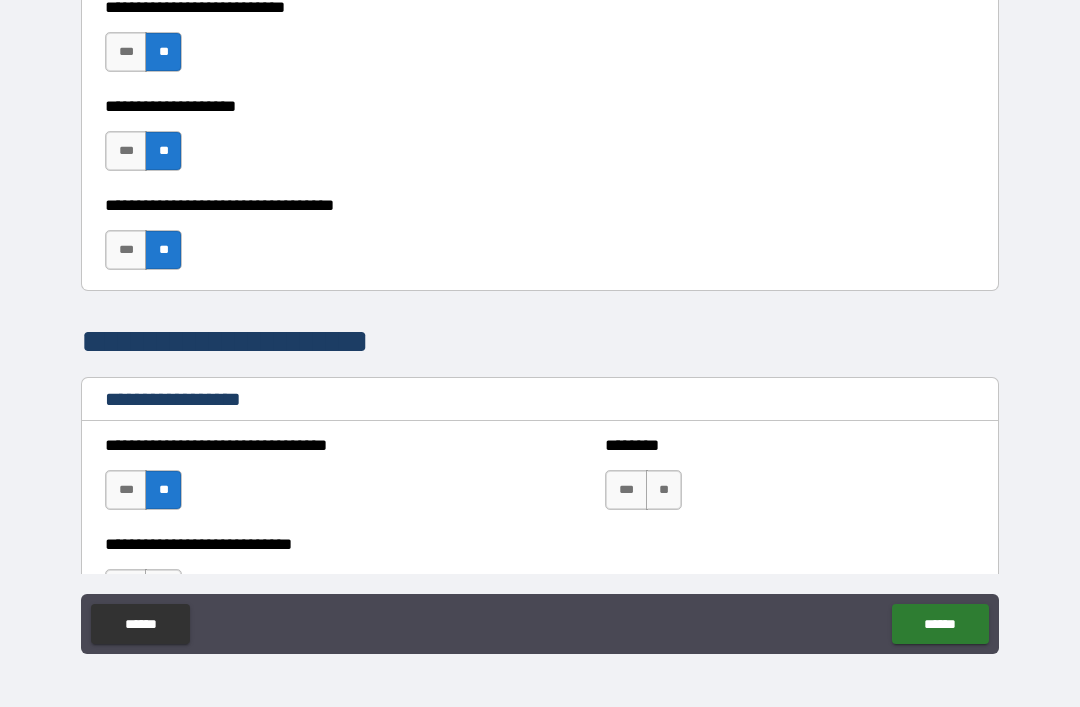 click on "**" at bounding box center [664, 490] 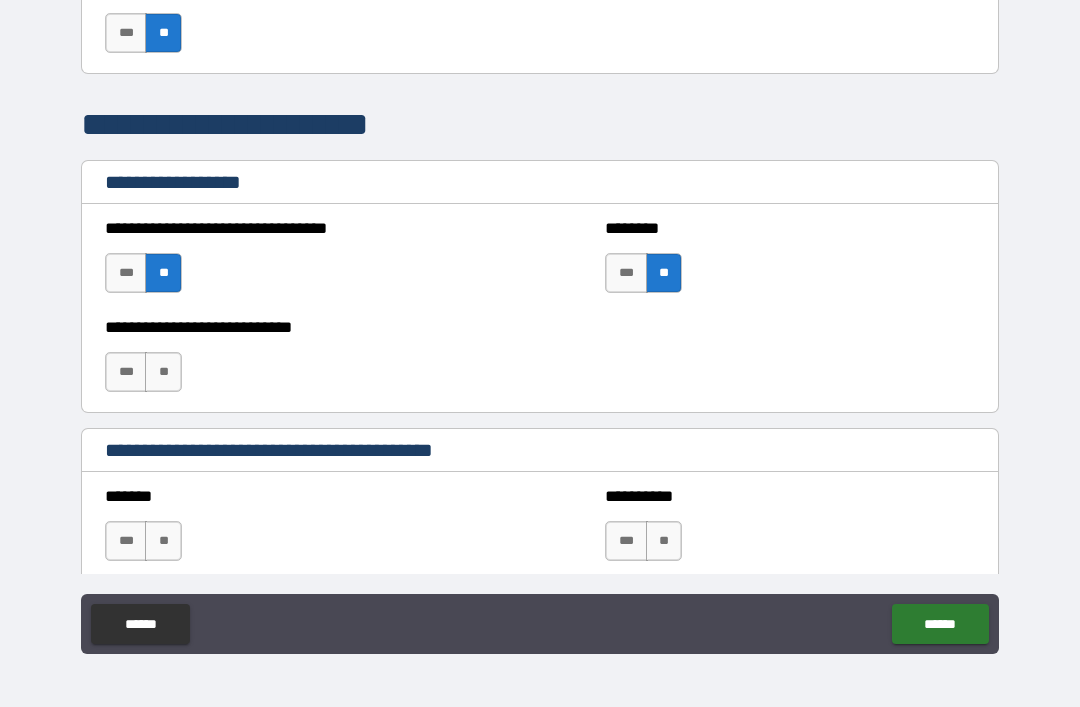scroll, scrollTop: 1288, scrollLeft: 0, axis: vertical 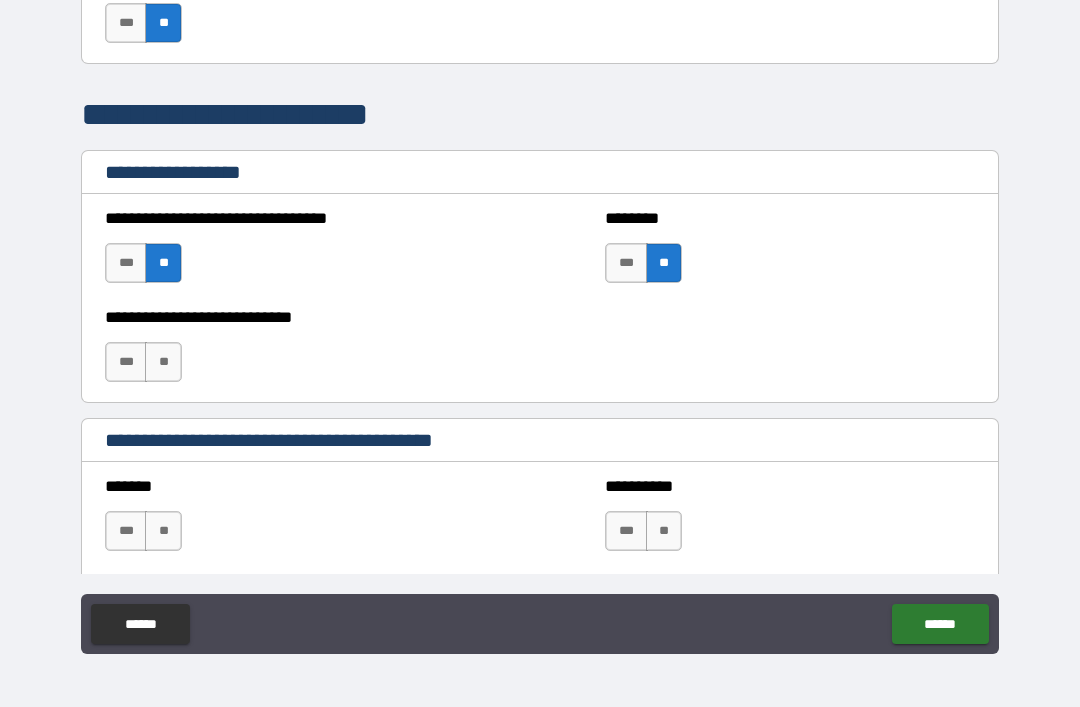 click on "**" at bounding box center (163, 362) 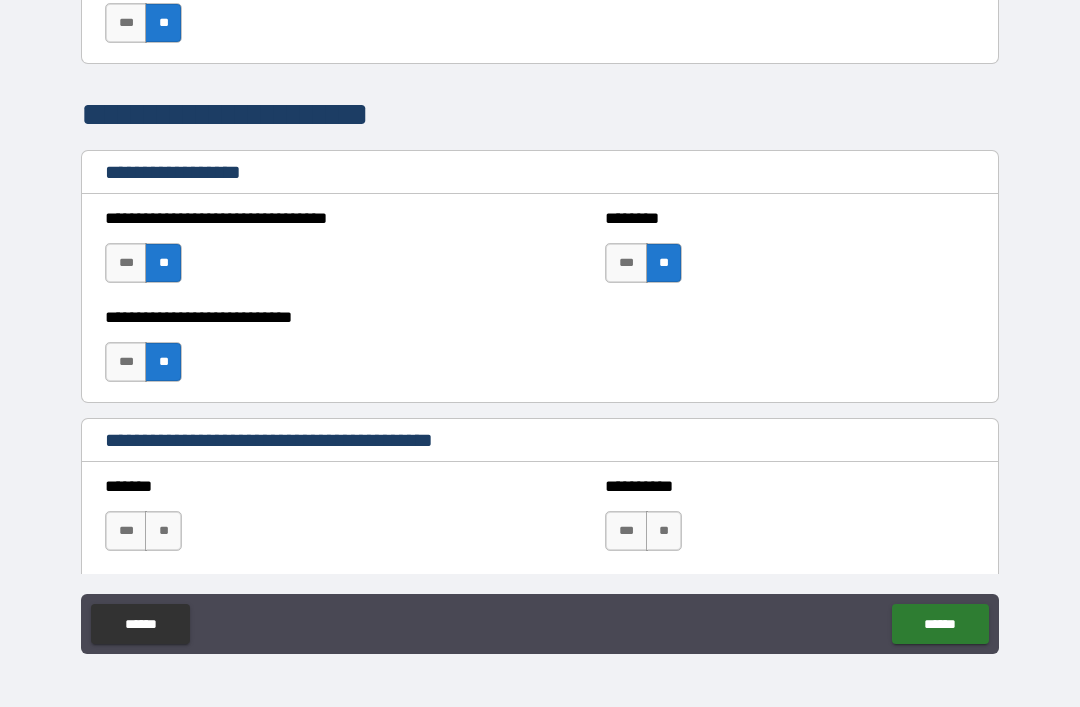 click on "**" at bounding box center (163, 531) 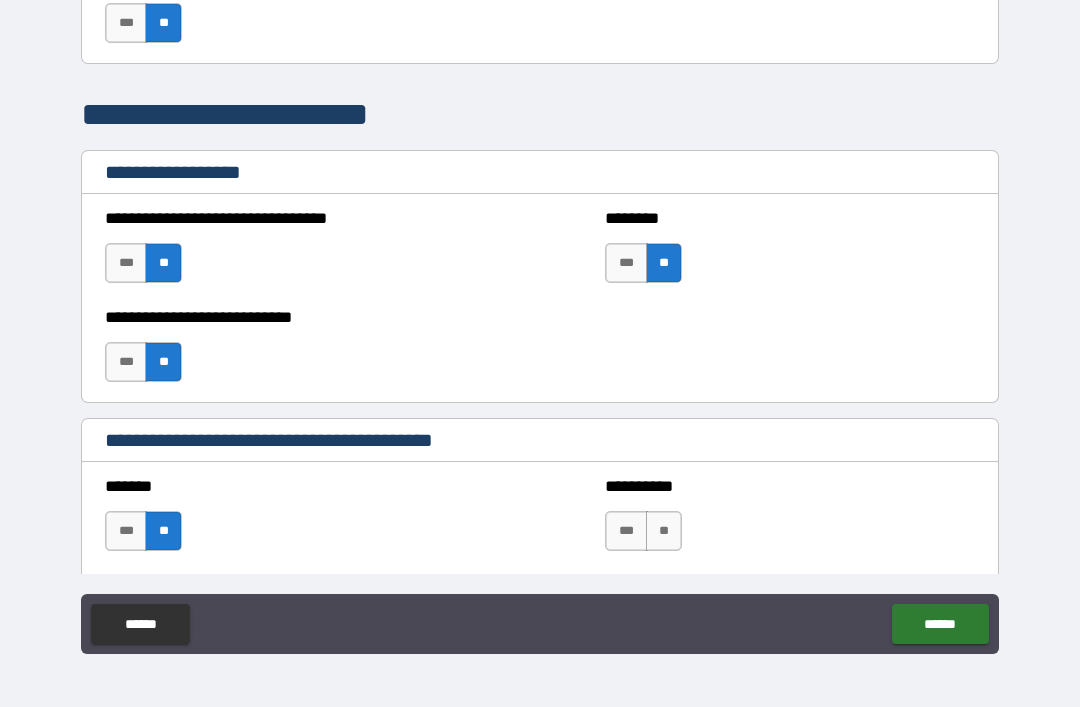 click on "**" at bounding box center (664, 531) 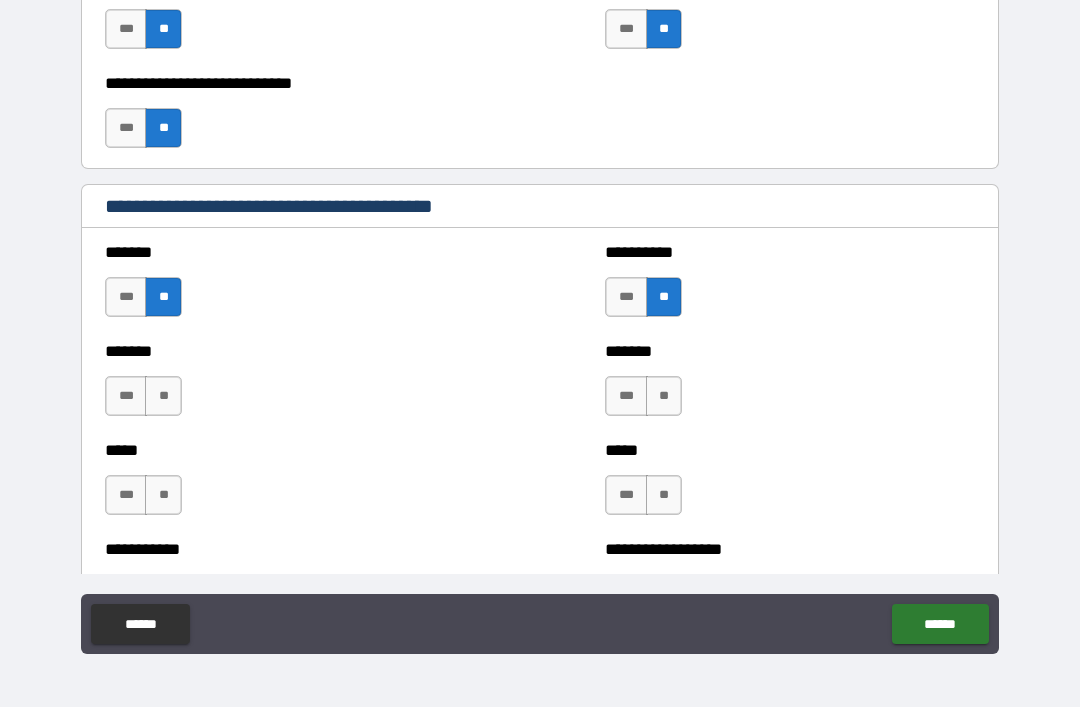 scroll, scrollTop: 1532, scrollLeft: 0, axis: vertical 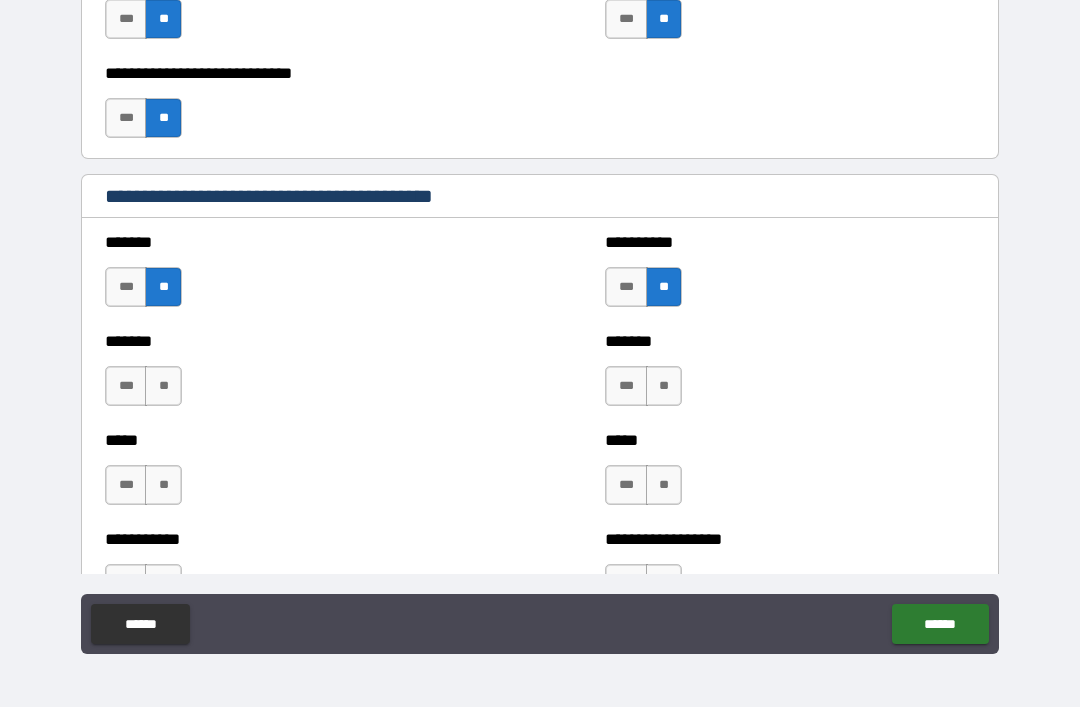 click on "**" at bounding box center (163, 386) 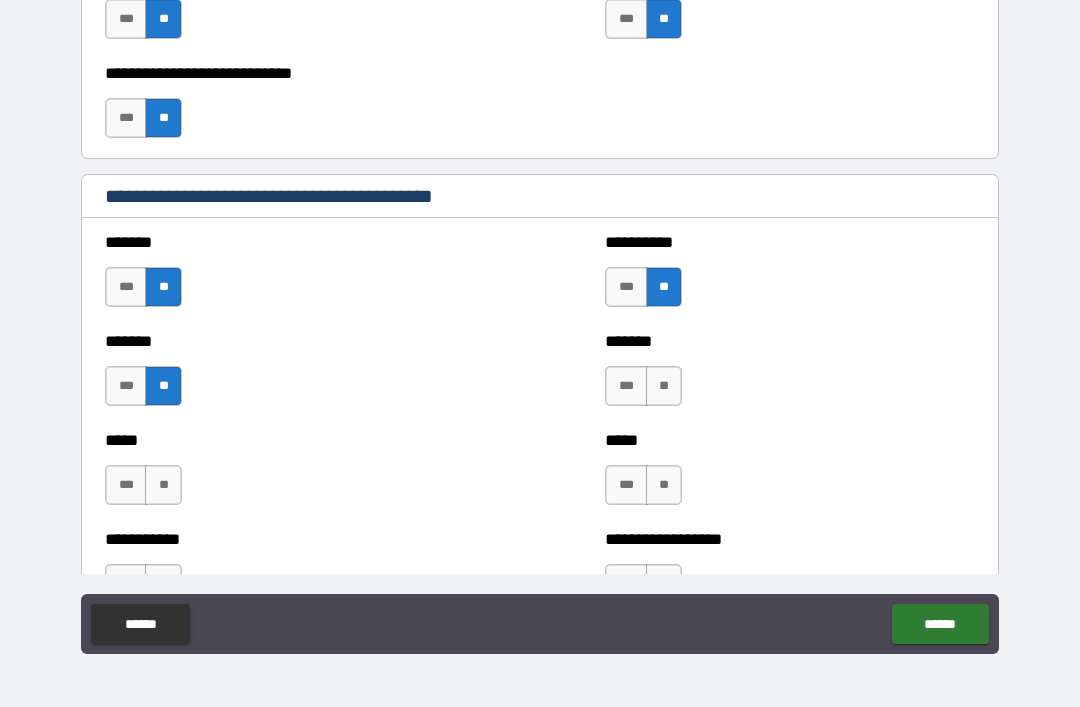 click on "**" at bounding box center [163, 485] 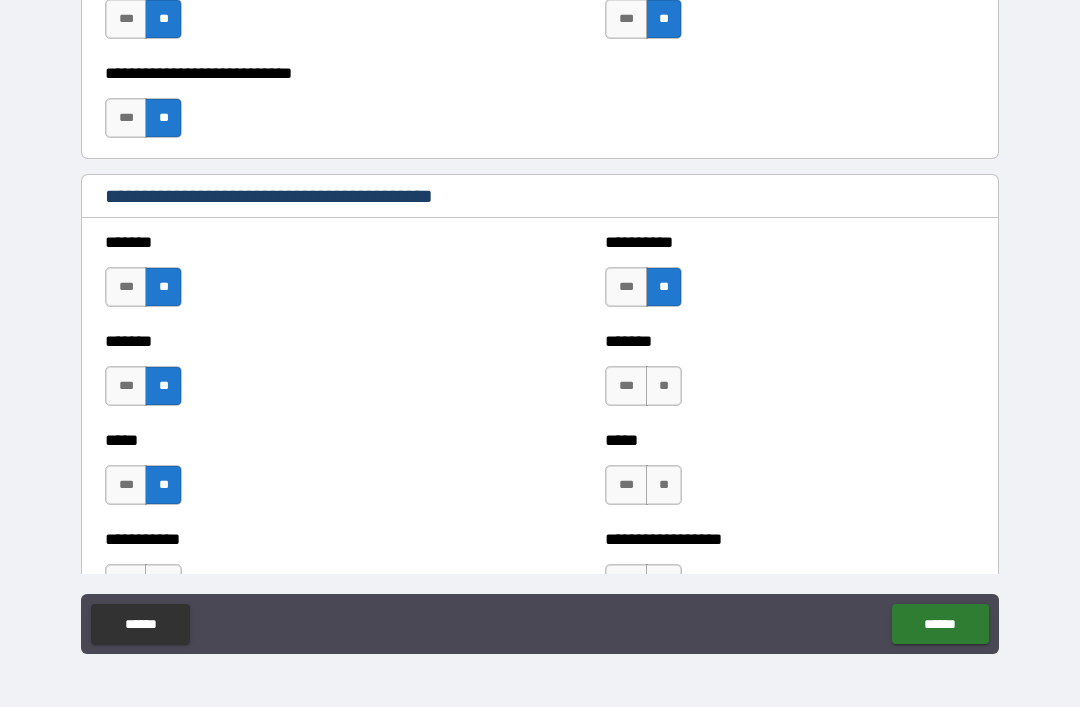 click on "**" at bounding box center [664, 386] 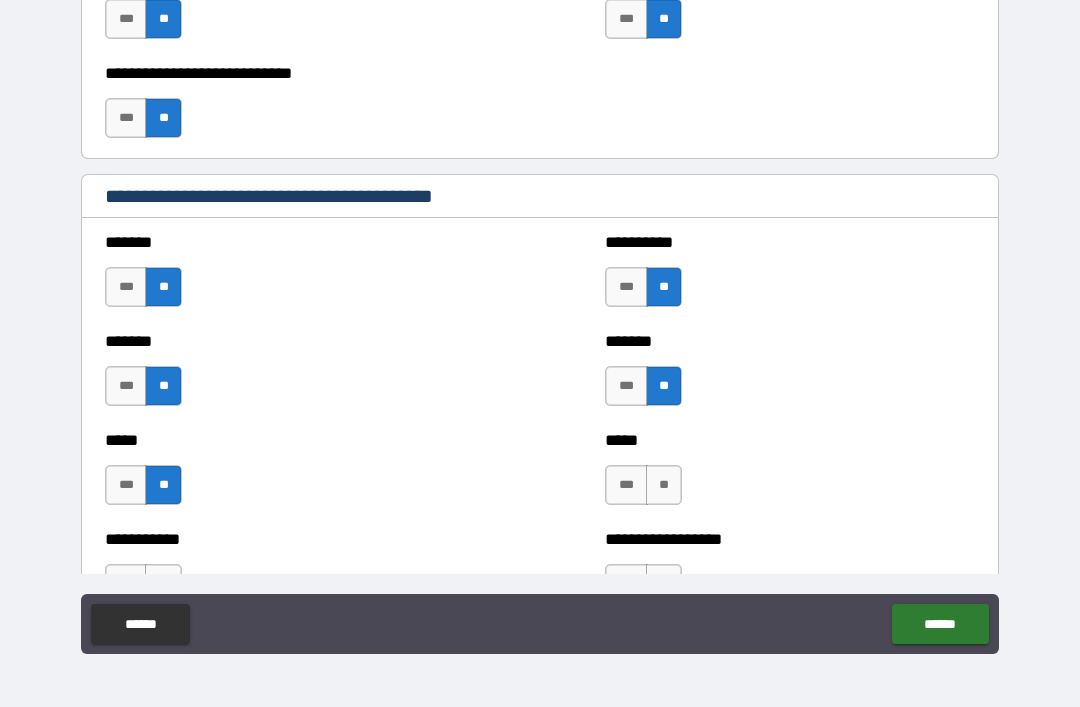 click on "**" at bounding box center [664, 485] 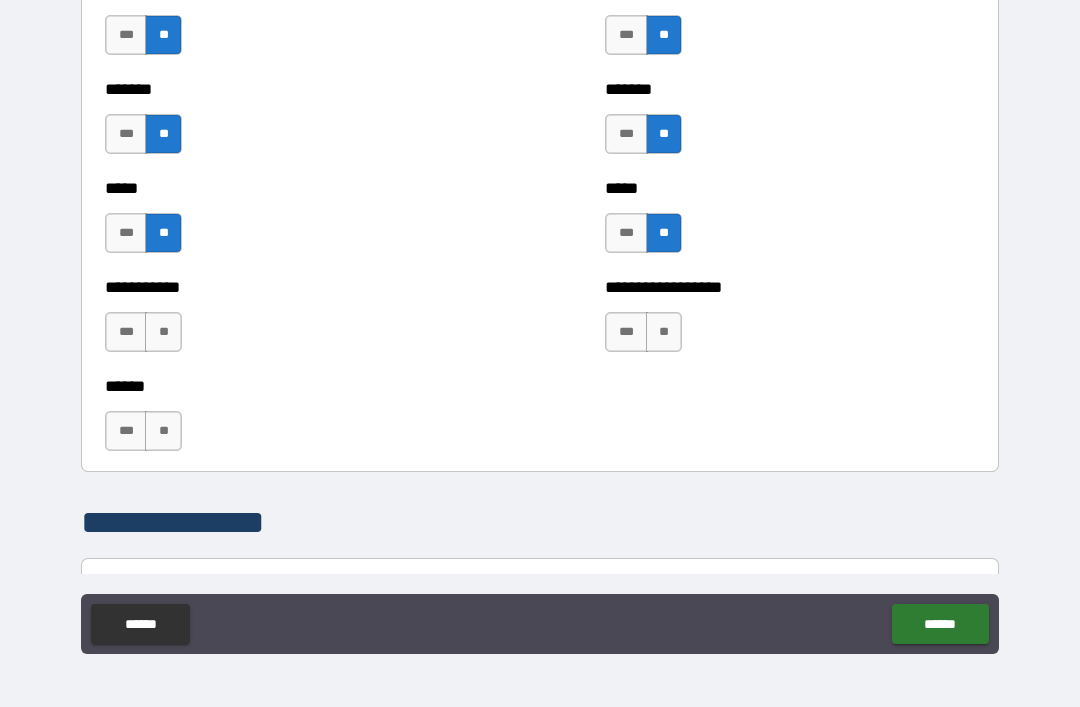 scroll, scrollTop: 1799, scrollLeft: 0, axis: vertical 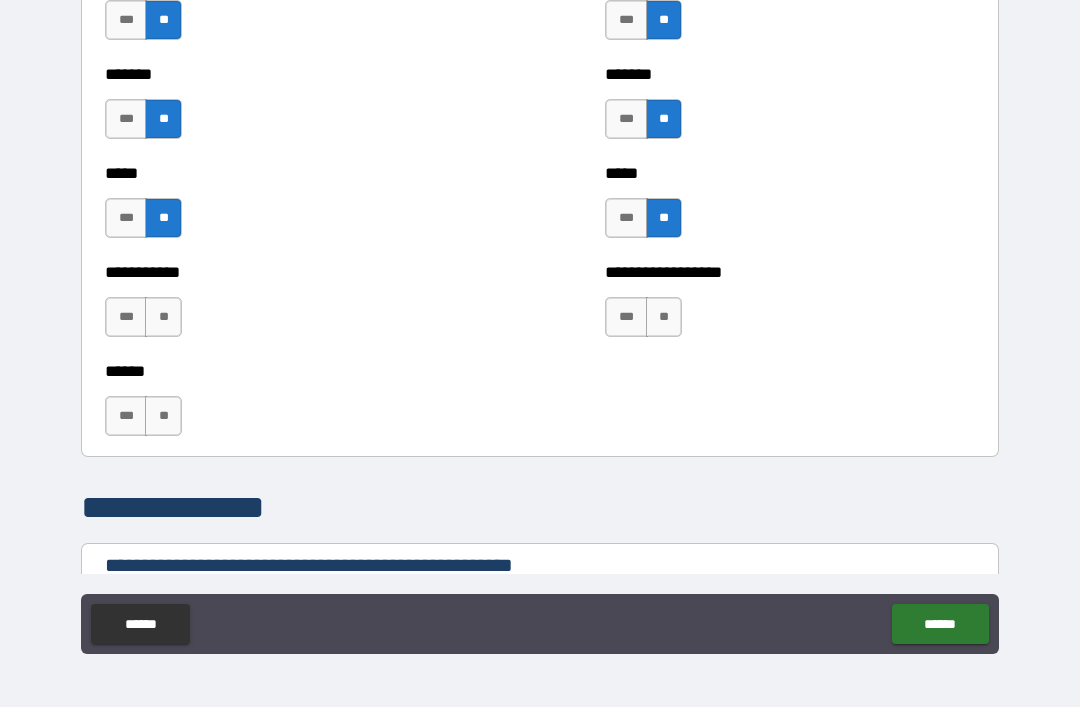 click on "**" at bounding box center [163, 317] 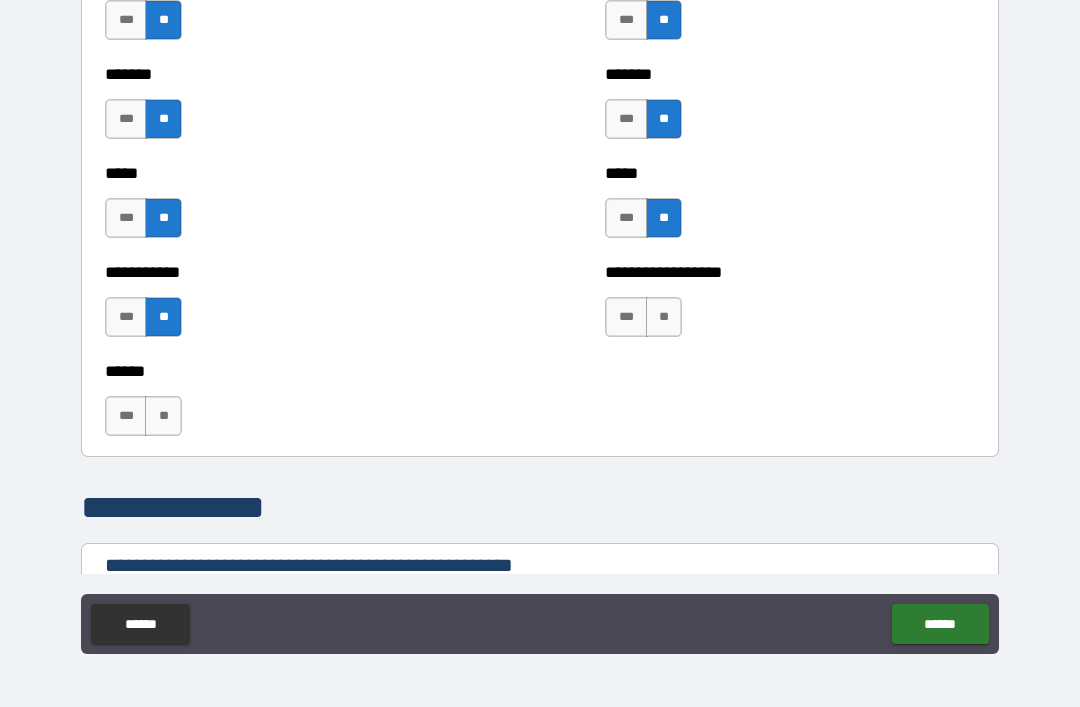 click on "**" at bounding box center (163, 416) 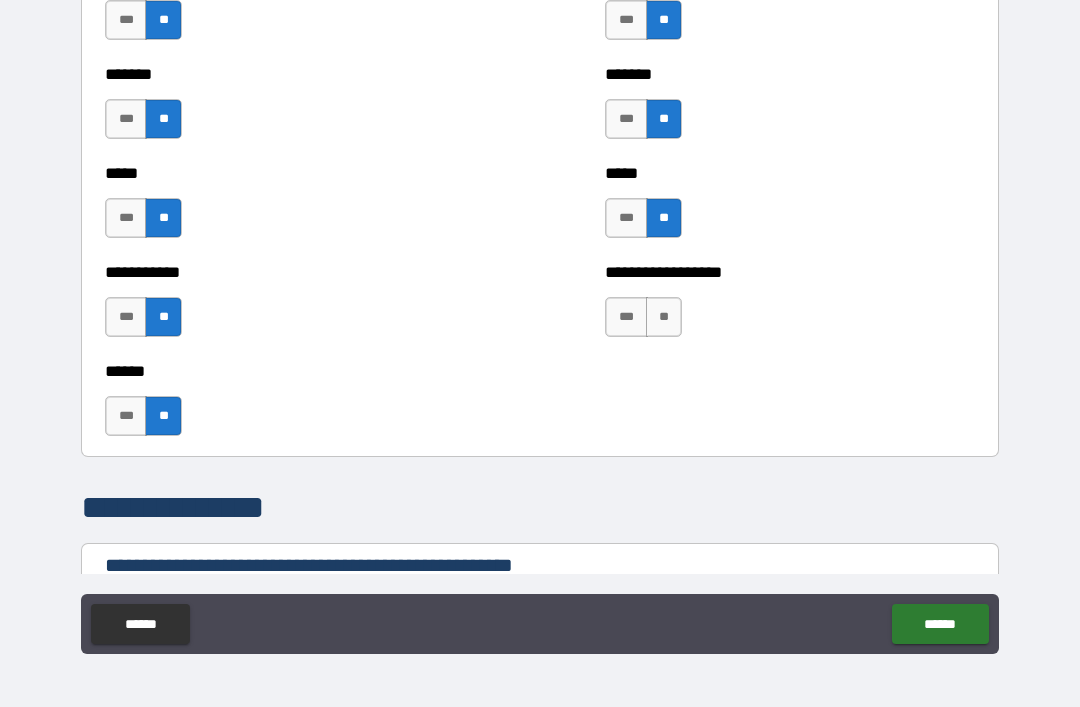 click on "**" at bounding box center [664, 317] 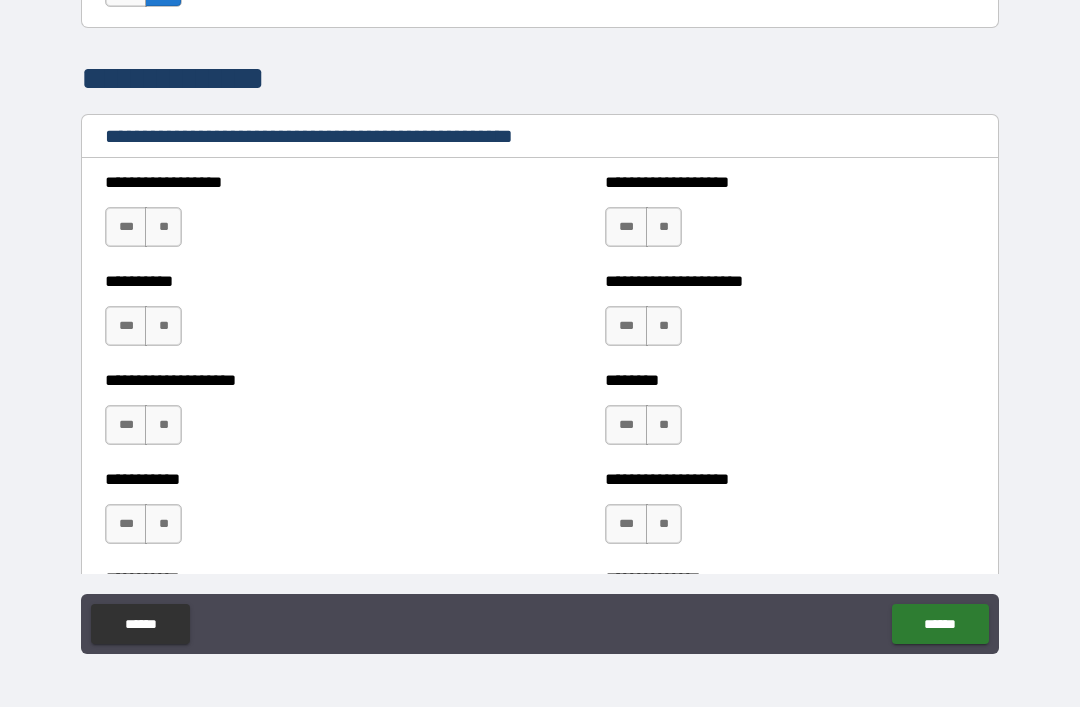 scroll, scrollTop: 2229, scrollLeft: 0, axis: vertical 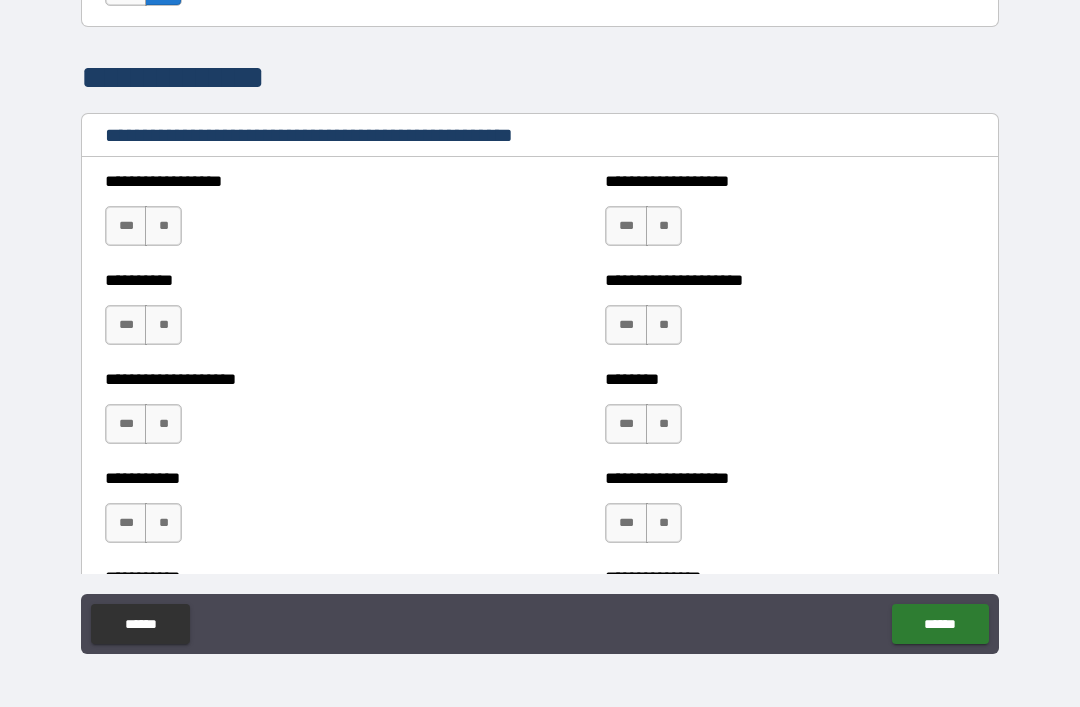 click on "**" at bounding box center [163, 226] 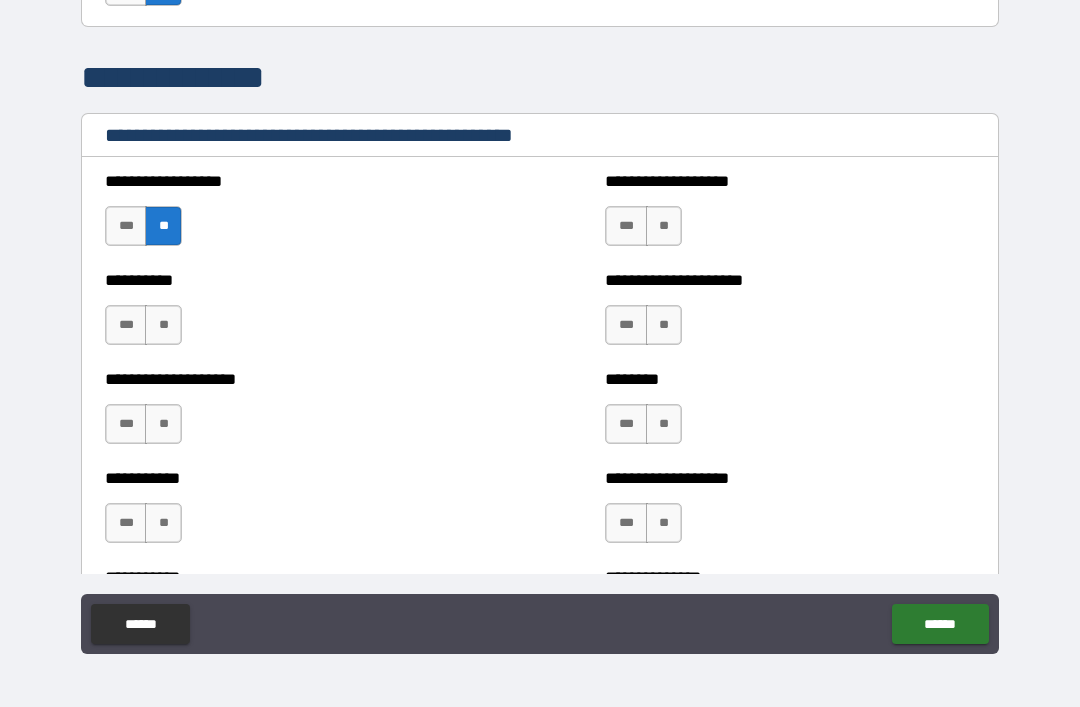 click on "**" at bounding box center [163, 325] 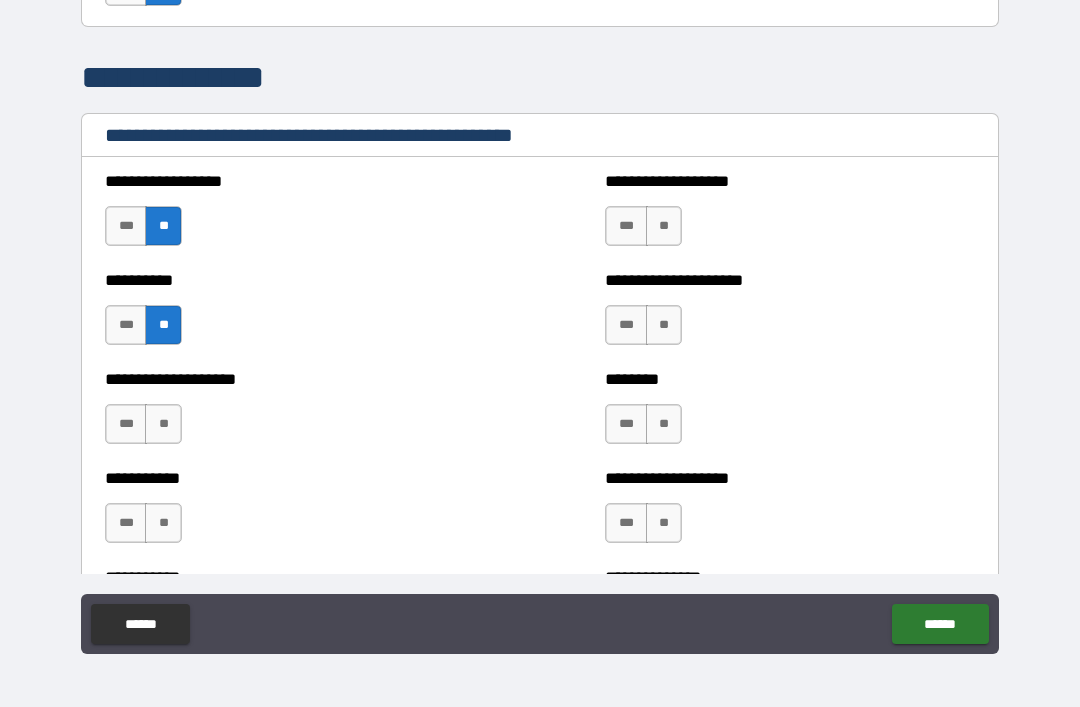 click on "**" at bounding box center (163, 424) 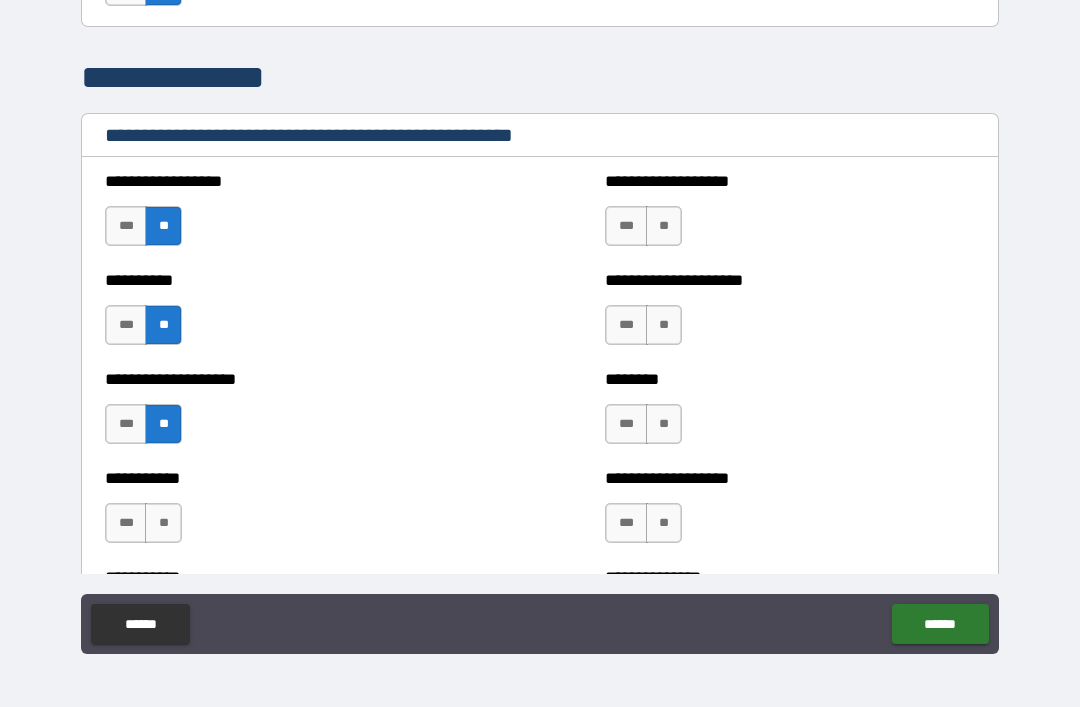 click on "**" at bounding box center [163, 523] 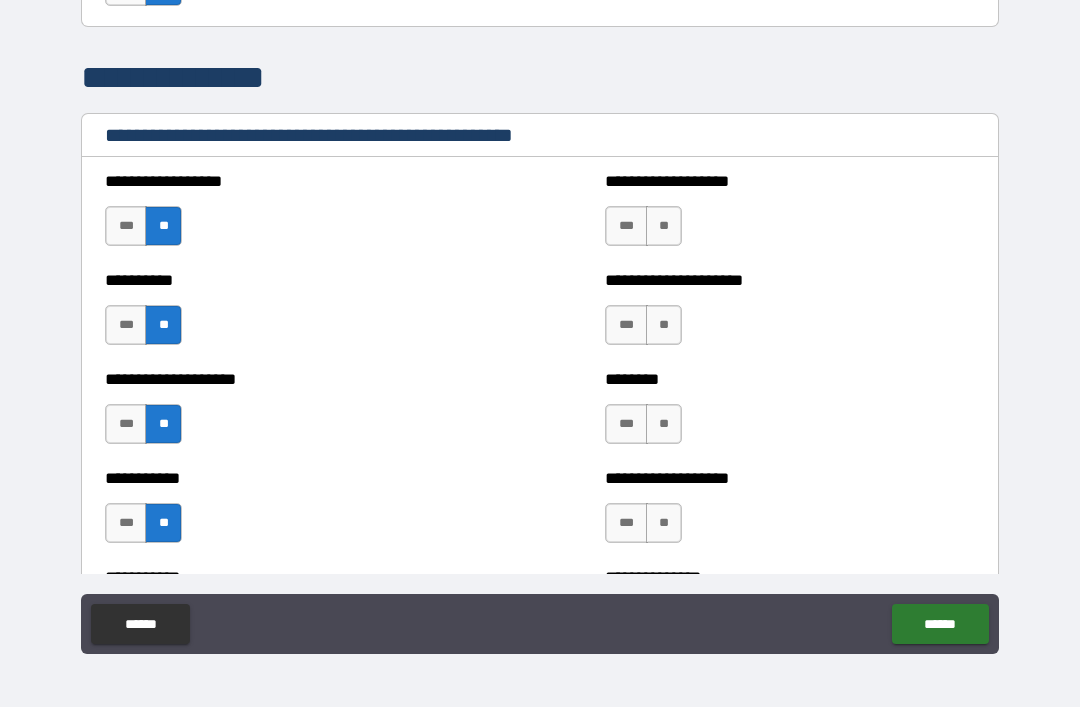 click on "**" at bounding box center (664, 226) 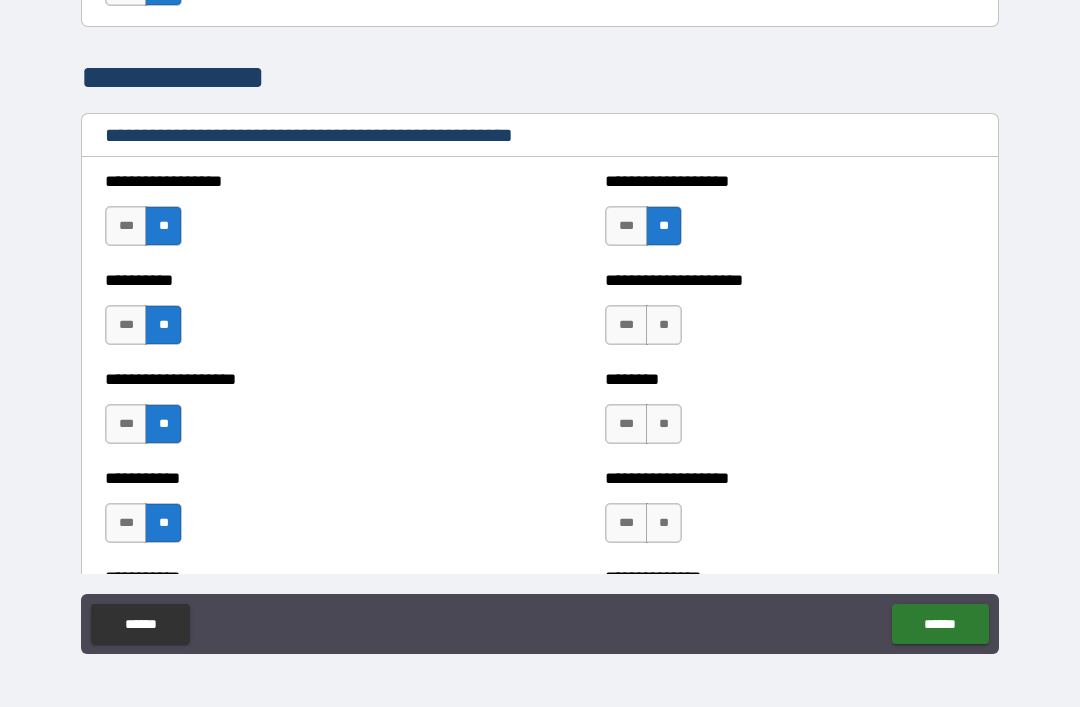 click on "**" at bounding box center (664, 325) 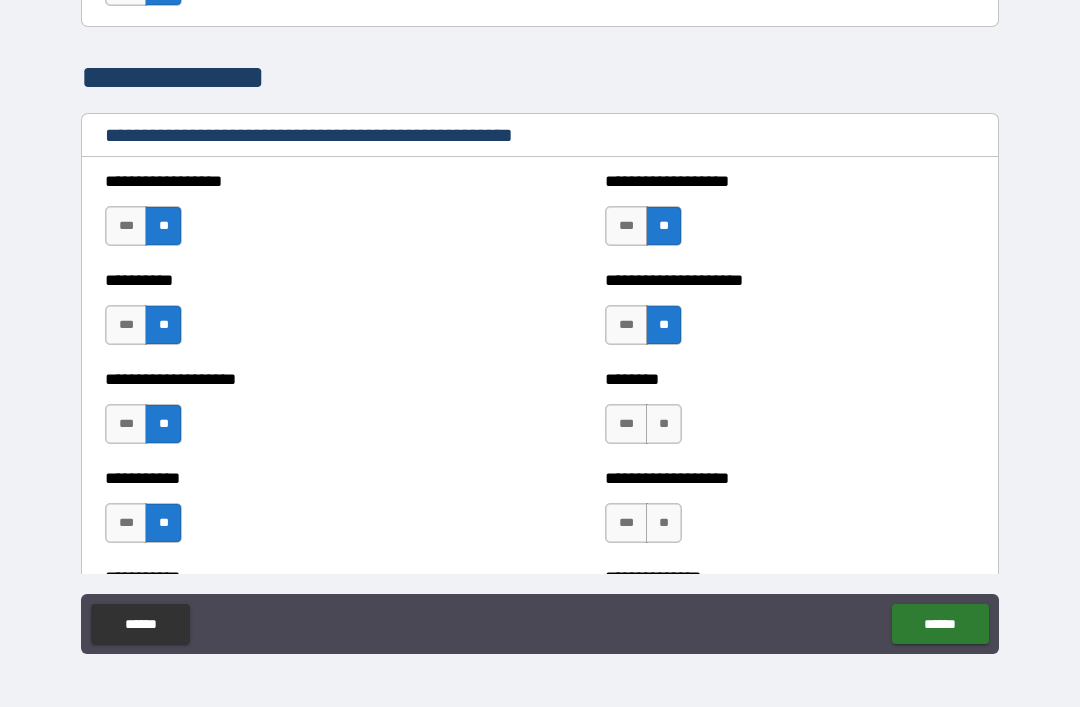 click on "**" at bounding box center (664, 424) 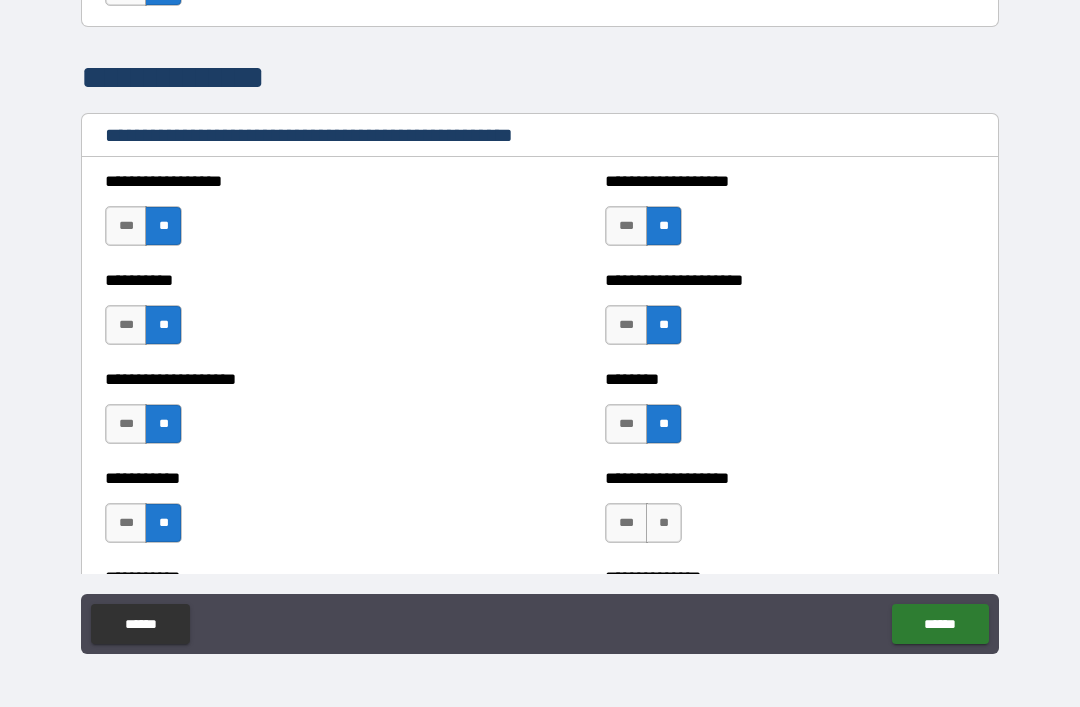 click on "**" at bounding box center [664, 523] 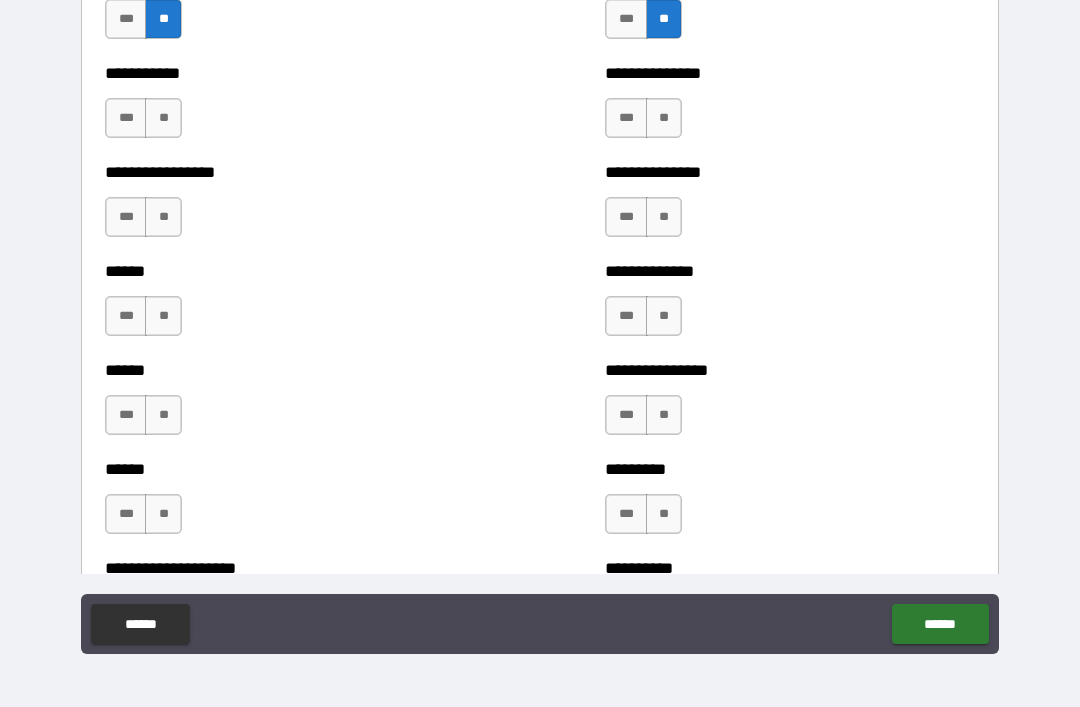 scroll, scrollTop: 2737, scrollLeft: 0, axis: vertical 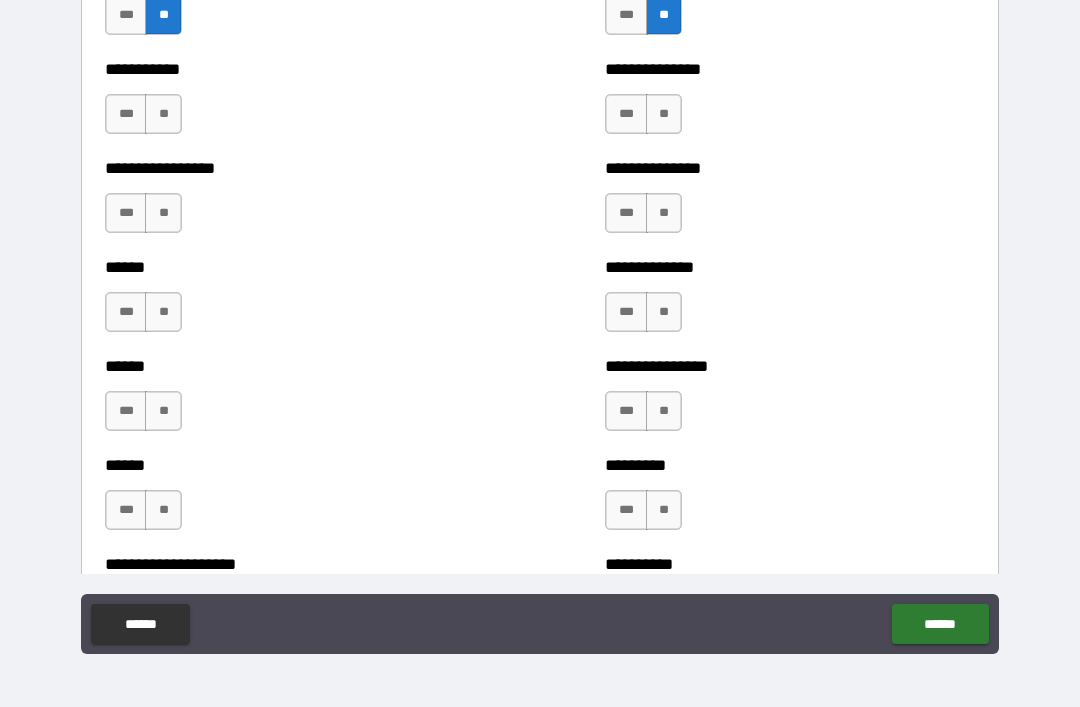 click on "**" at bounding box center (163, 114) 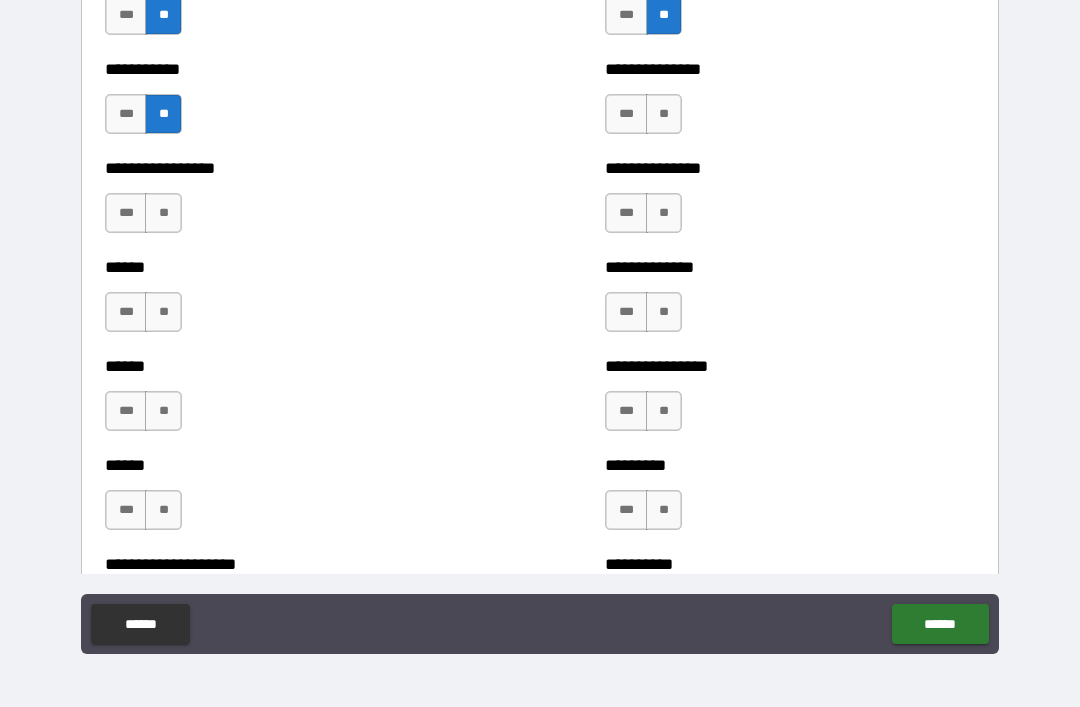 click on "**" at bounding box center [163, 213] 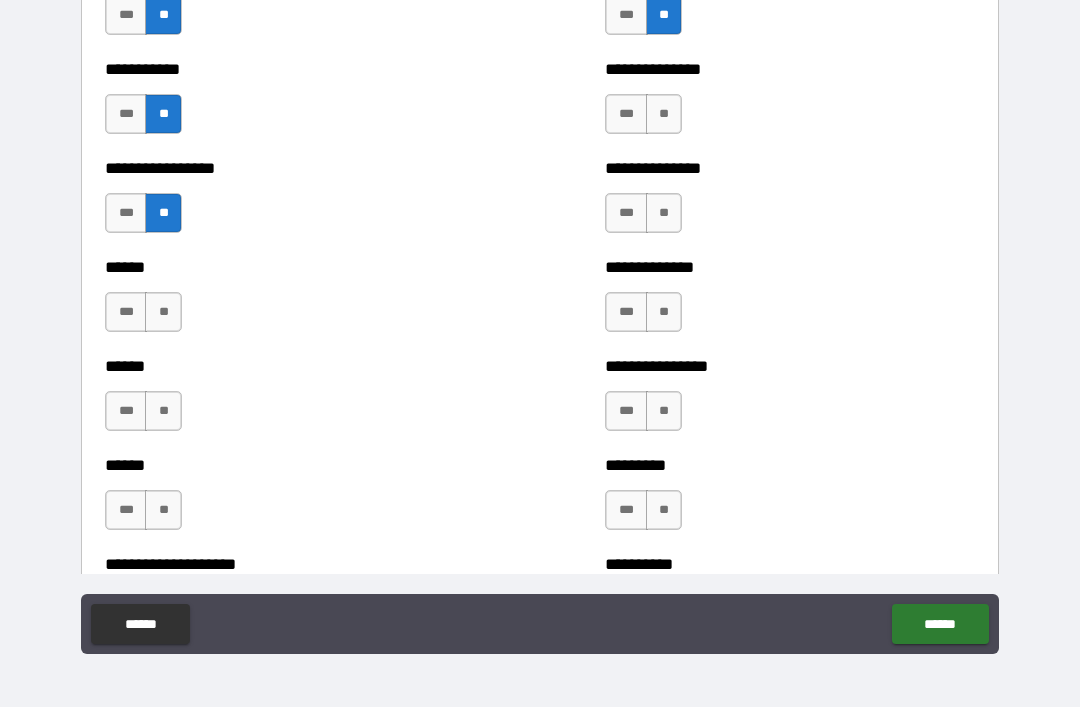 click on "**" at bounding box center (163, 312) 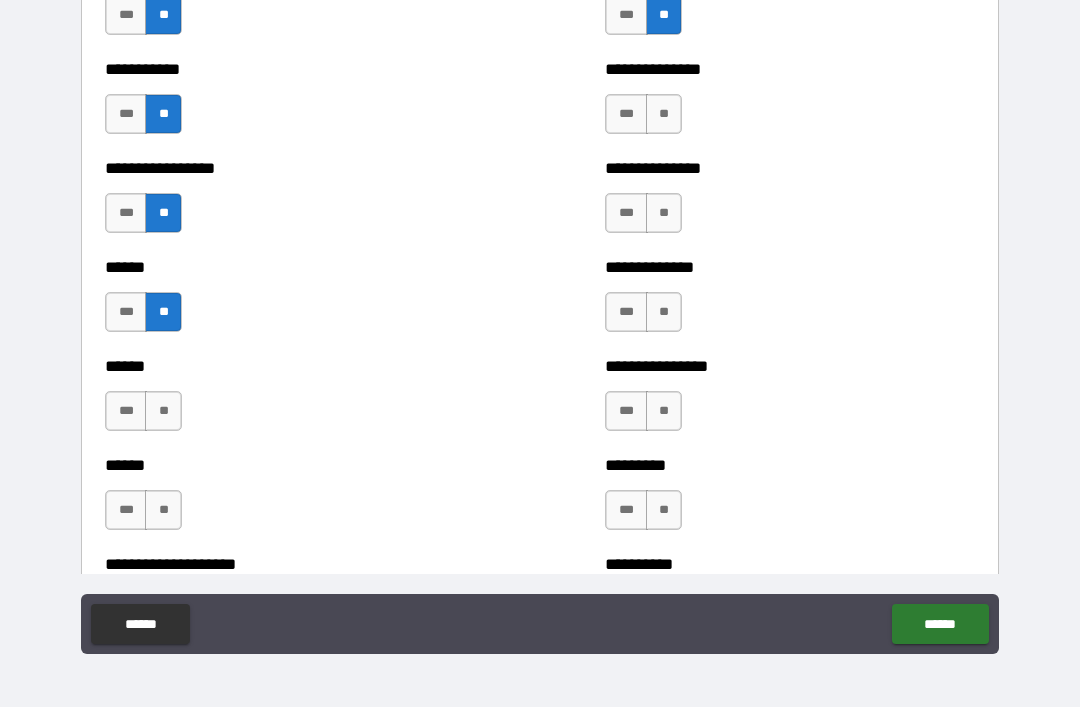 click on "**" at bounding box center (163, 411) 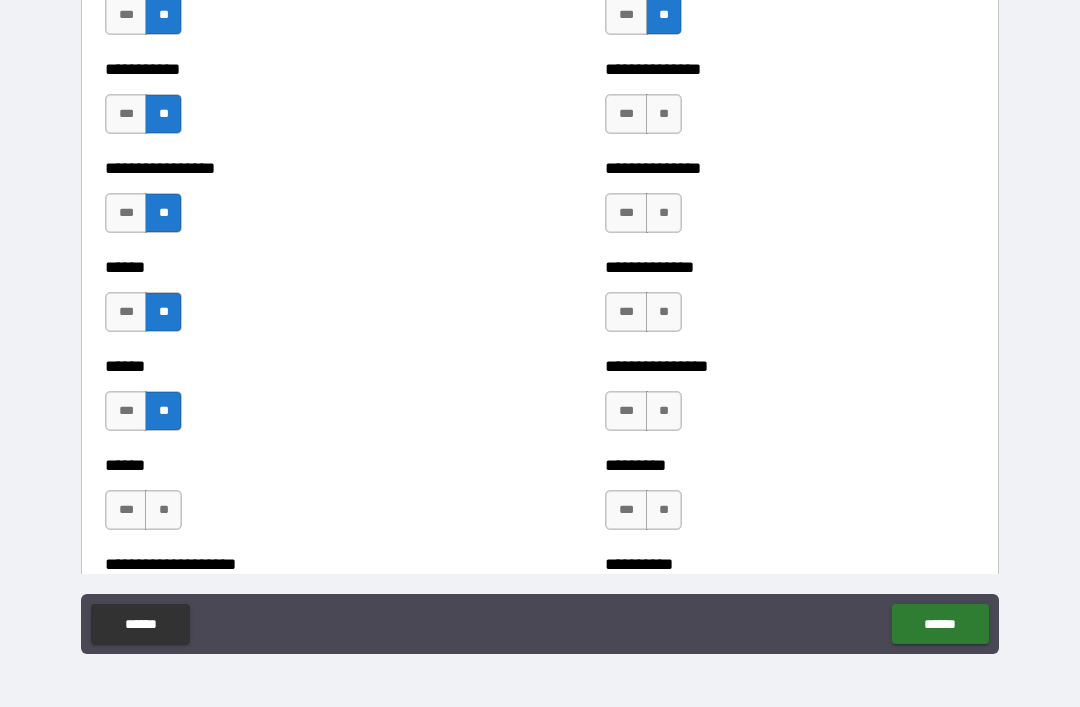 click on "**" at bounding box center (163, 510) 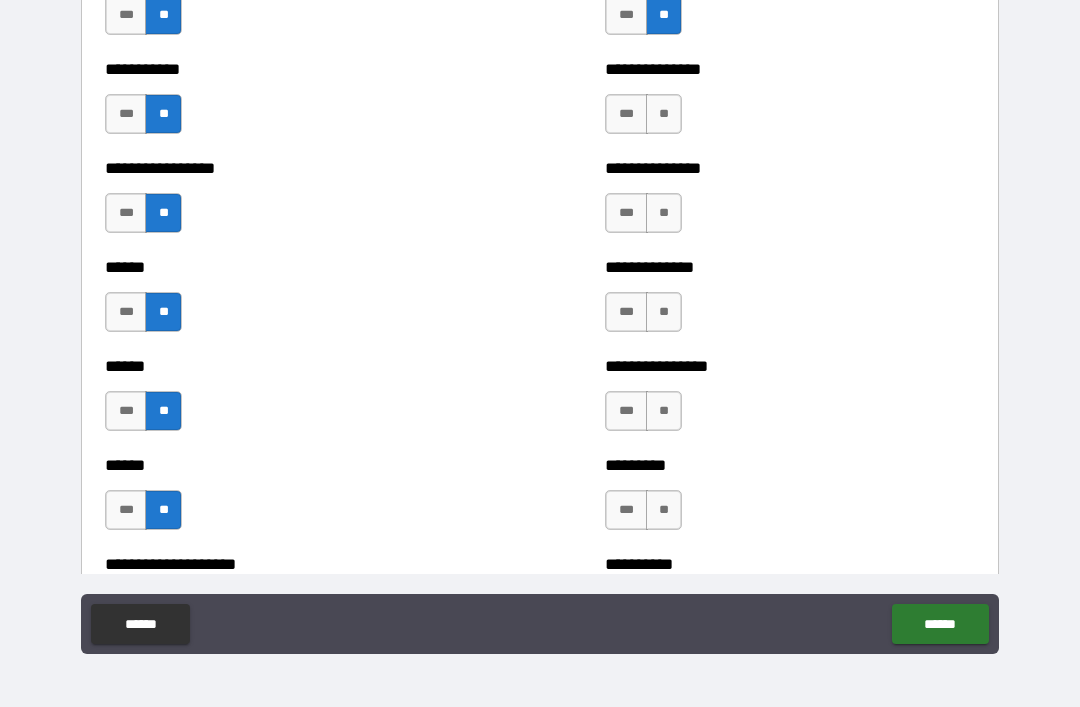 click on "**" at bounding box center [664, 114] 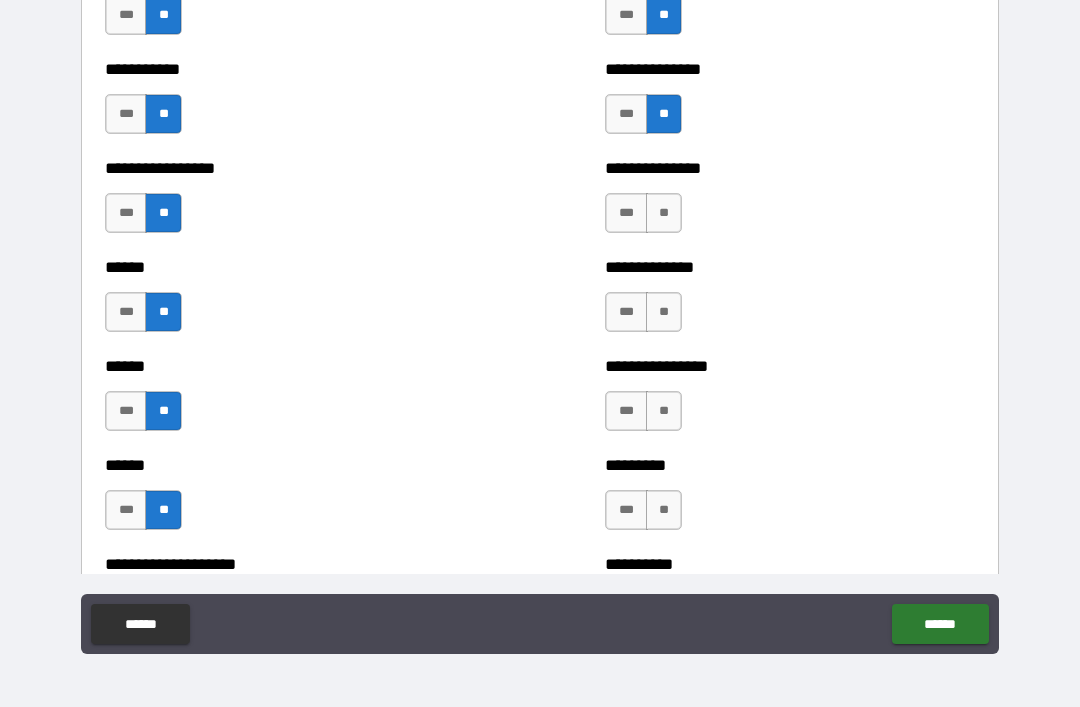 click on "**" at bounding box center [664, 213] 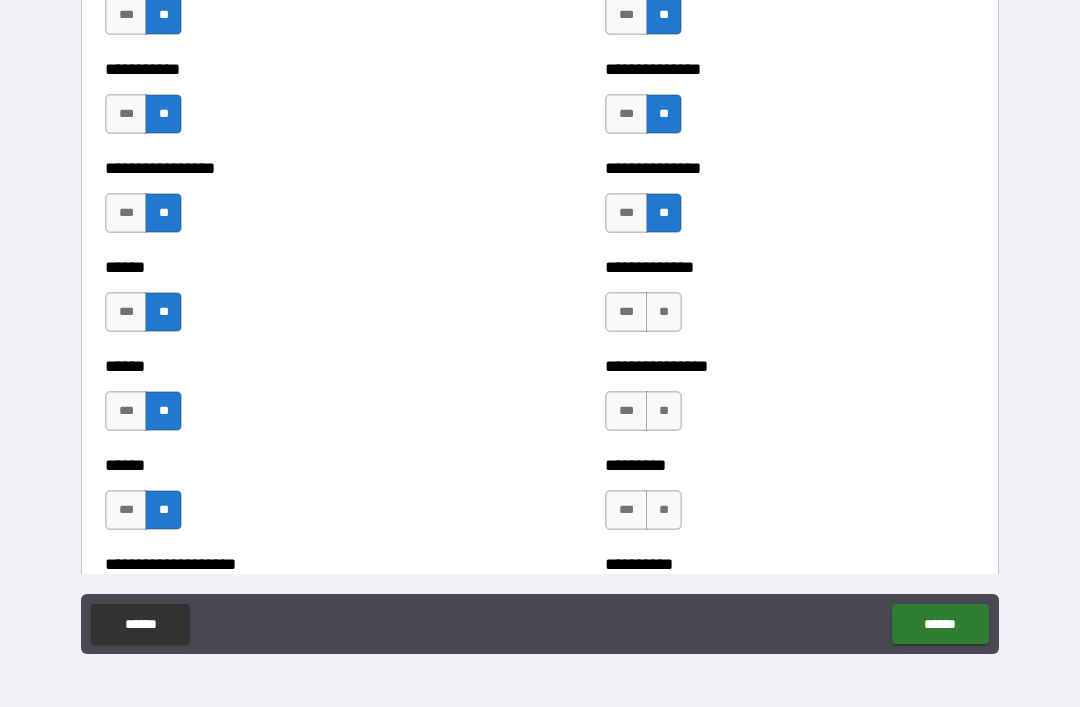 click on "**" at bounding box center (664, 312) 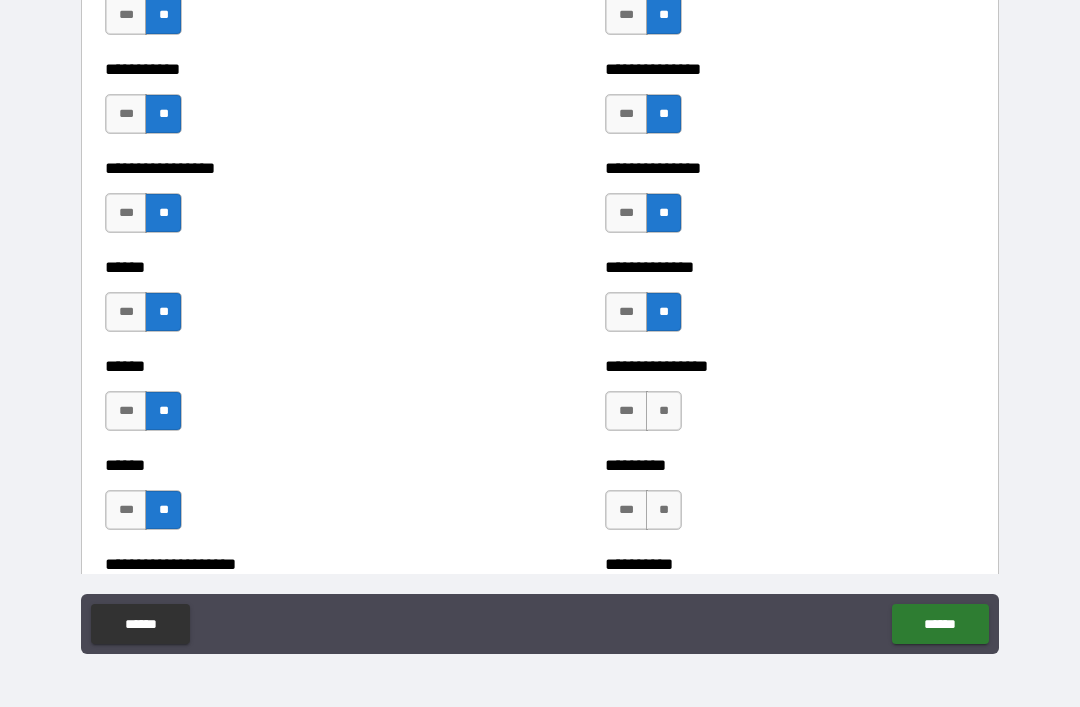 click on "**" at bounding box center (664, 411) 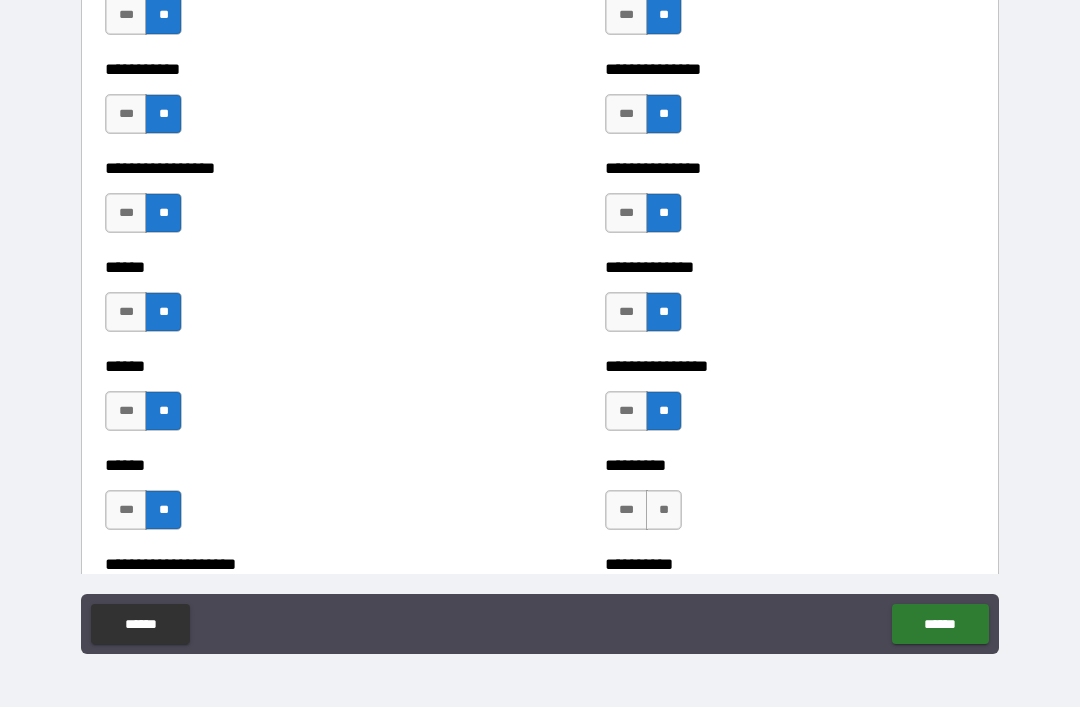 click on "**" at bounding box center [664, 510] 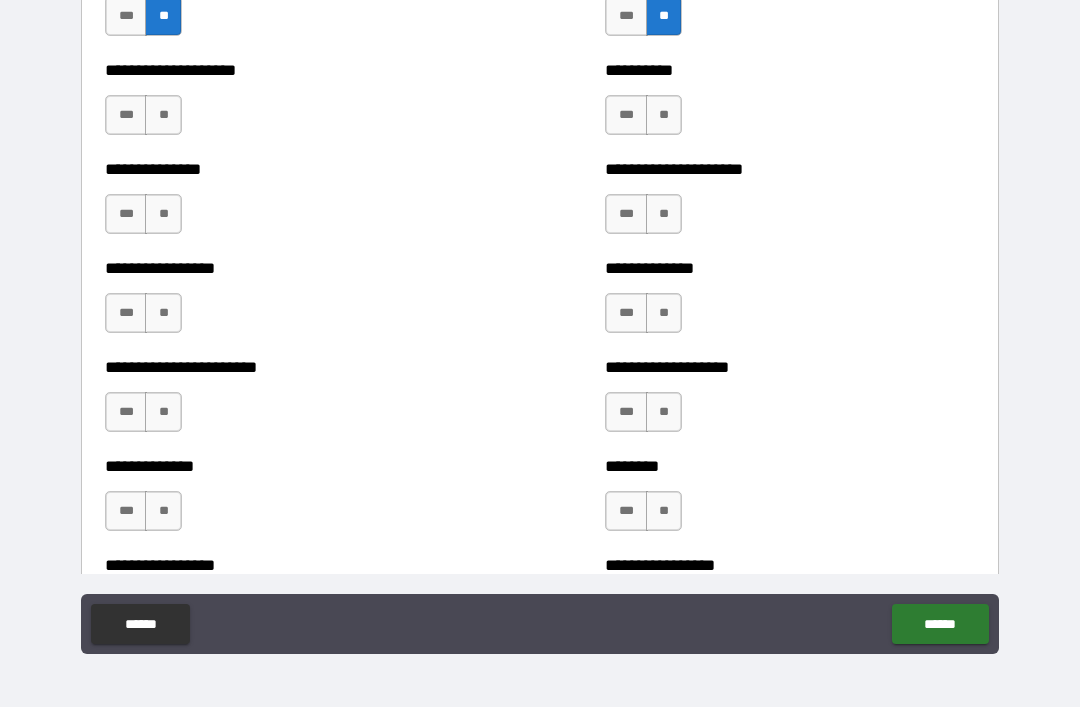 scroll, scrollTop: 3206, scrollLeft: 0, axis: vertical 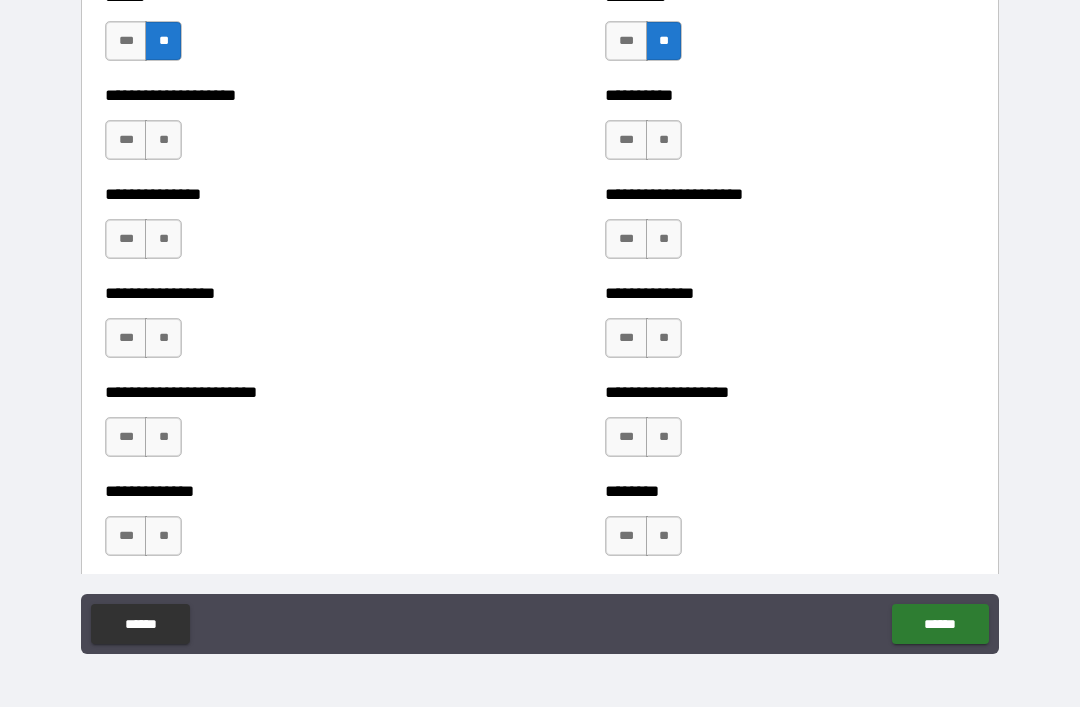 click on "**" at bounding box center (163, 140) 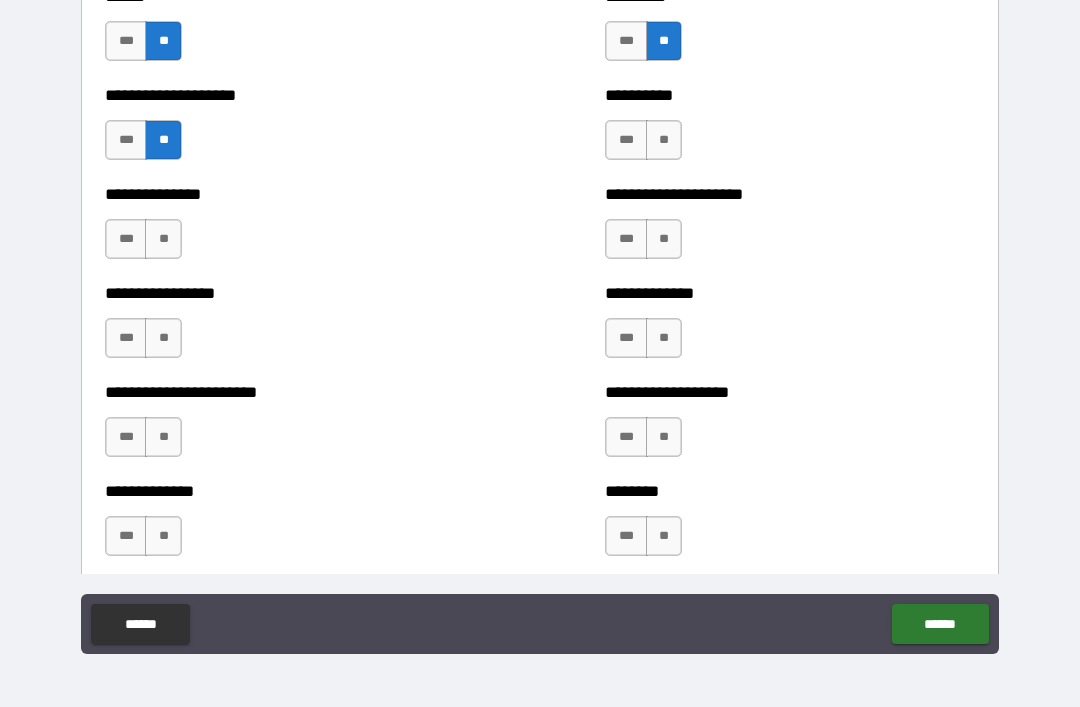 click on "**" at bounding box center [163, 239] 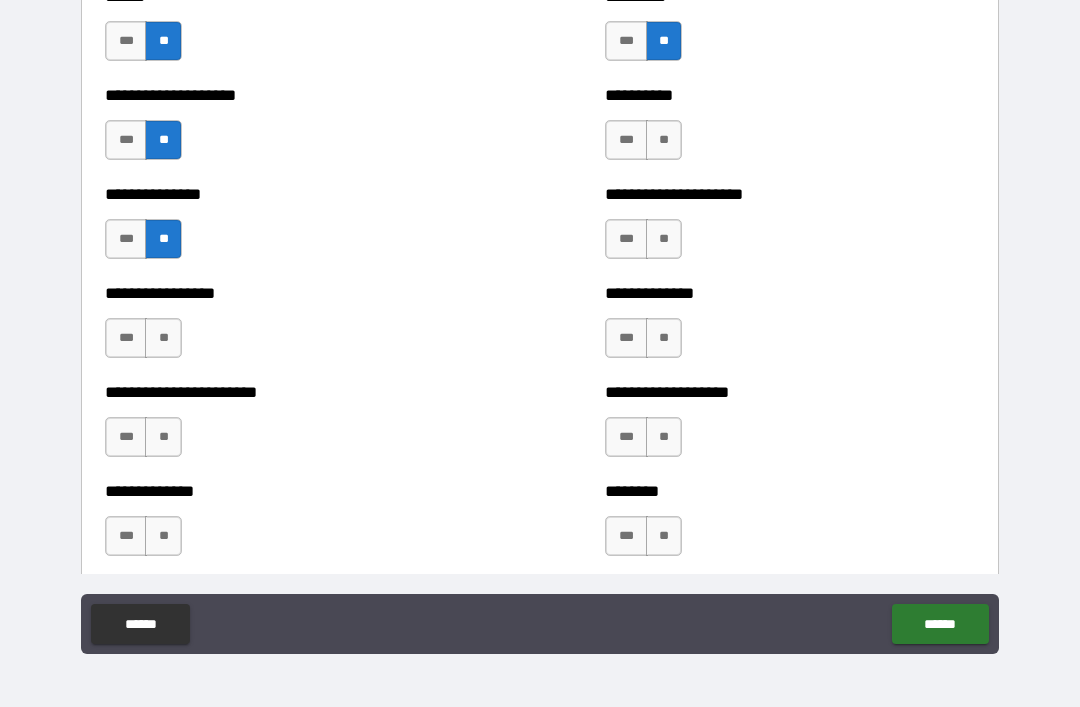 click on "**" at bounding box center [163, 338] 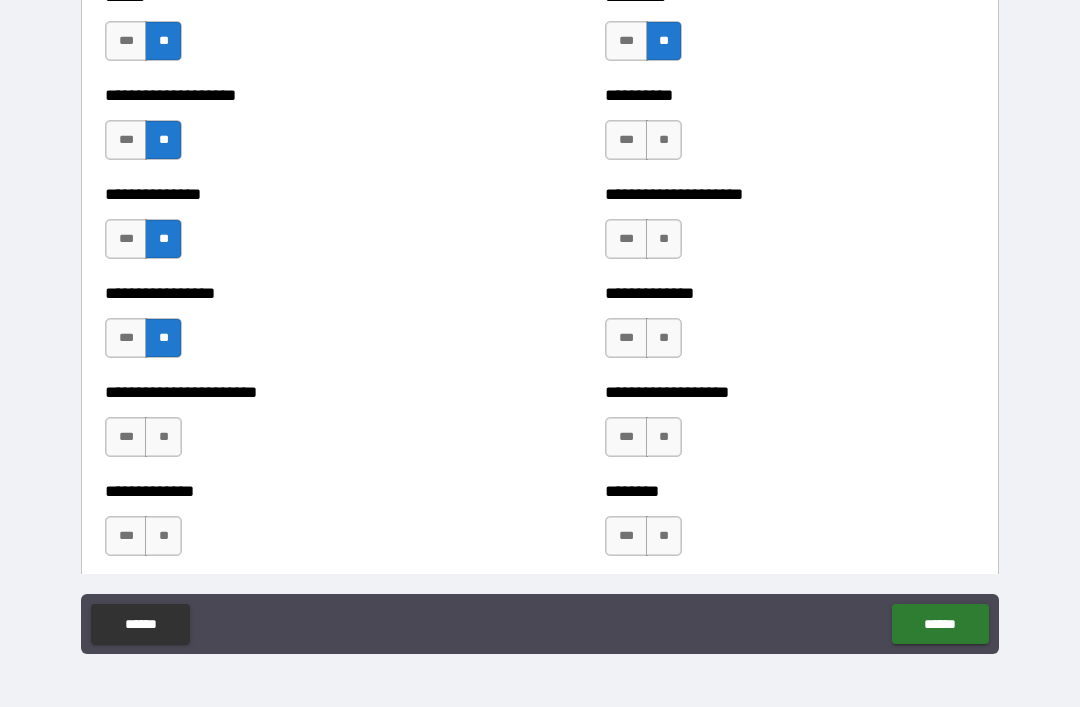 click on "**" at bounding box center [163, 437] 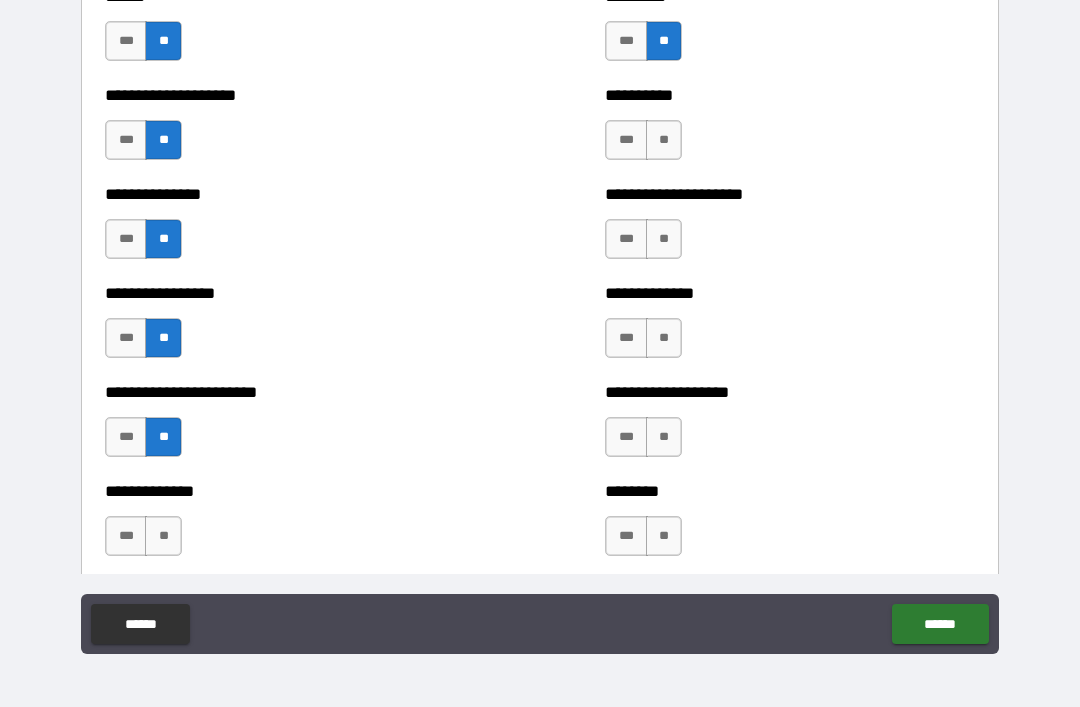 click on "**" at bounding box center [163, 536] 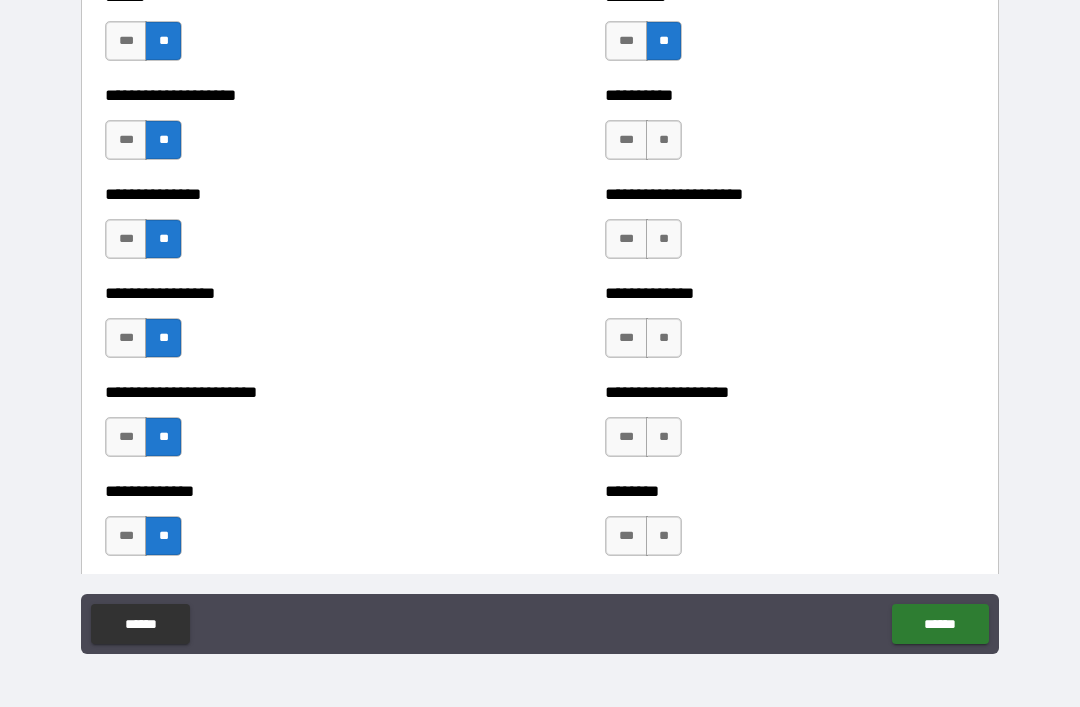 click on "**" at bounding box center (664, 140) 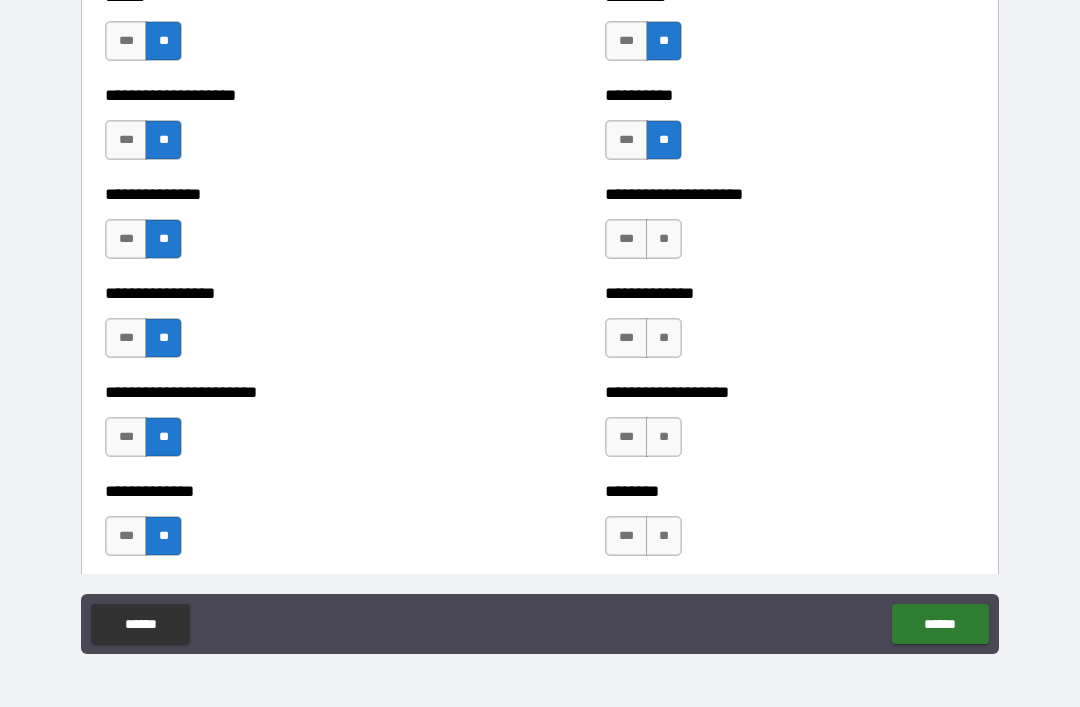 click on "**" at bounding box center [664, 239] 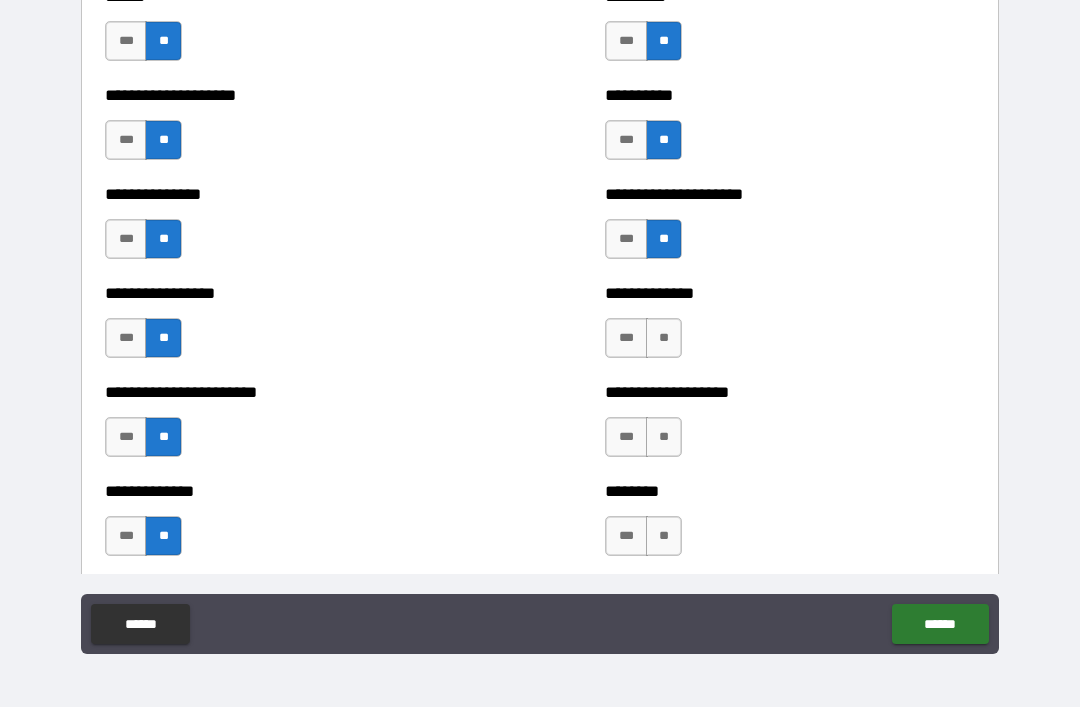 click on "**" at bounding box center [664, 338] 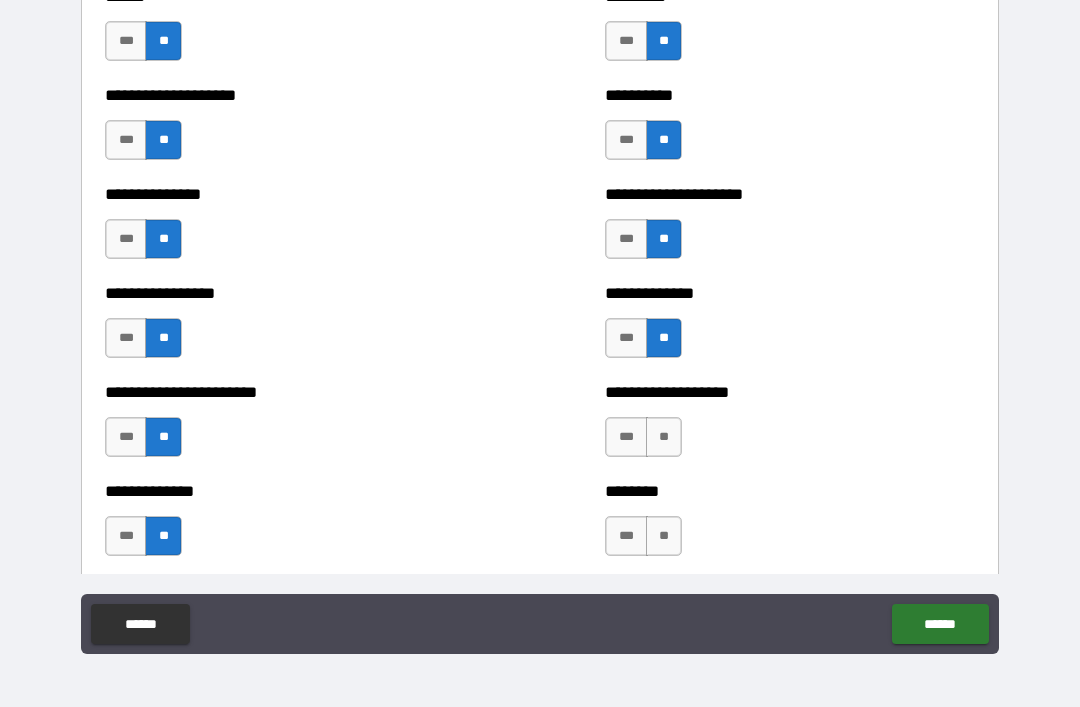 click on "**" at bounding box center [664, 437] 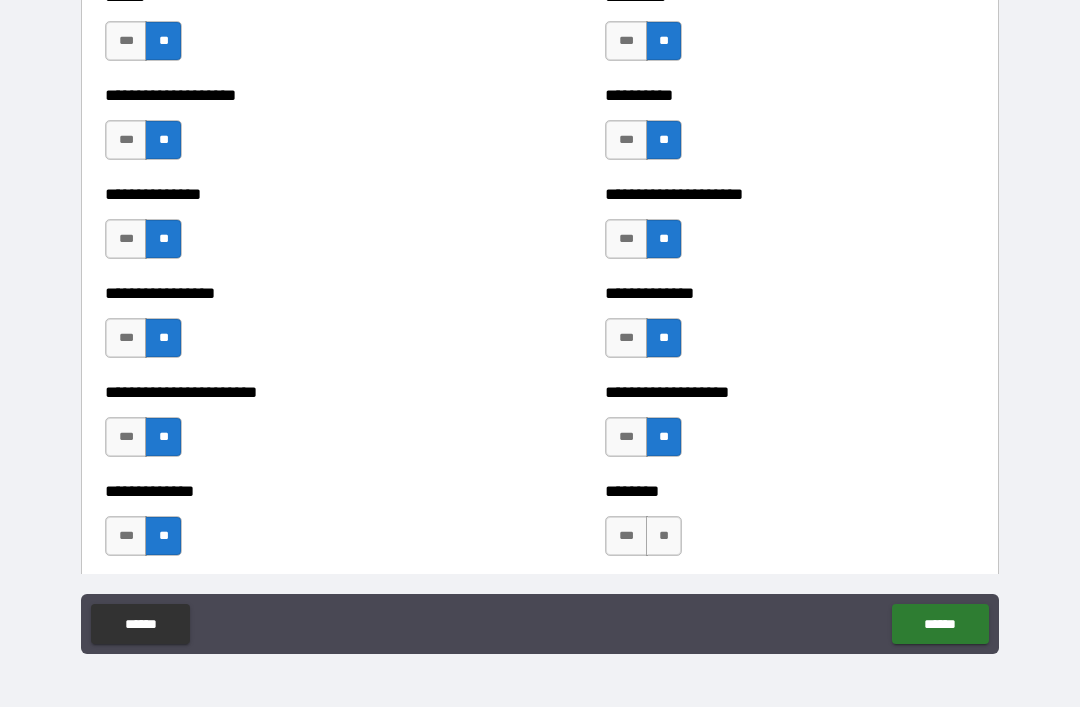 click on "**" at bounding box center [664, 536] 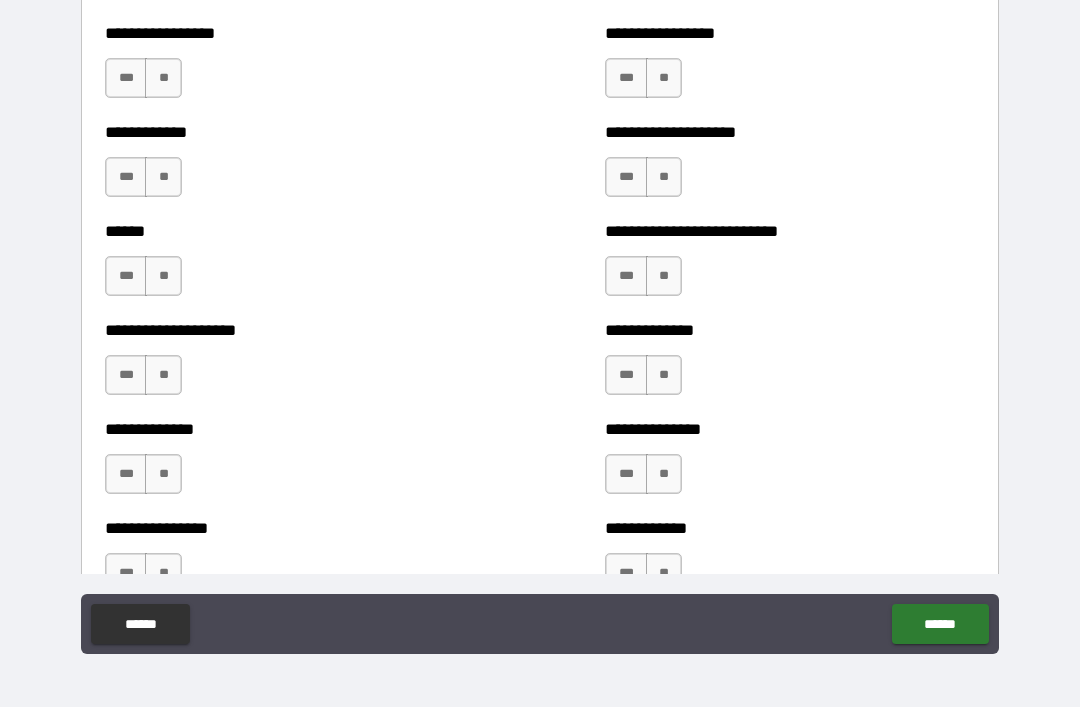 scroll, scrollTop: 3764, scrollLeft: 0, axis: vertical 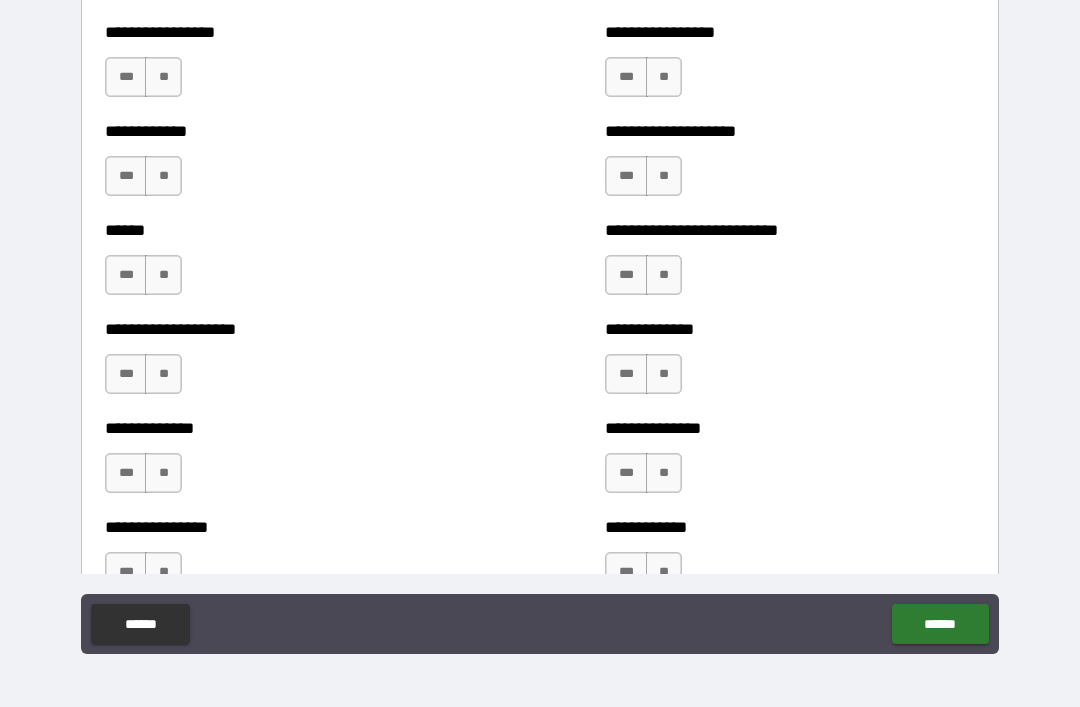 click on "**" at bounding box center [163, 77] 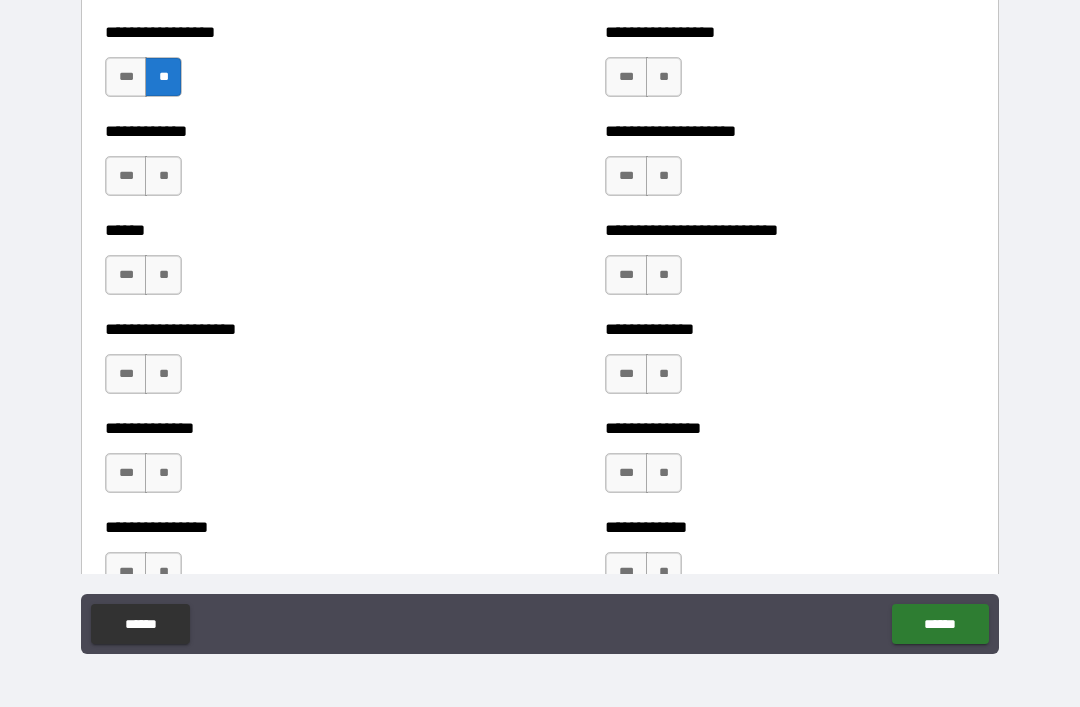 click on "**" at bounding box center (163, 176) 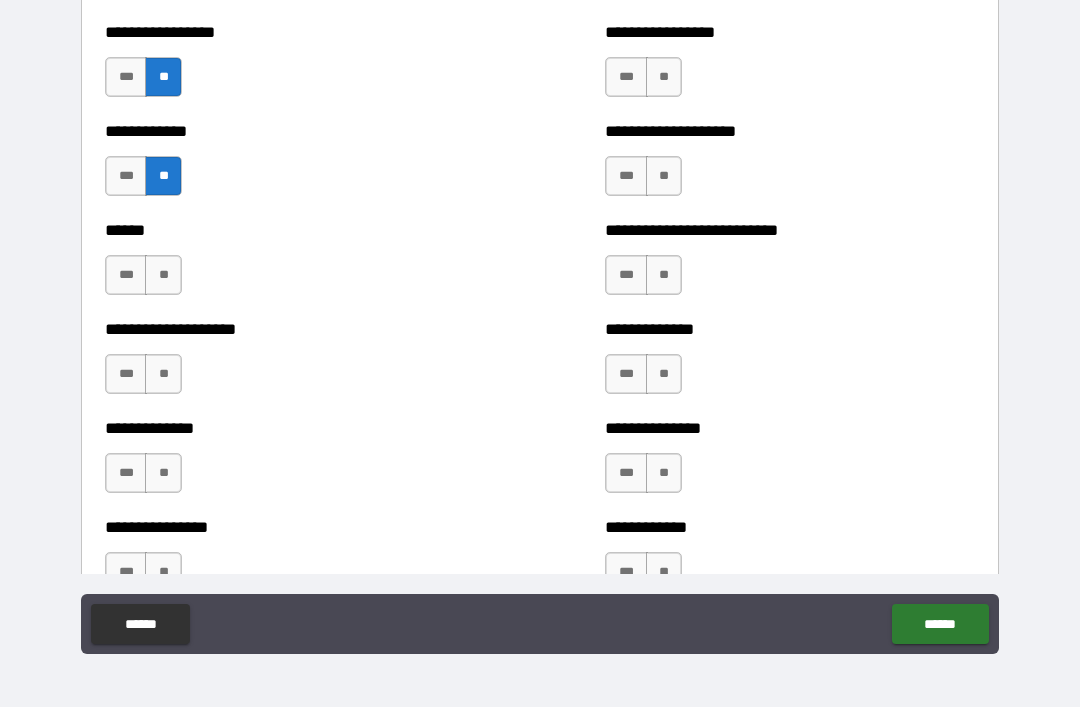 click on "**" at bounding box center (163, 275) 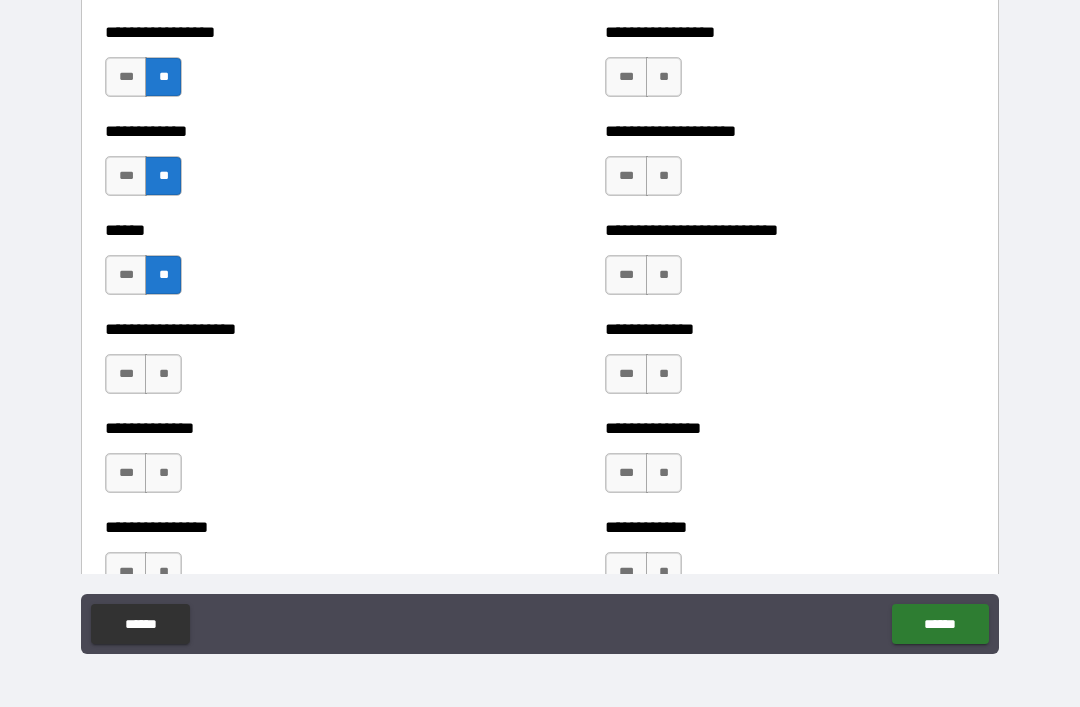 click on "**" at bounding box center [163, 374] 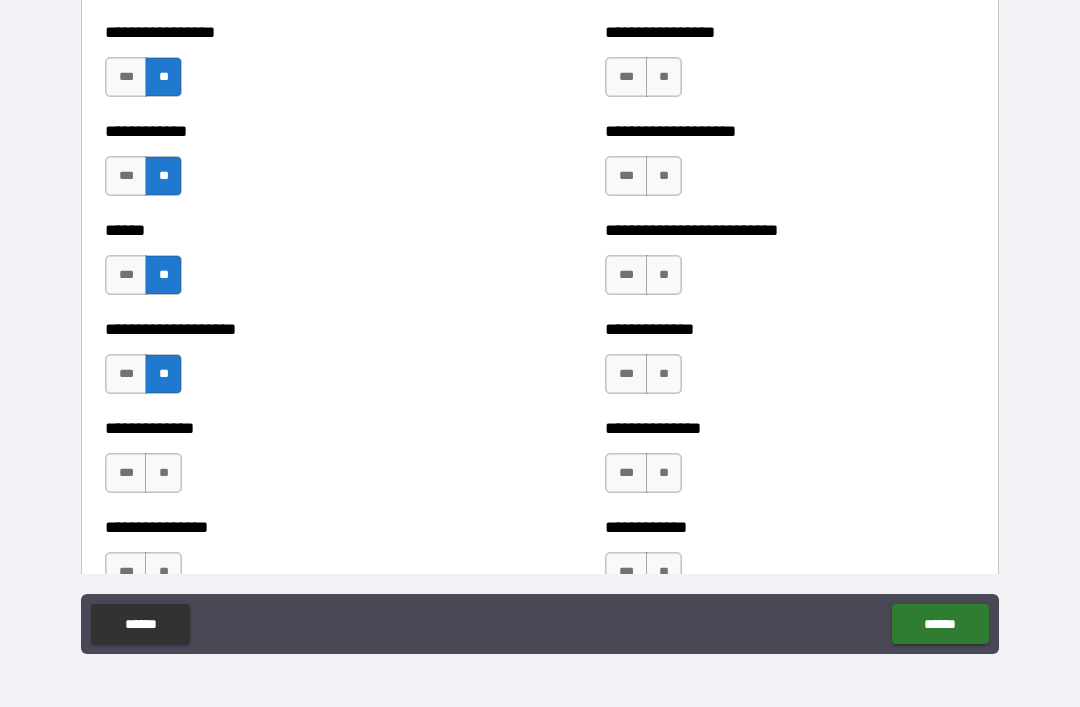 click on "**" at bounding box center [163, 473] 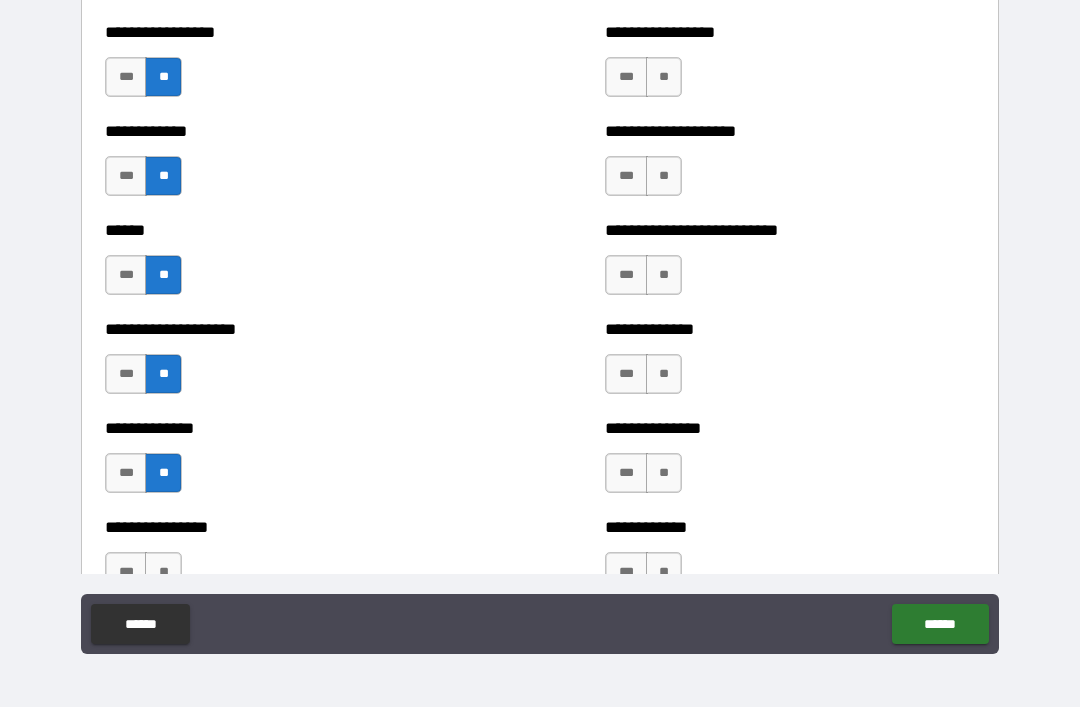 click on "**" at bounding box center (664, 77) 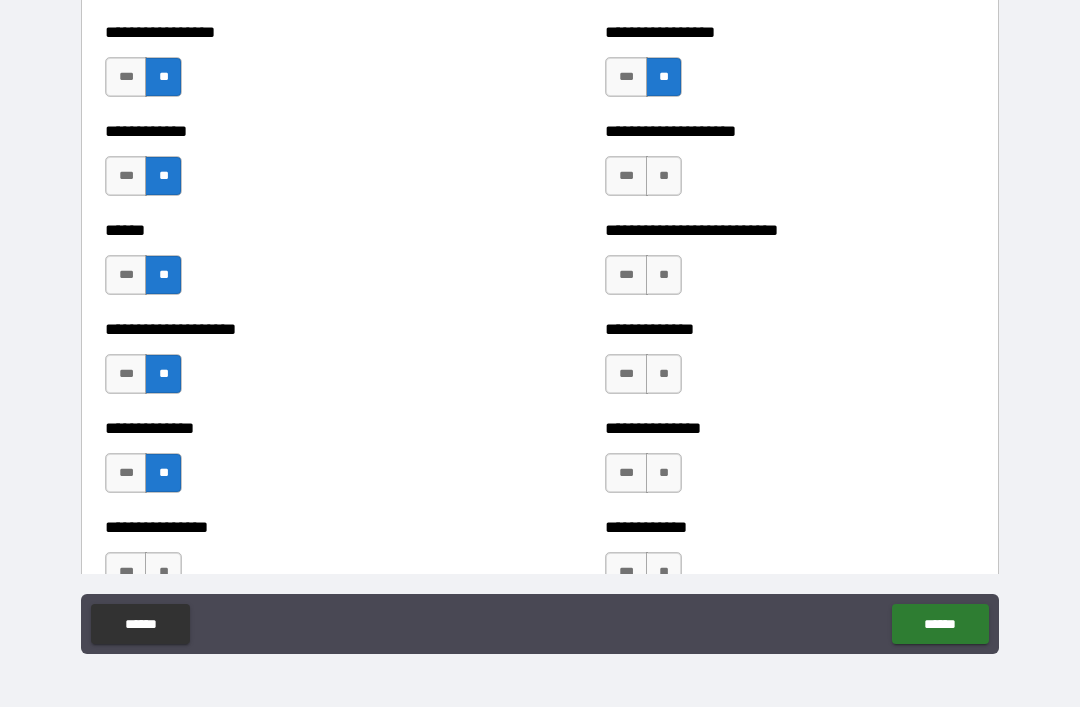 click on "**" at bounding box center [664, 176] 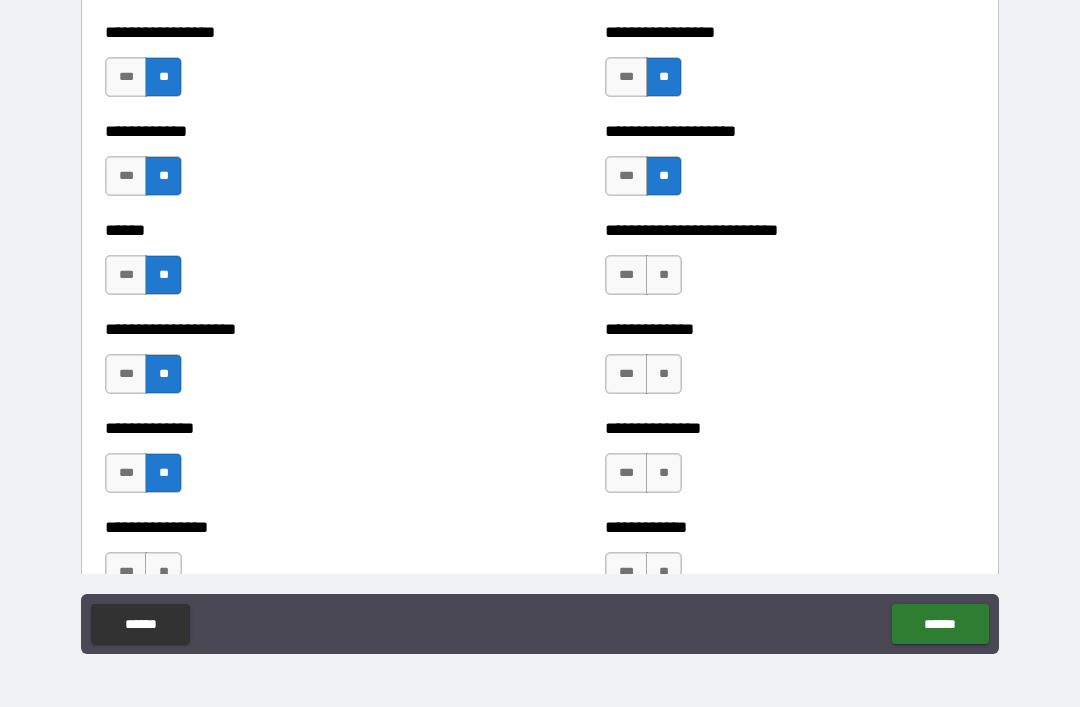 click on "**" at bounding box center (664, 275) 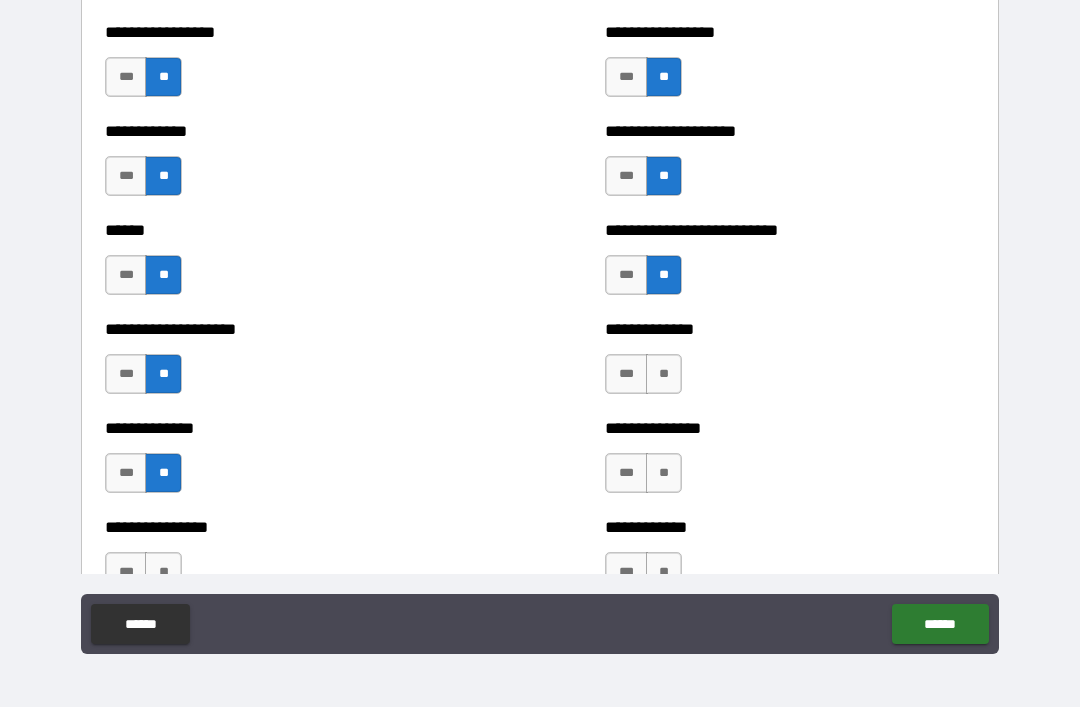 click on "**" at bounding box center (664, 374) 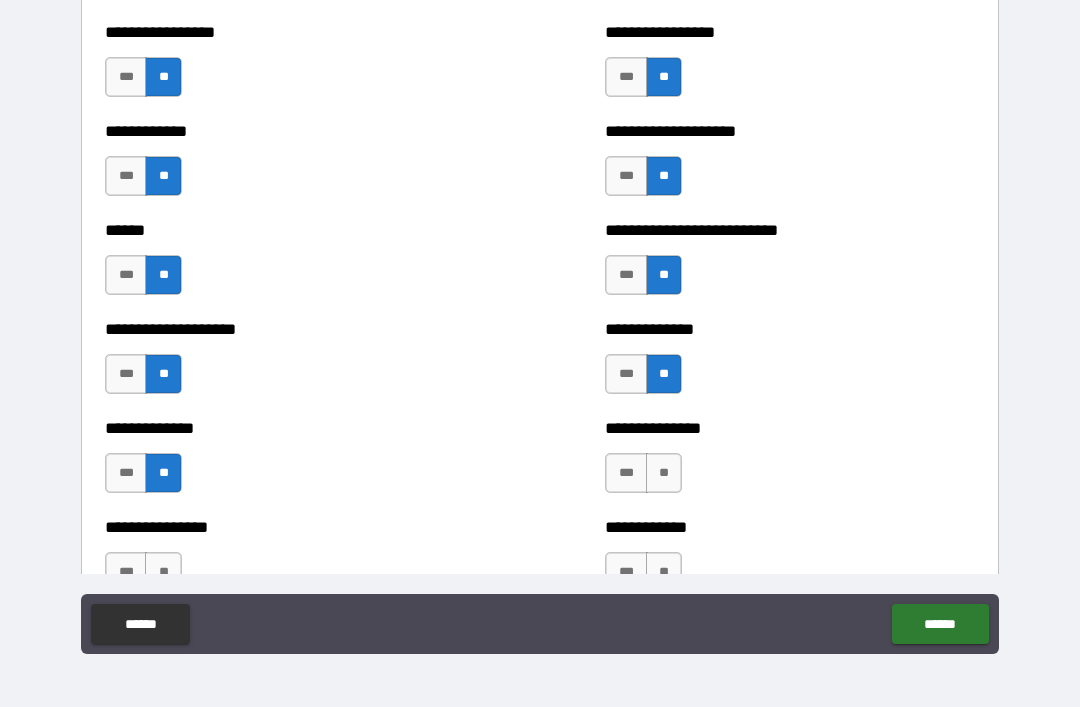 click on "**" at bounding box center [664, 473] 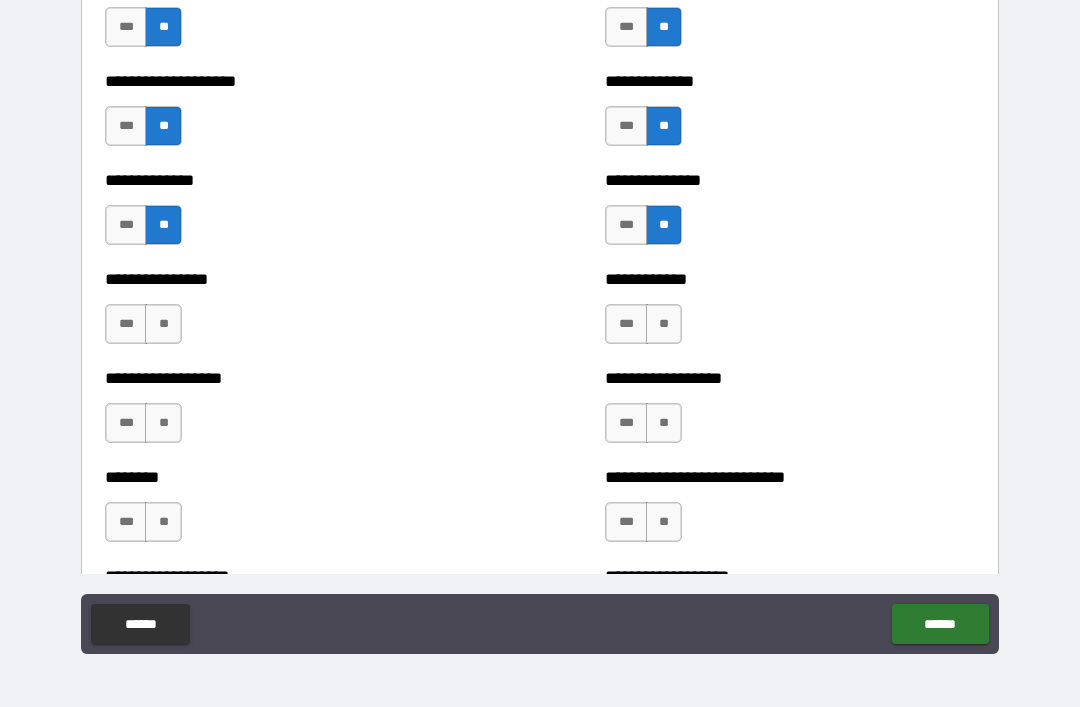 scroll, scrollTop: 4095, scrollLeft: 0, axis: vertical 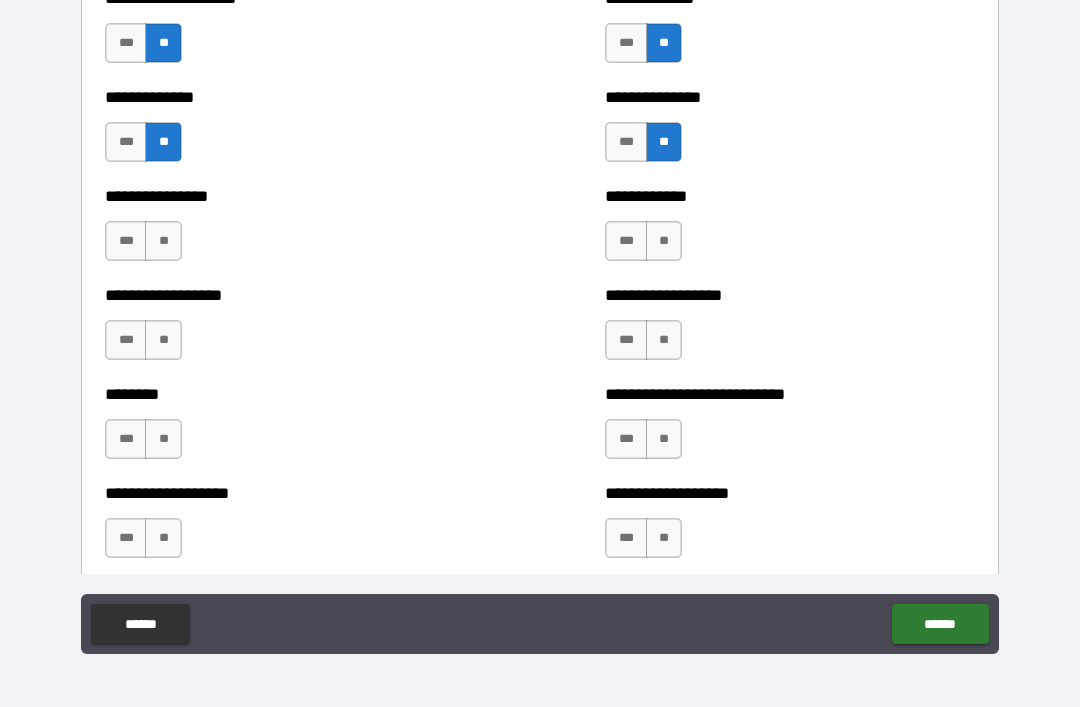 click on "**" at bounding box center (163, 241) 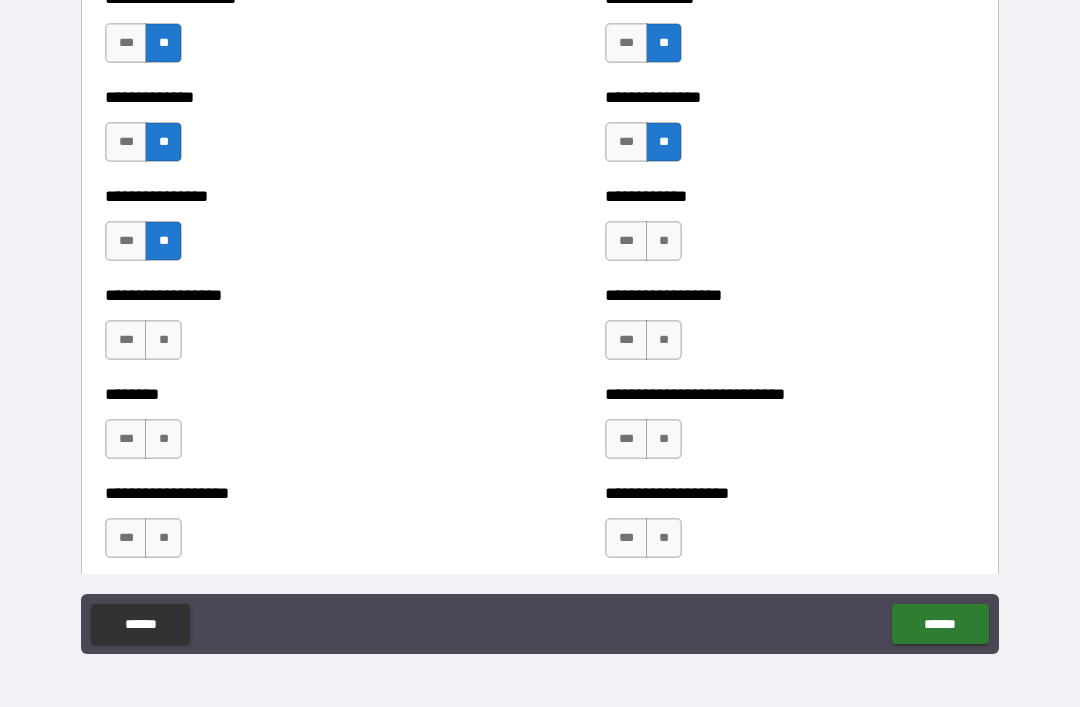 click on "**" at bounding box center [163, 340] 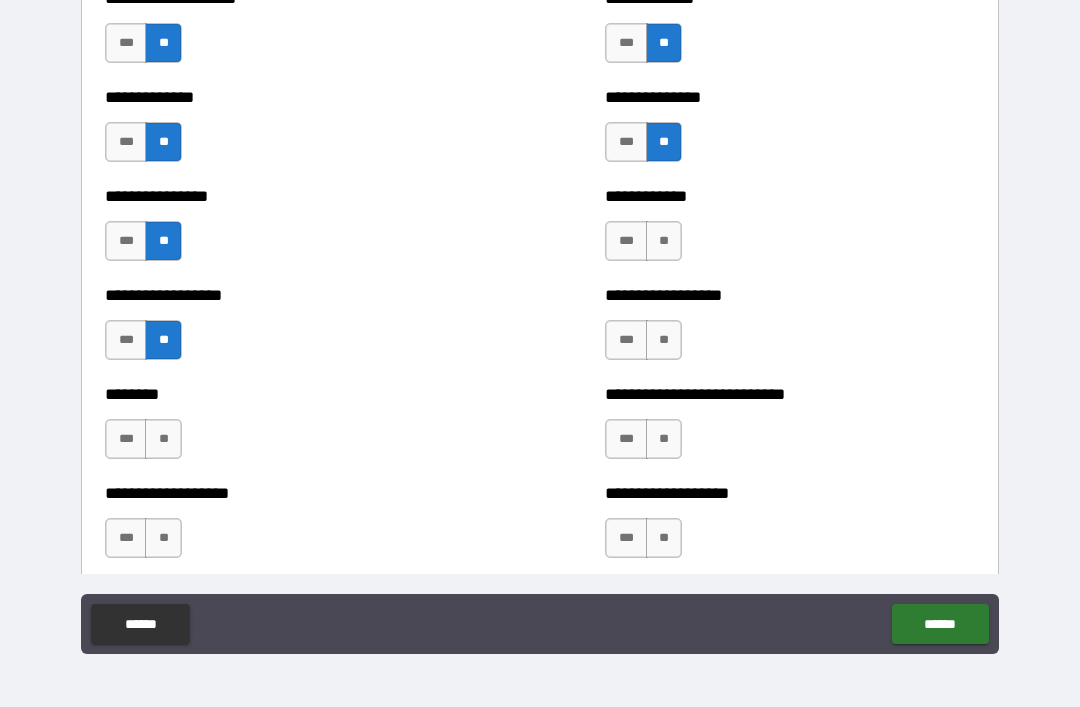 click on "**" at bounding box center [163, 439] 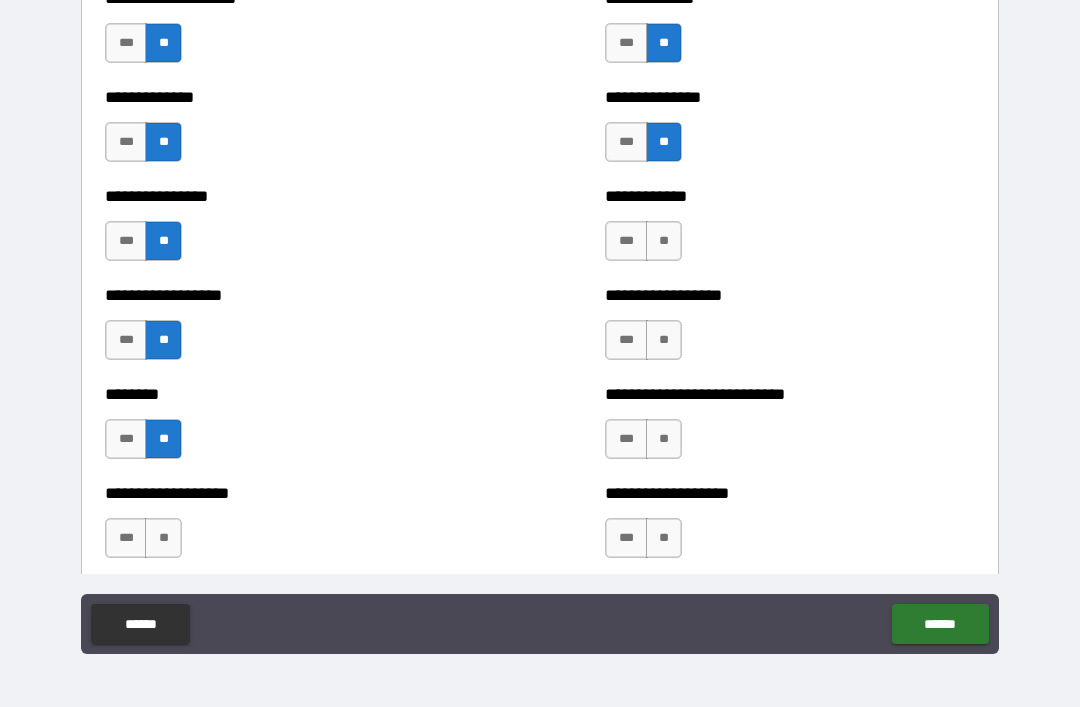 click on "**" at bounding box center (163, 538) 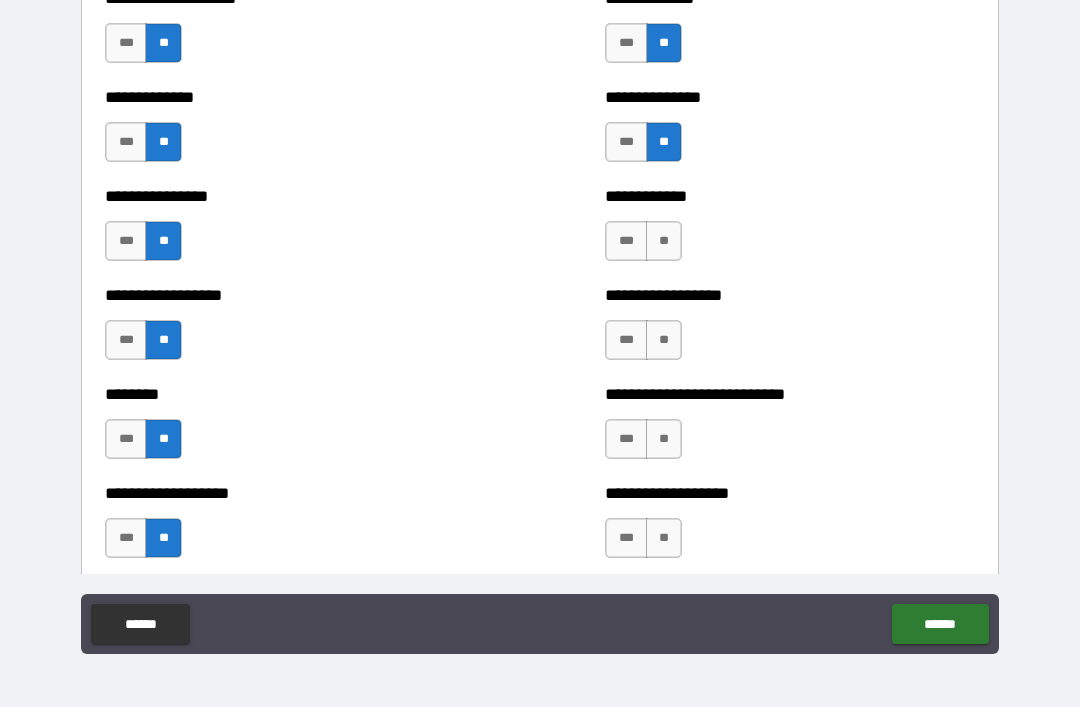 click on "**" at bounding box center (664, 241) 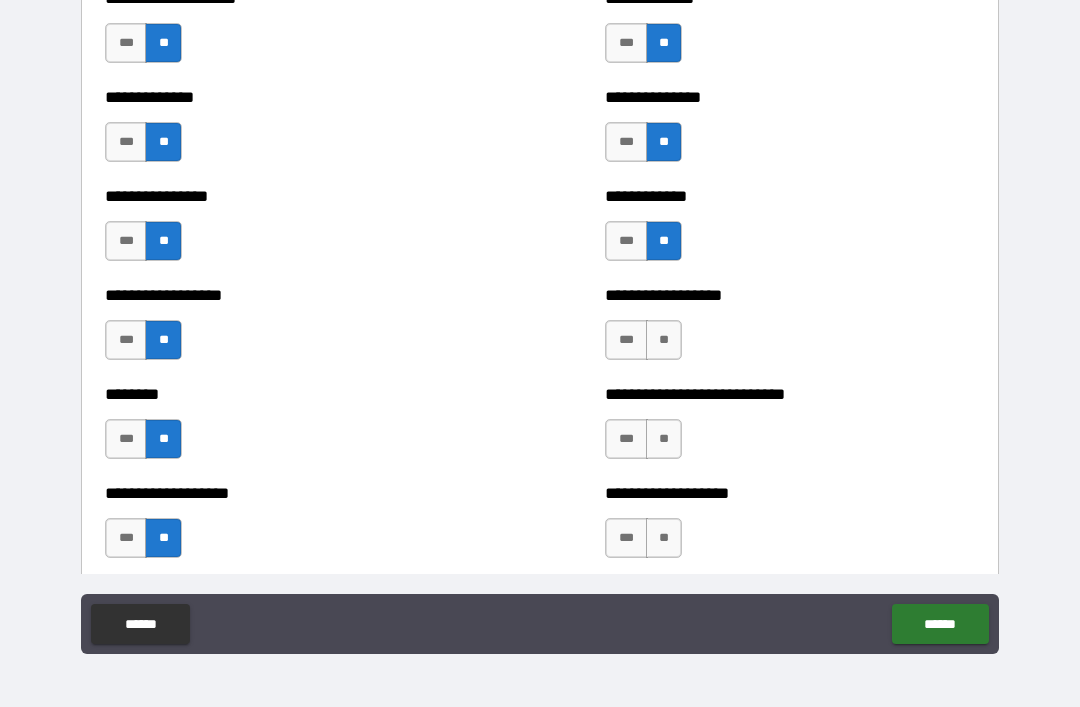 click on "**" at bounding box center (664, 340) 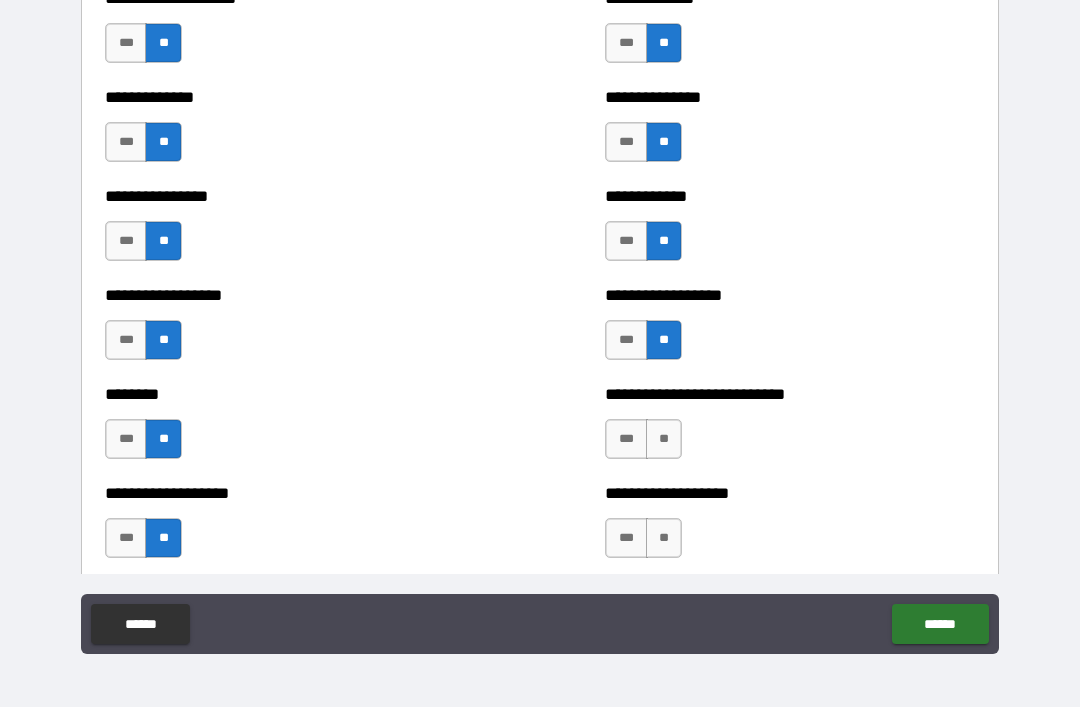 click on "**" at bounding box center [664, 439] 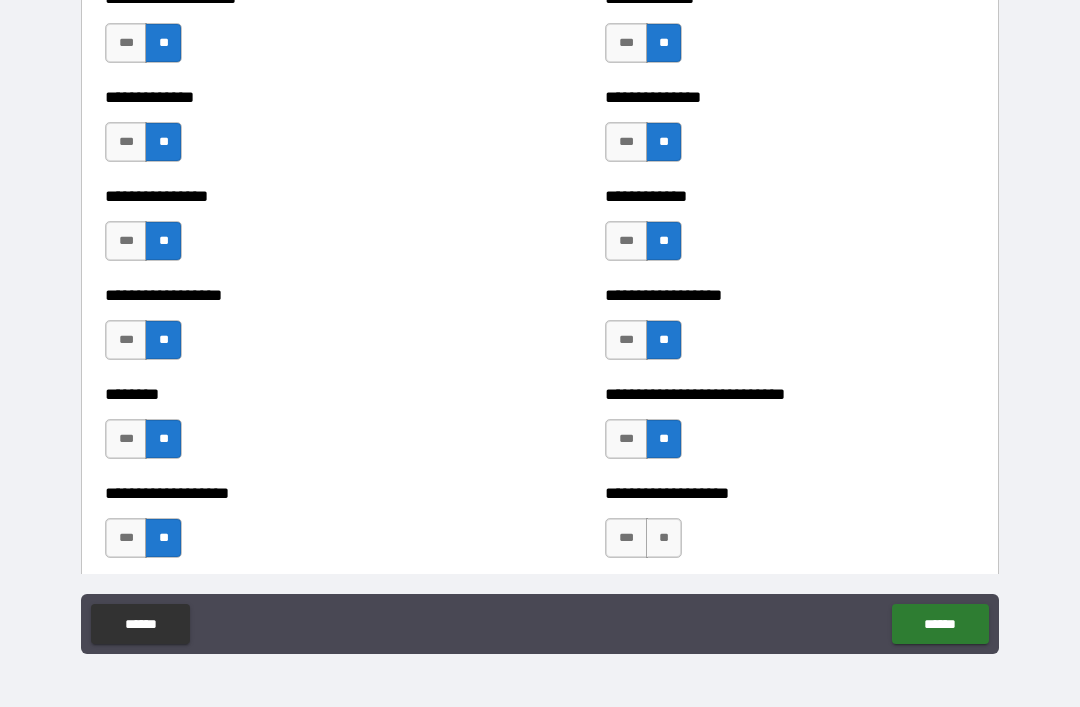 click on "**" at bounding box center [664, 538] 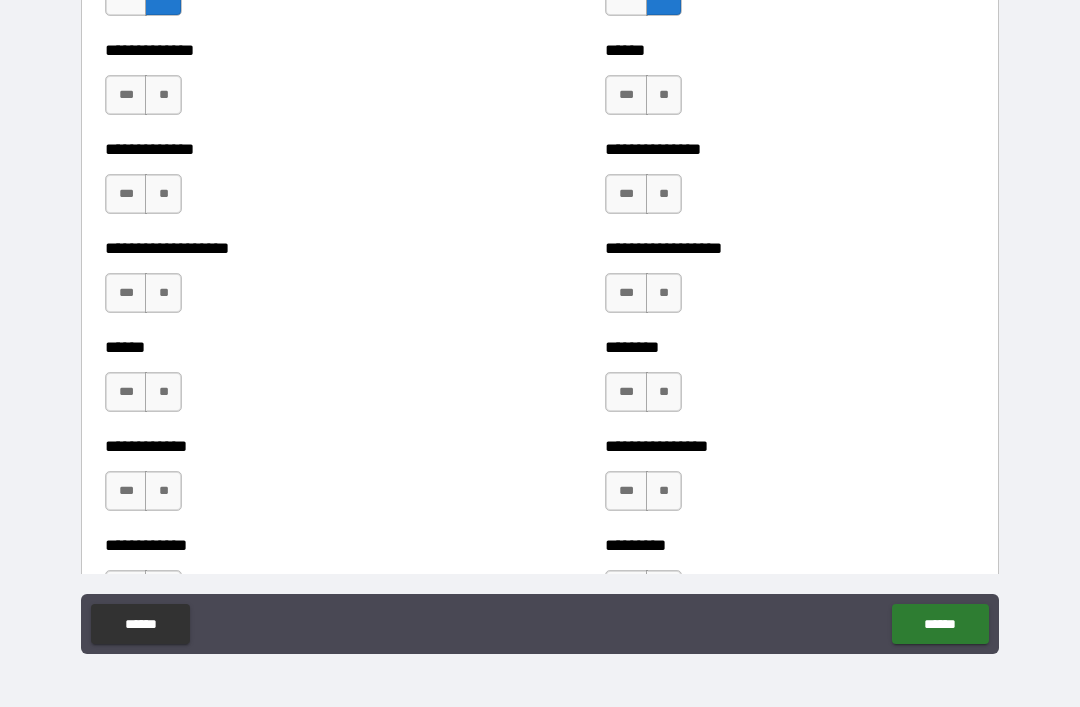 scroll, scrollTop: 4628, scrollLeft: 0, axis: vertical 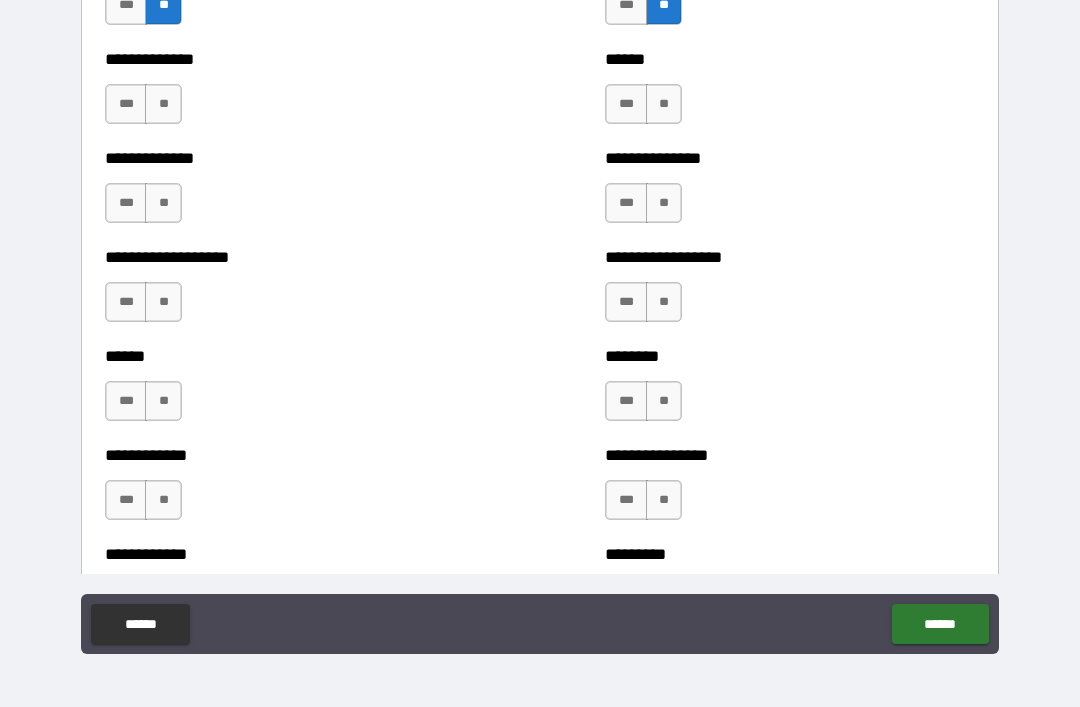 click on "**" at bounding box center [163, 104] 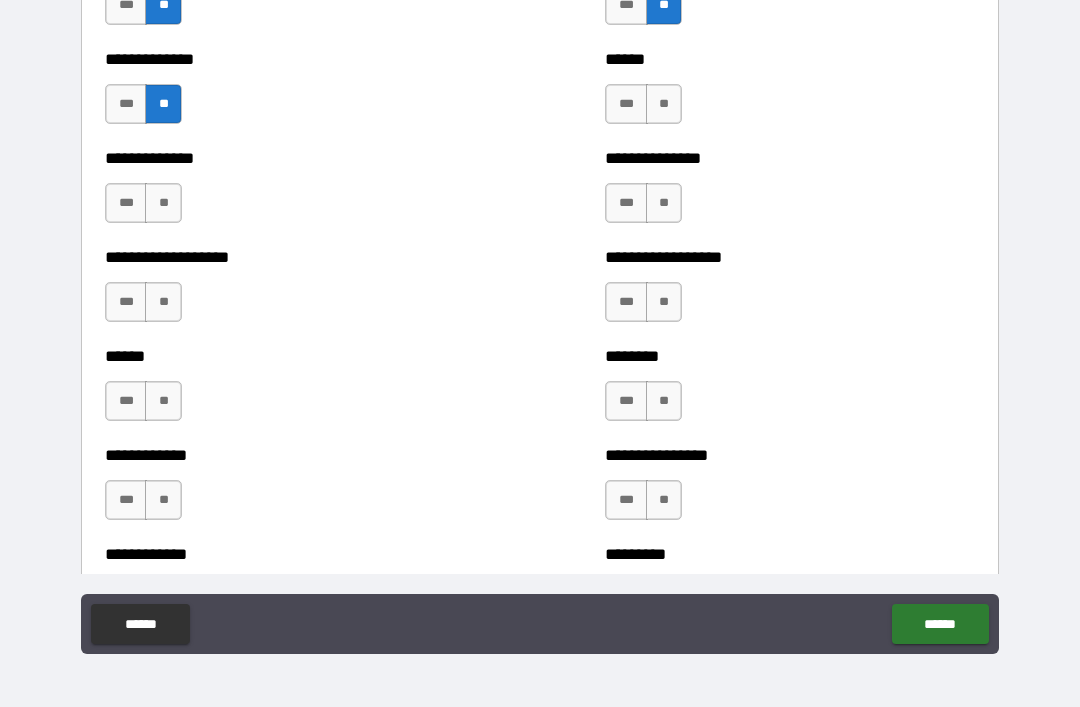 click on "**" at bounding box center (163, 203) 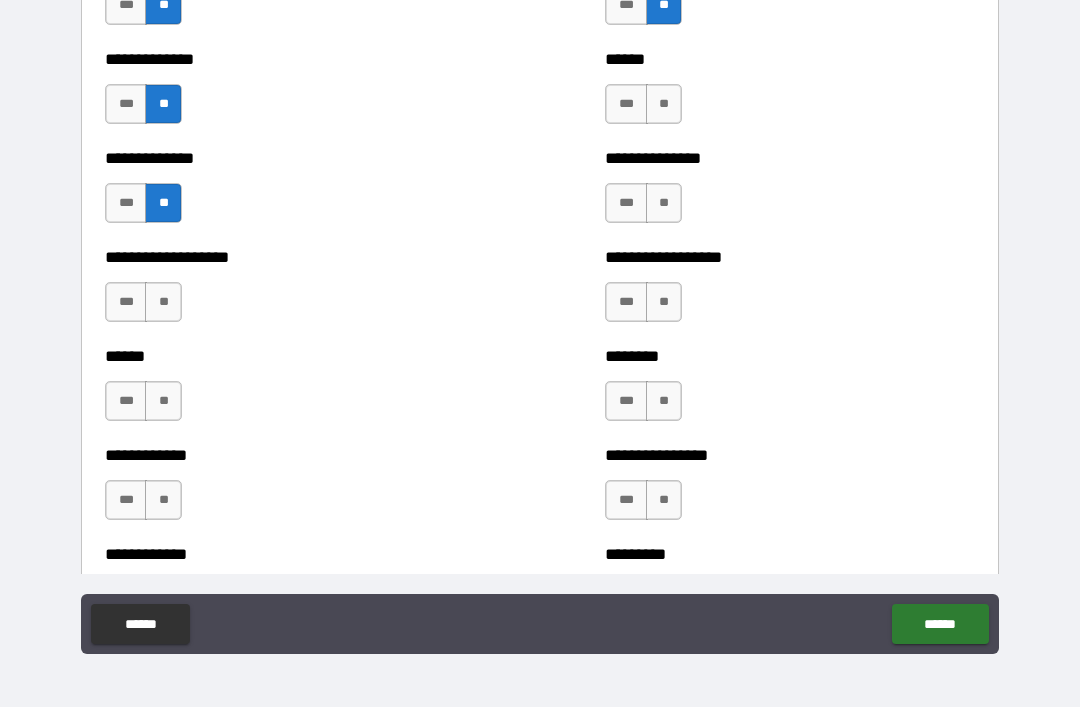 click on "**" at bounding box center (163, 302) 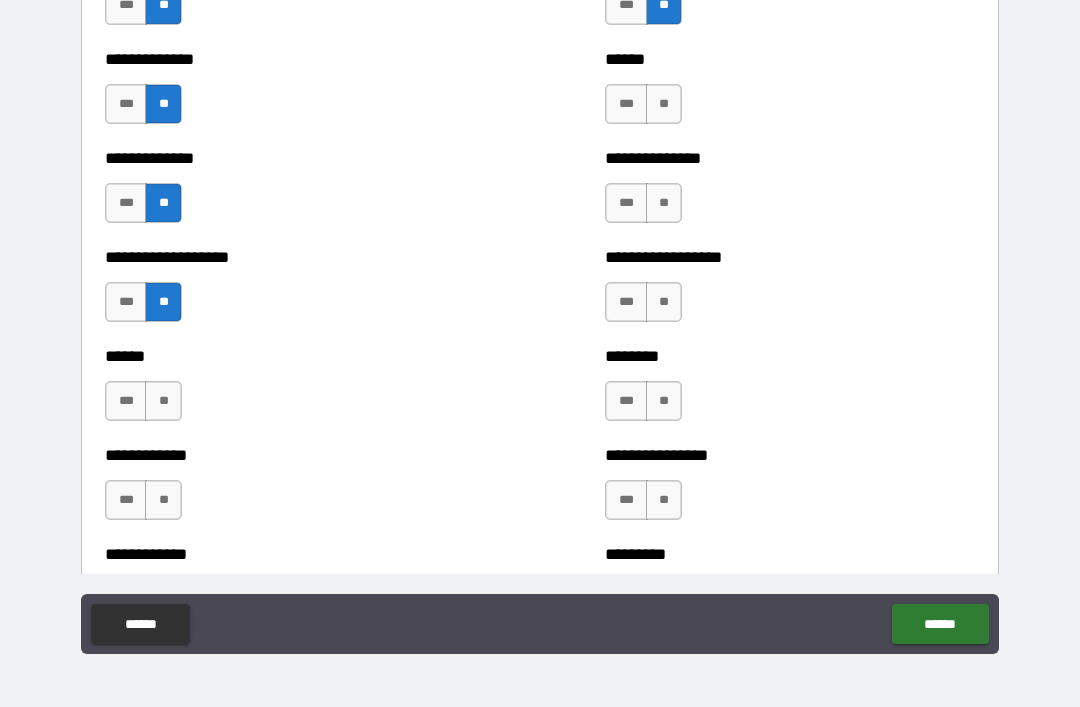 click on "**" at bounding box center (163, 401) 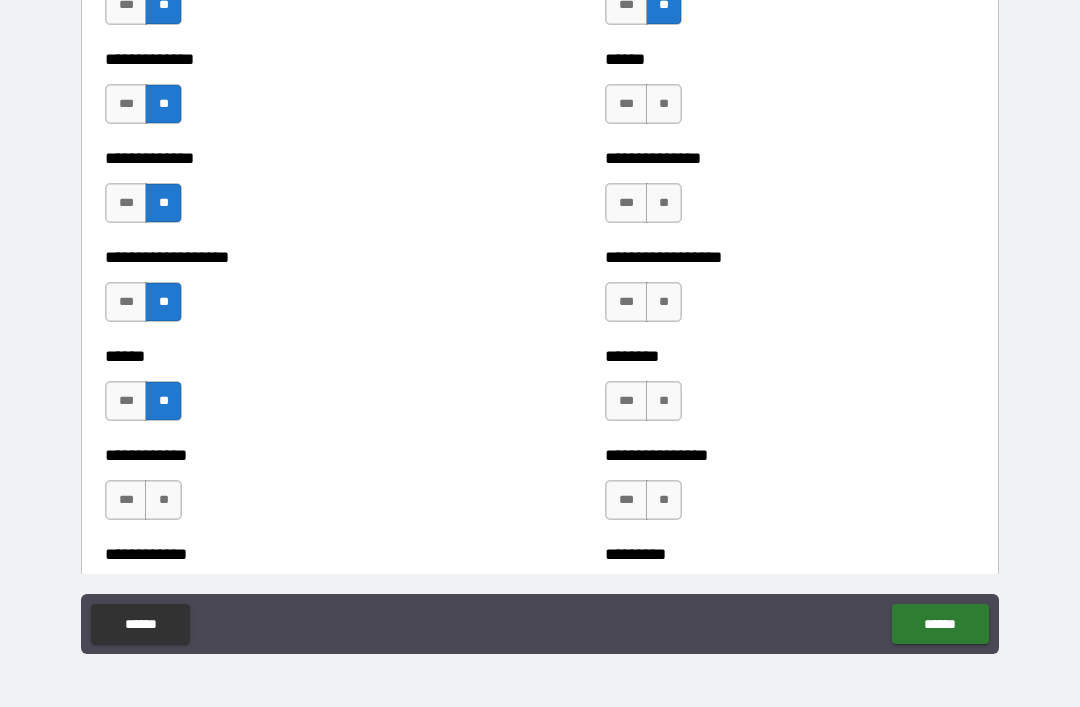 click on "**" at bounding box center [163, 500] 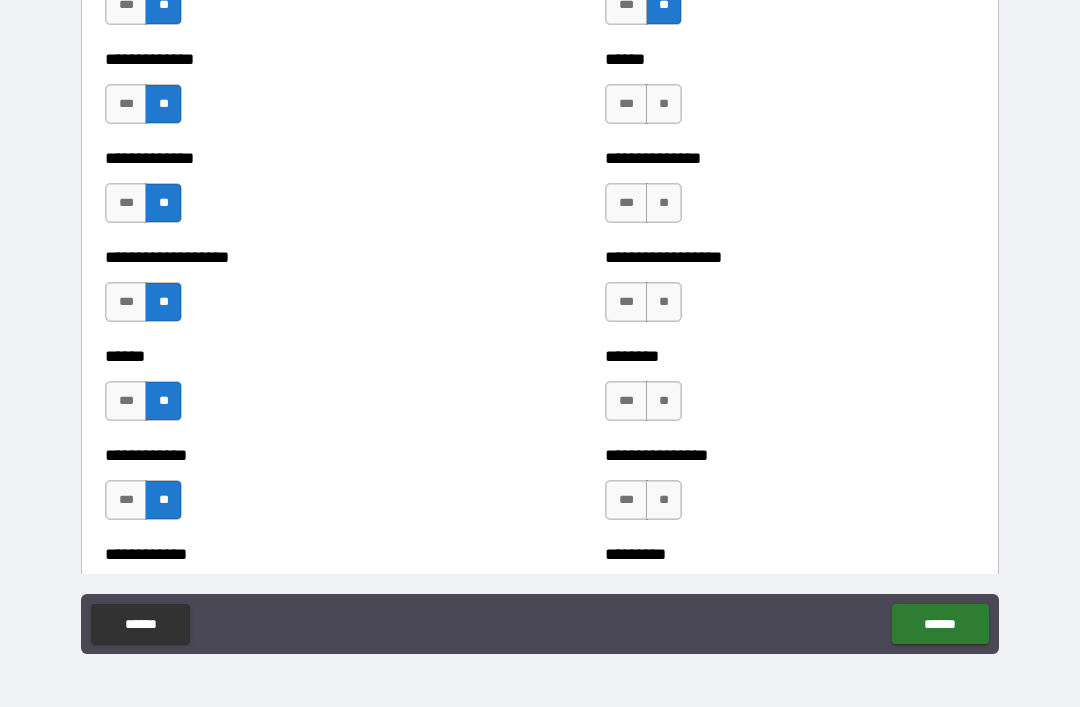 click on "**" at bounding box center (664, 104) 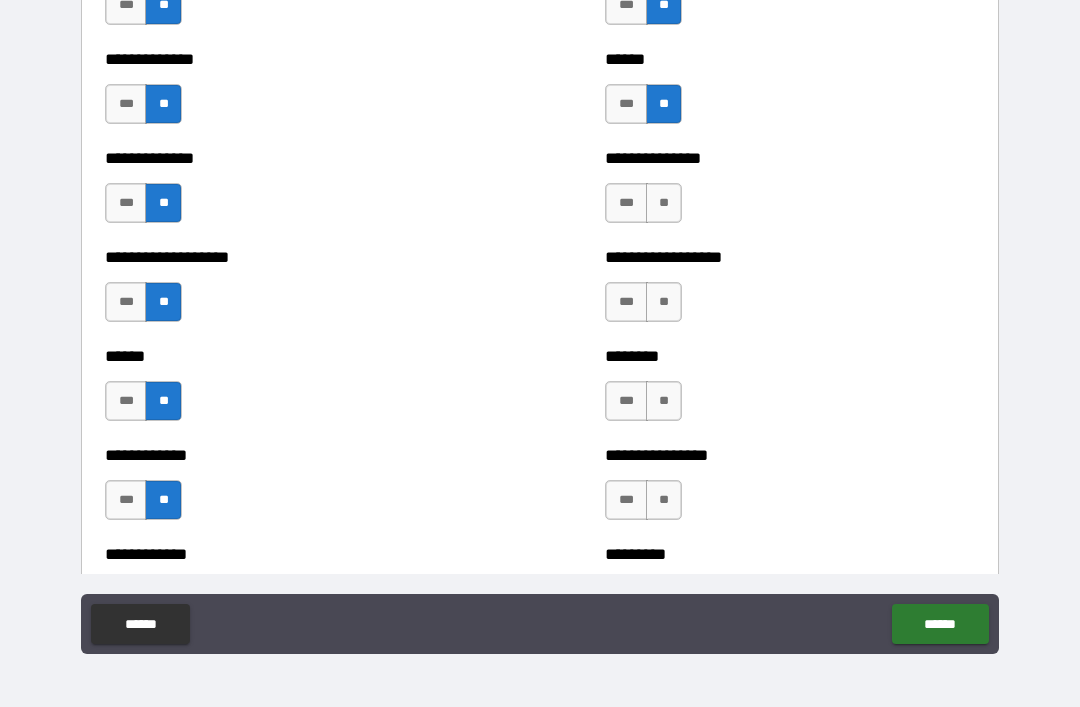 click on "**" at bounding box center (664, 203) 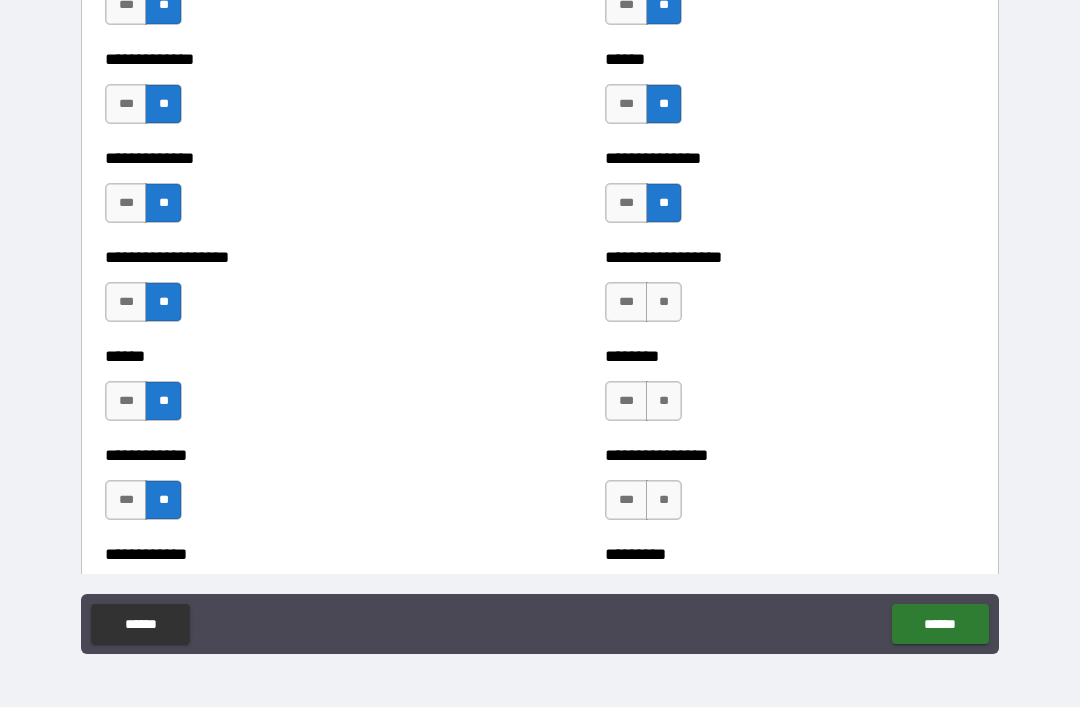 click on "**" at bounding box center [664, 302] 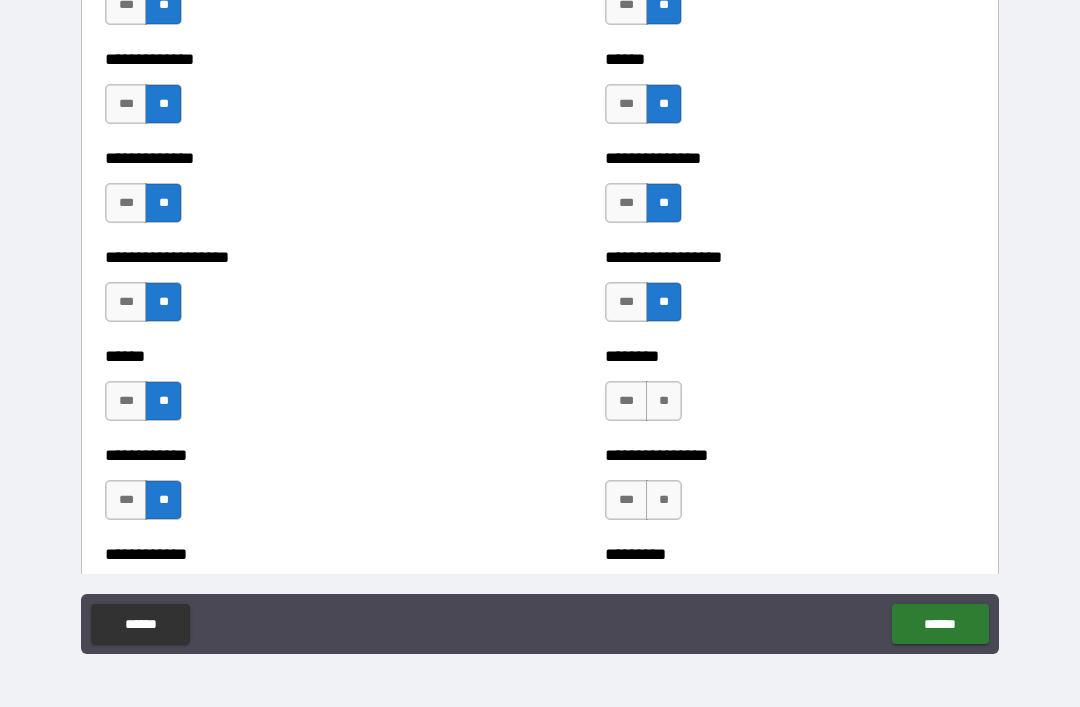 click on "**" at bounding box center (664, 401) 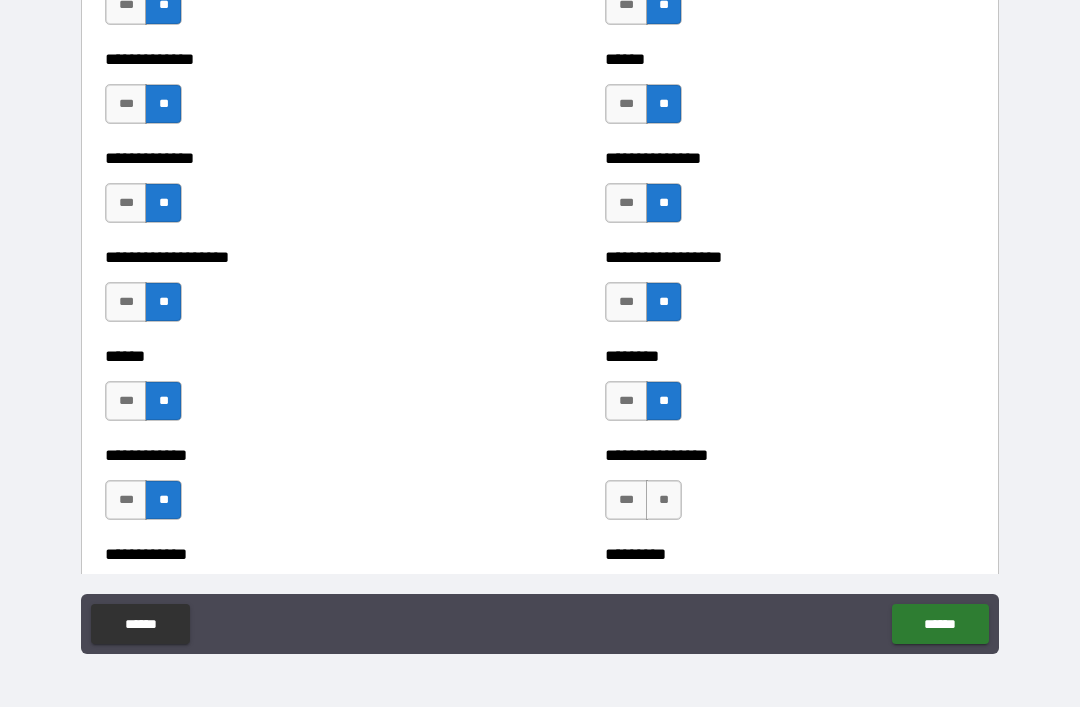 click on "**" at bounding box center (664, 500) 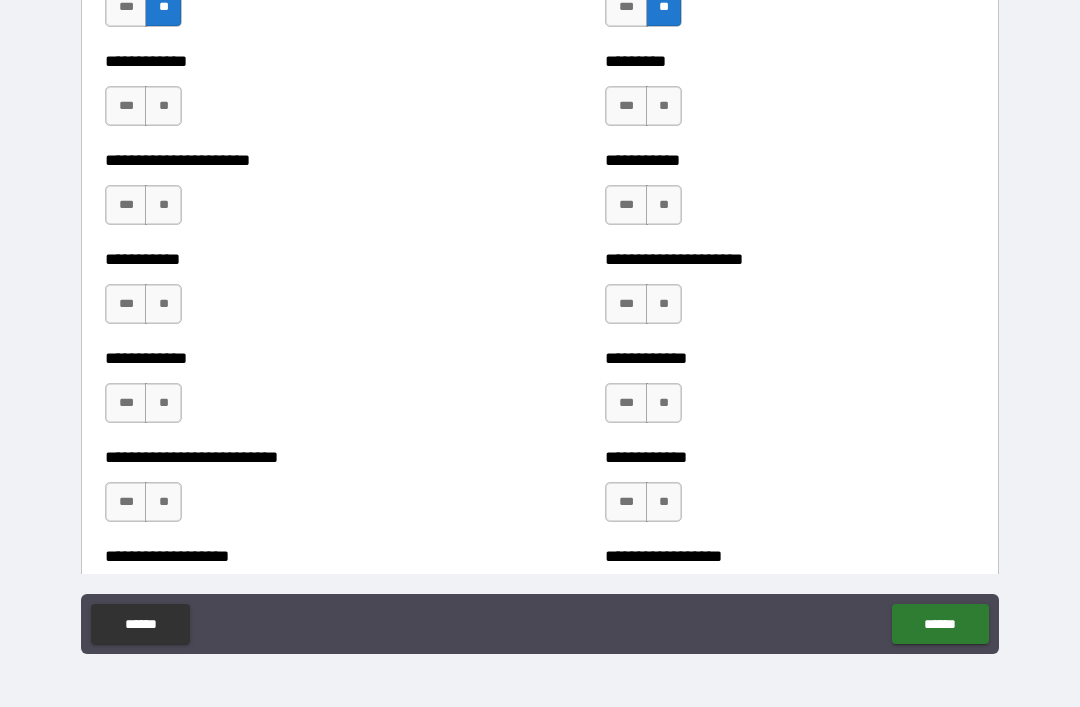 scroll, scrollTop: 5124, scrollLeft: 0, axis: vertical 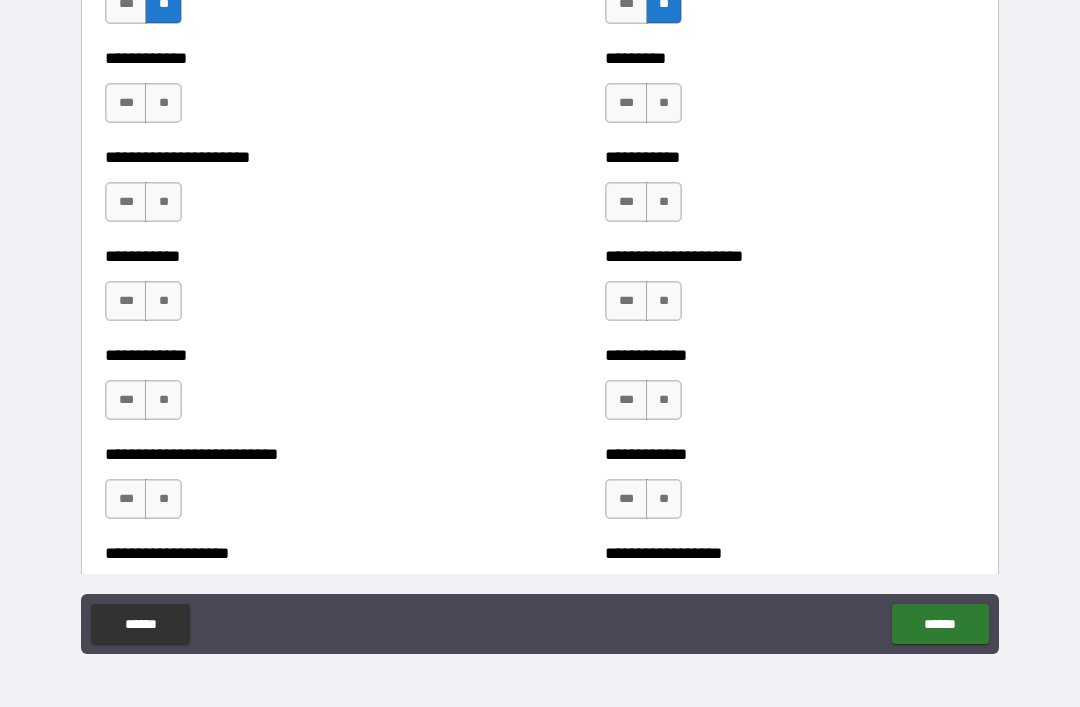 click on "**" at bounding box center [163, 103] 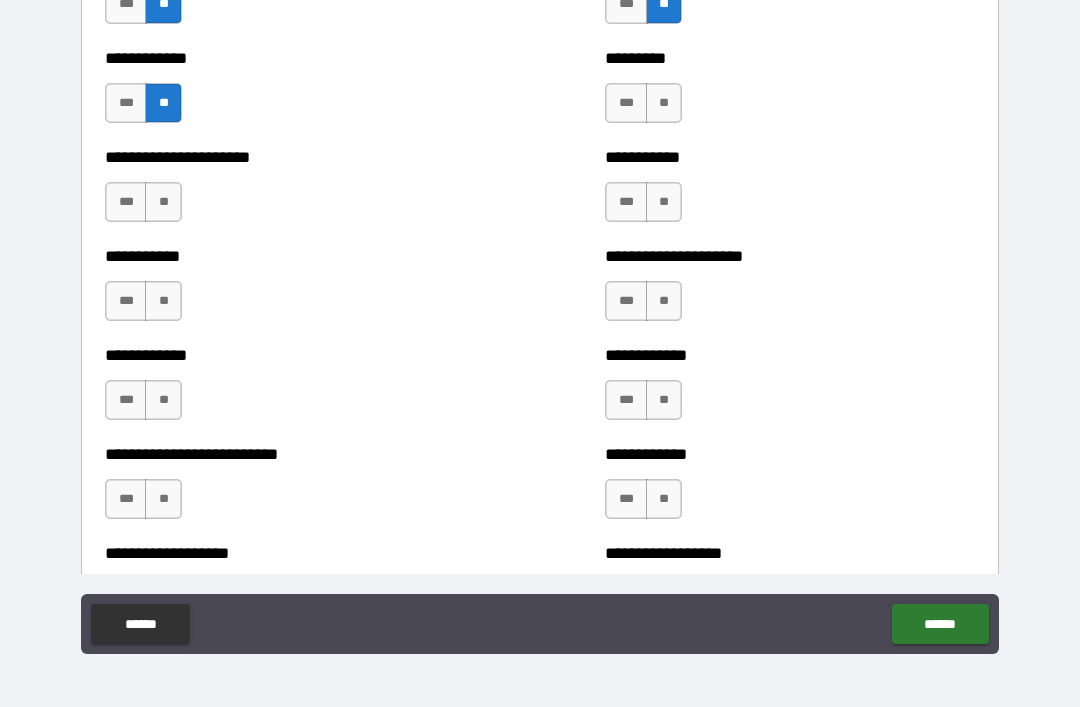 click on "**" at bounding box center (163, 301) 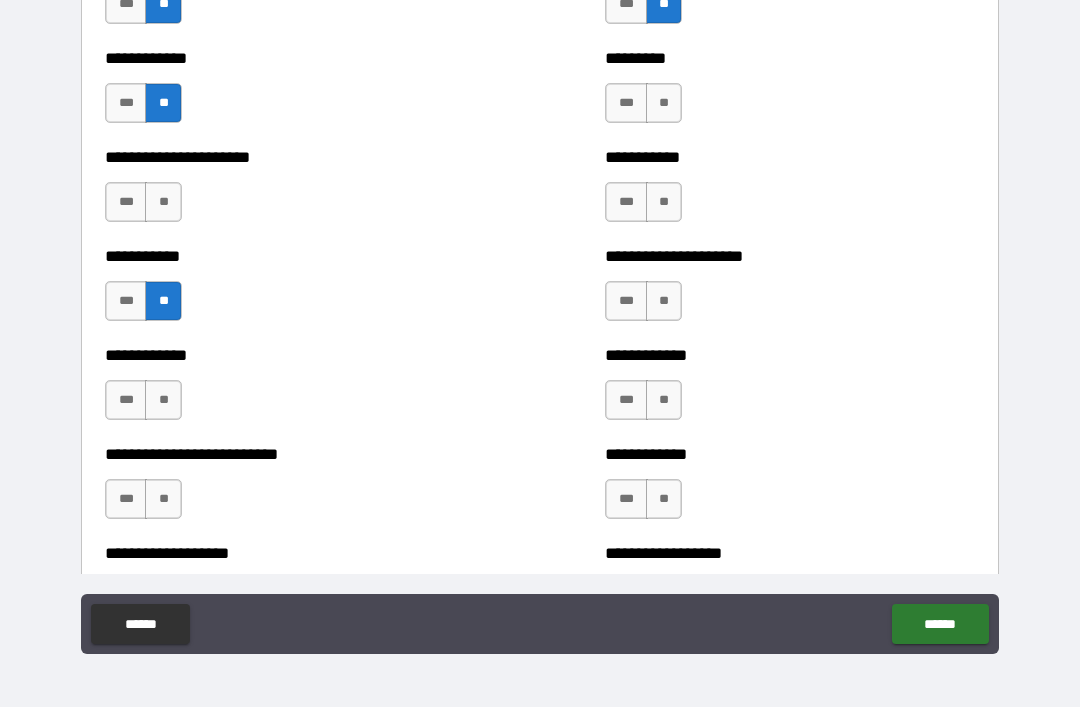 click on "**" at bounding box center [163, 202] 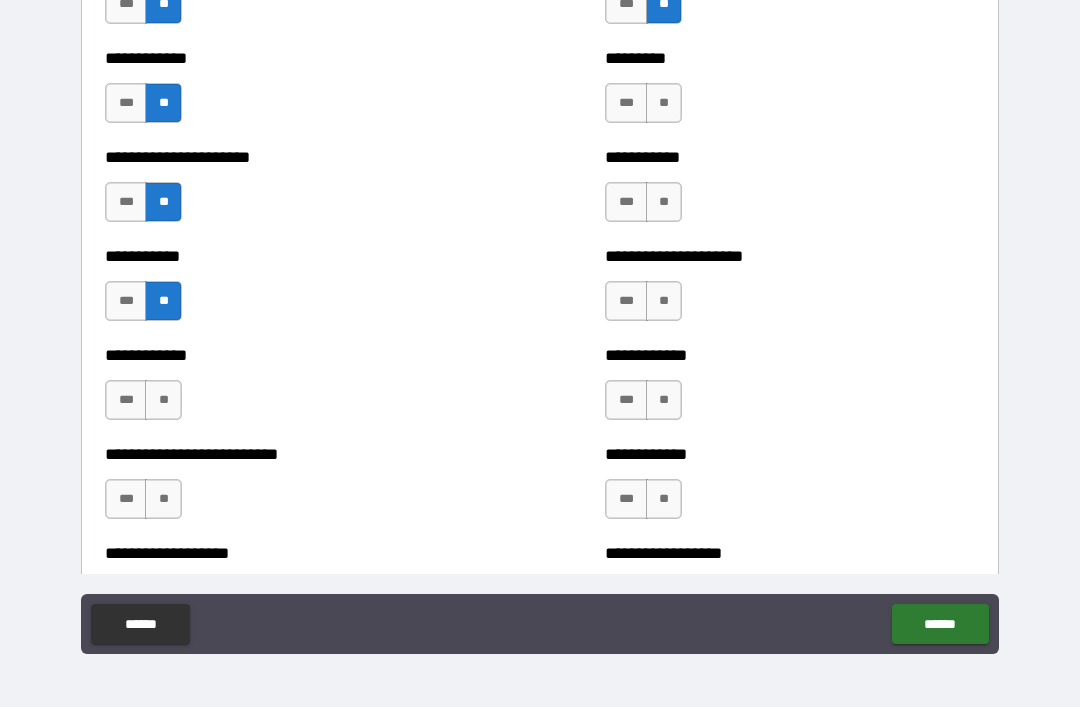 click on "**" at bounding box center (163, 400) 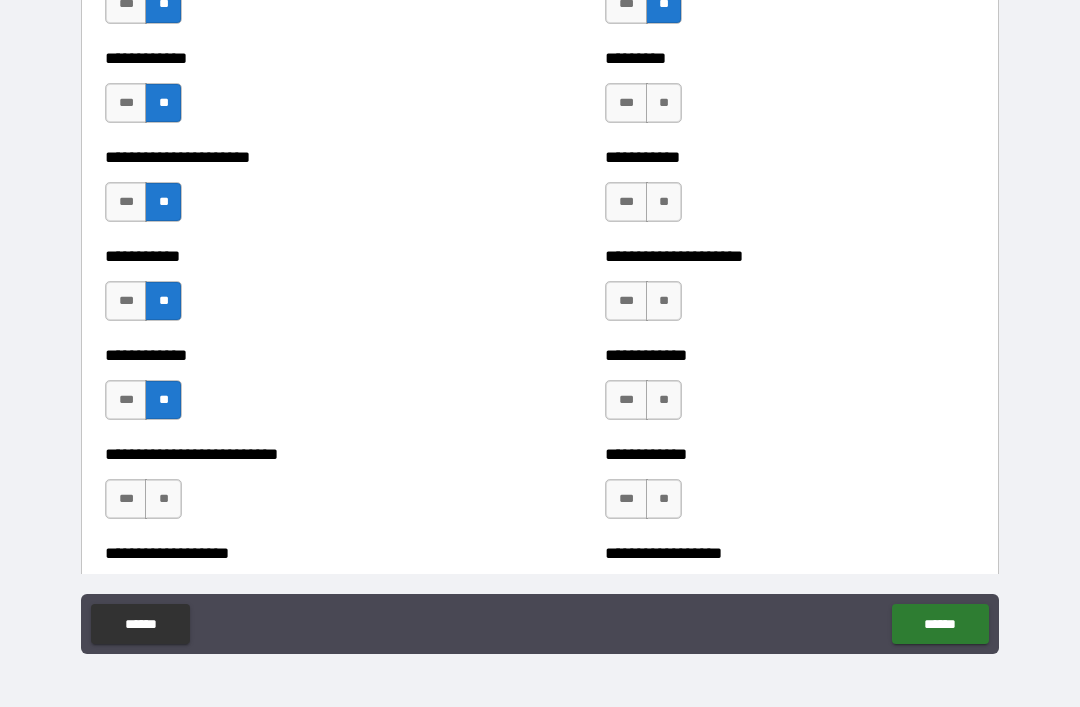 click on "**" at bounding box center (163, 499) 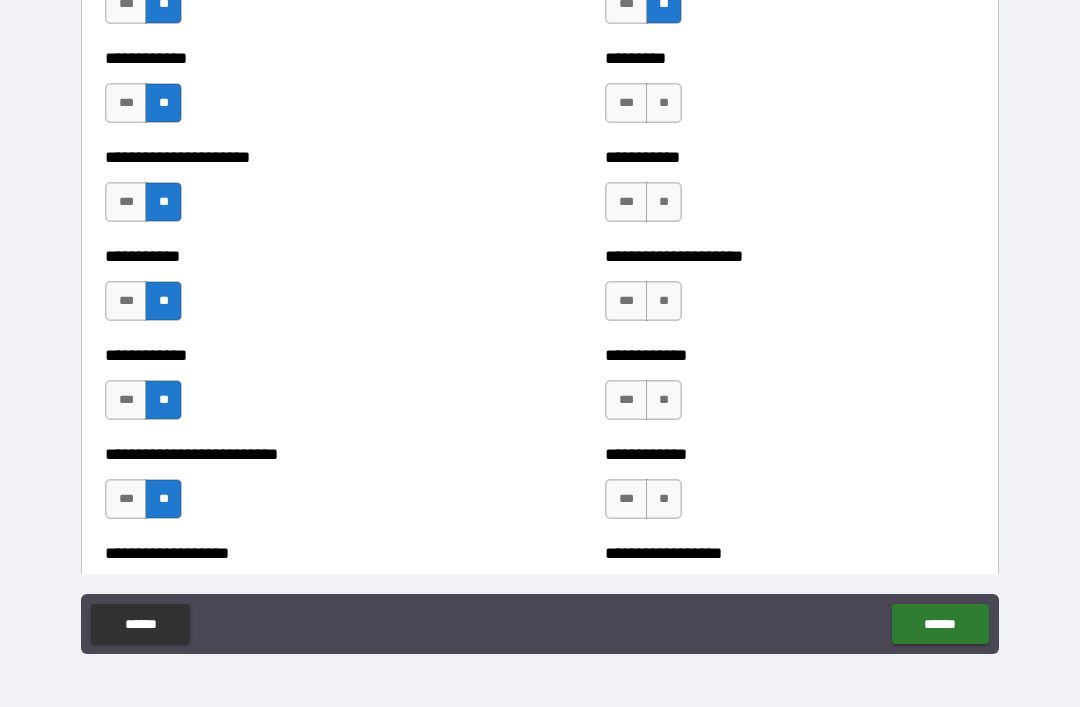 click on "**" at bounding box center [664, 103] 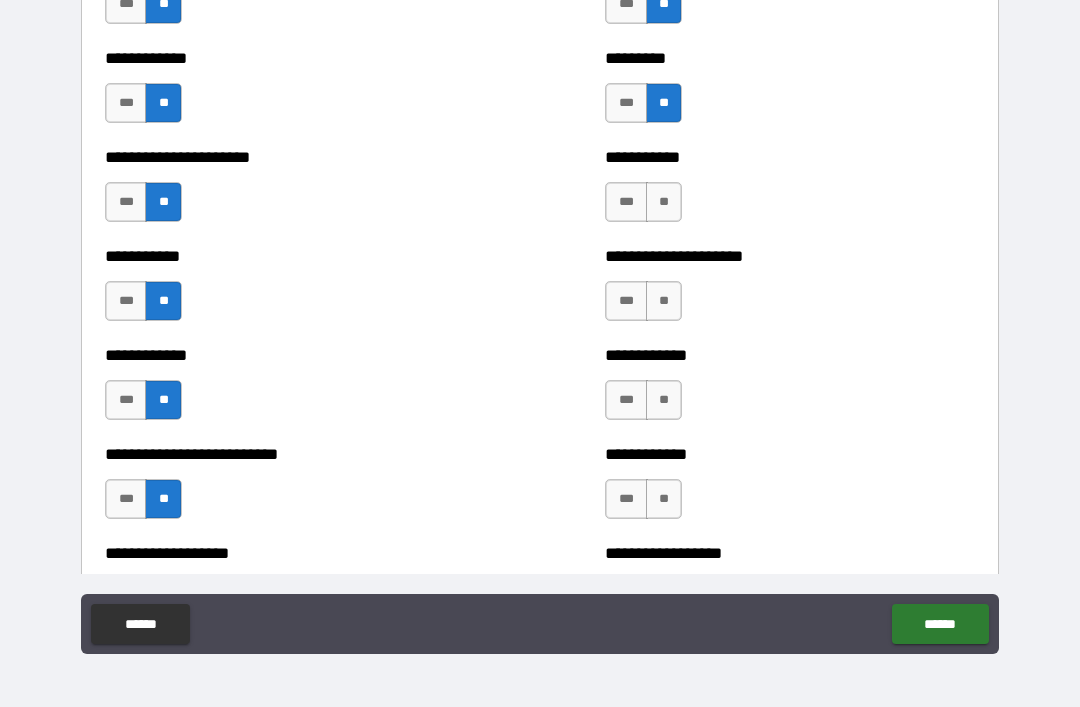 click on "**" at bounding box center (664, 202) 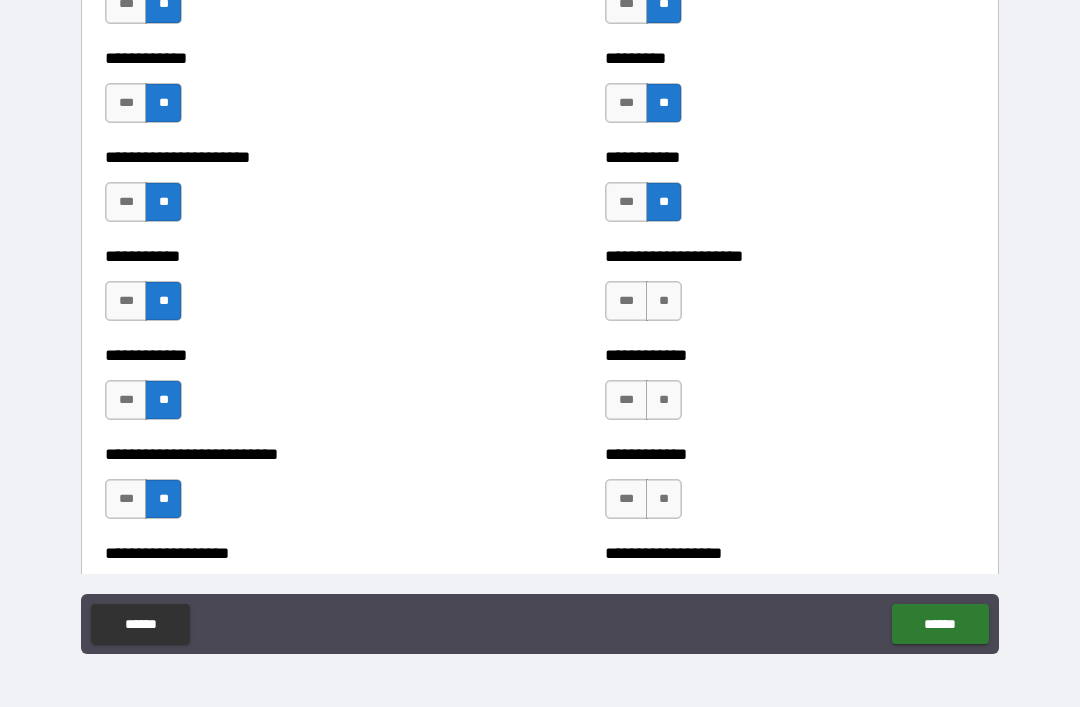 click on "**" at bounding box center [664, 301] 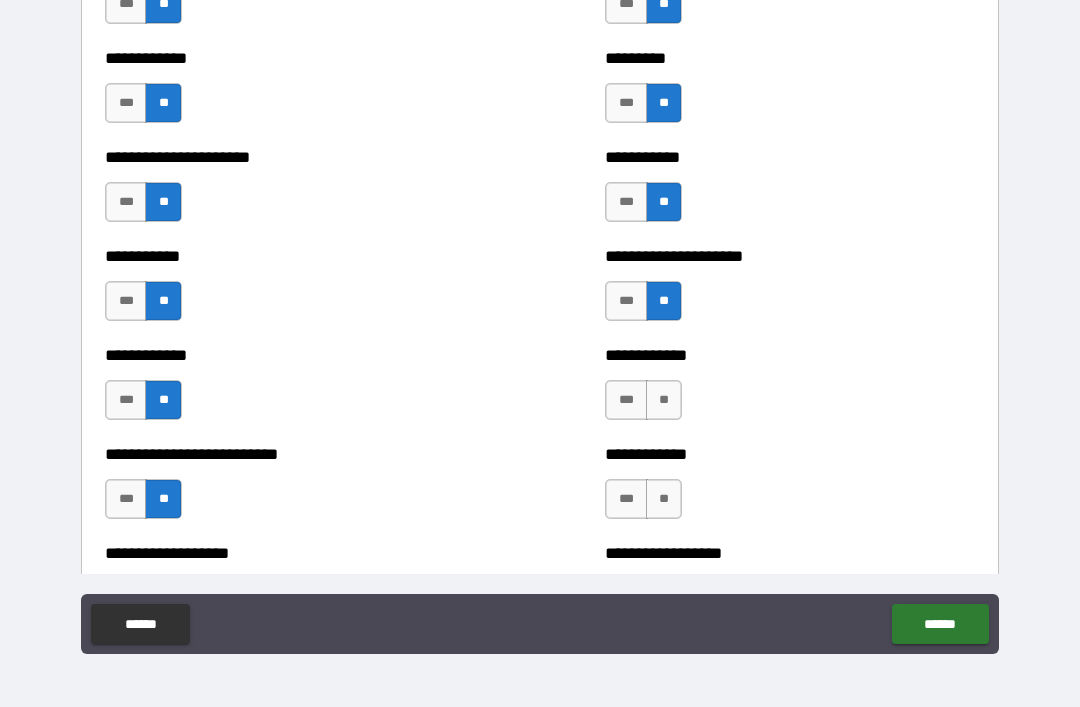click on "**" at bounding box center [664, 400] 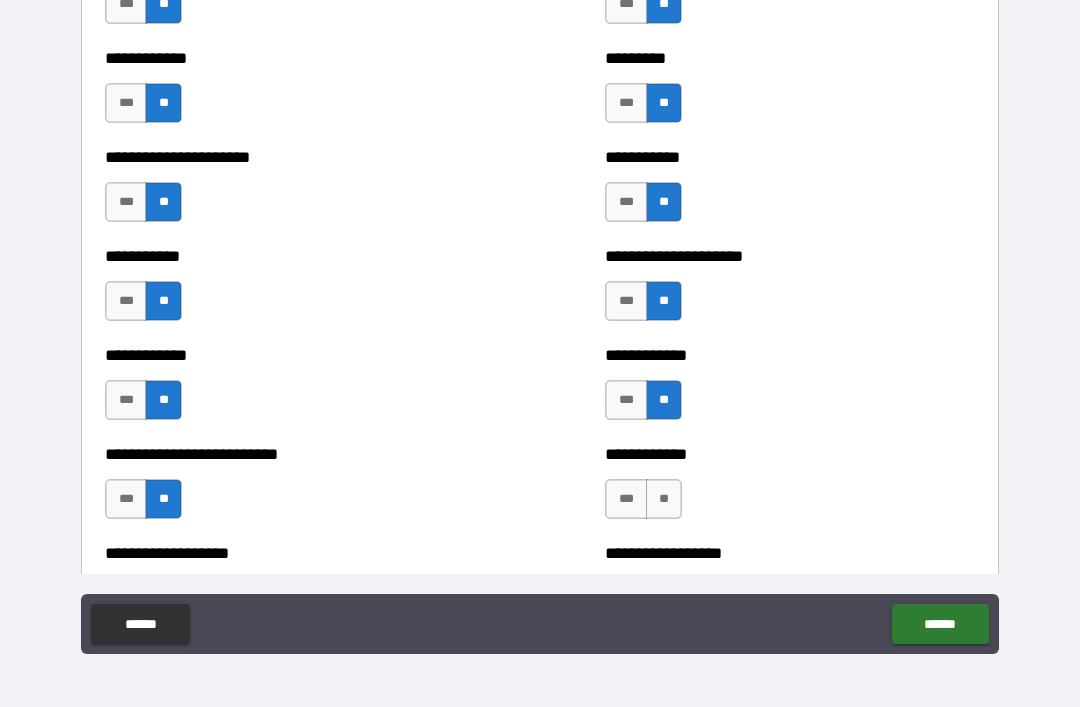 click on "**" at bounding box center [664, 499] 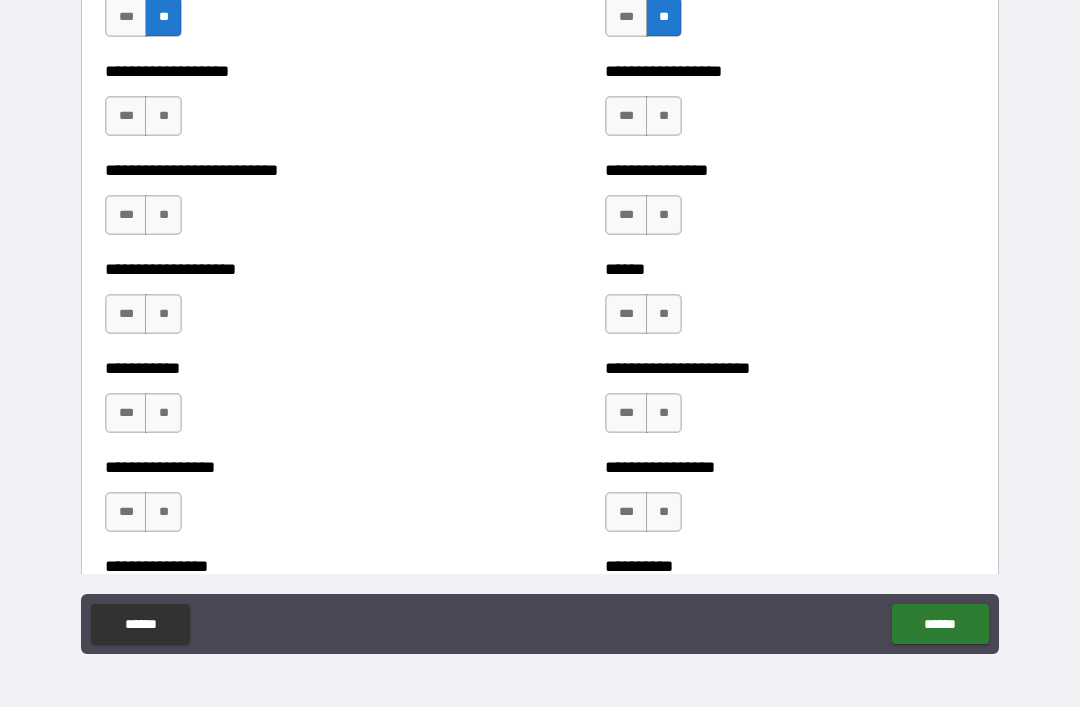 scroll, scrollTop: 5618, scrollLeft: 0, axis: vertical 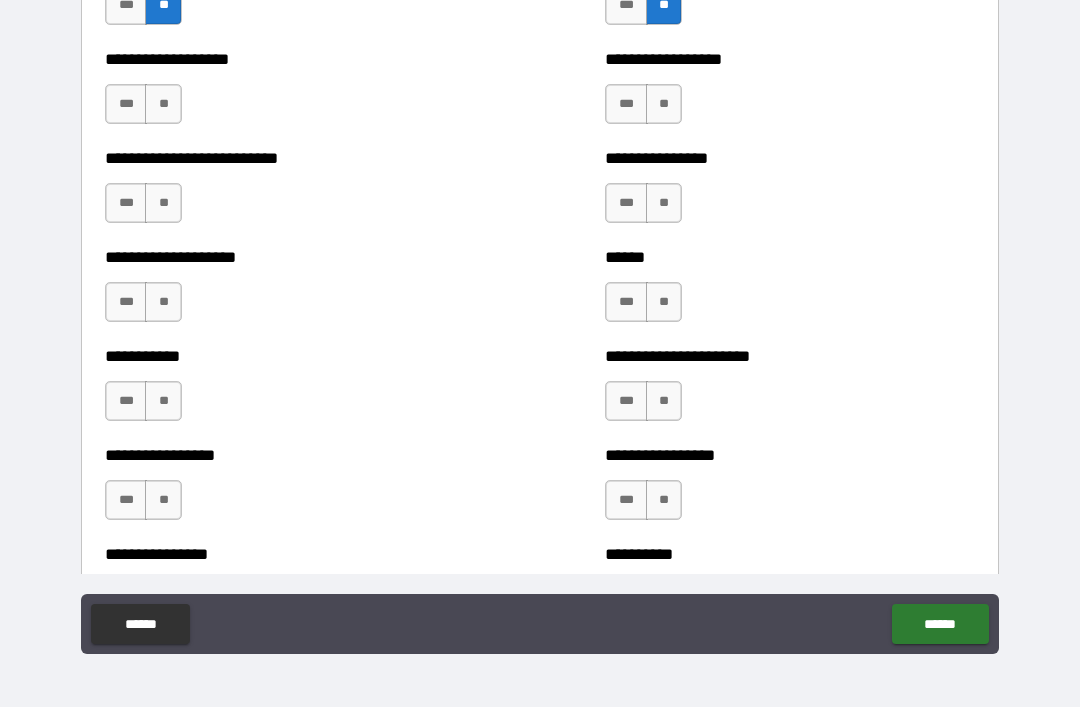 click on "**" at bounding box center (163, 104) 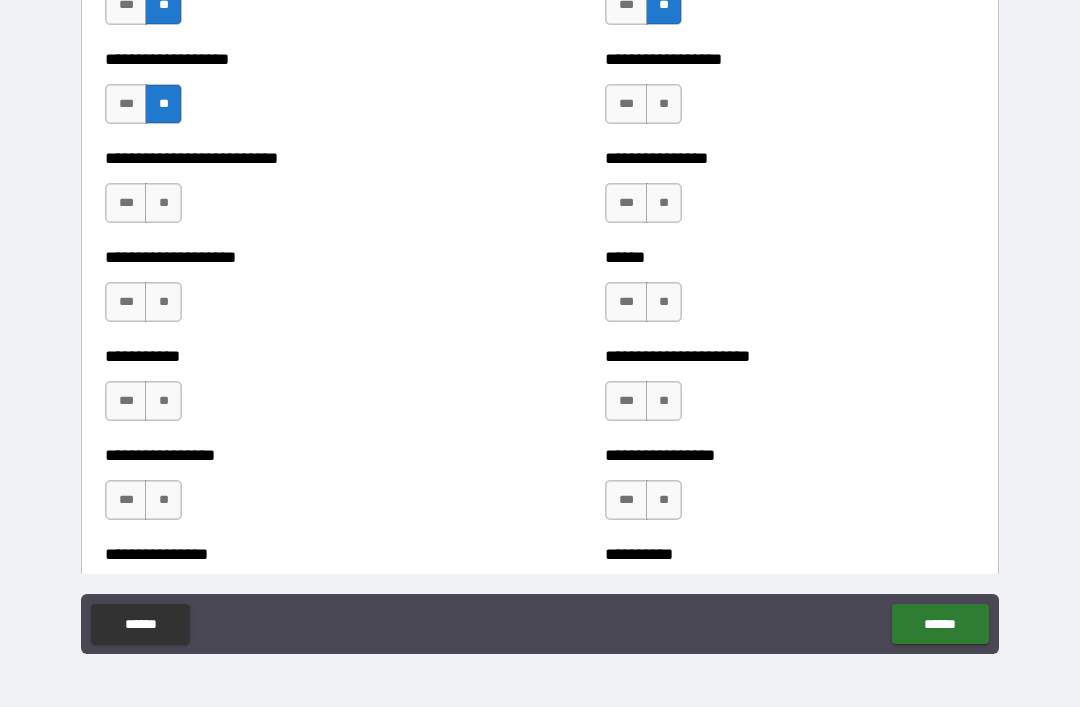 click on "**" at bounding box center [163, 203] 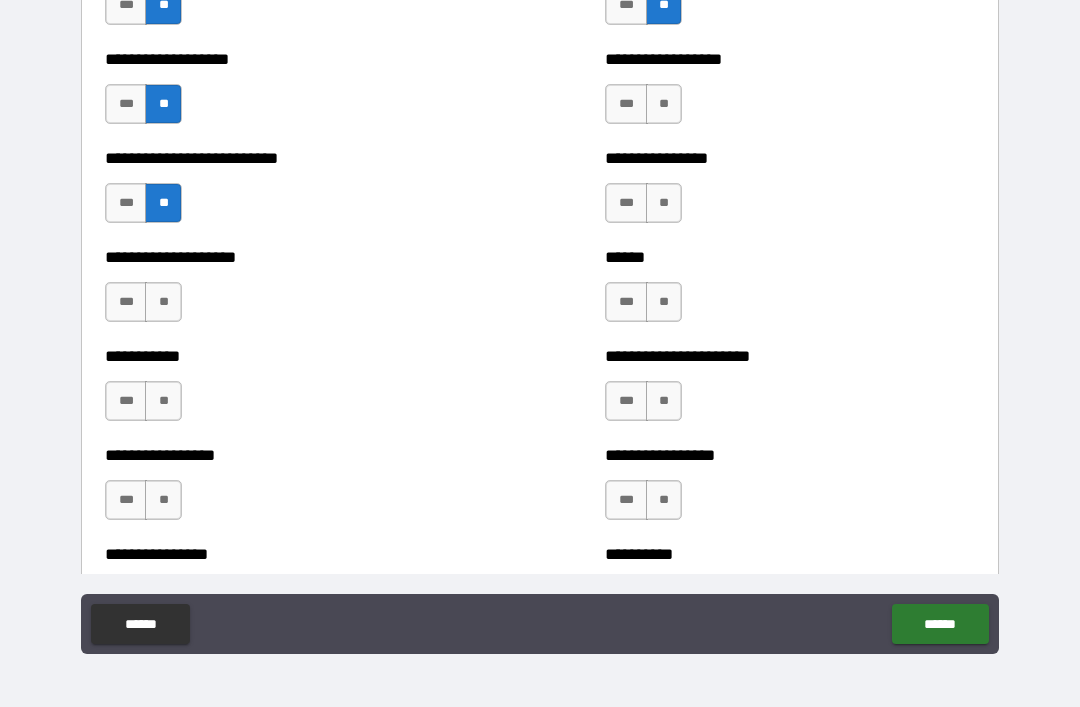 click on "**" at bounding box center (163, 302) 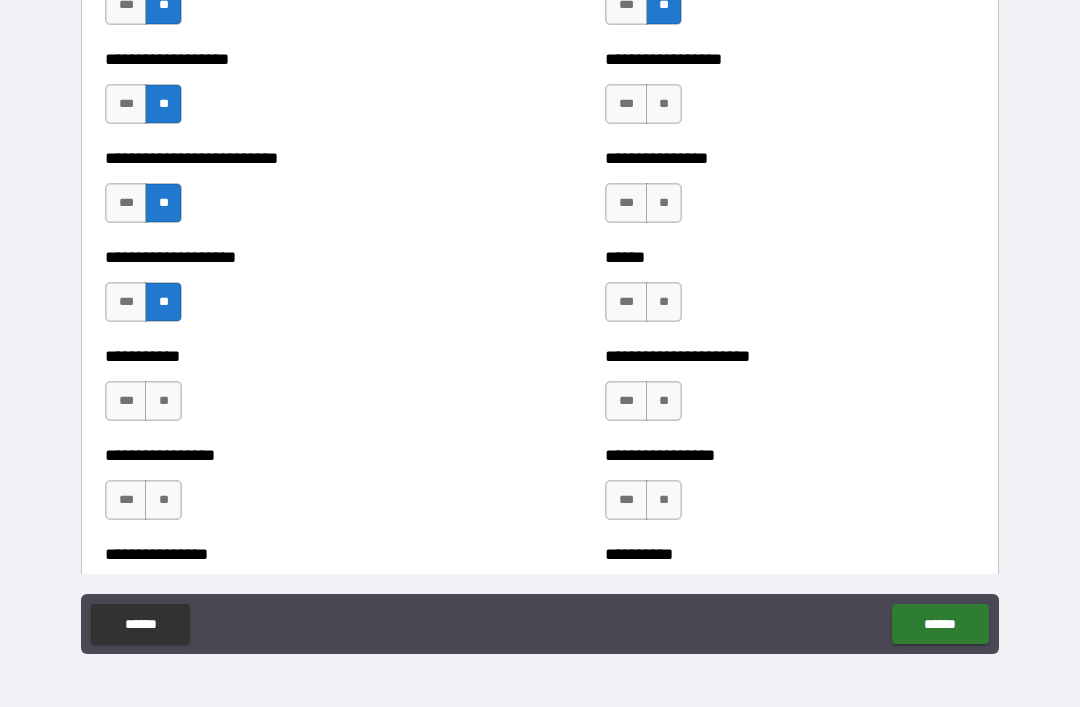 click on "**" at bounding box center [163, 401] 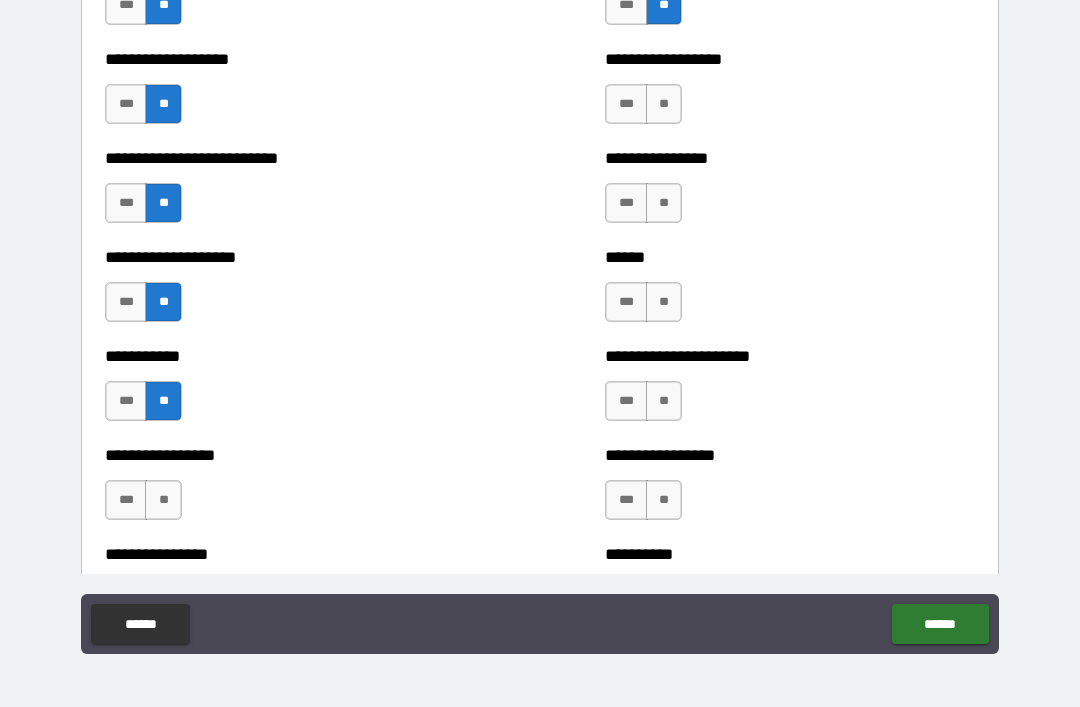 click on "**" at bounding box center [163, 500] 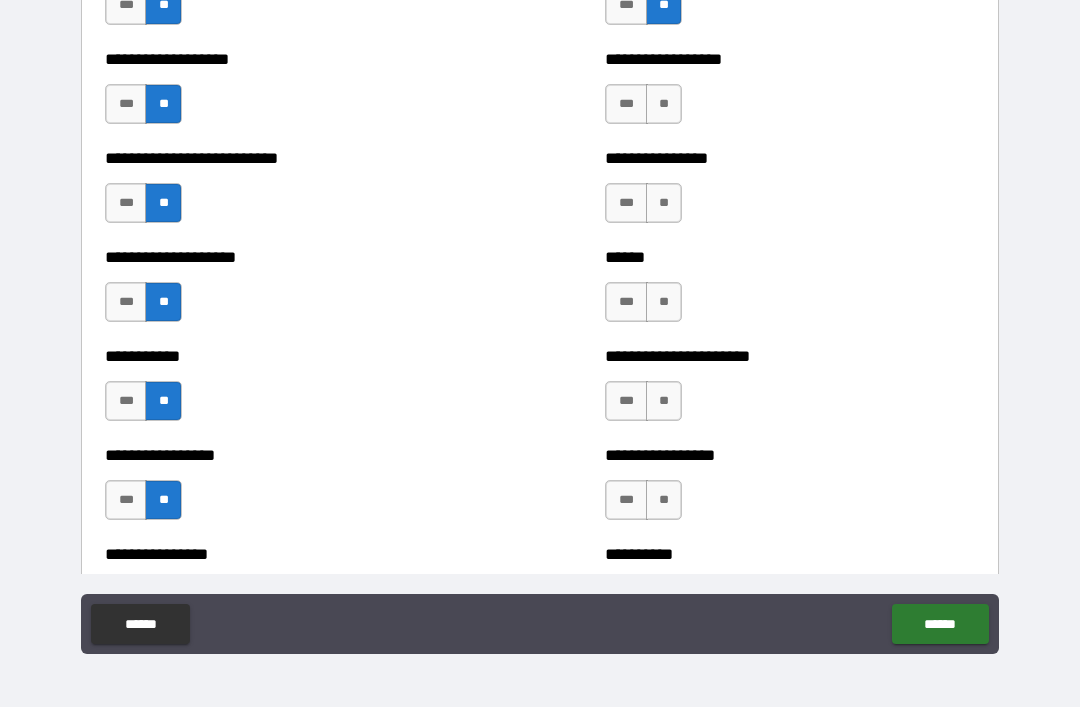 click on "**" at bounding box center [664, 104] 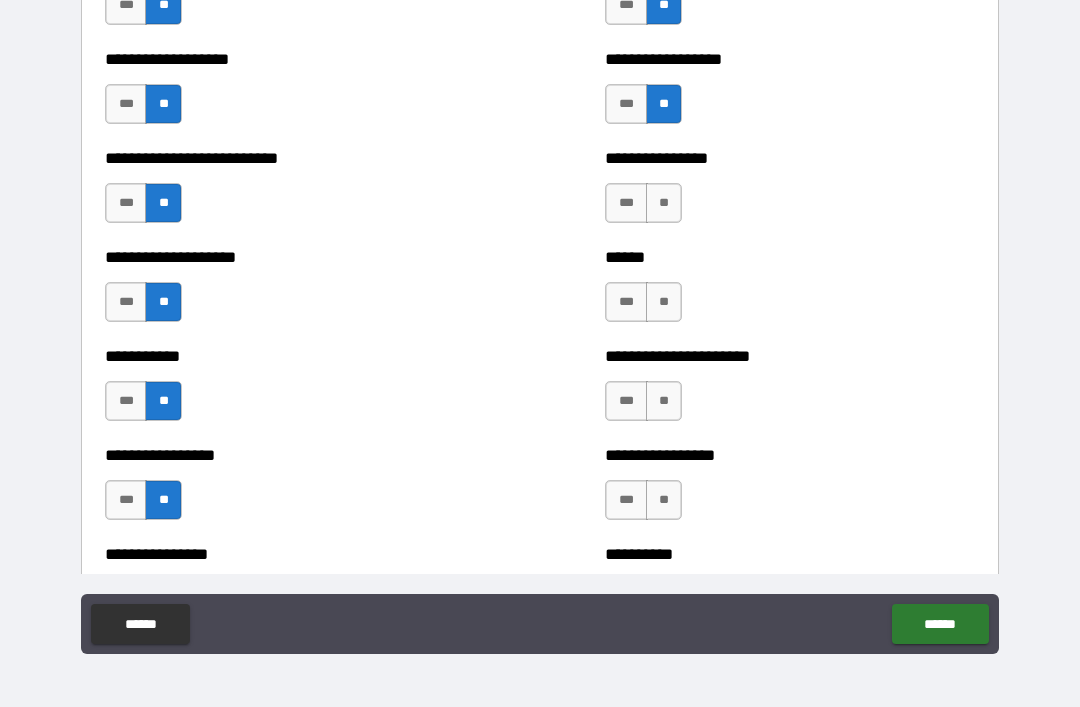 click on "**" at bounding box center (664, 203) 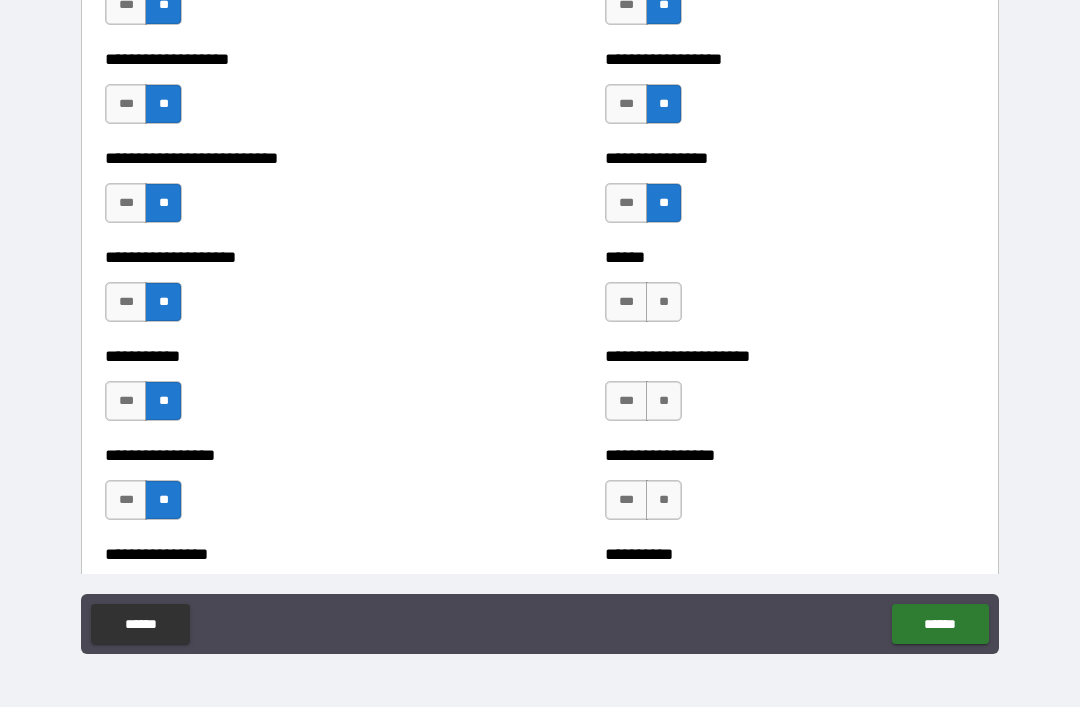 click on "**" at bounding box center (664, 302) 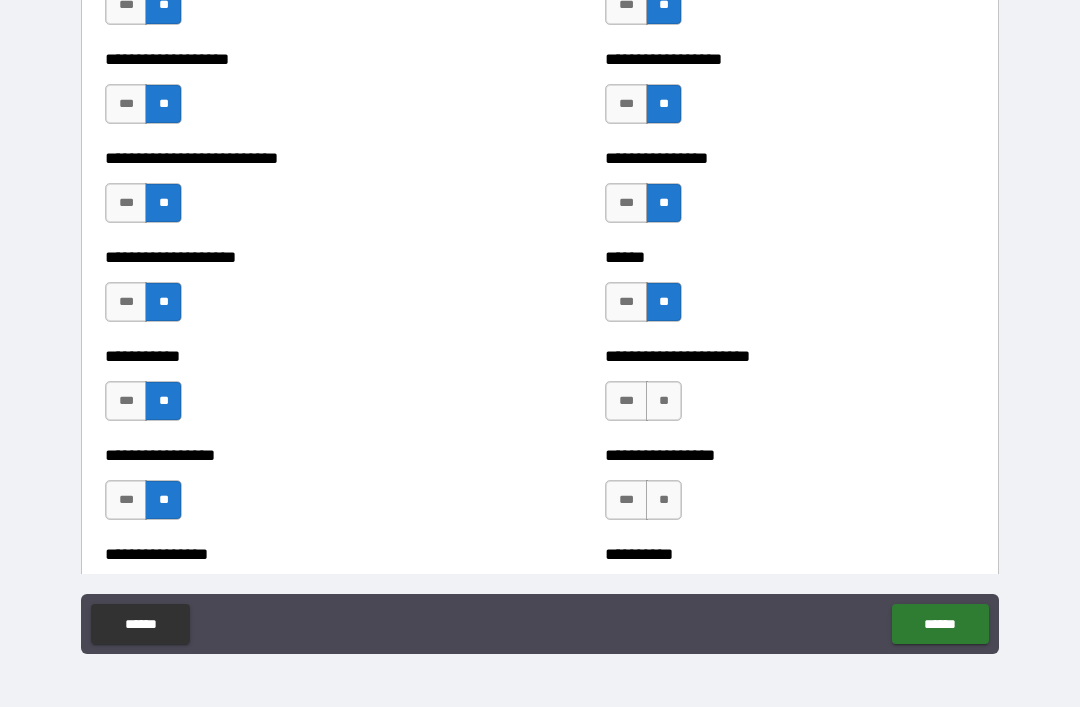 click on "**" at bounding box center [664, 401] 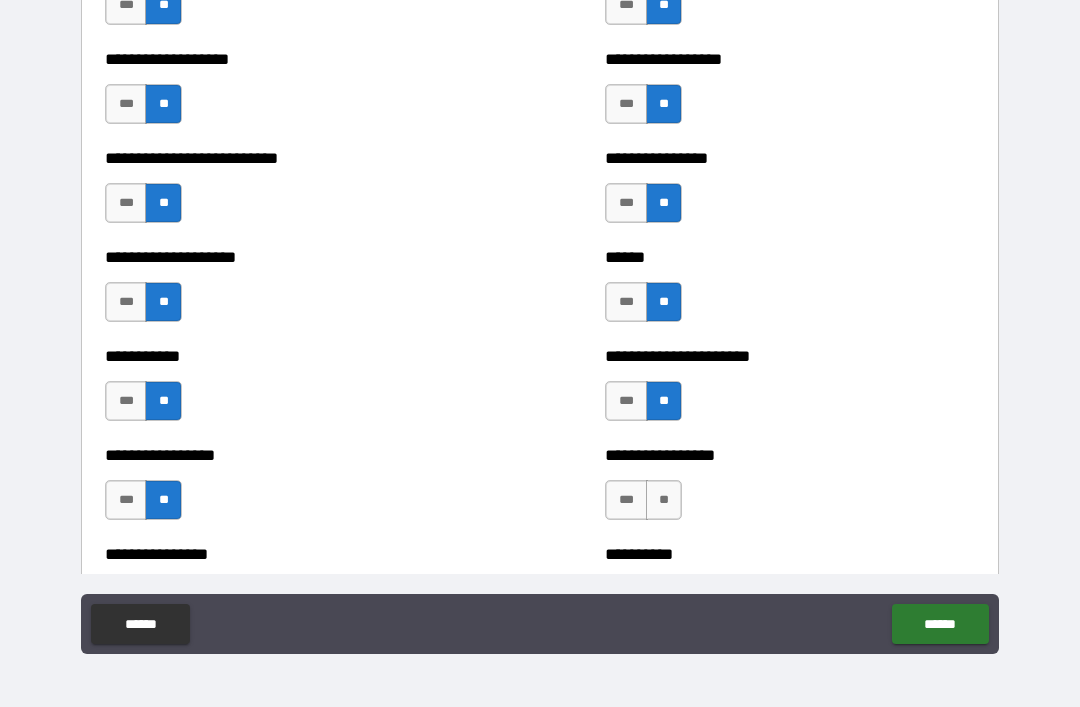 click on "**" at bounding box center [664, 500] 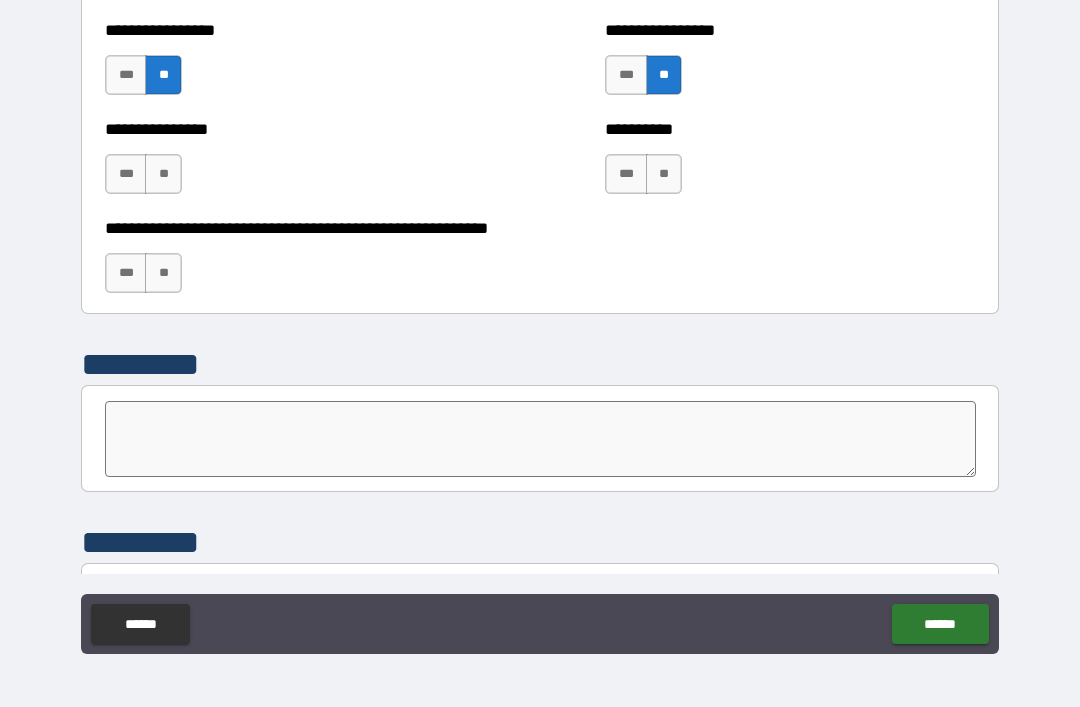 scroll, scrollTop: 6044, scrollLeft: 0, axis: vertical 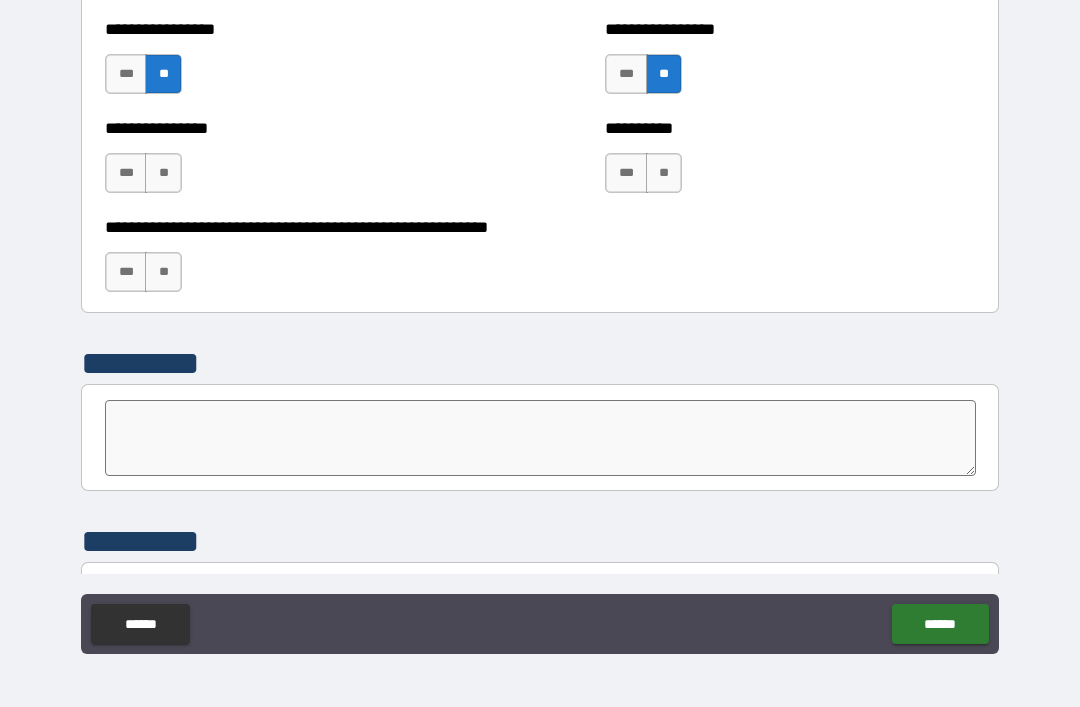 click on "**" at bounding box center [163, 173] 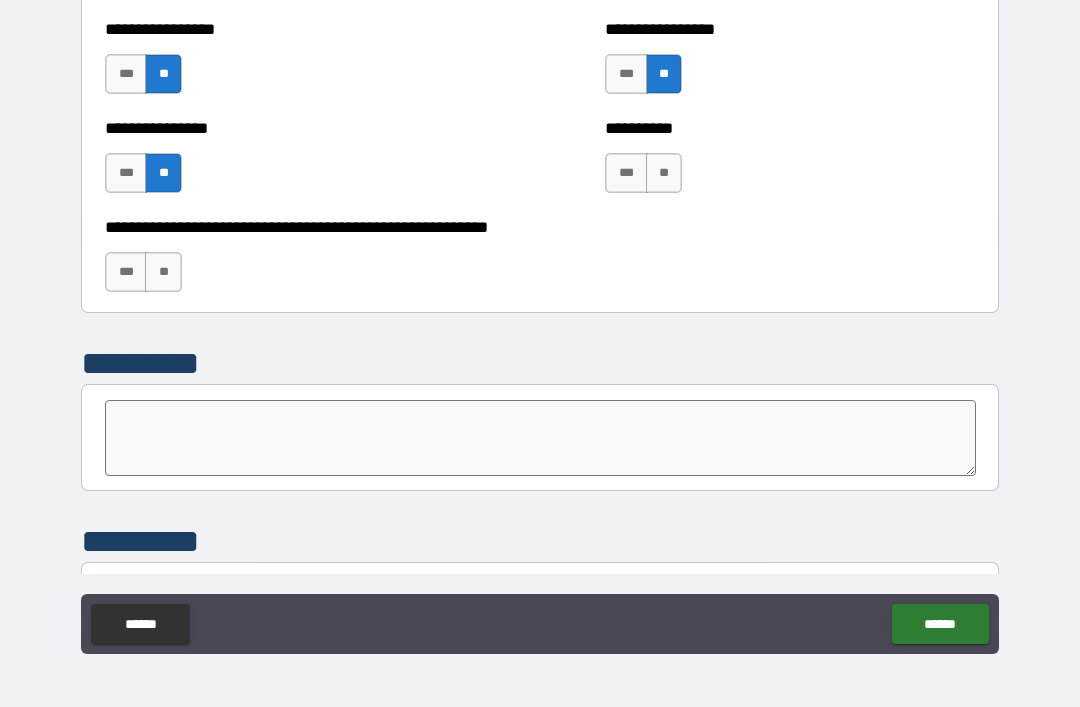 click on "**" at bounding box center [664, 173] 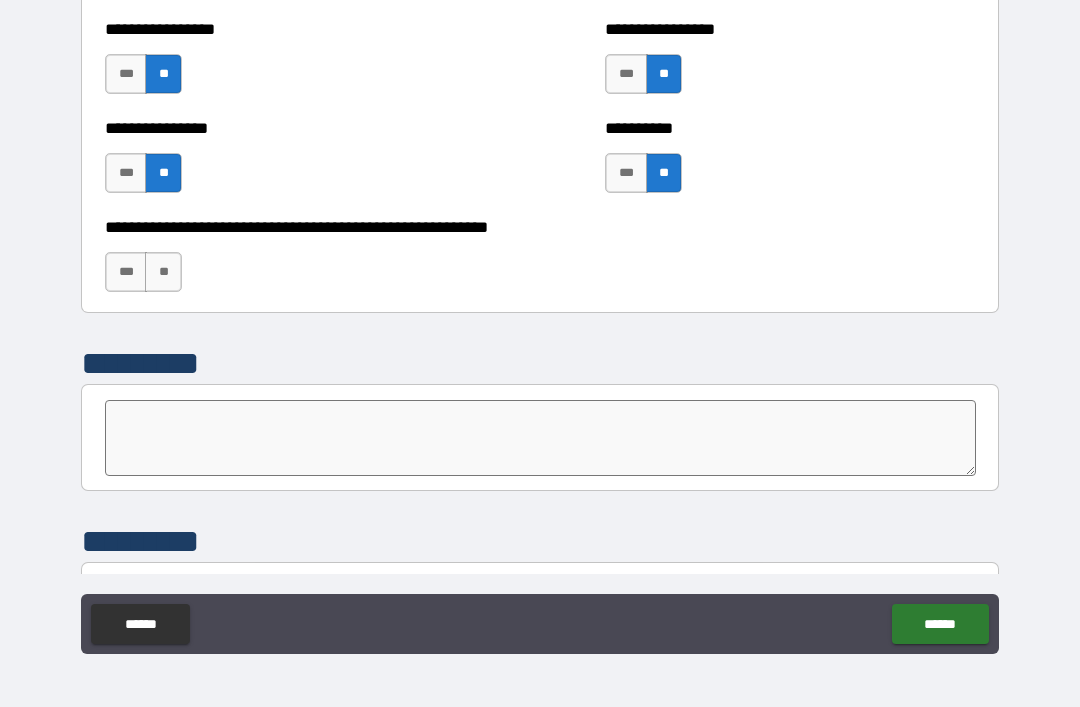 click on "**" at bounding box center (163, 272) 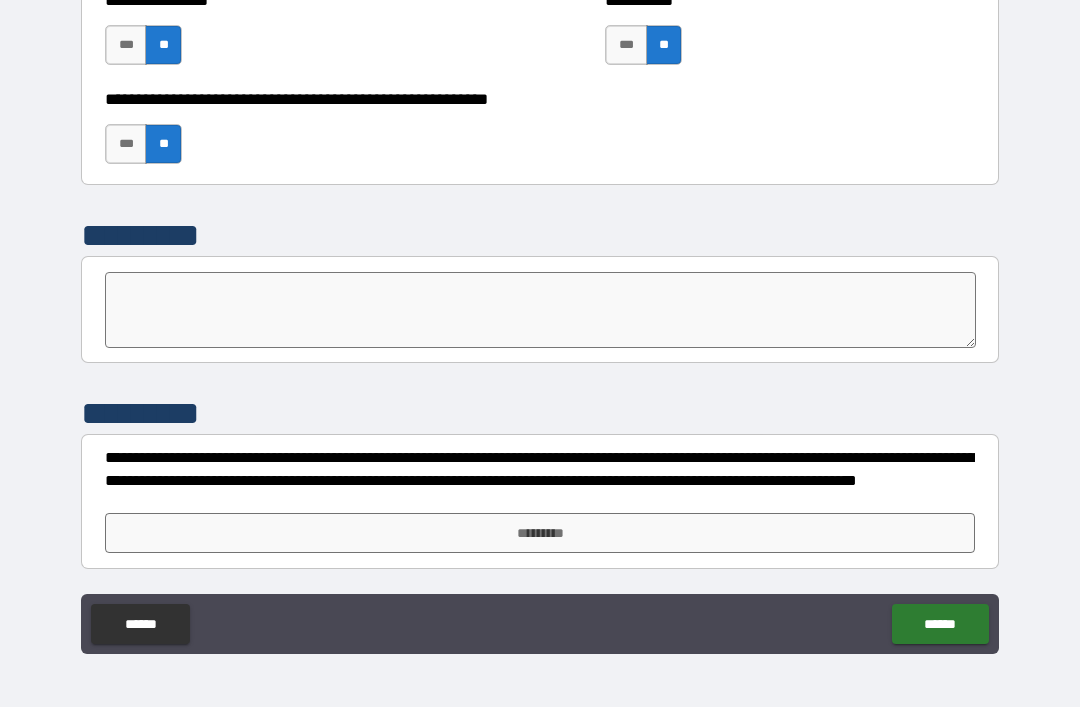 scroll, scrollTop: 6172, scrollLeft: 0, axis: vertical 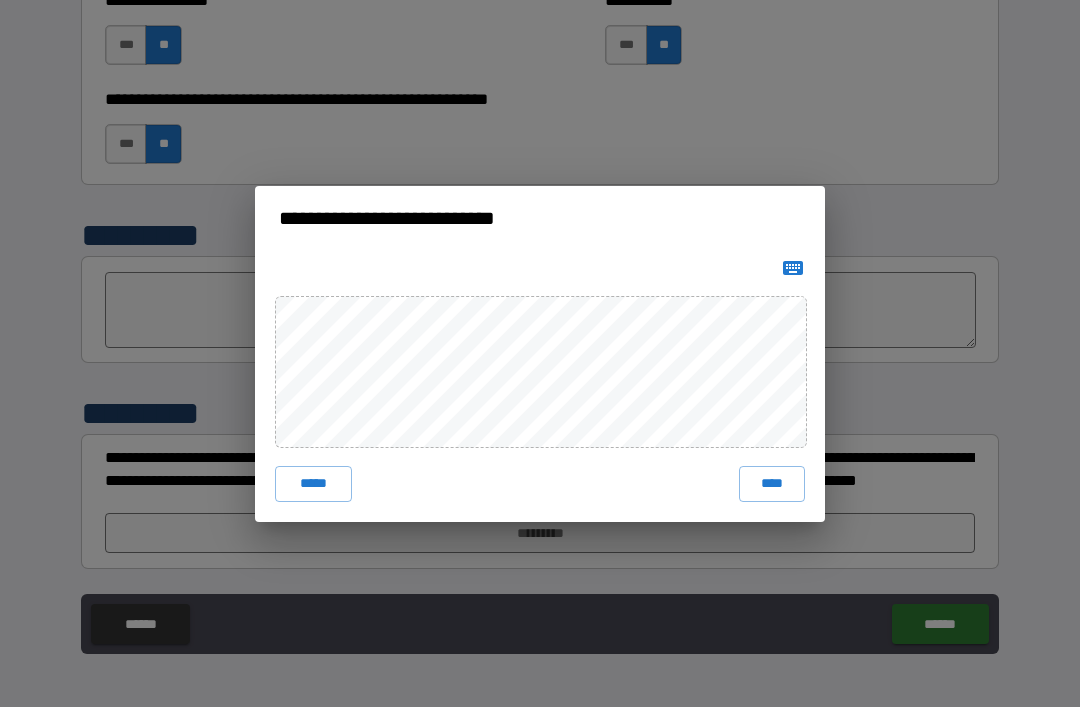 click on "****" at bounding box center (772, 484) 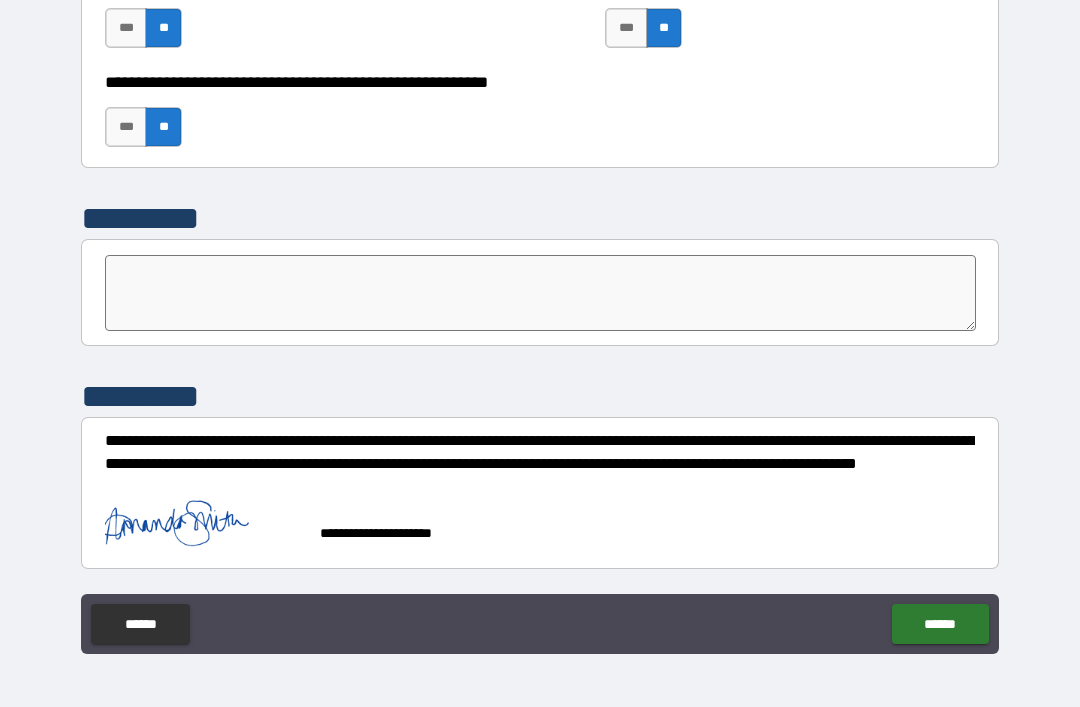 scroll, scrollTop: 6189, scrollLeft: 0, axis: vertical 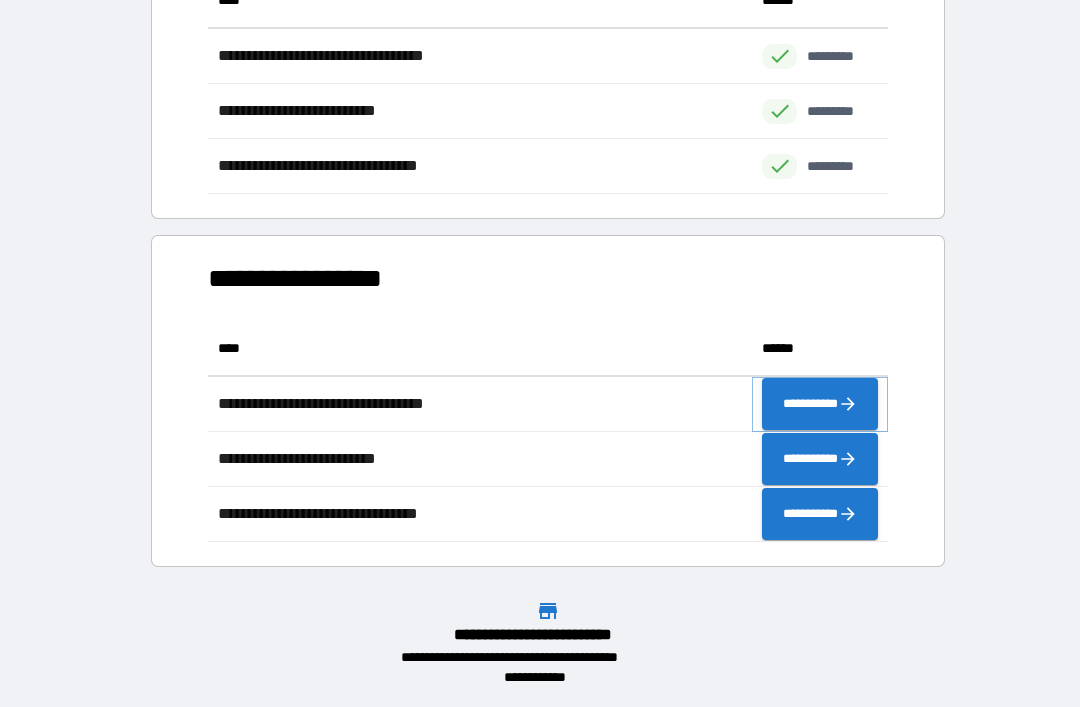 click on "**********" at bounding box center (820, 404) 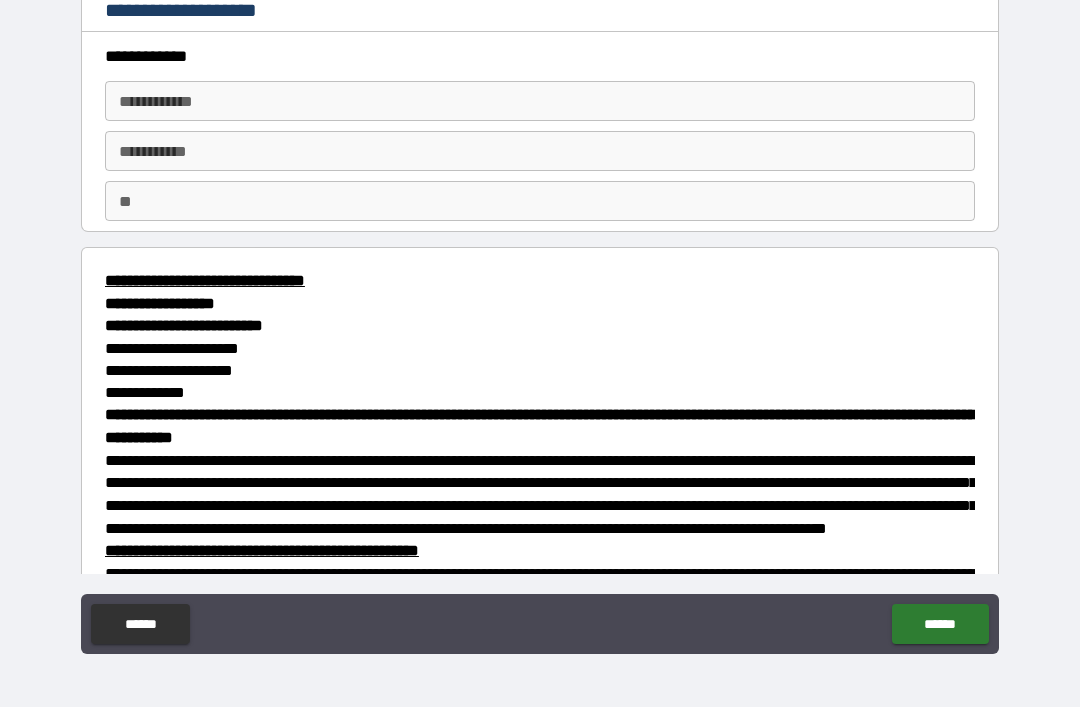 click on "**********" at bounding box center [540, 101] 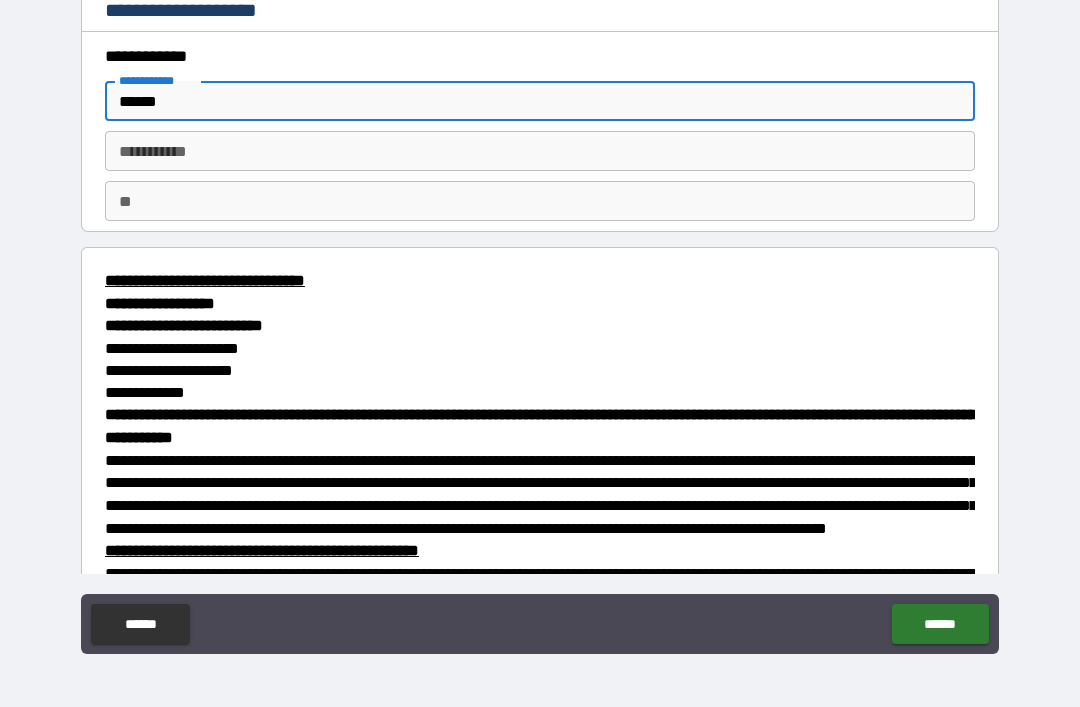 type on "******" 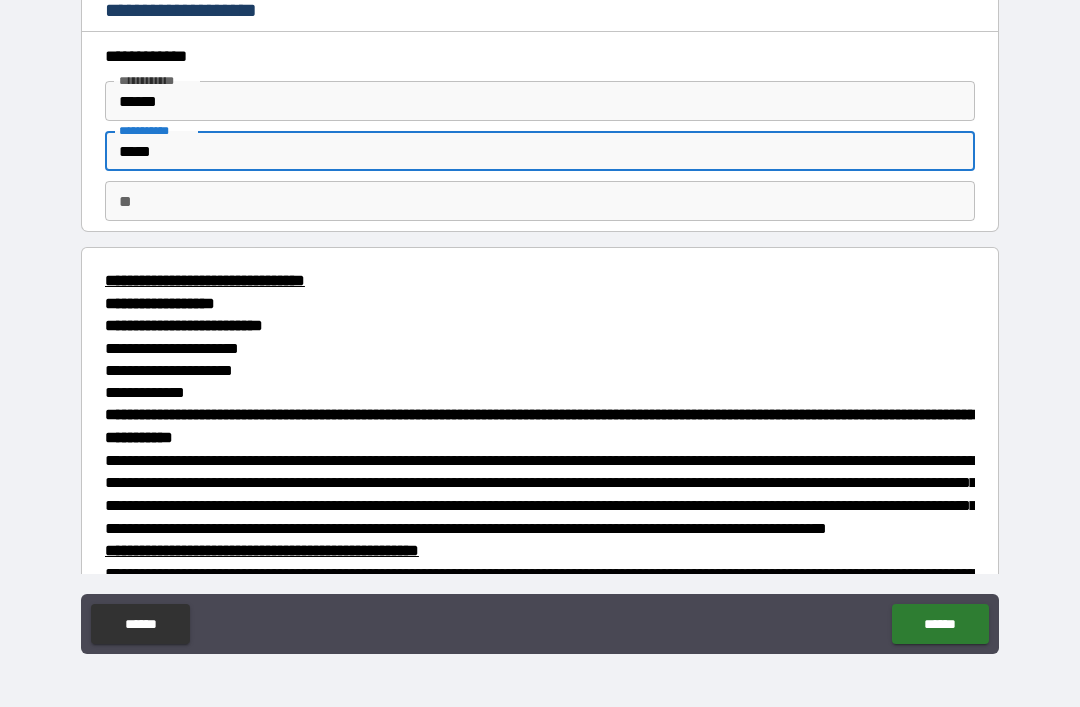 type on "*****" 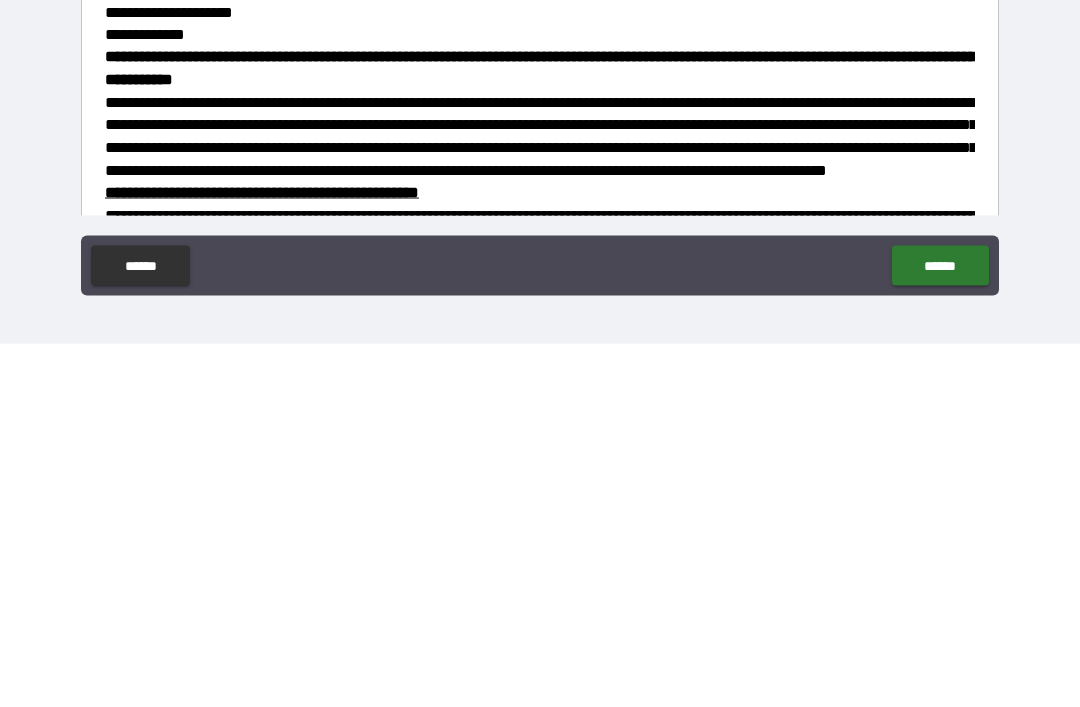 scroll, scrollTop: 64, scrollLeft: 0, axis: vertical 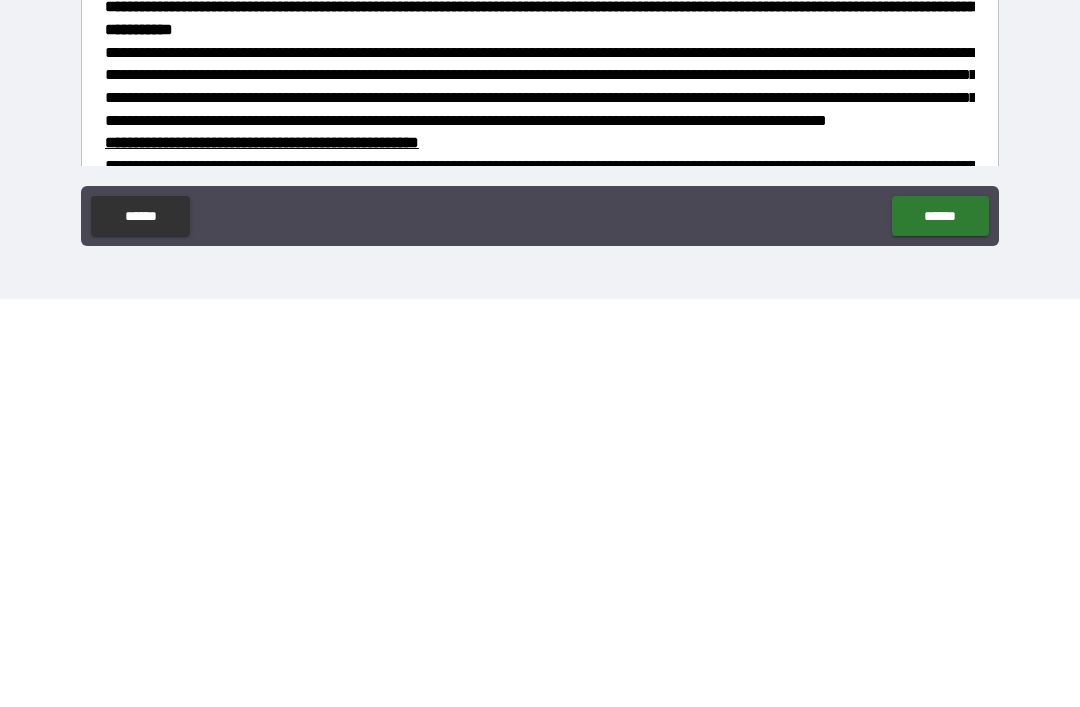 type on "*" 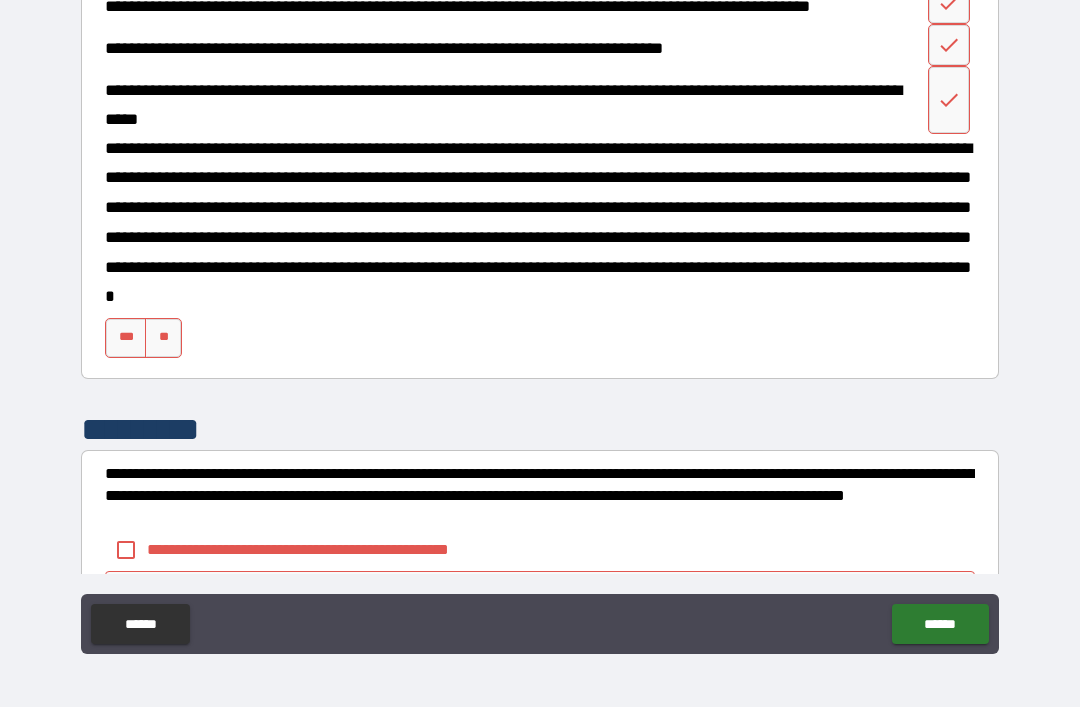 scroll, scrollTop: 1784, scrollLeft: 0, axis: vertical 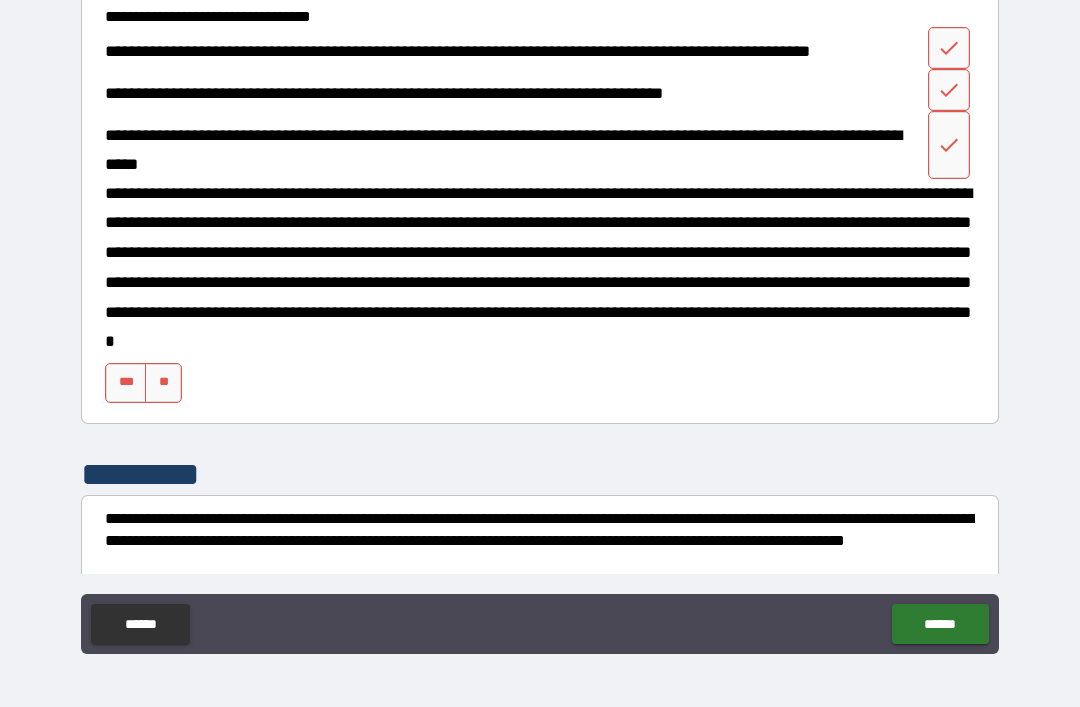 click 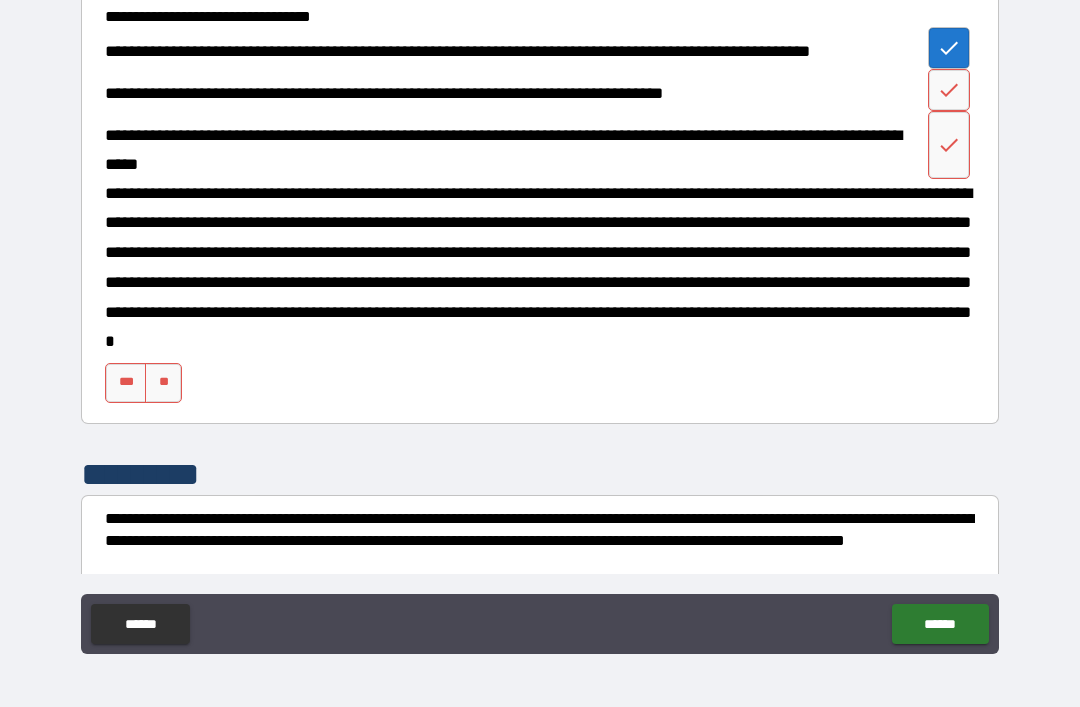 click at bounding box center (949, 145) 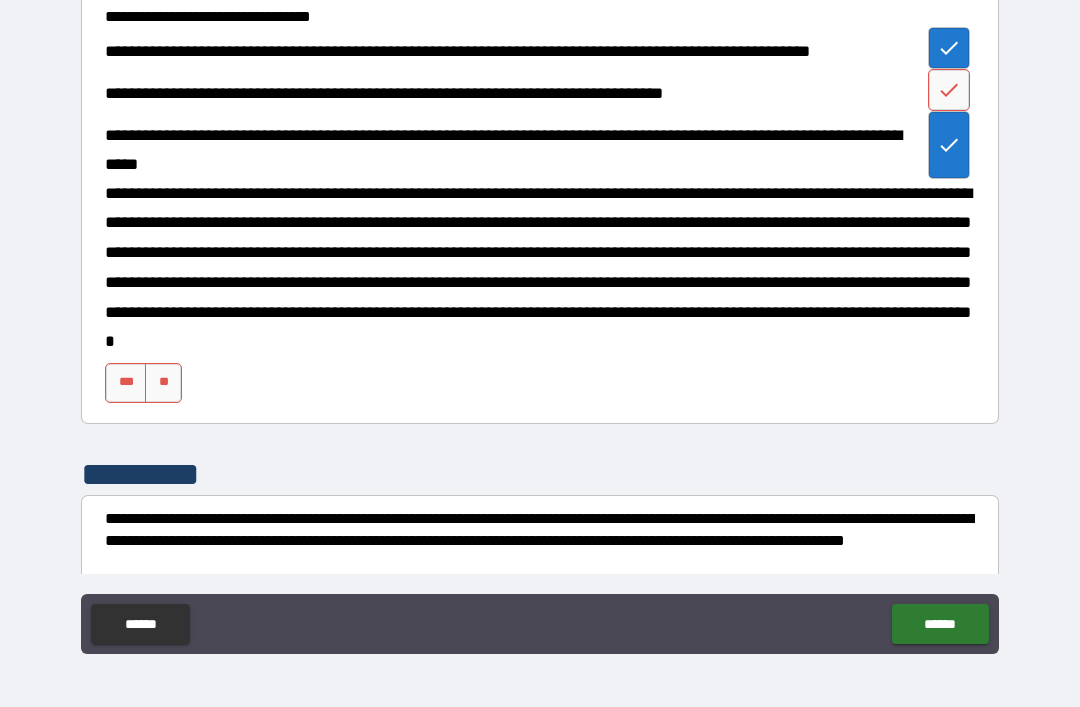 click 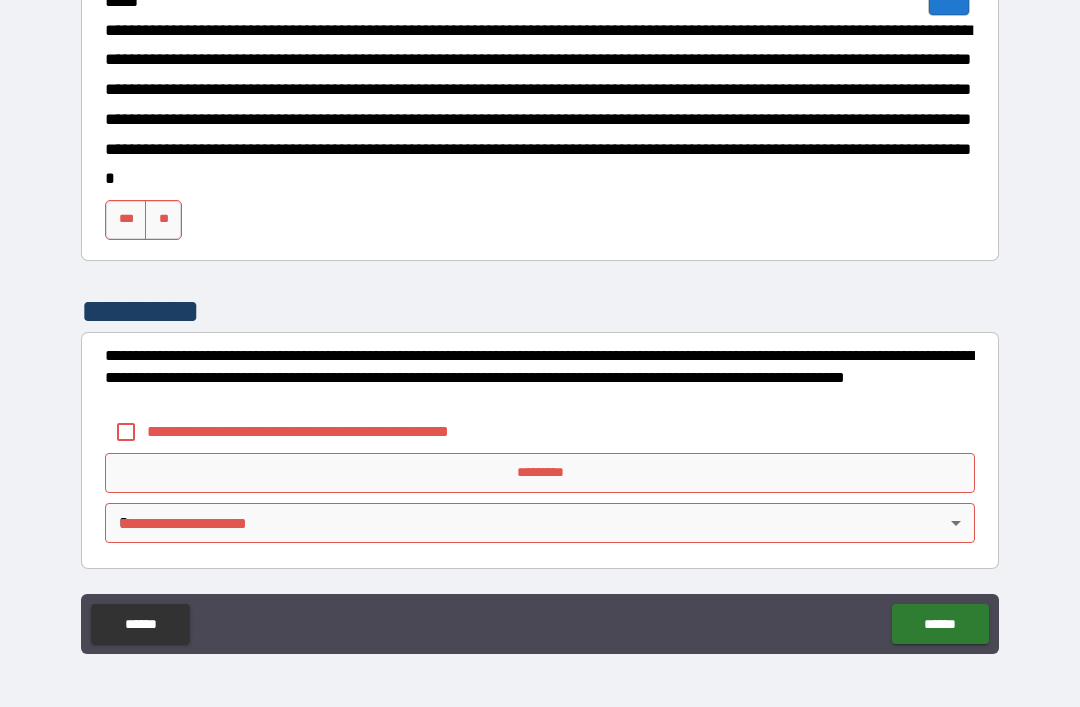 scroll, scrollTop: 2071, scrollLeft: 0, axis: vertical 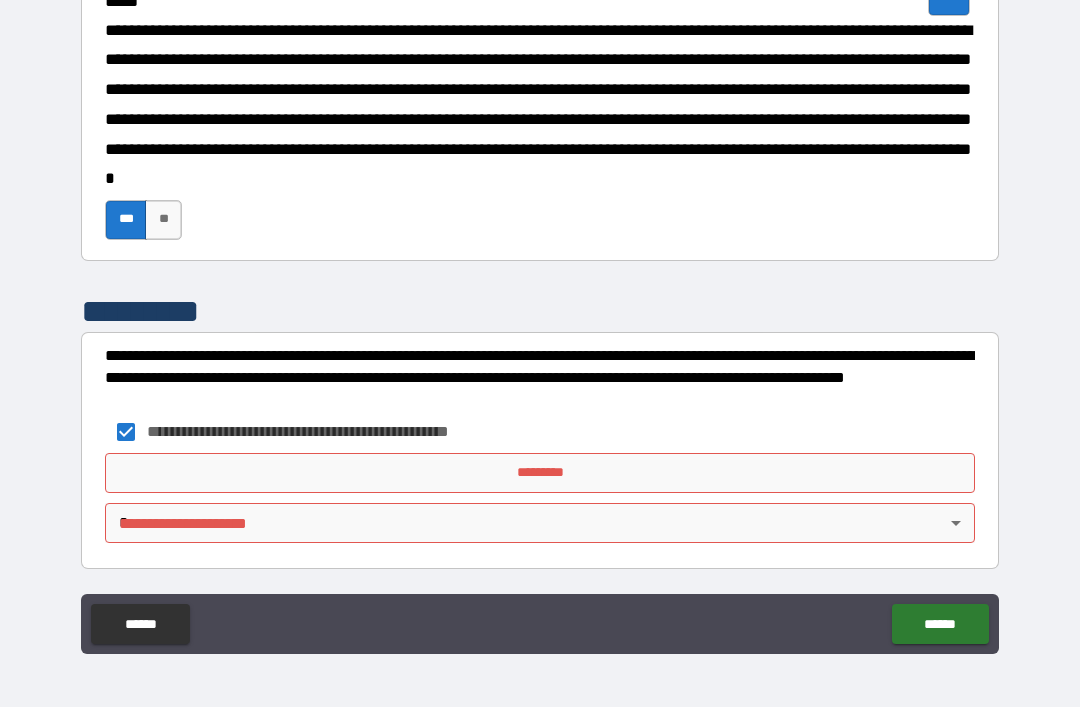 click on "*********" at bounding box center [540, 473] 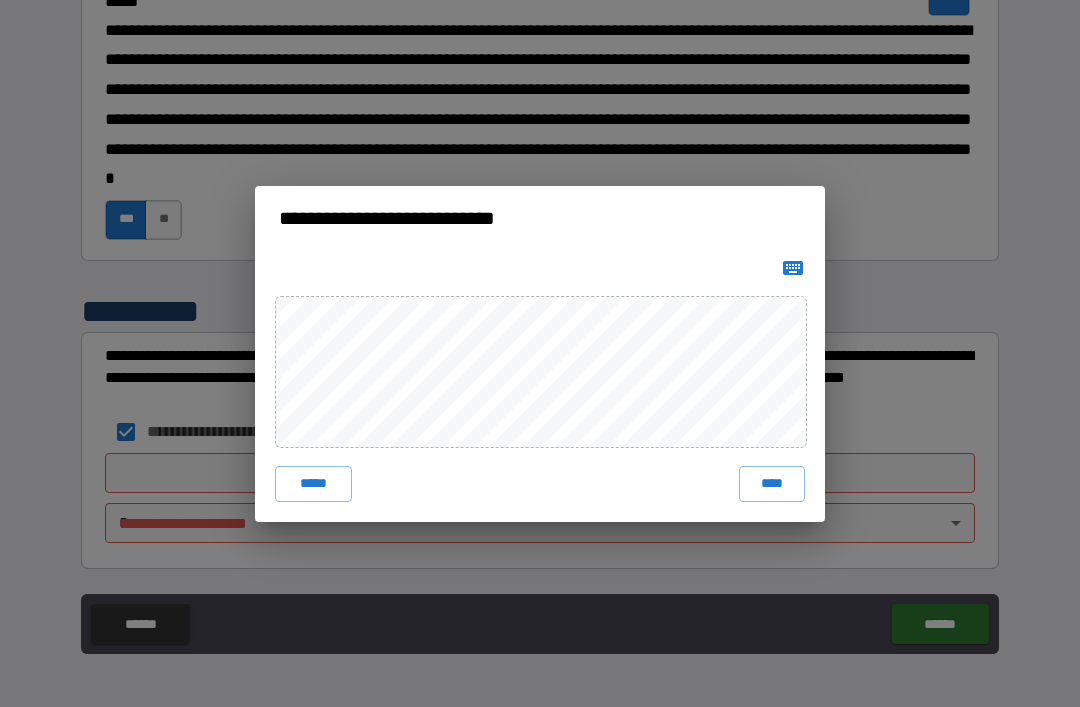 click on "****" at bounding box center (772, 484) 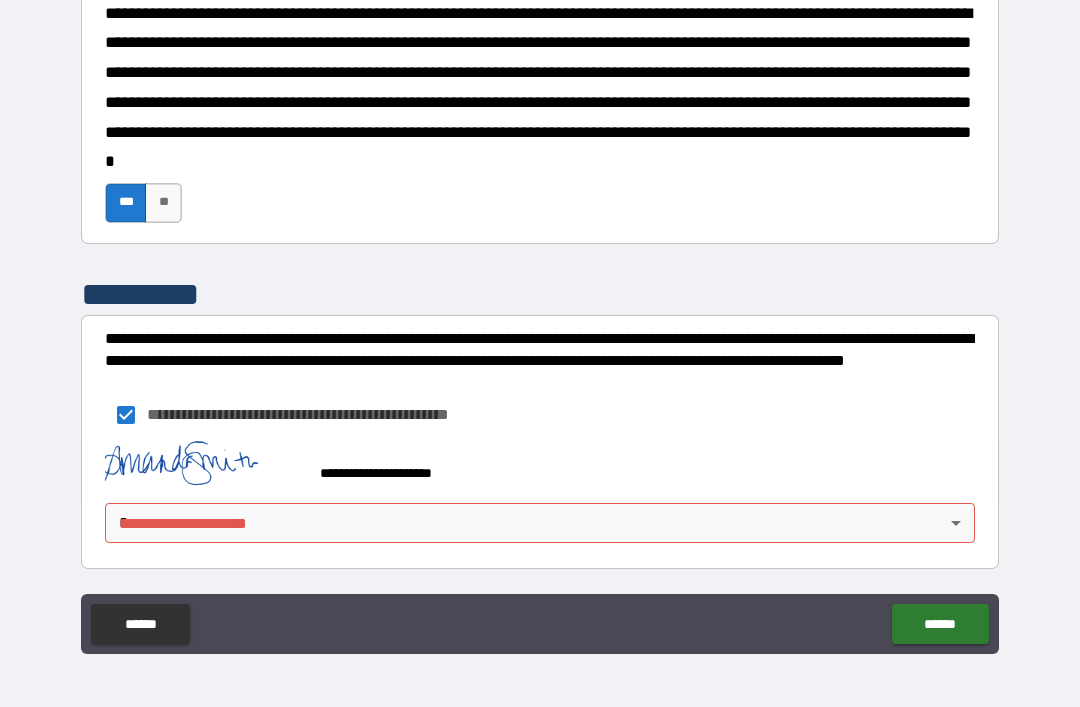 click on "**********" at bounding box center (540, 321) 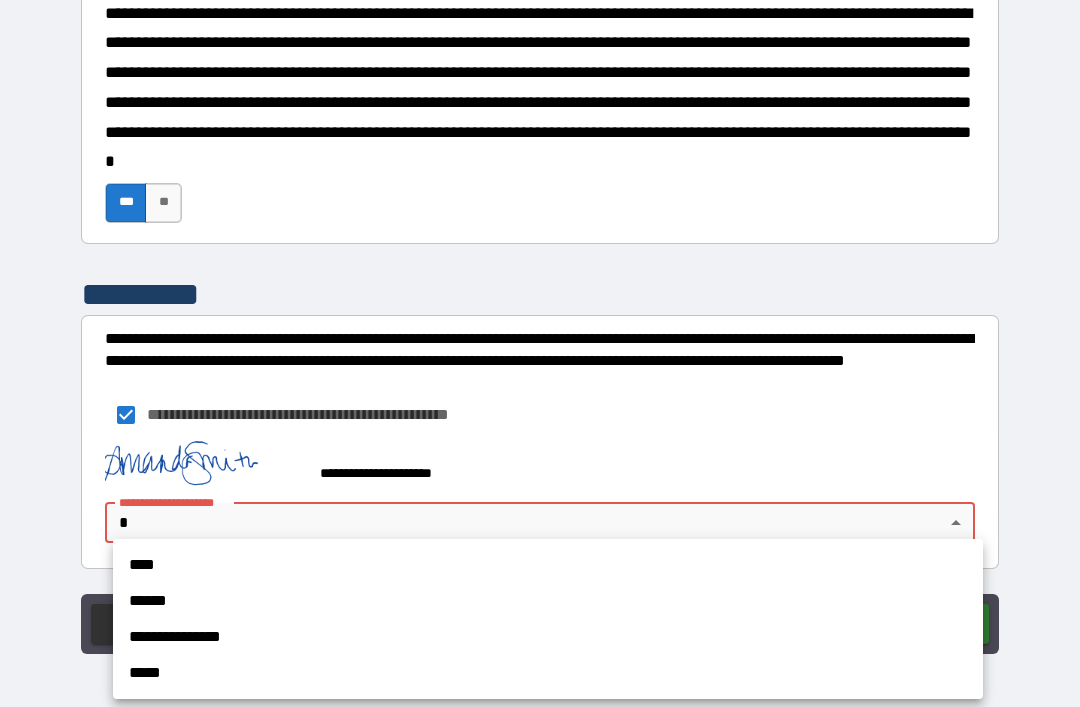 click on "**********" at bounding box center [548, 637] 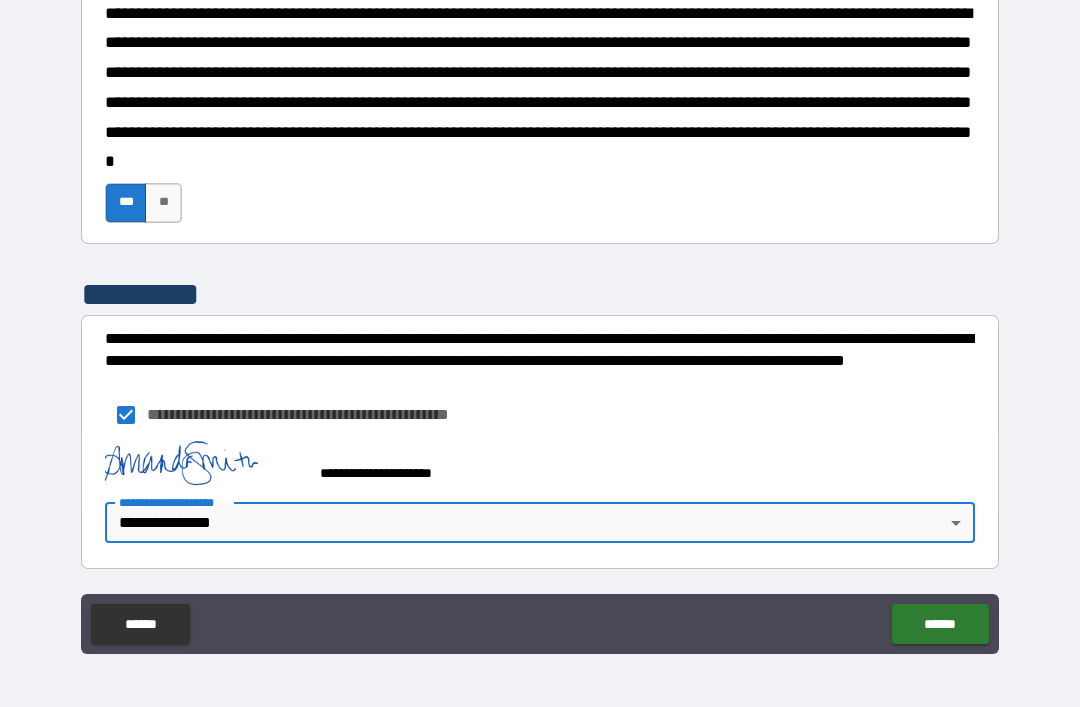 click on "******" at bounding box center [940, 624] 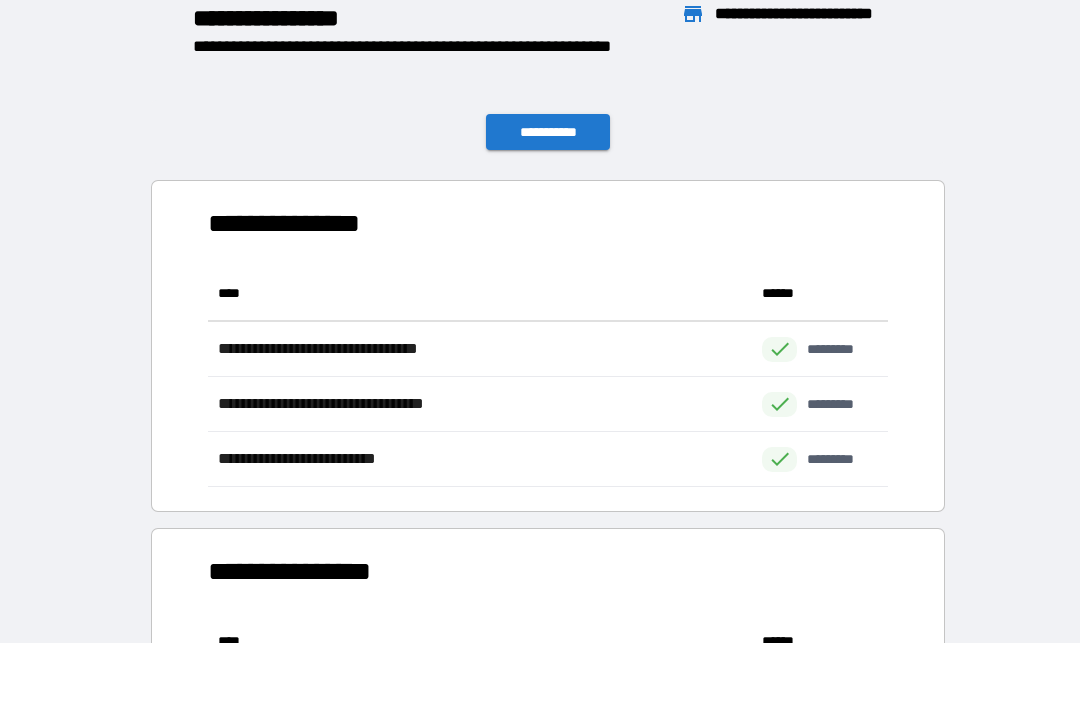scroll, scrollTop: 1, scrollLeft: 1, axis: both 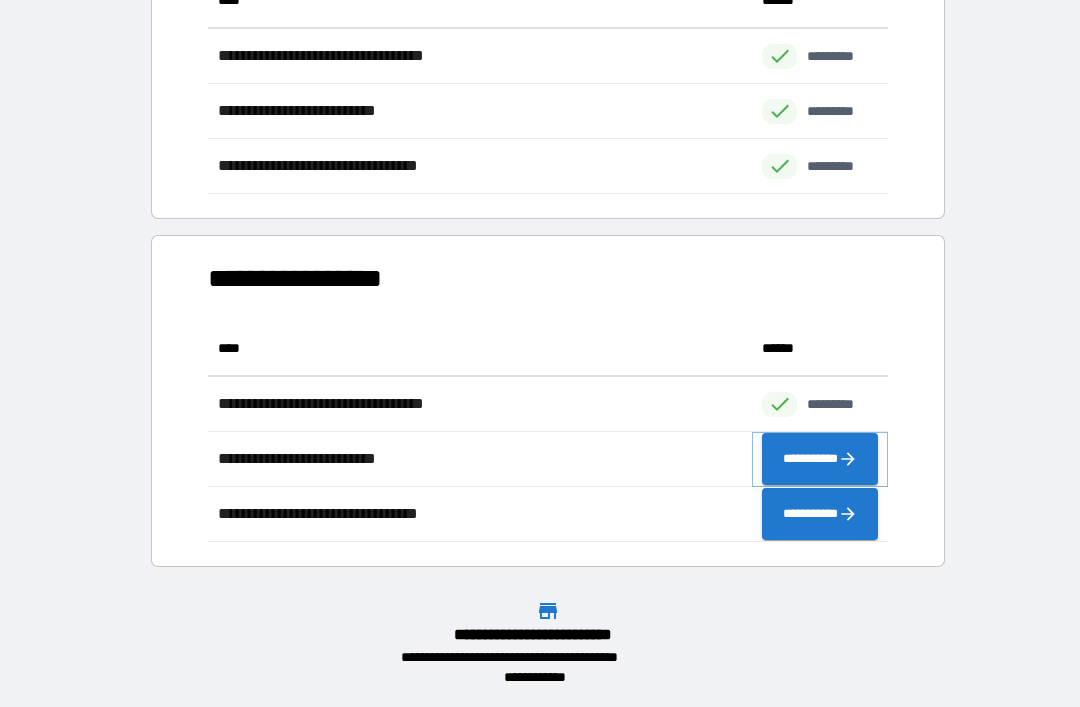 click on "**********" at bounding box center [820, 459] 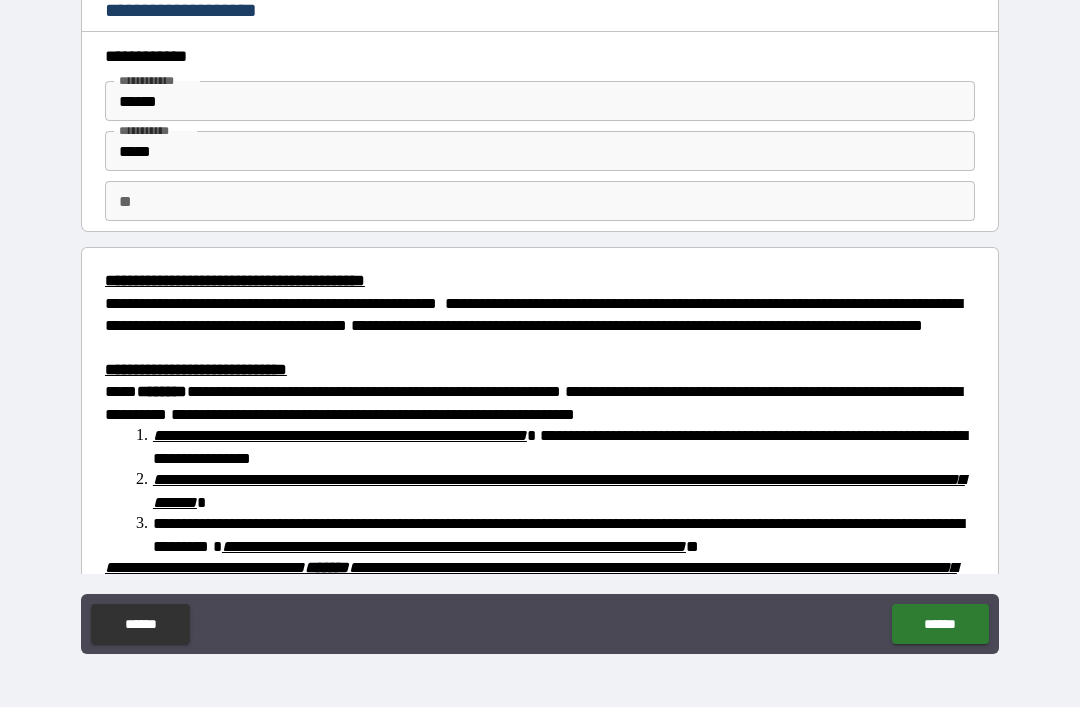 click on "**" at bounding box center [540, 201] 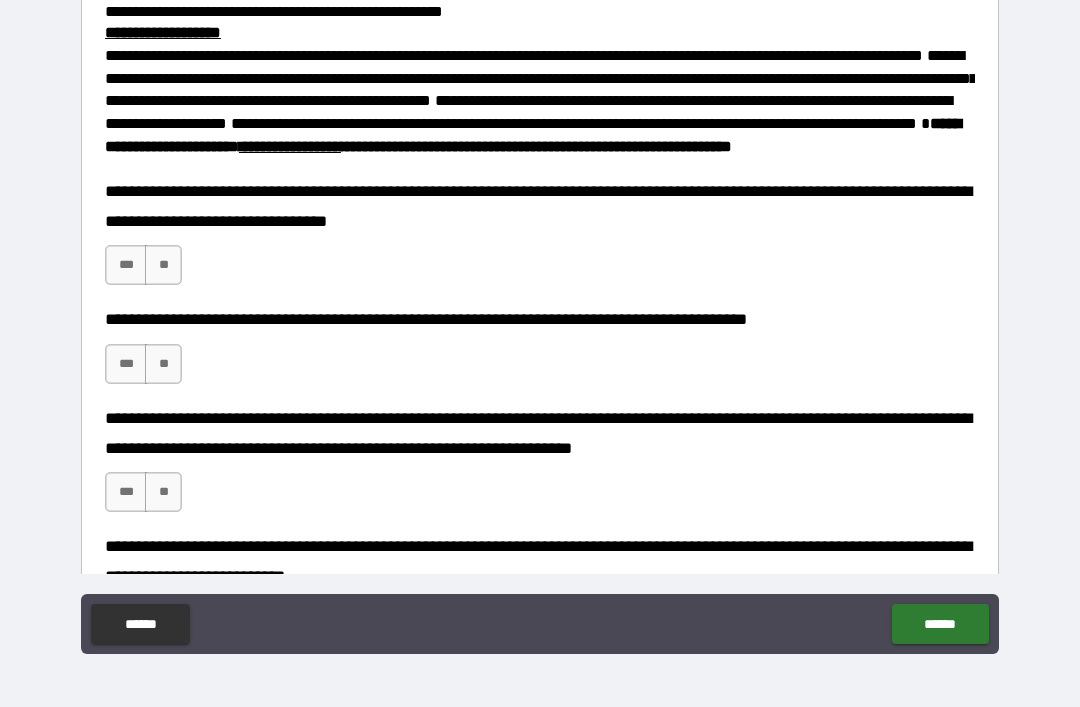 scroll, scrollTop: 929, scrollLeft: 0, axis: vertical 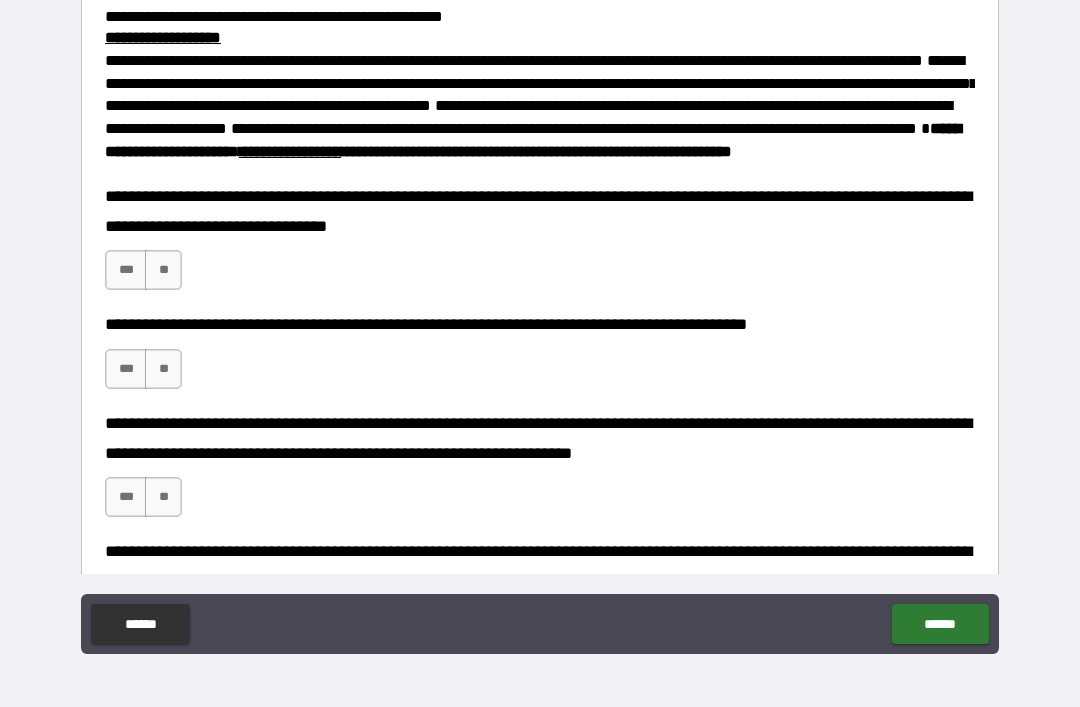 type on "*" 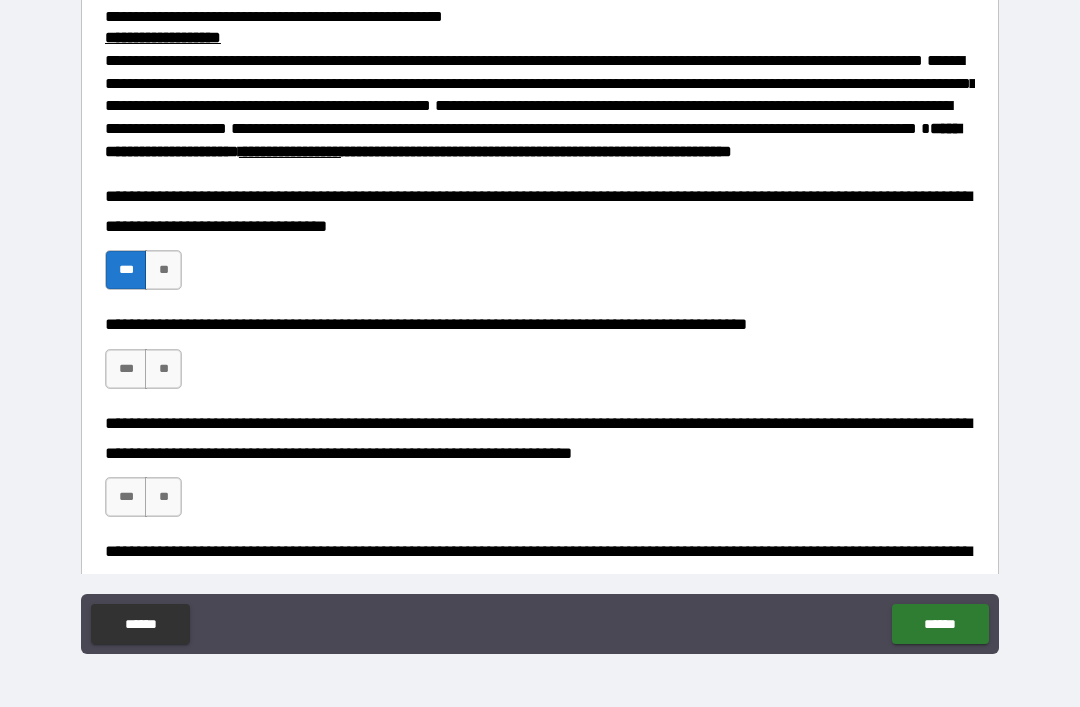 click on "***" at bounding box center (126, 369) 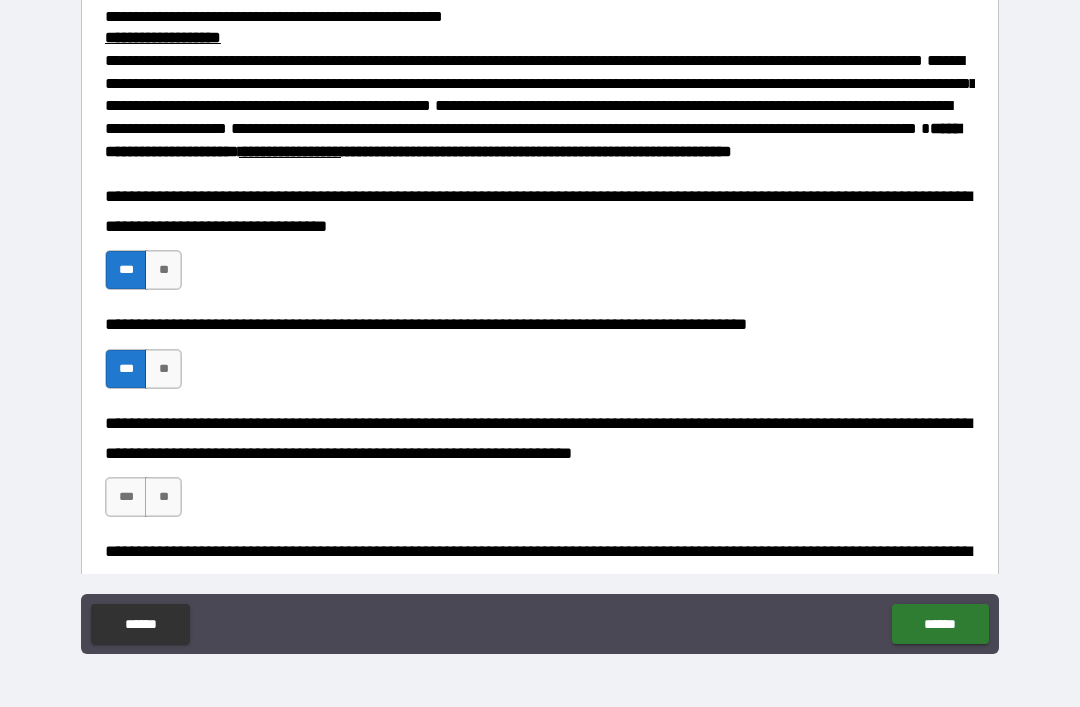 click on "***" at bounding box center (126, 497) 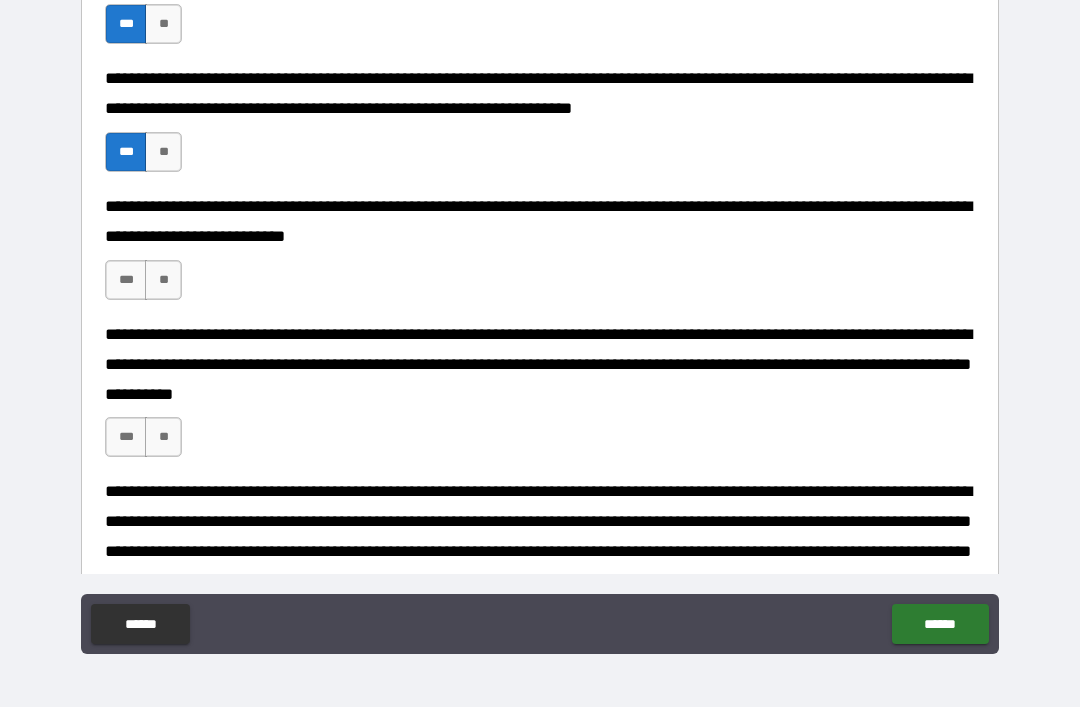 scroll, scrollTop: 1326, scrollLeft: 0, axis: vertical 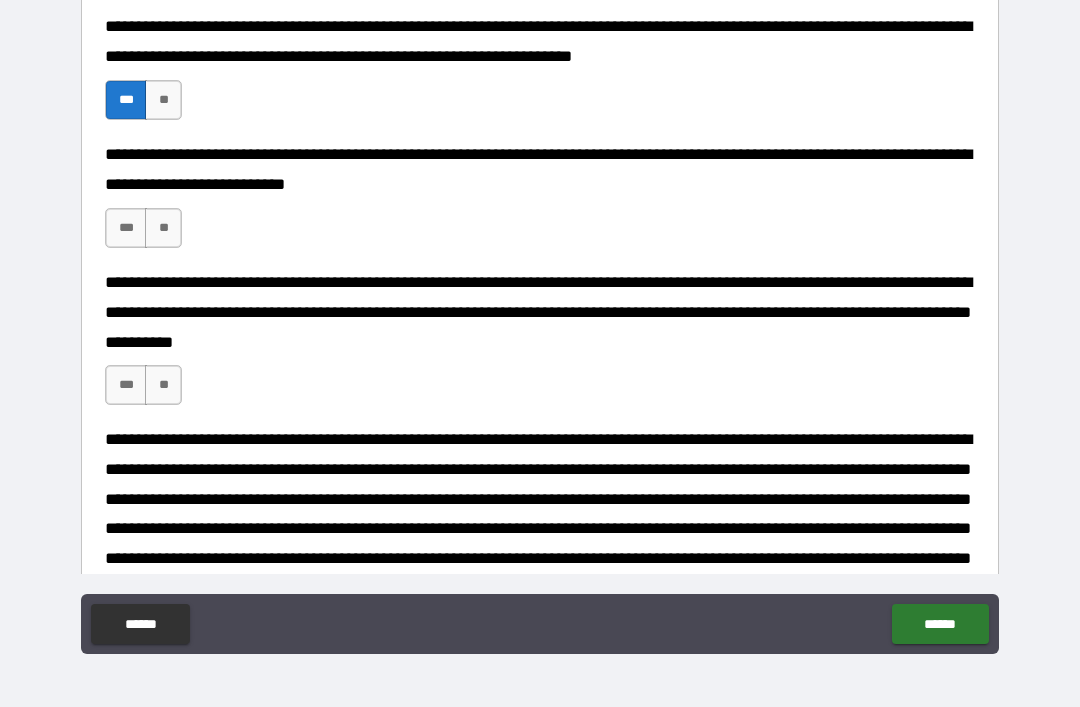 click on "***" at bounding box center (126, 228) 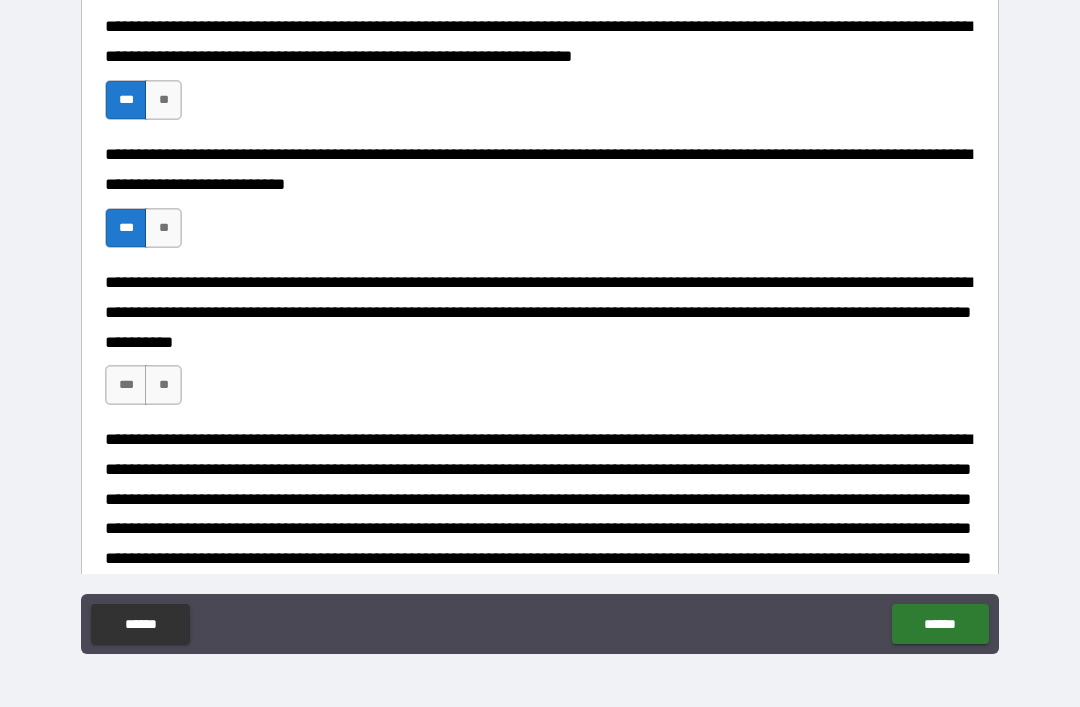 click on "***" at bounding box center (126, 385) 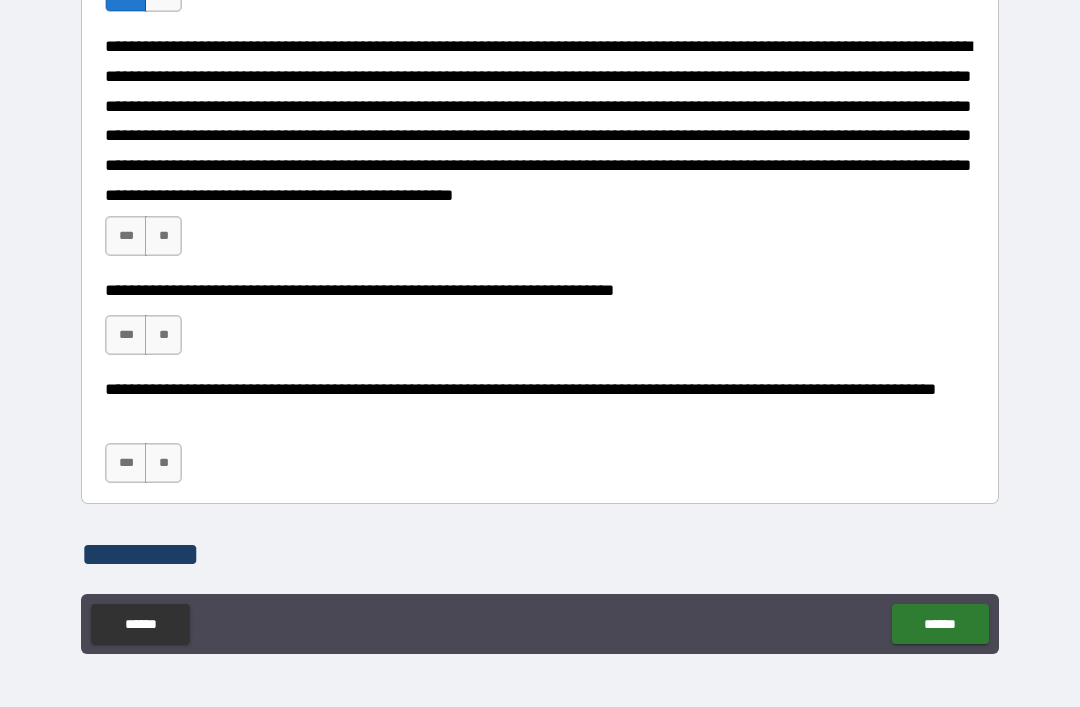 scroll, scrollTop: 1721, scrollLeft: 0, axis: vertical 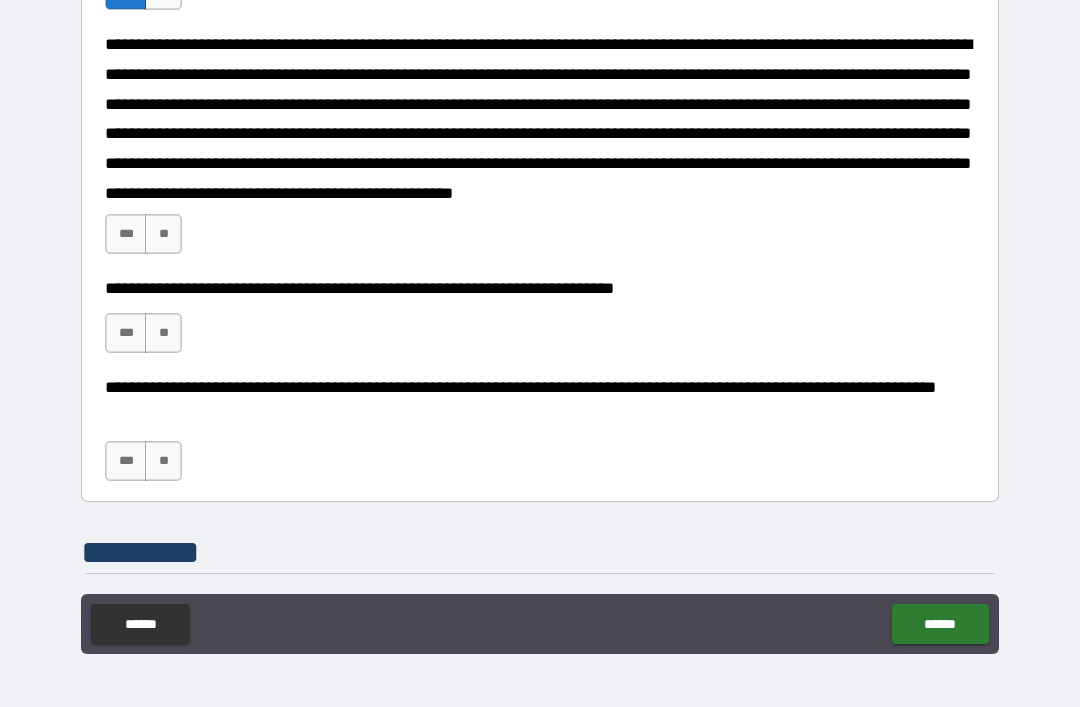 click on "***" at bounding box center [126, 234] 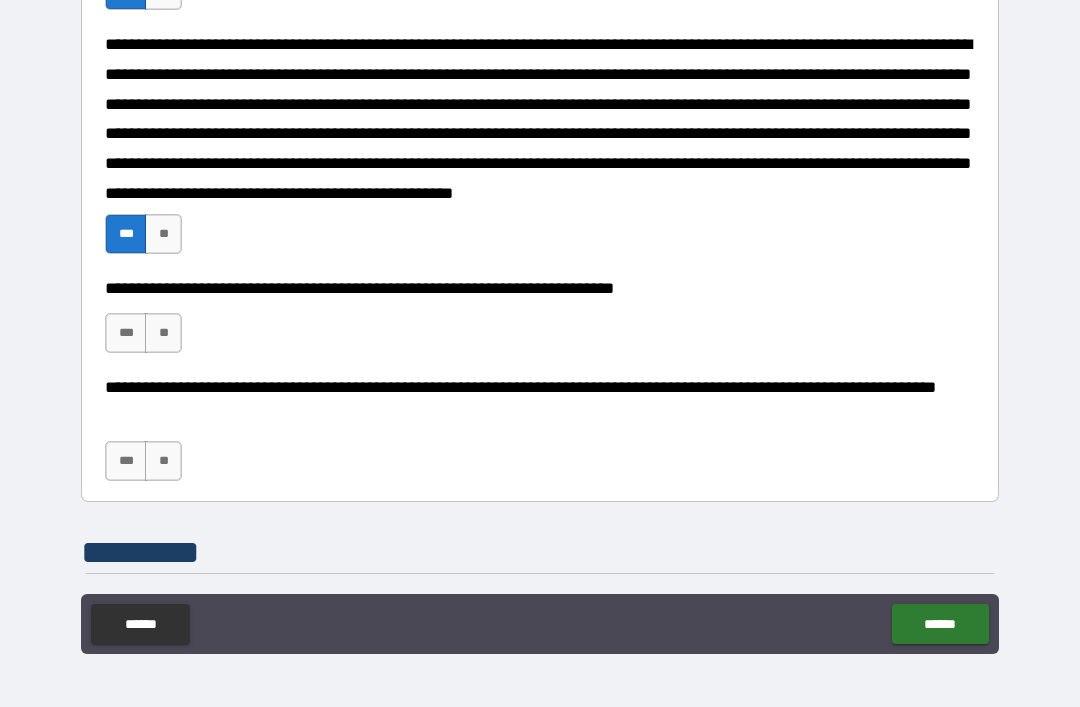 click on "***" at bounding box center (126, 333) 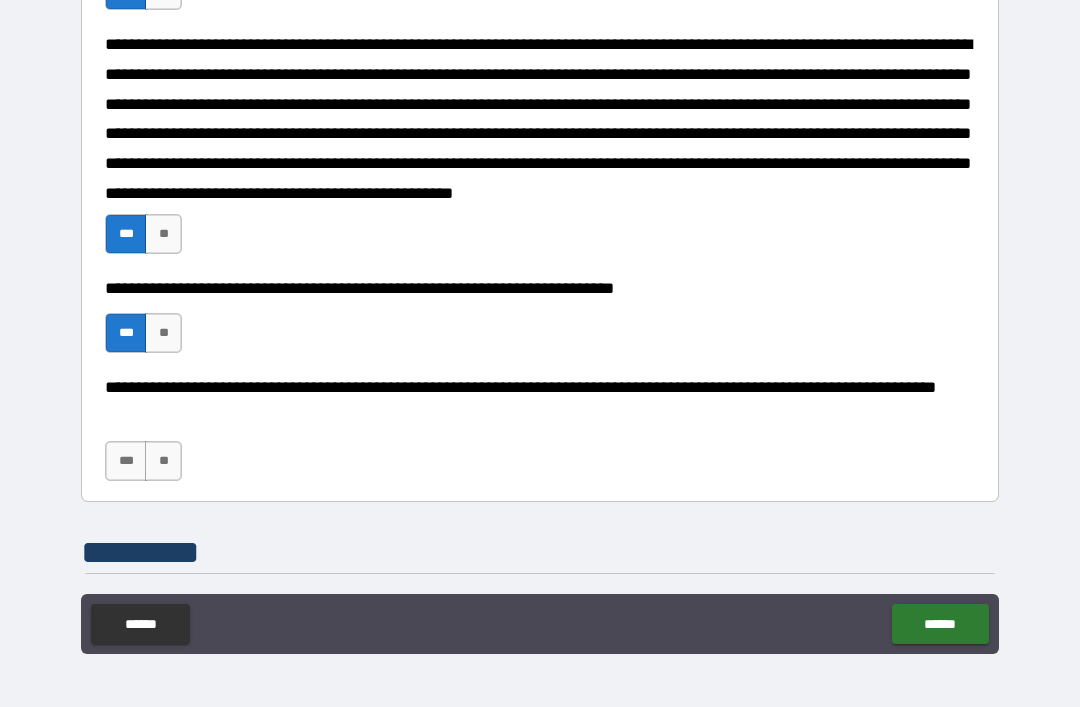 click on "***" at bounding box center [126, 461] 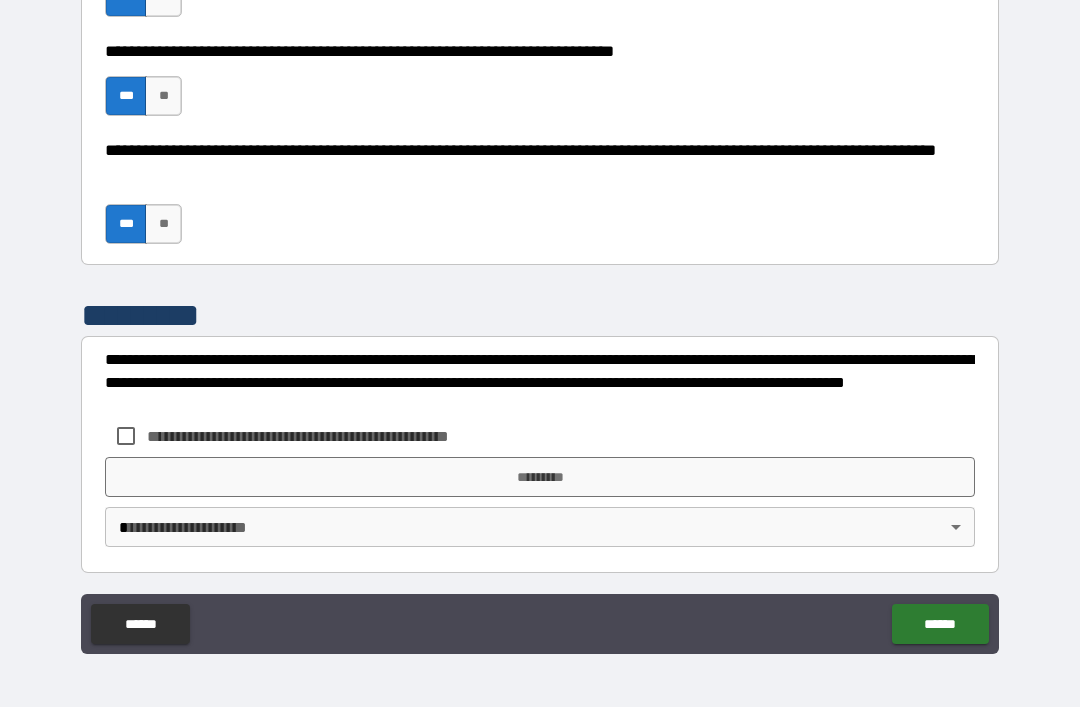 scroll, scrollTop: 1957, scrollLeft: 0, axis: vertical 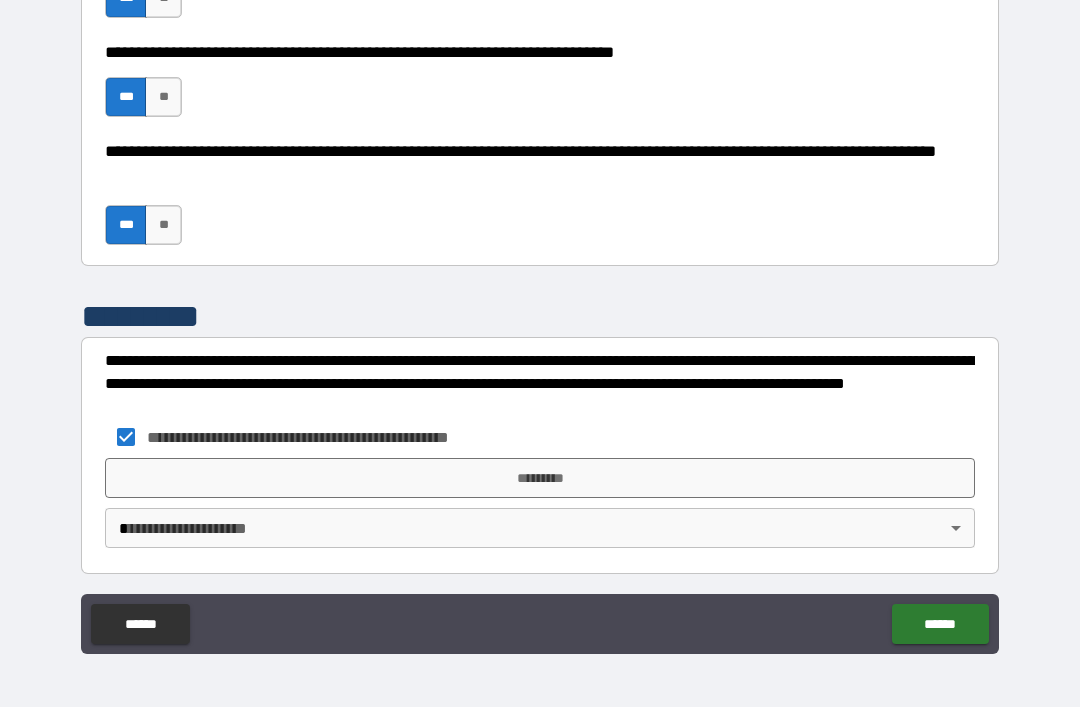 click on "*********" at bounding box center (540, 478) 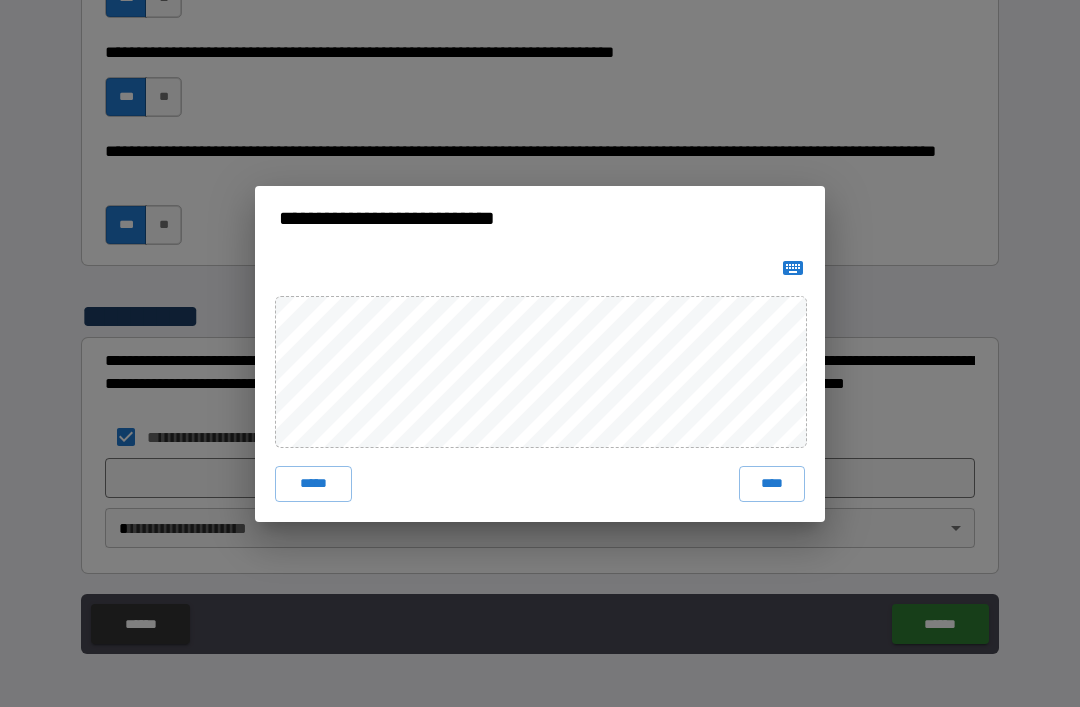 click on "****" at bounding box center [772, 484] 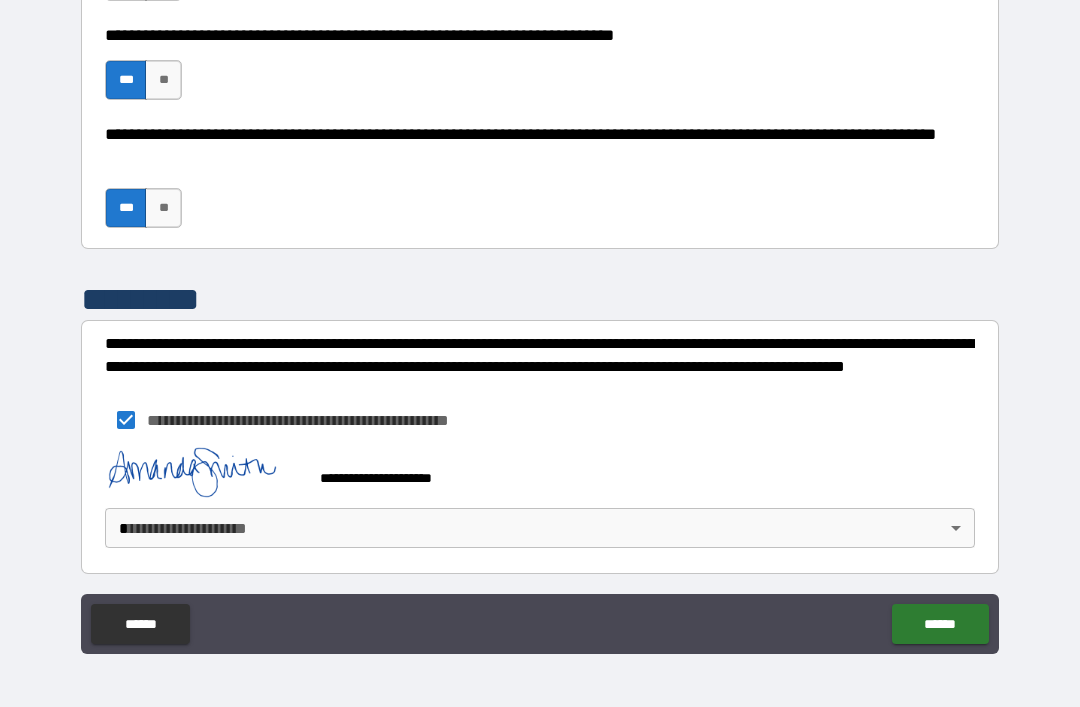 scroll, scrollTop: 1974, scrollLeft: 0, axis: vertical 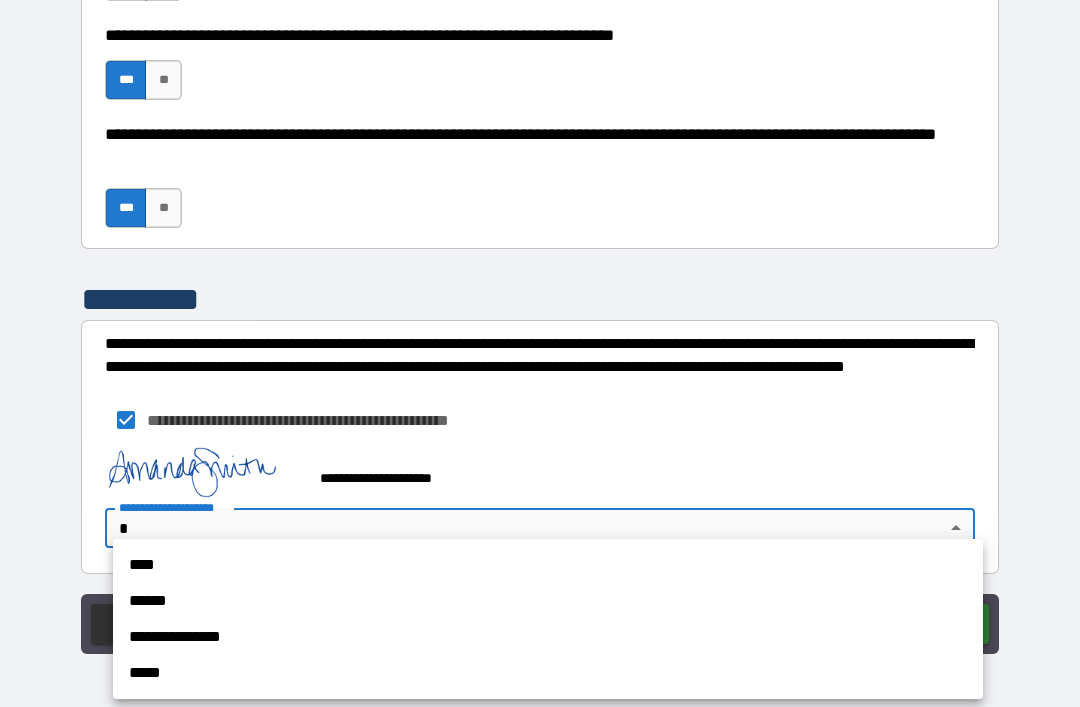 click on "**********" at bounding box center (548, 637) 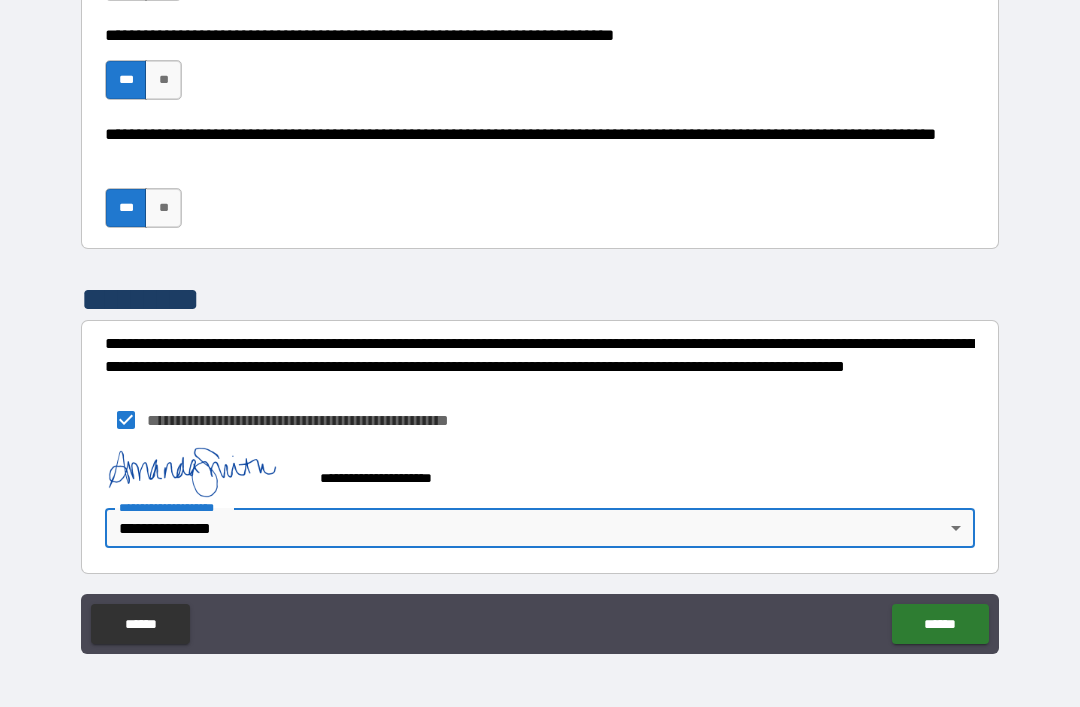 click on "******" at bounding box center [940, 624] 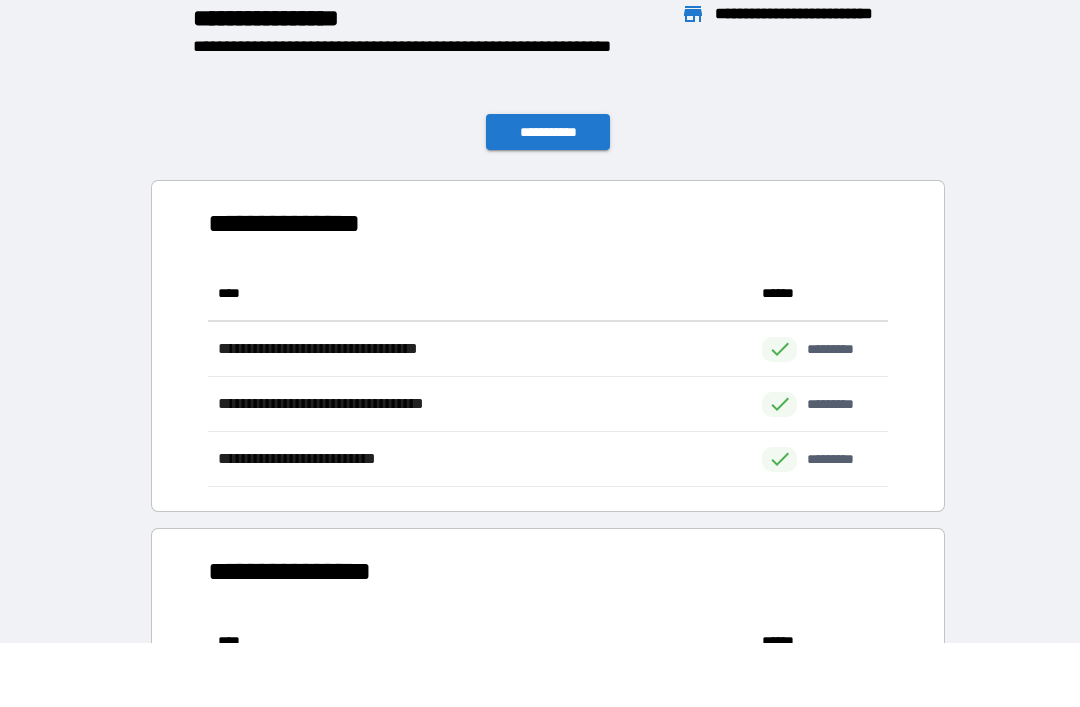 scroll, scrollTop: 1, scrollLeft: 1, axis: both 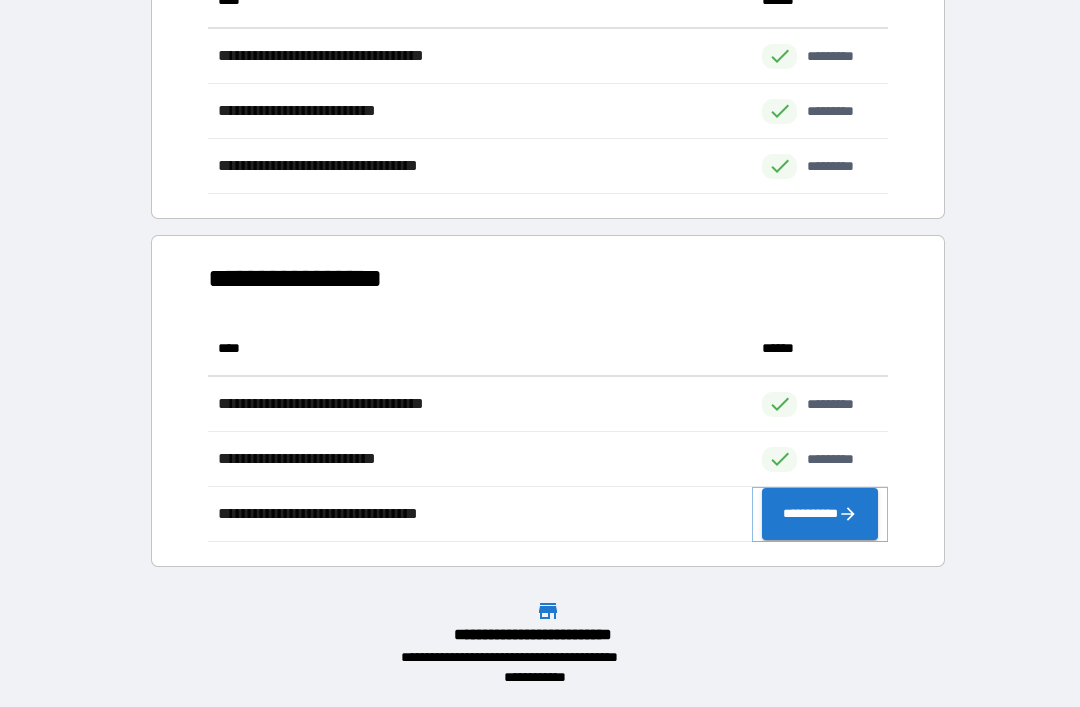 click on "**********" at bounding box center [820, 514] 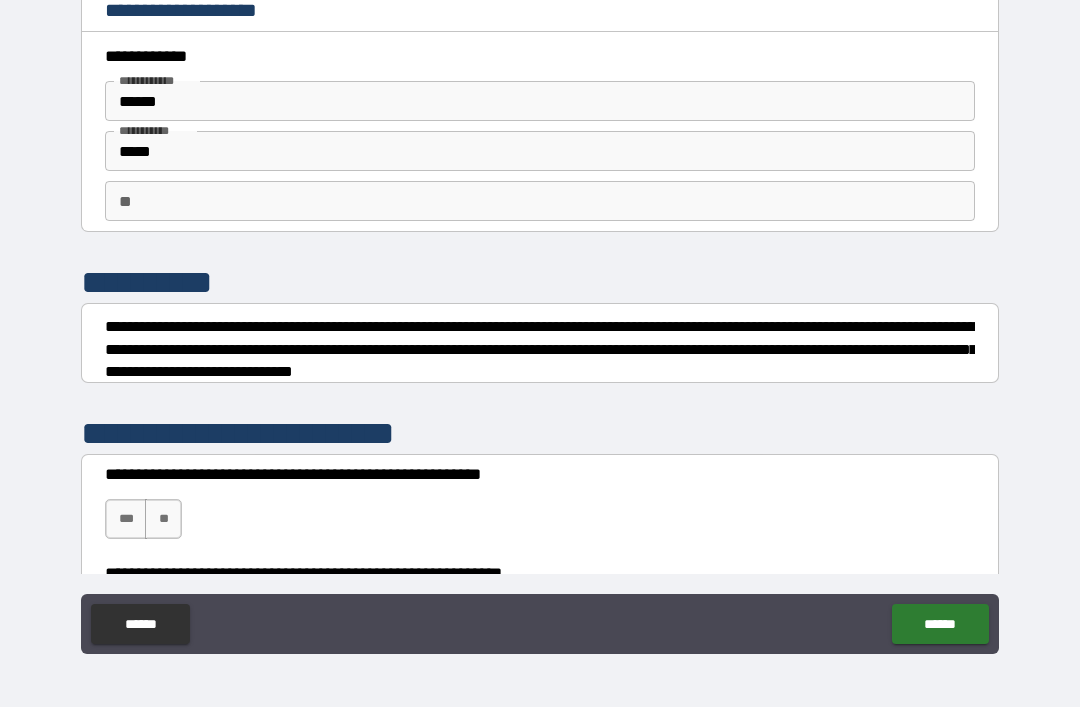 click on "**" at bounding box center (540, 201) 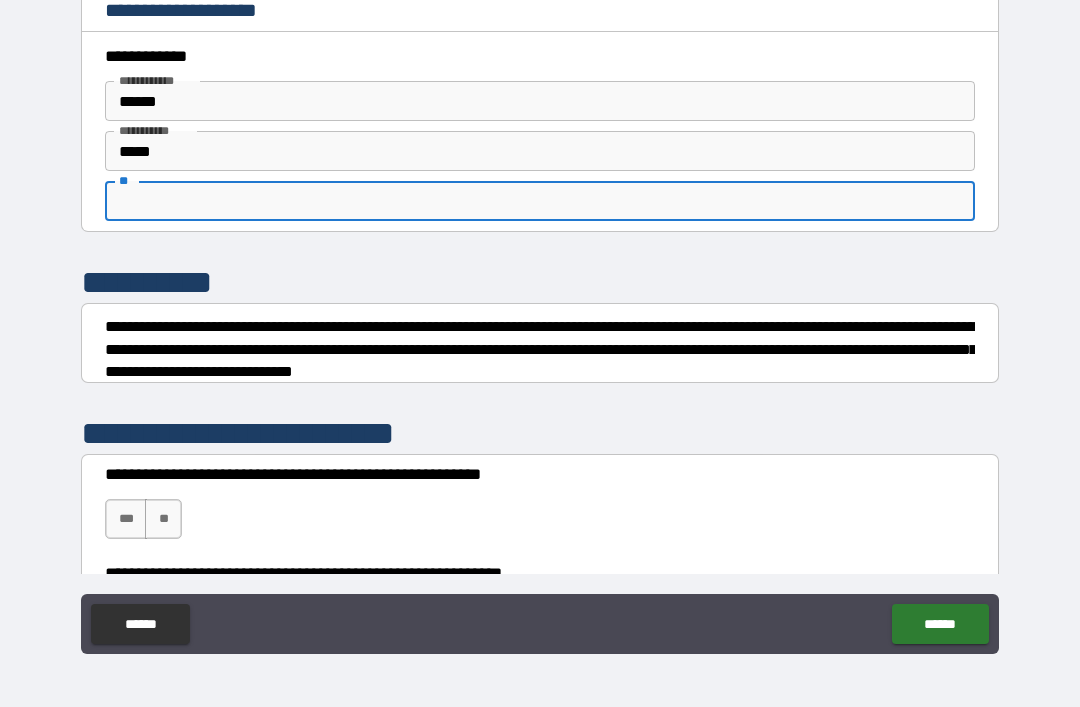 type on "*" 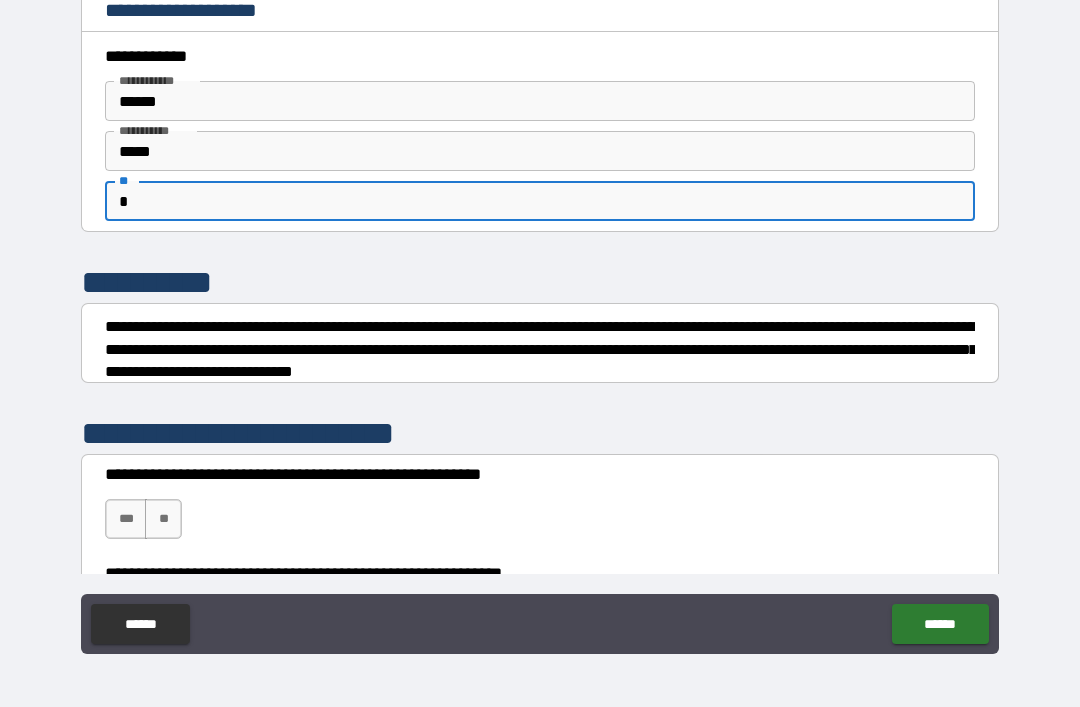 type on "*" 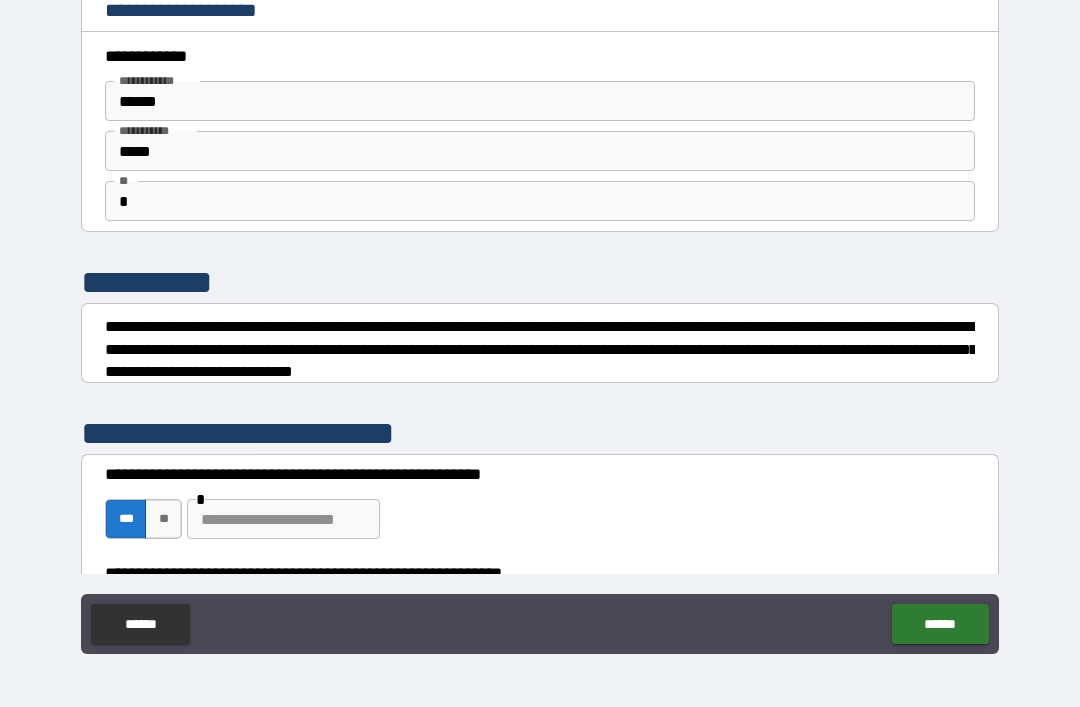 click at bounding box center (283, 519) 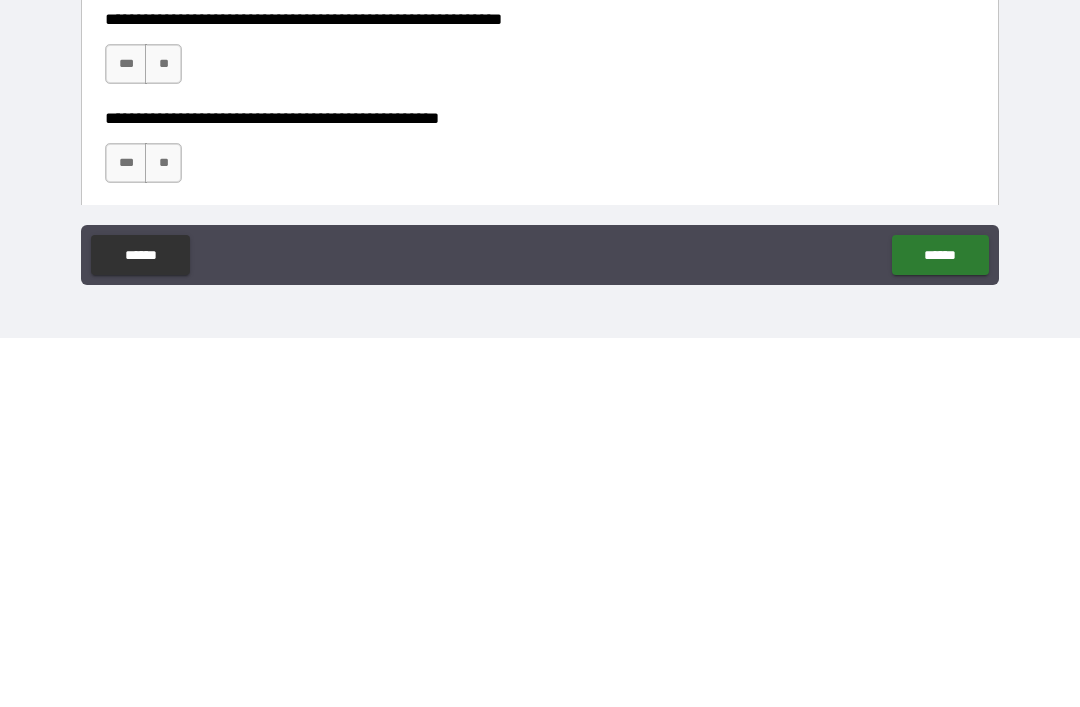 scroll, scrollTop: 189, scrollLeft: 0, axis: vertical 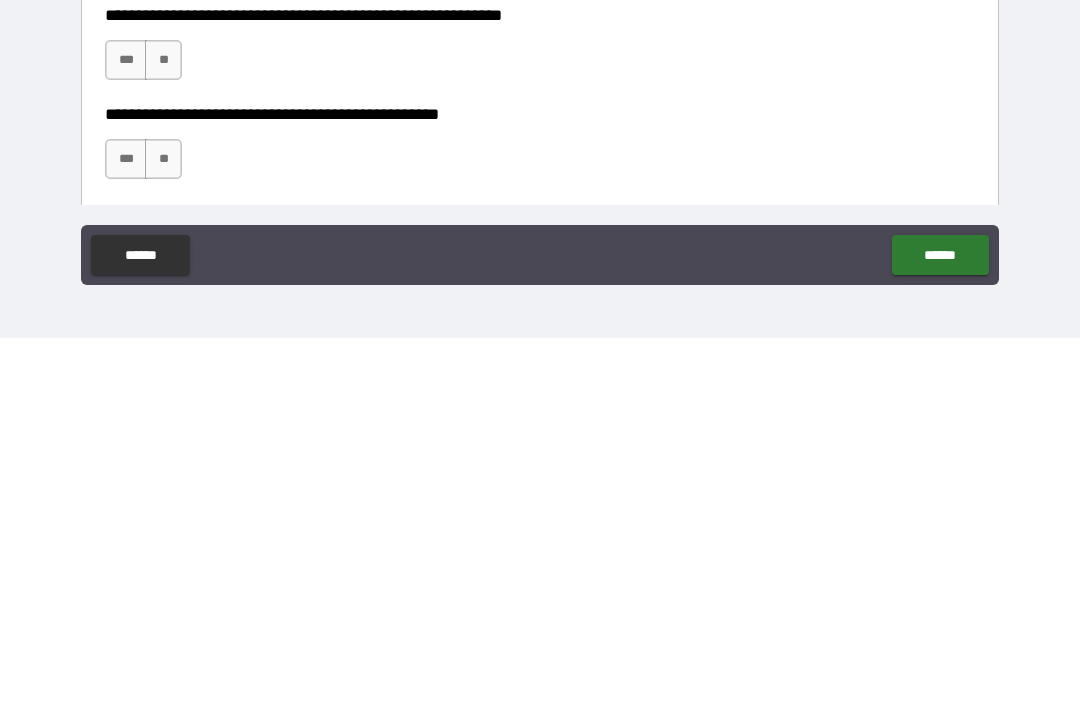type on "**********" 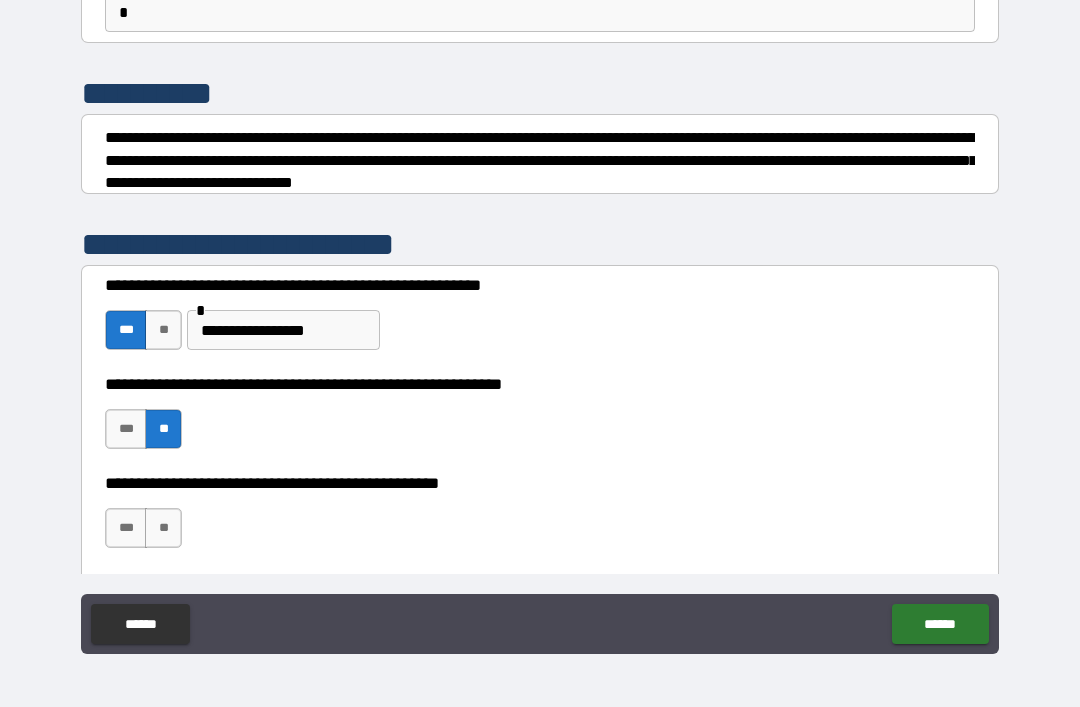 click on "**" at bounding box center (163, 528) 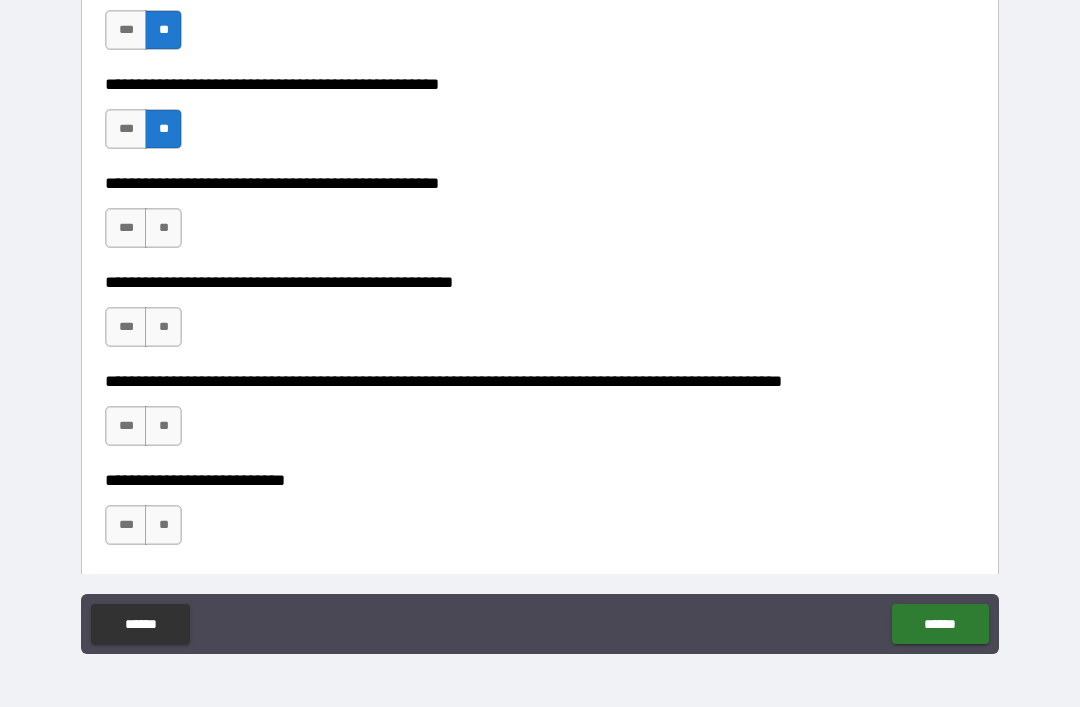 scroll, scrollTop: 625, scrollLeft: 0, axis: vertical 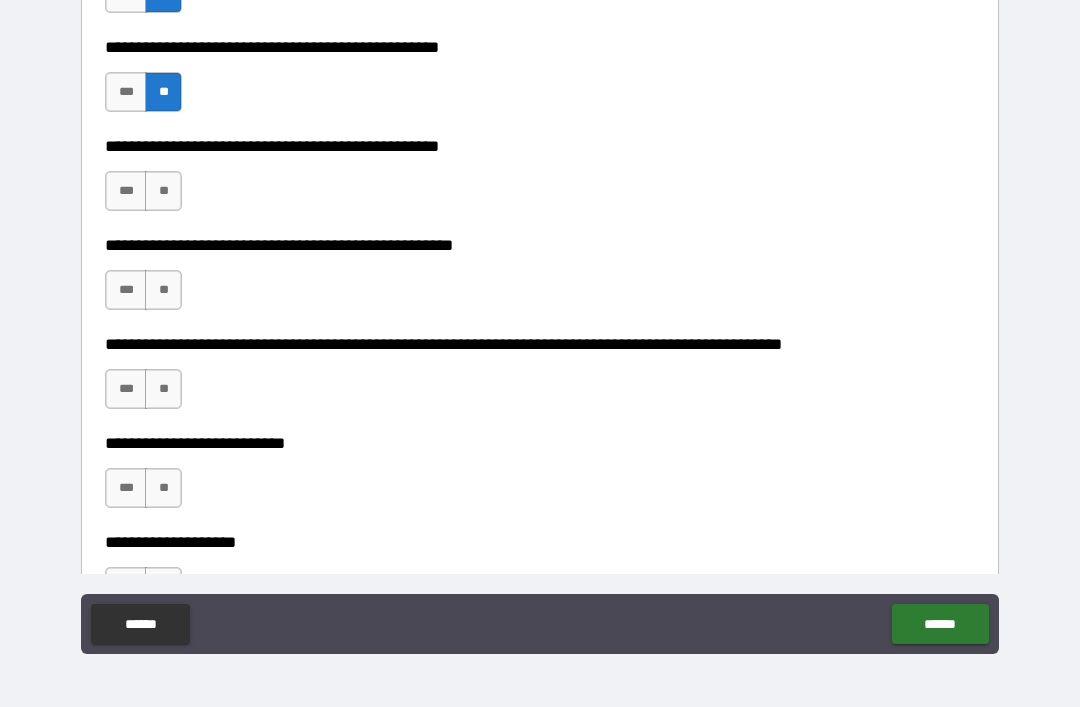 click on "**" at bounding box center [163, 191] 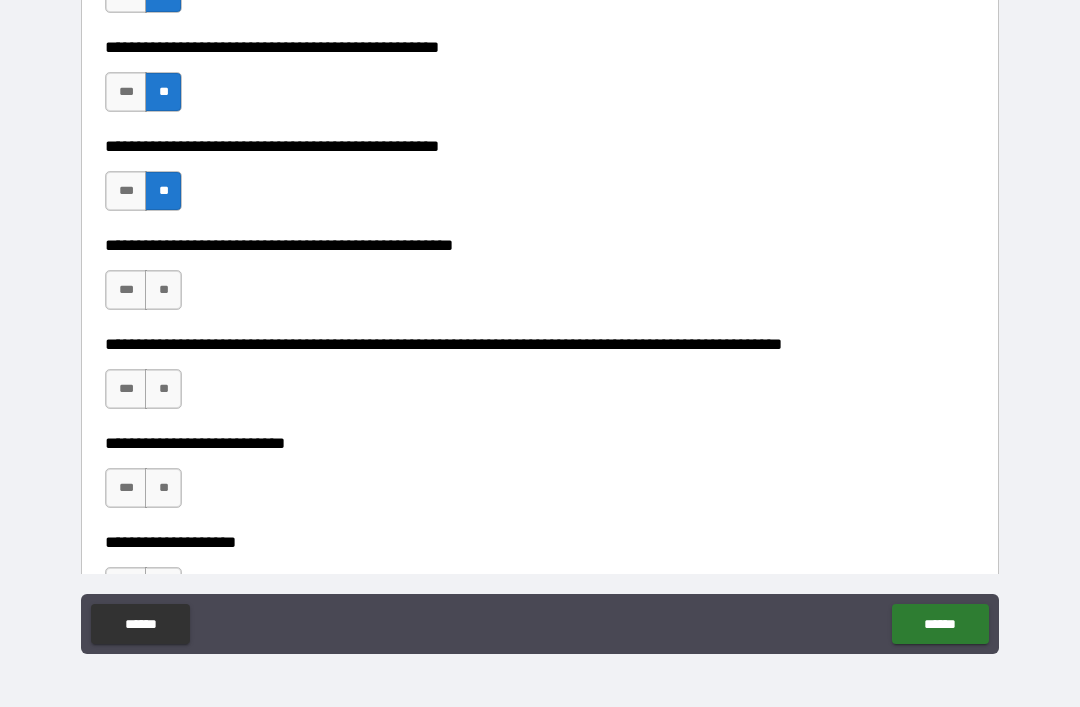 click on "**" at bounding box center [163, 290] 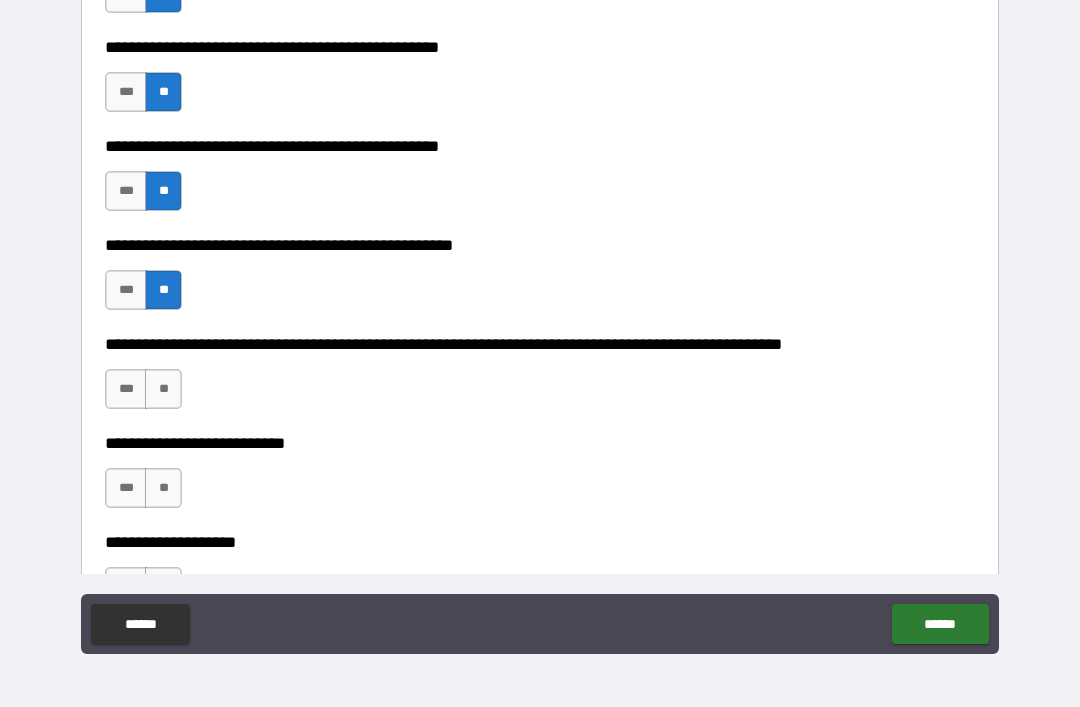 click on "**" at bounding box center (163, 389) 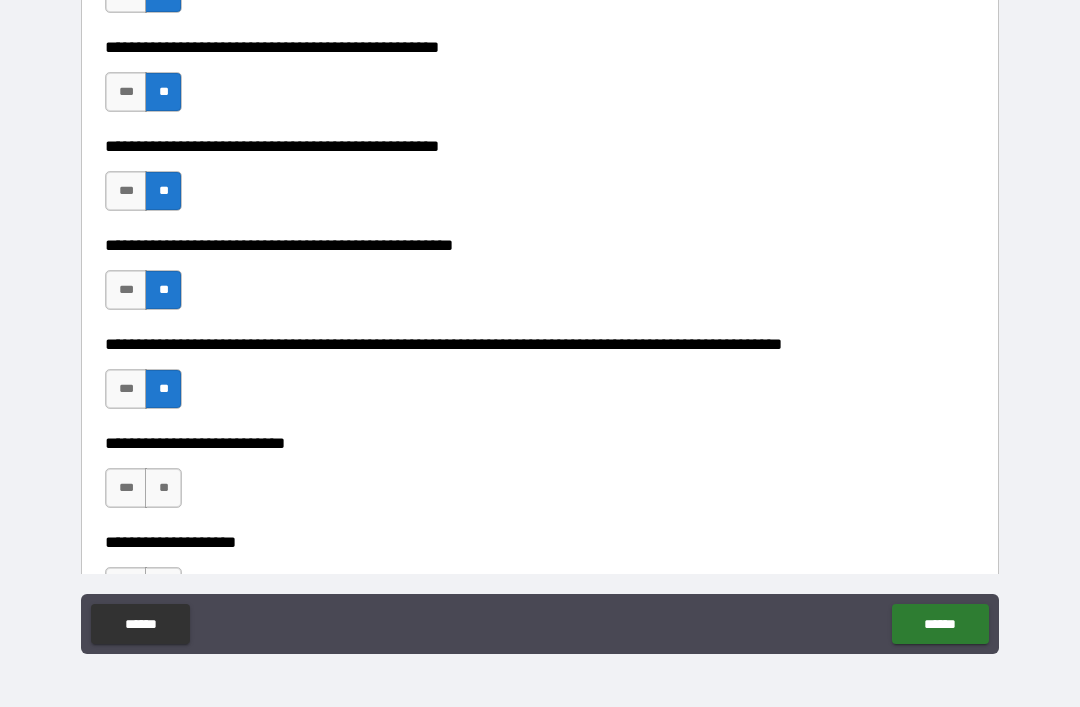 click on "**" at bounding box center [163, 488] 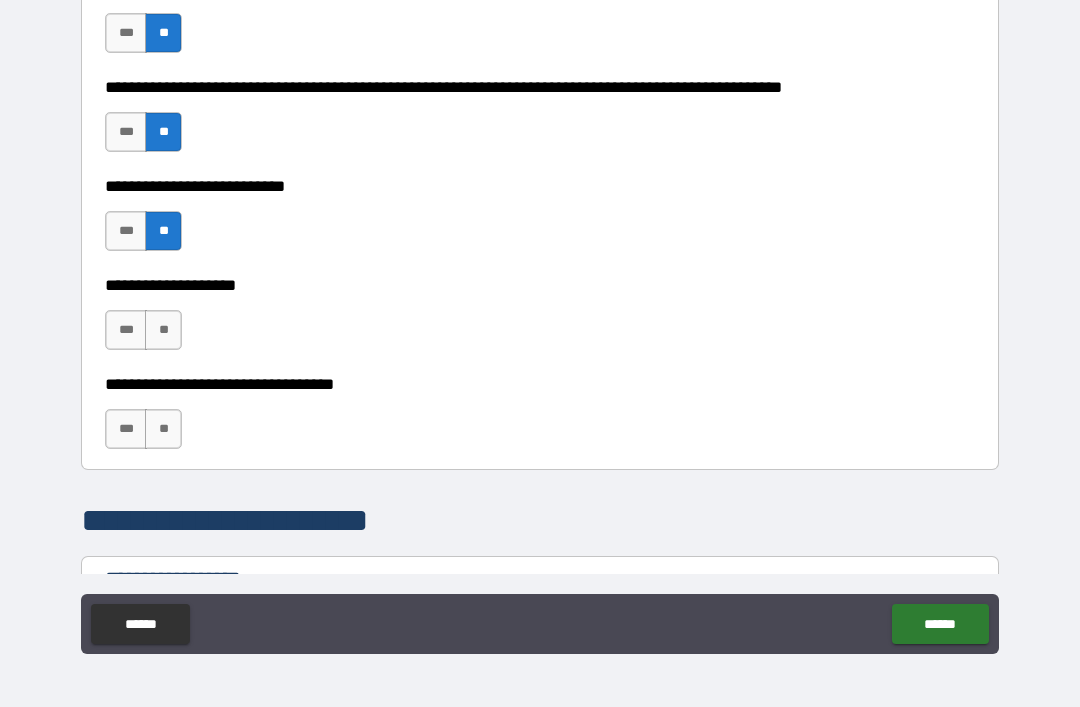 scroll, scrollTop: 901, scrollLeft: 0, axis: vertical 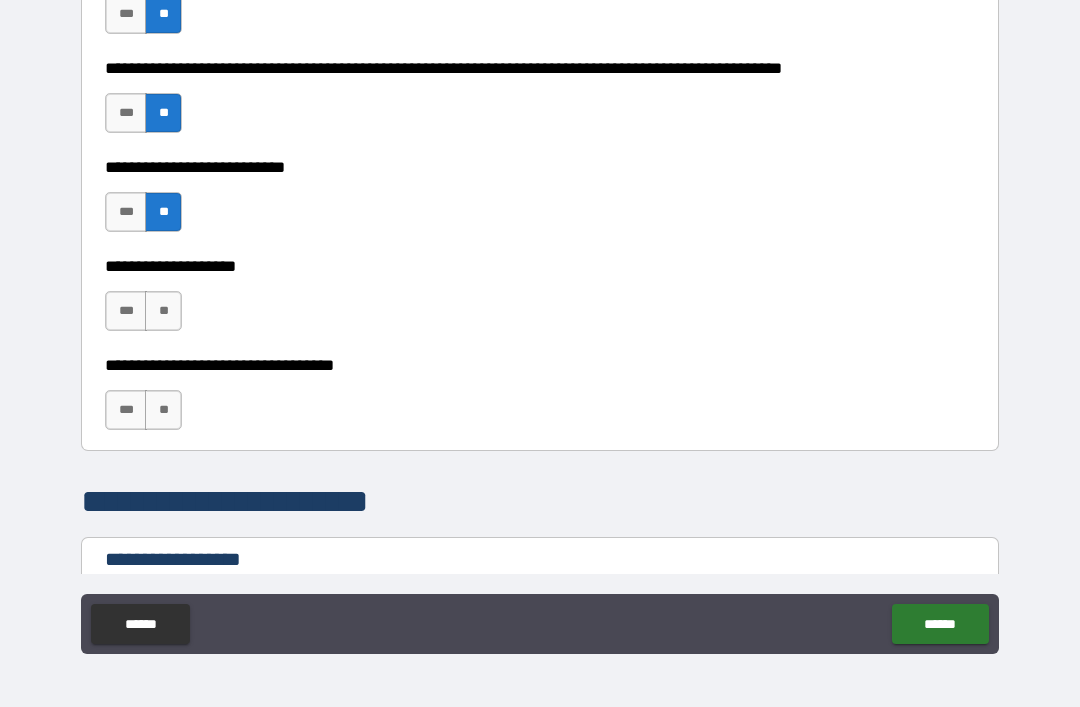 click on "**" at bounding box center (163, 311) 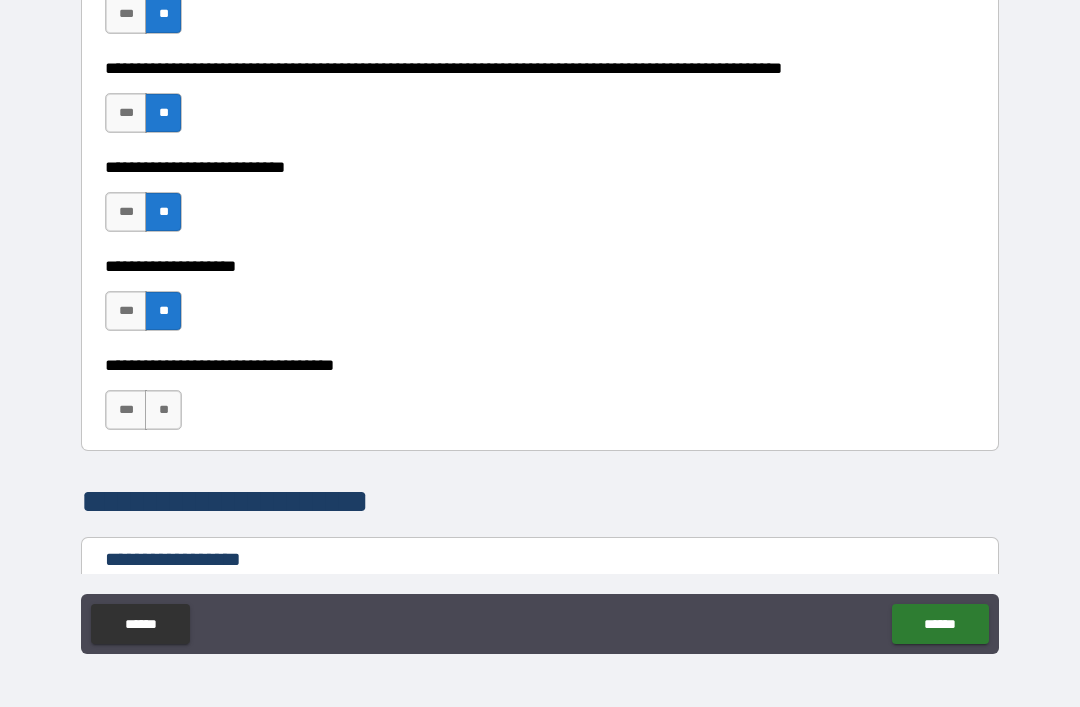 click on "**" at bounding box center [163, 410] 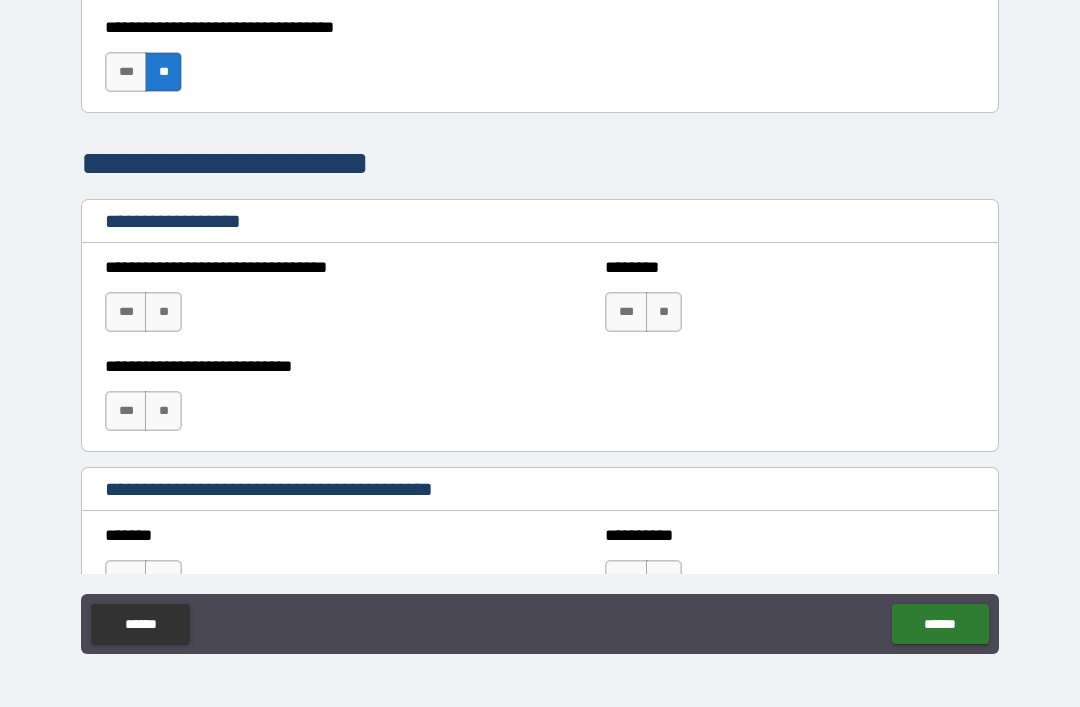 scroll, scrollTop: 1238, scrollLeft: 0, axis: vertical 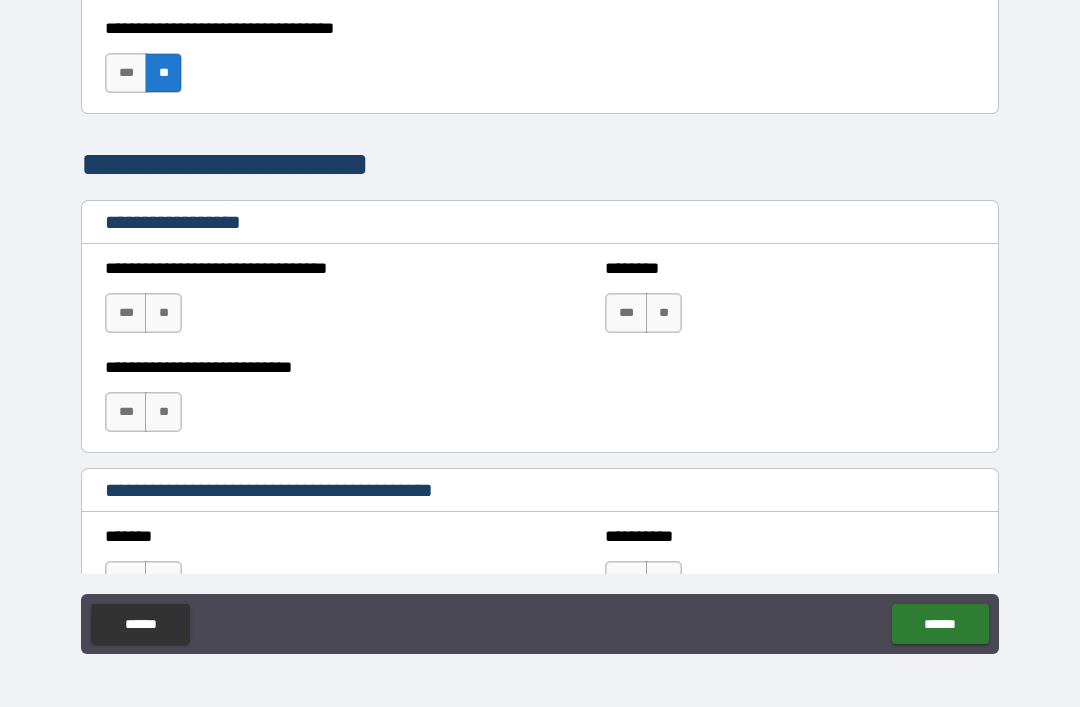 click on "**" at bounding box center [163, 313] 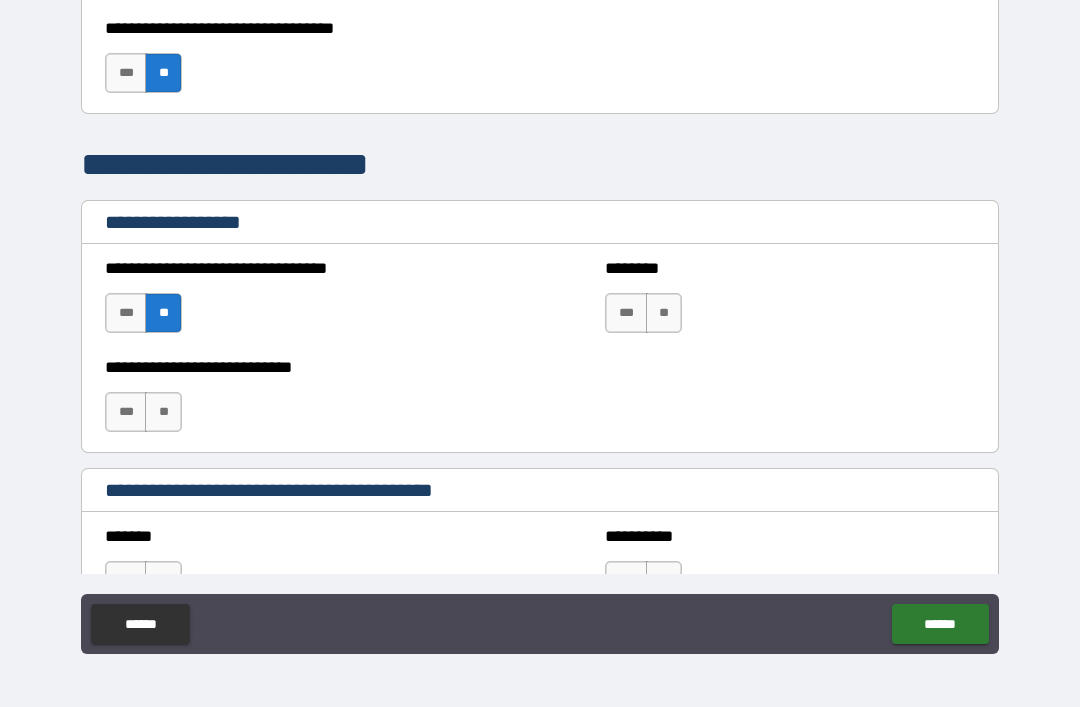 click on "**" at bounding box center (163, 412) 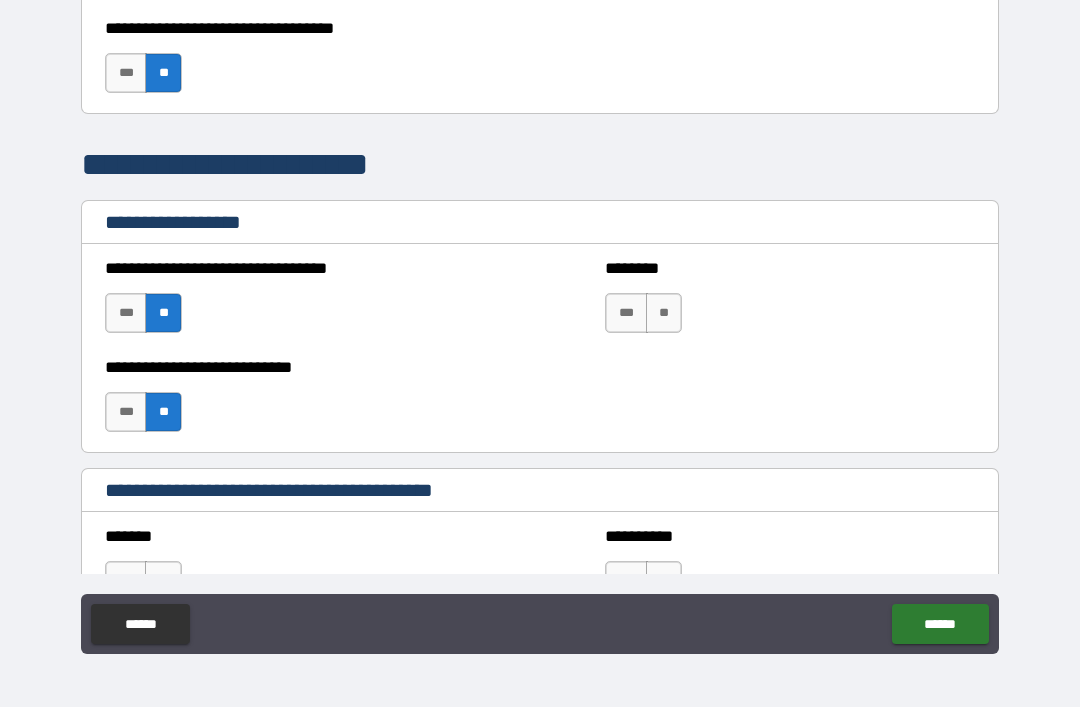 click on "**" at bounding box center (163, 313) 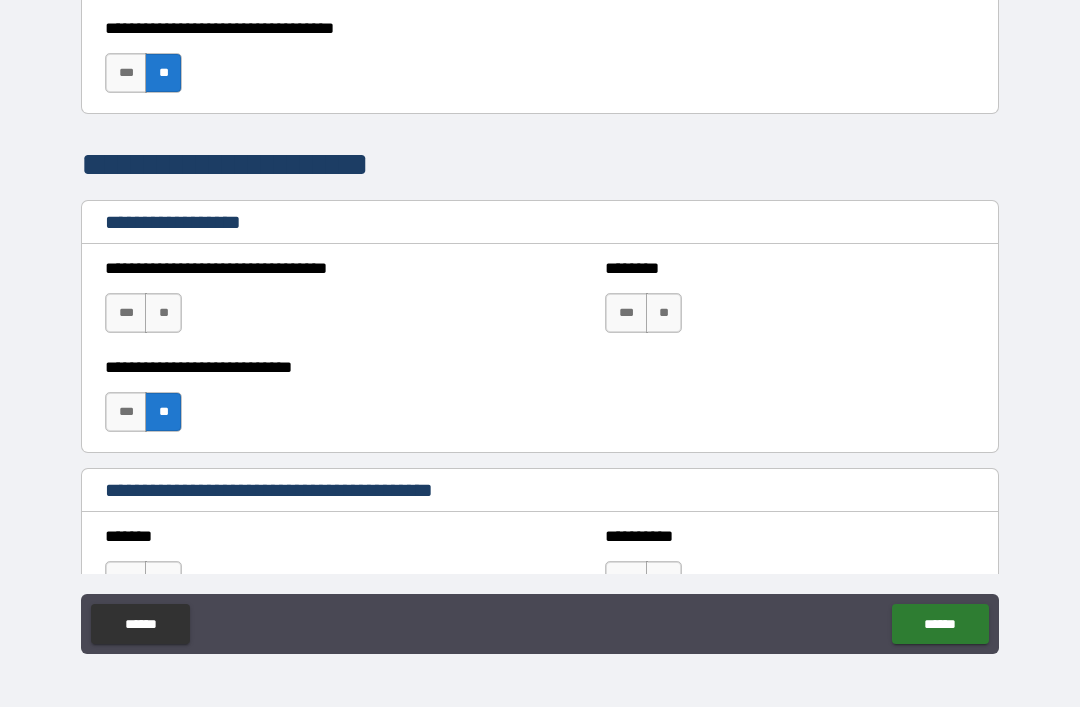 click on "**" at bounding box center (163, 412) 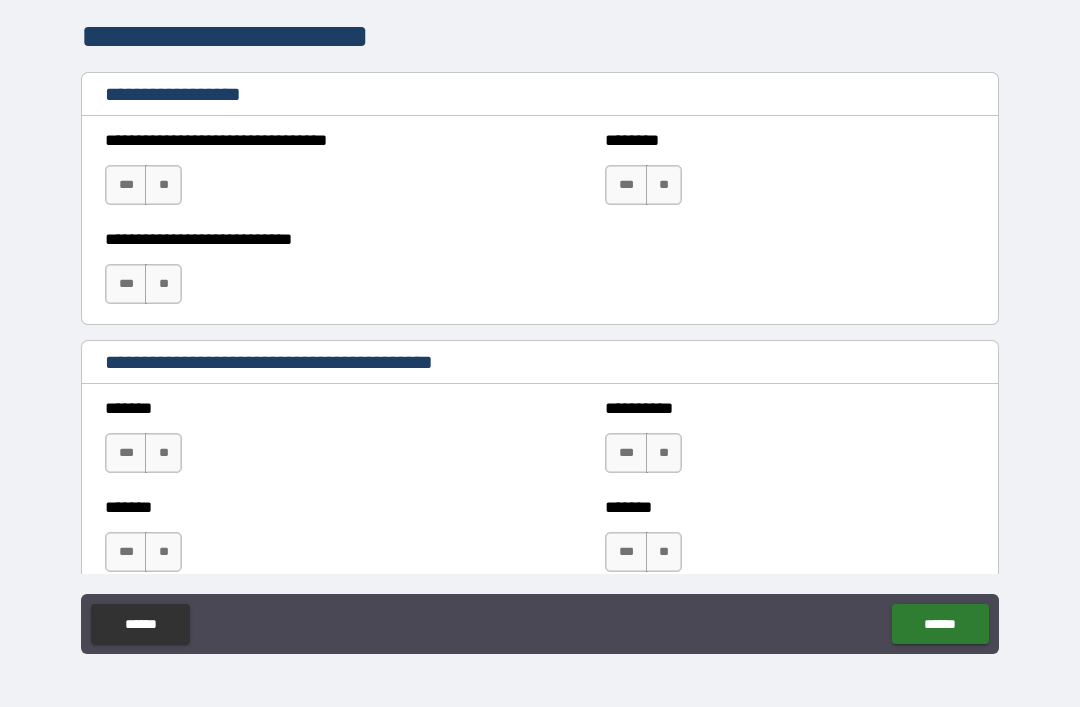 scroll, scrollTop: 1440, scrollLeft: 0, axis: vertical 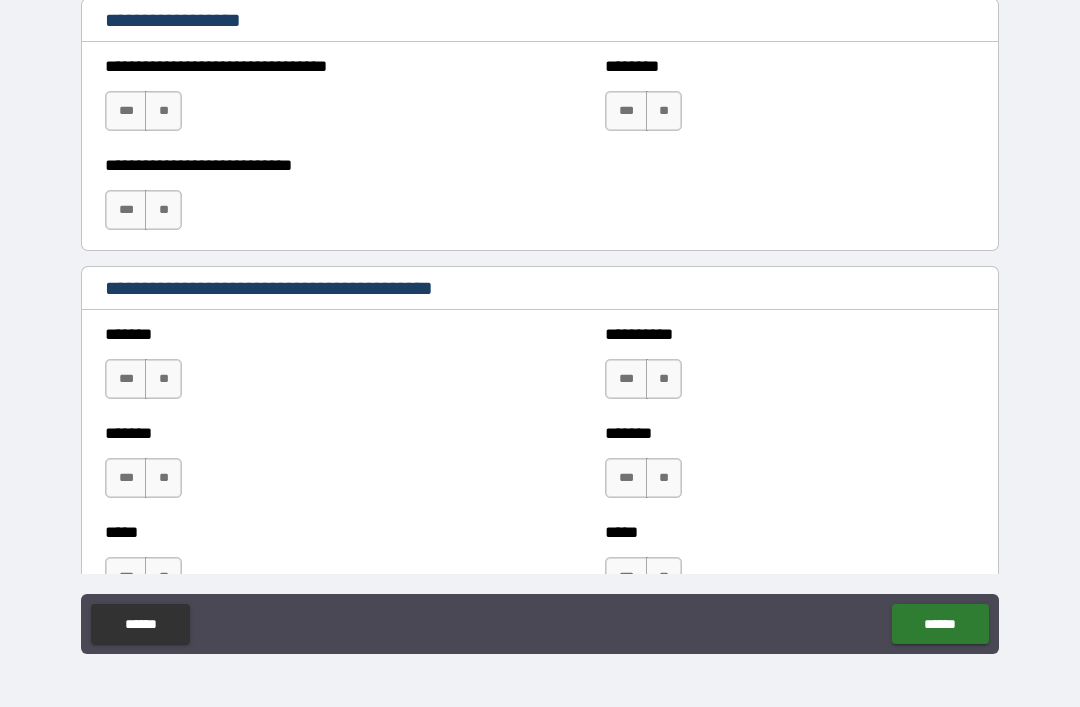 click on "**" at bounding box center [163, 379] 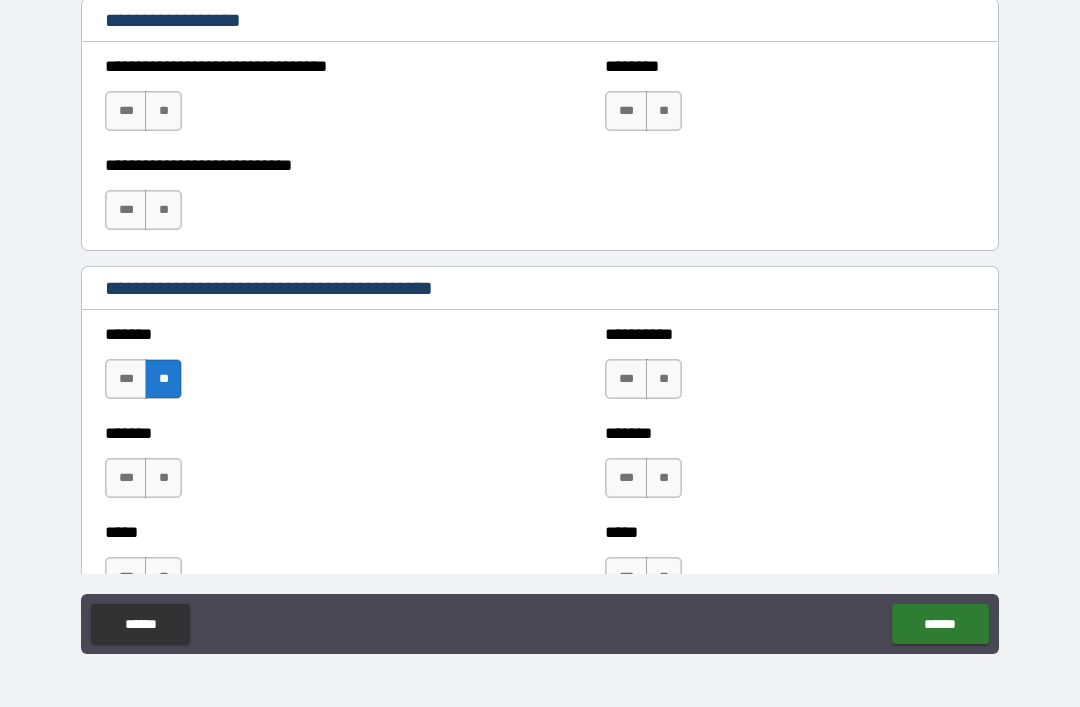click on "**" at bounding box center [163, 478] 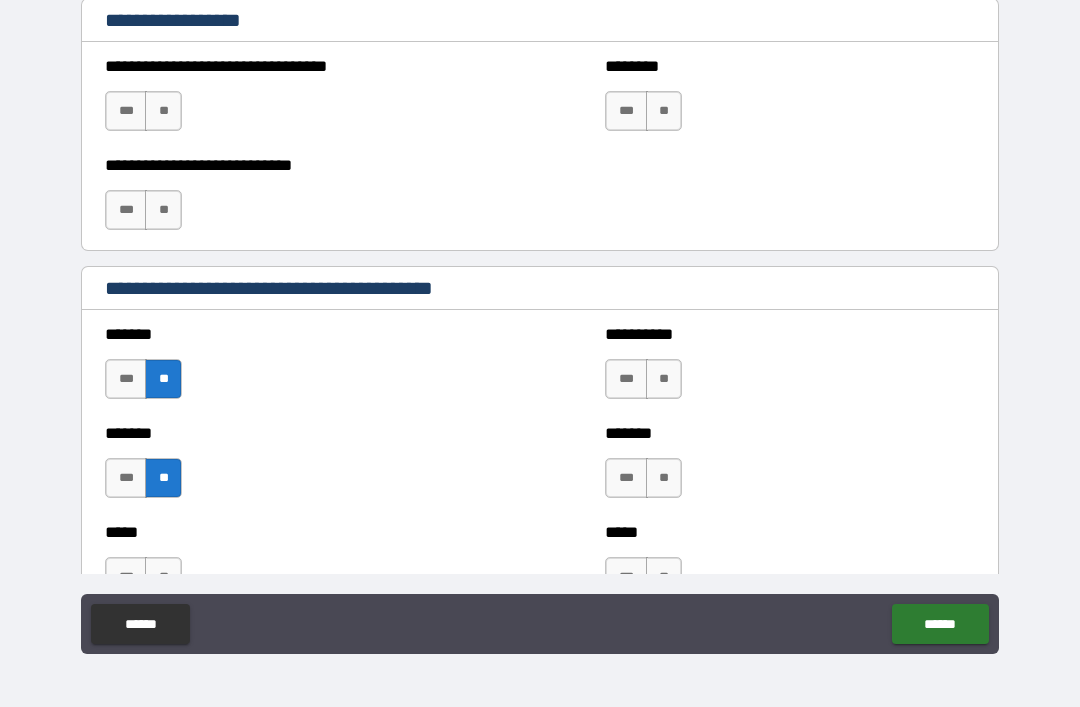 click on "**" at bounding box center (664, 379) 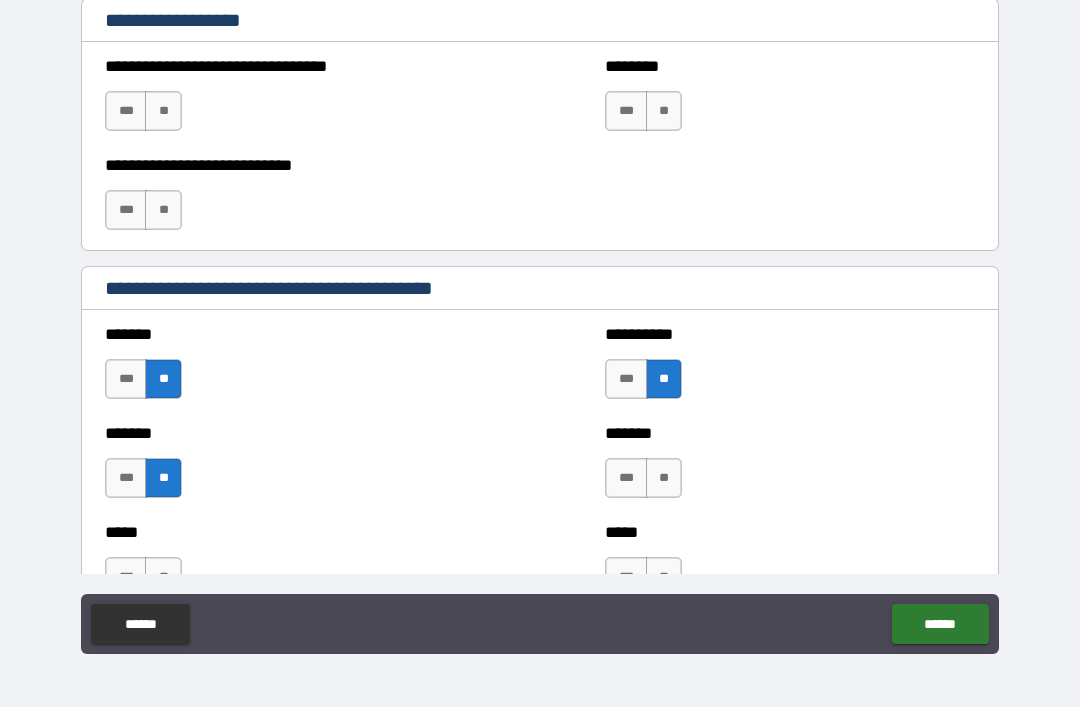 click on "**" at bounding box center [664, 478] 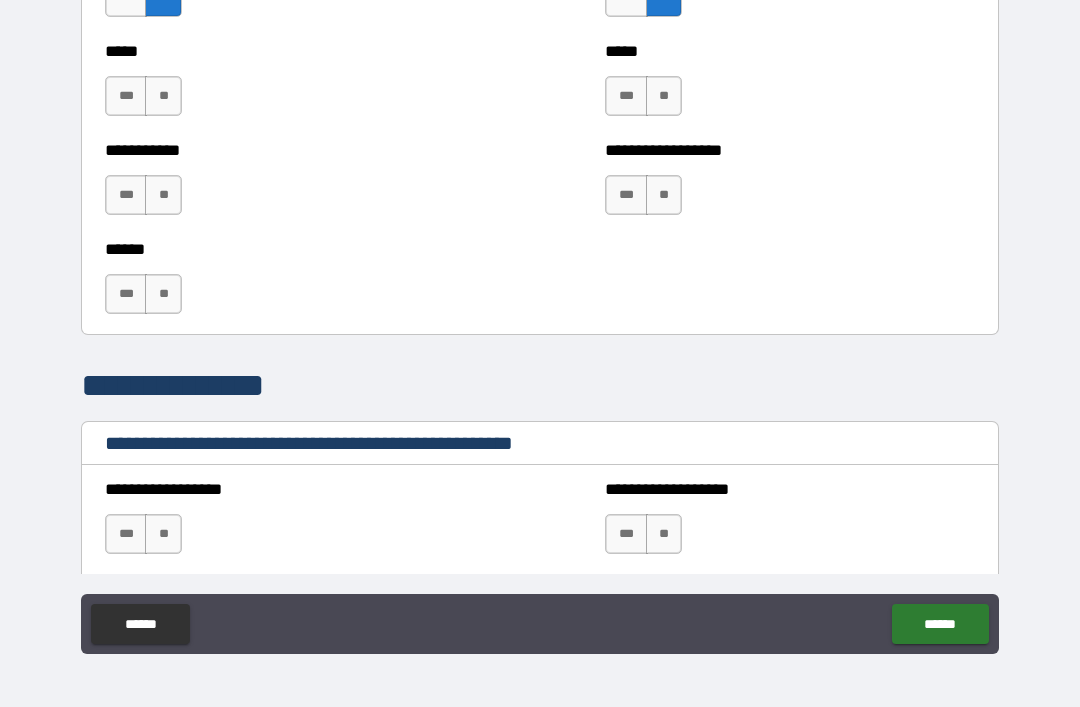scroll, scrollTop: 1923, scrollLeft: 0, axis: vertical 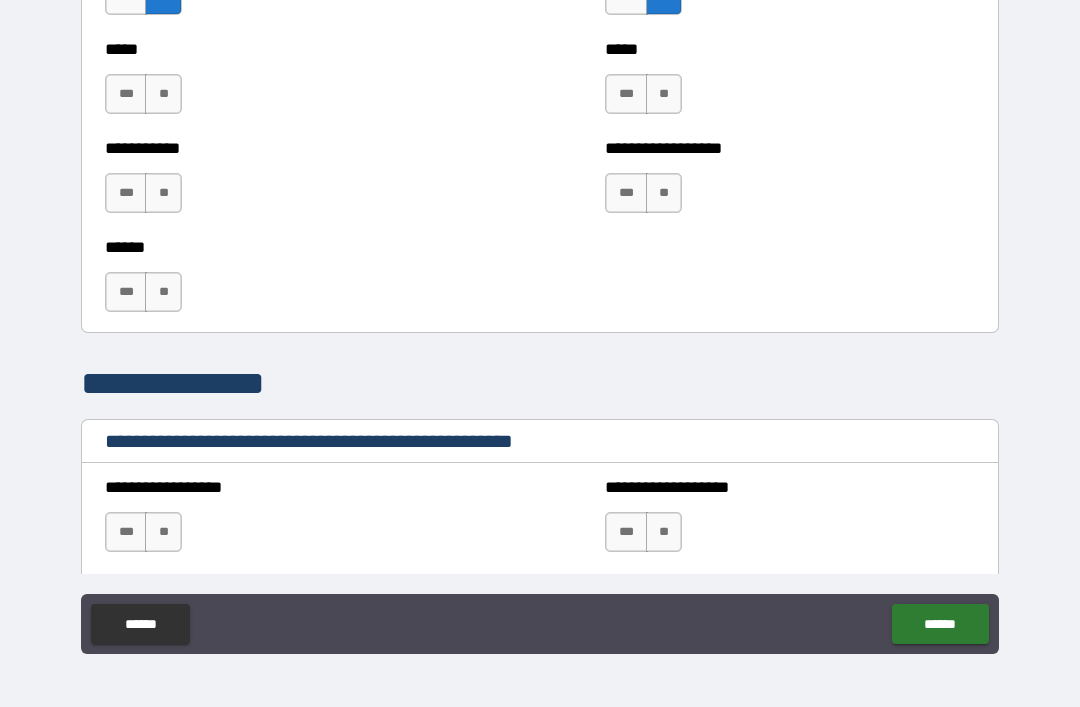 click on "**" at bounding box center [163, 193] 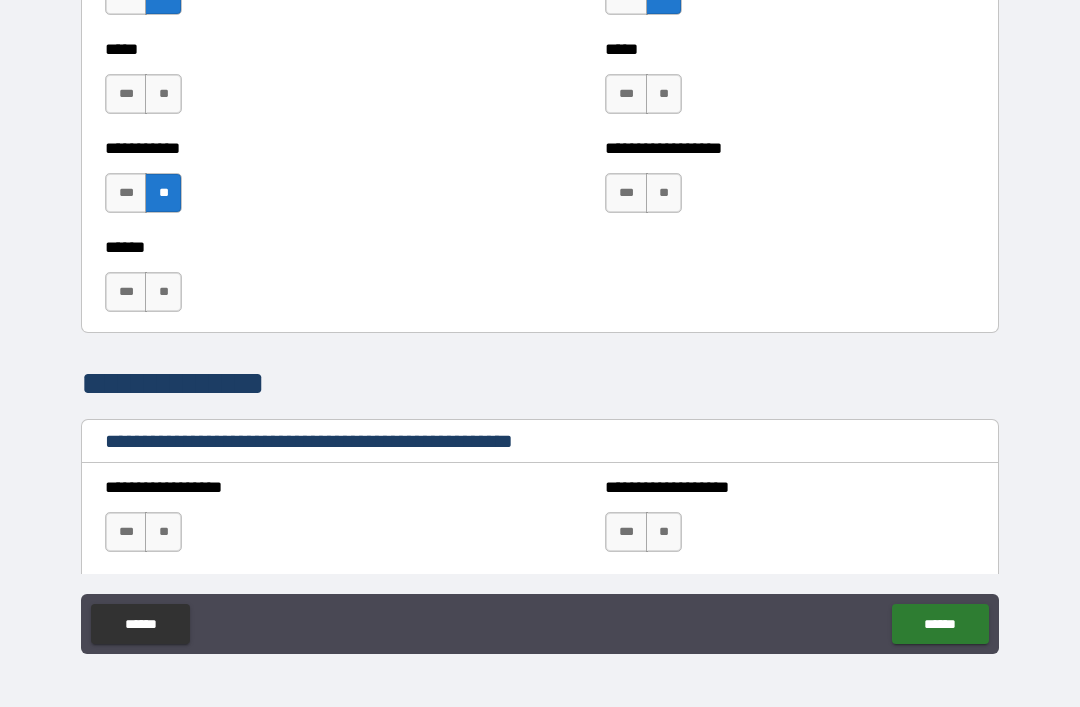 click on "**" at bounding box center [163, 94] 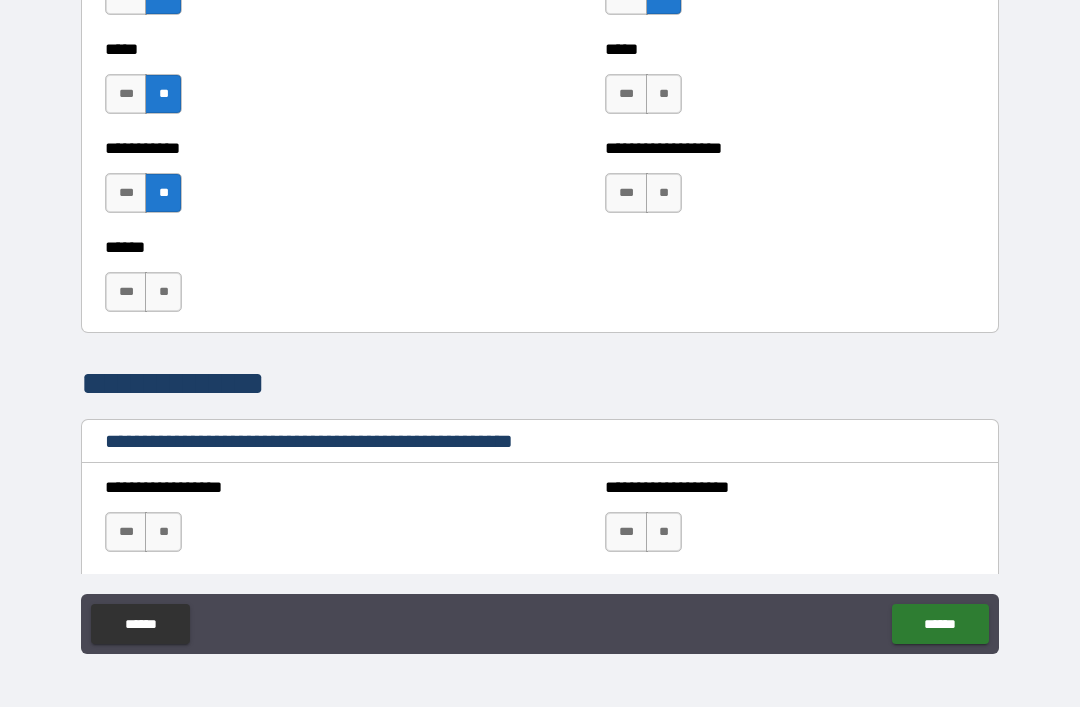 click on "**" at bounding box center (163, 292) 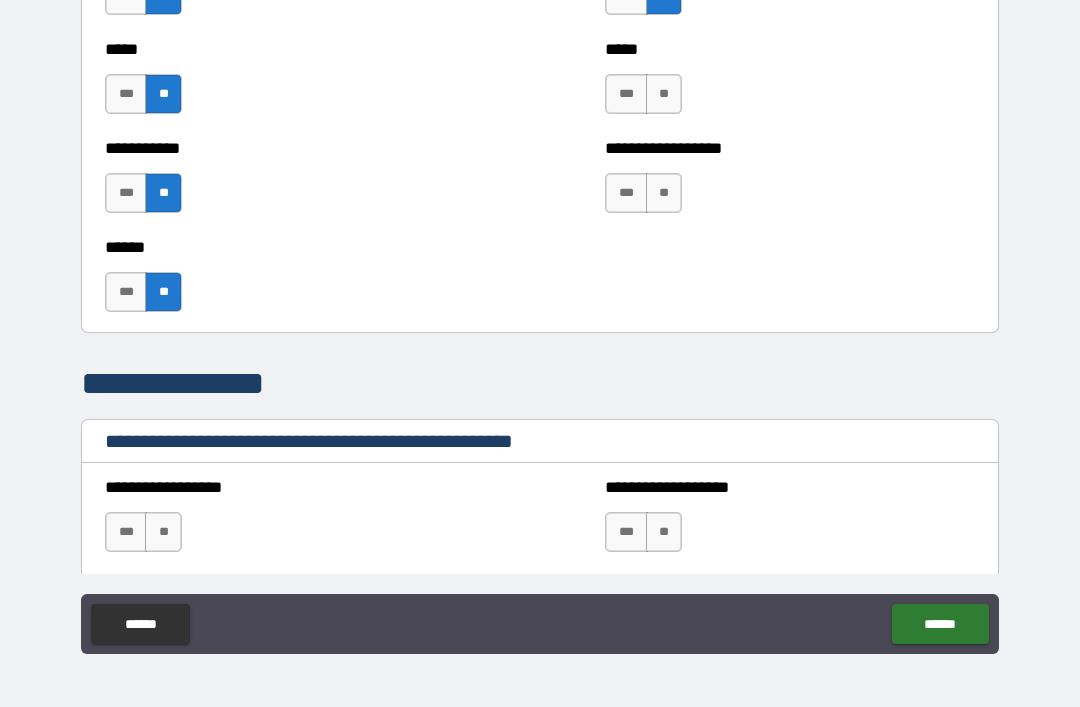 click on "**" at bounding box center (664, 94) 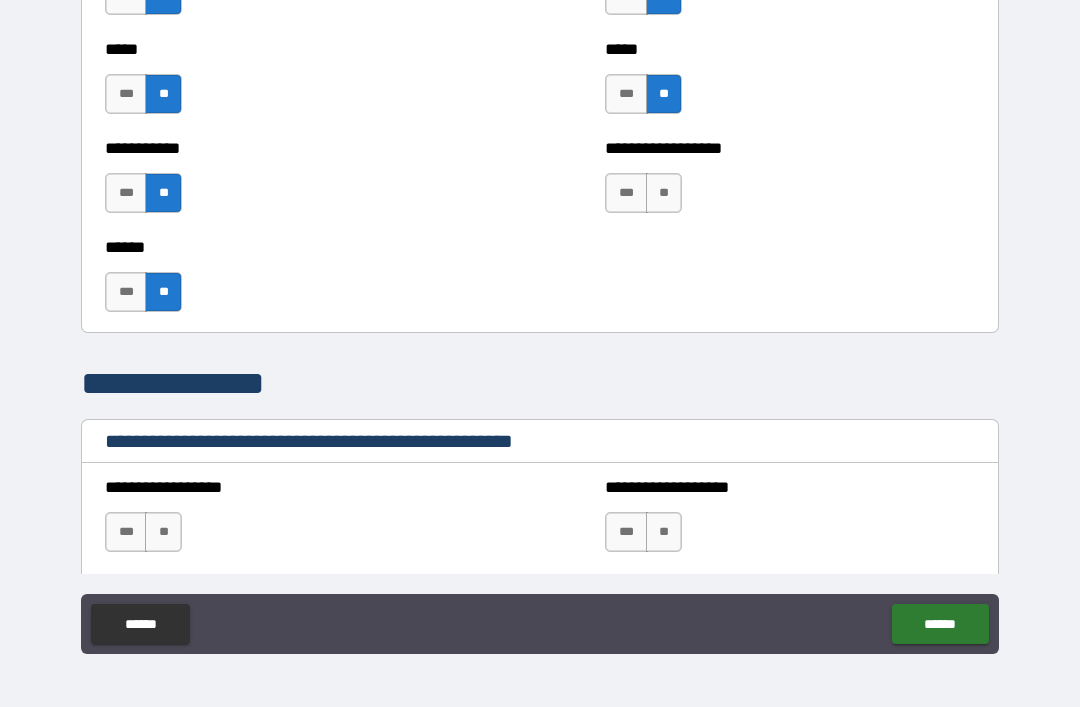 click on "**" at bounding box center [664, 193] 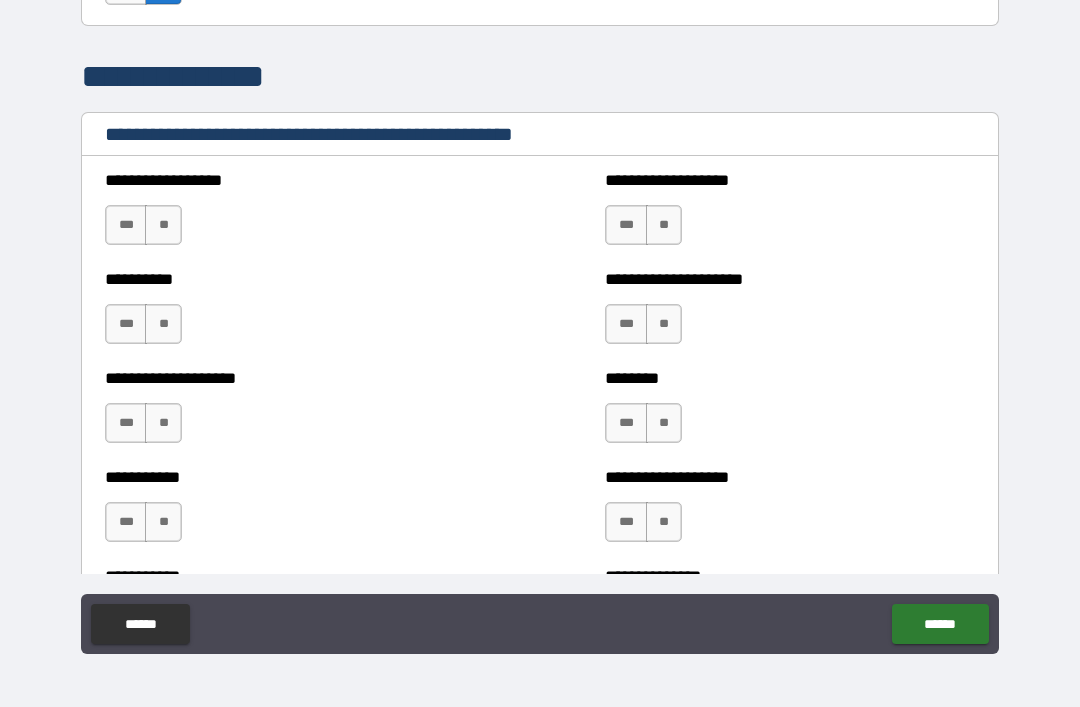 scroll, scrollTop: 2229, scrollLeft: 0, axis: vertical 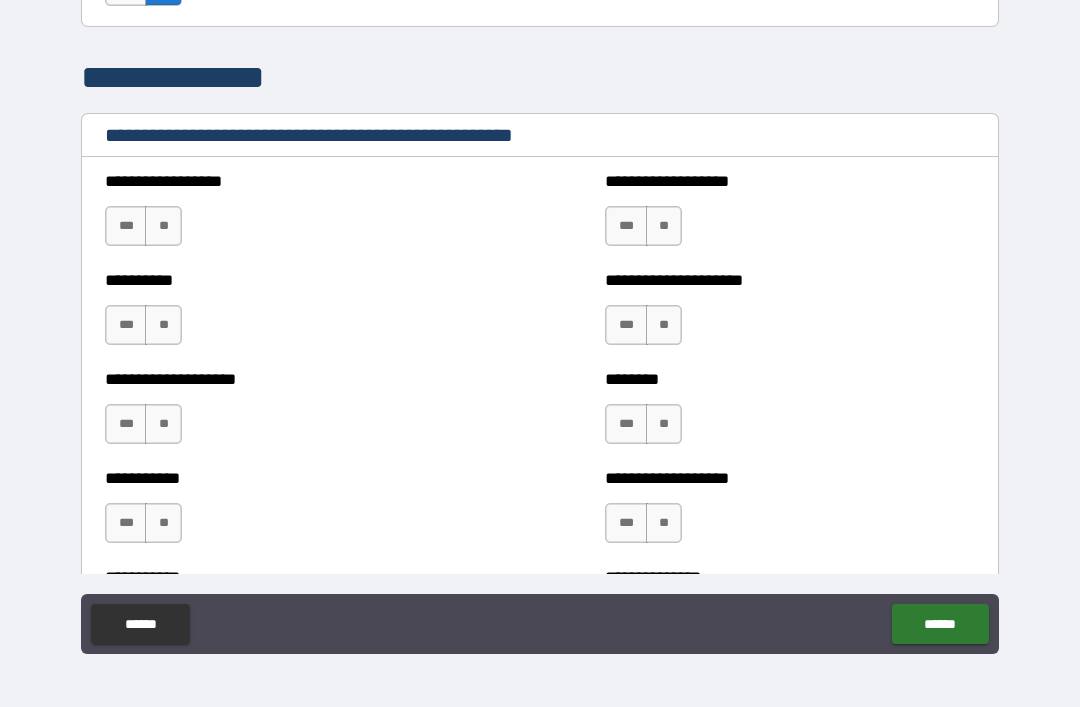 click on "**" at bounding box center [163, 226] 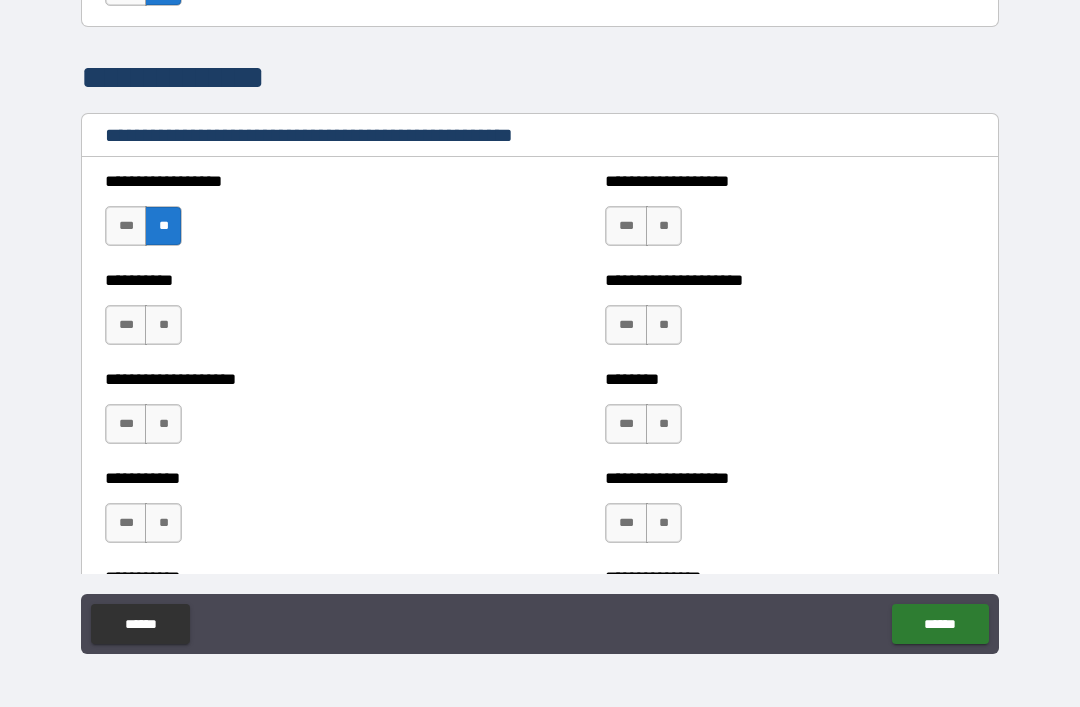 click on "**" at bounding box center [163, 325] 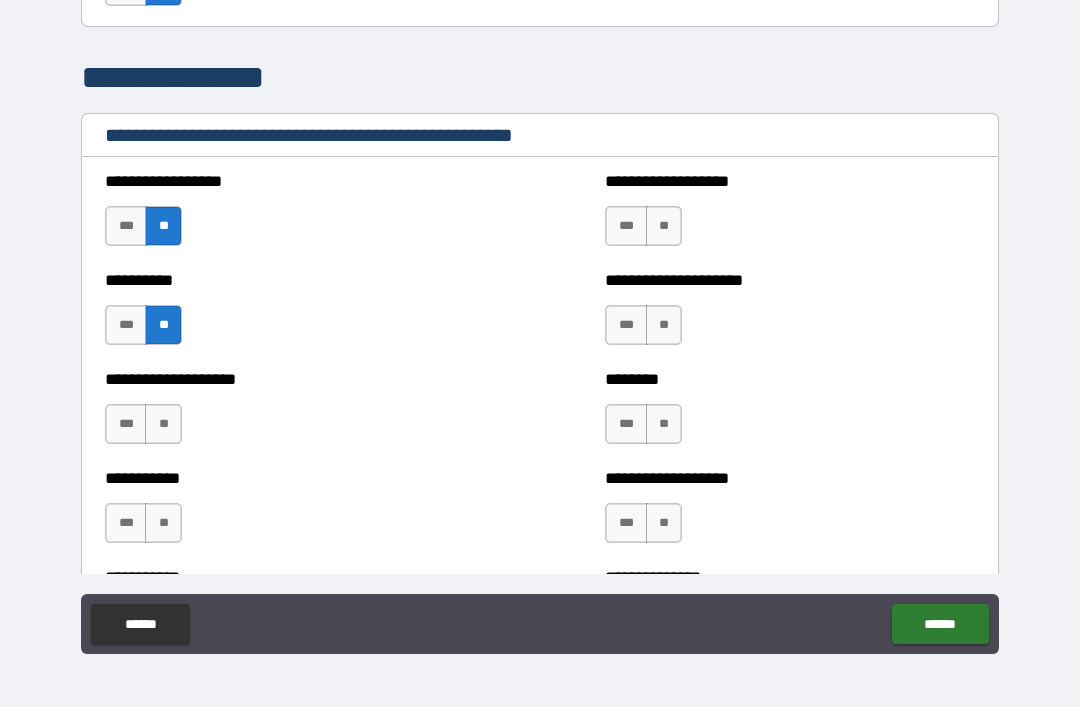 click on "**" at bounding box center [163, 424] 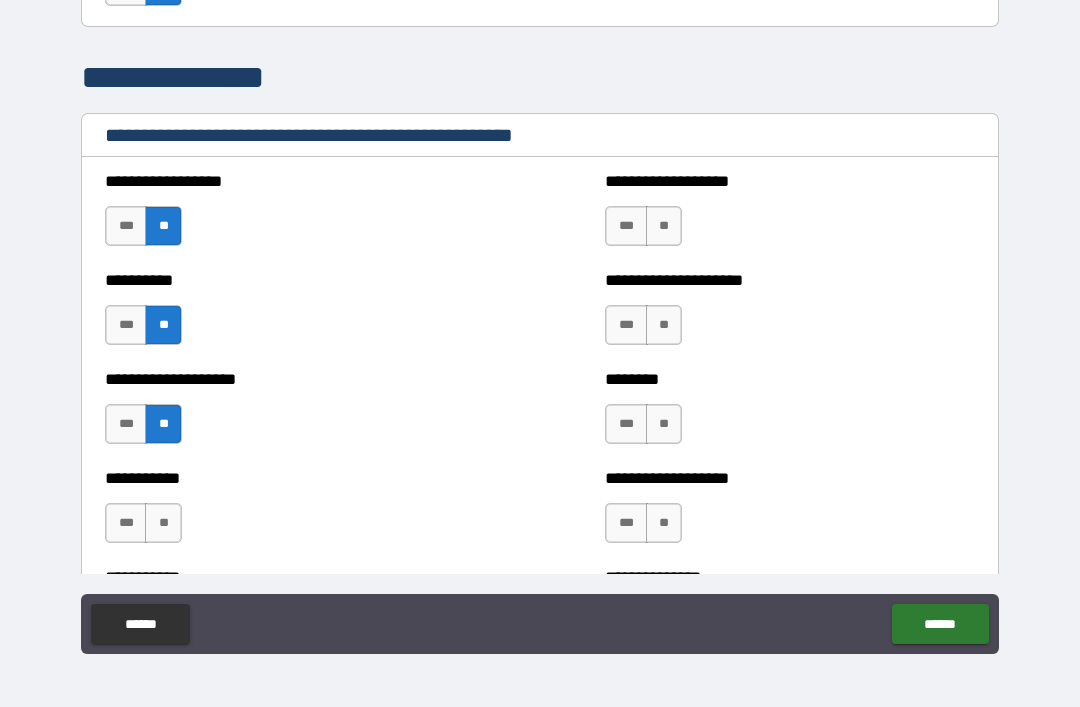 click on "**" at bounding box center (163, 523) 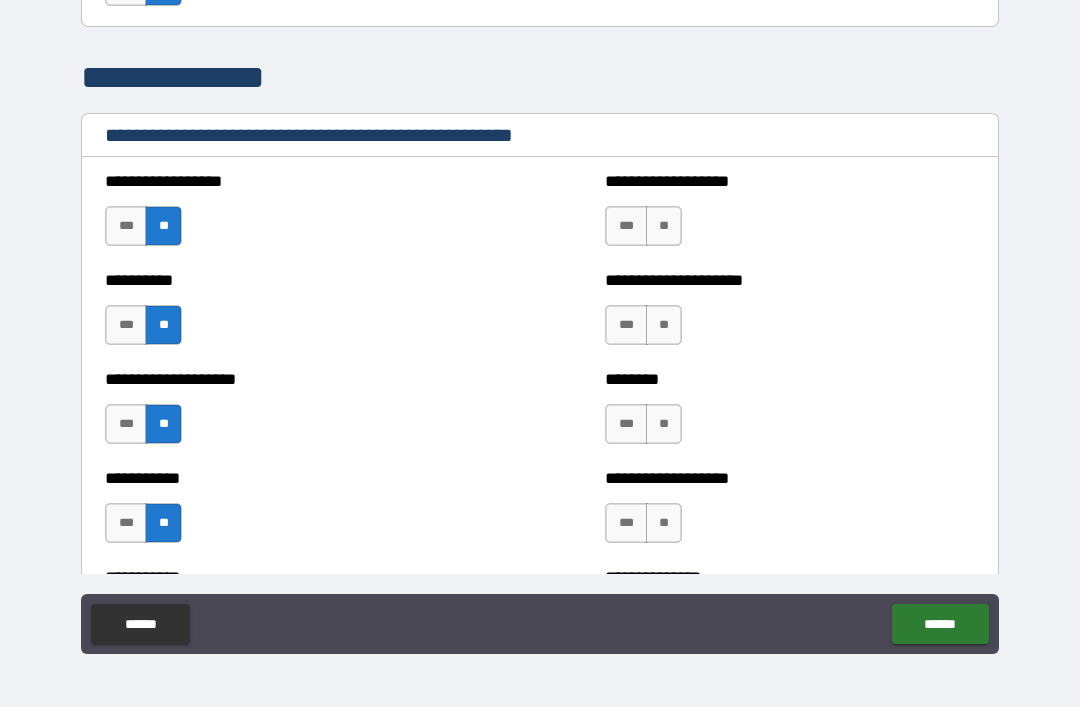 click on "**" at bounding box center (664, 226) 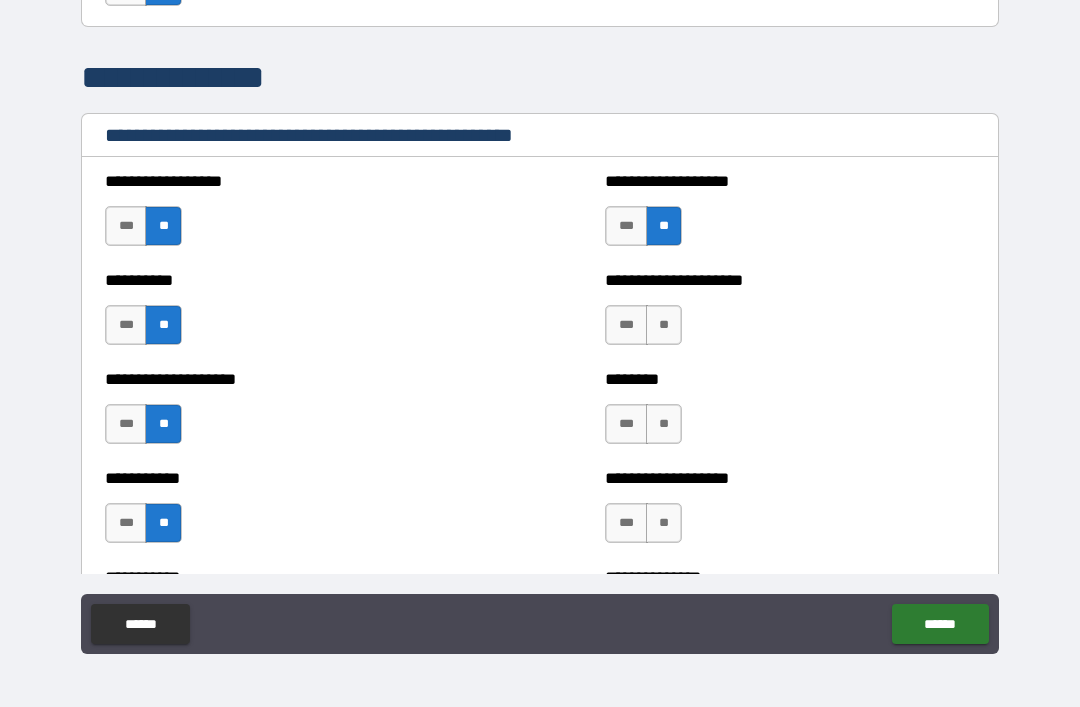 click on "**" at bounding box center (664, 325) 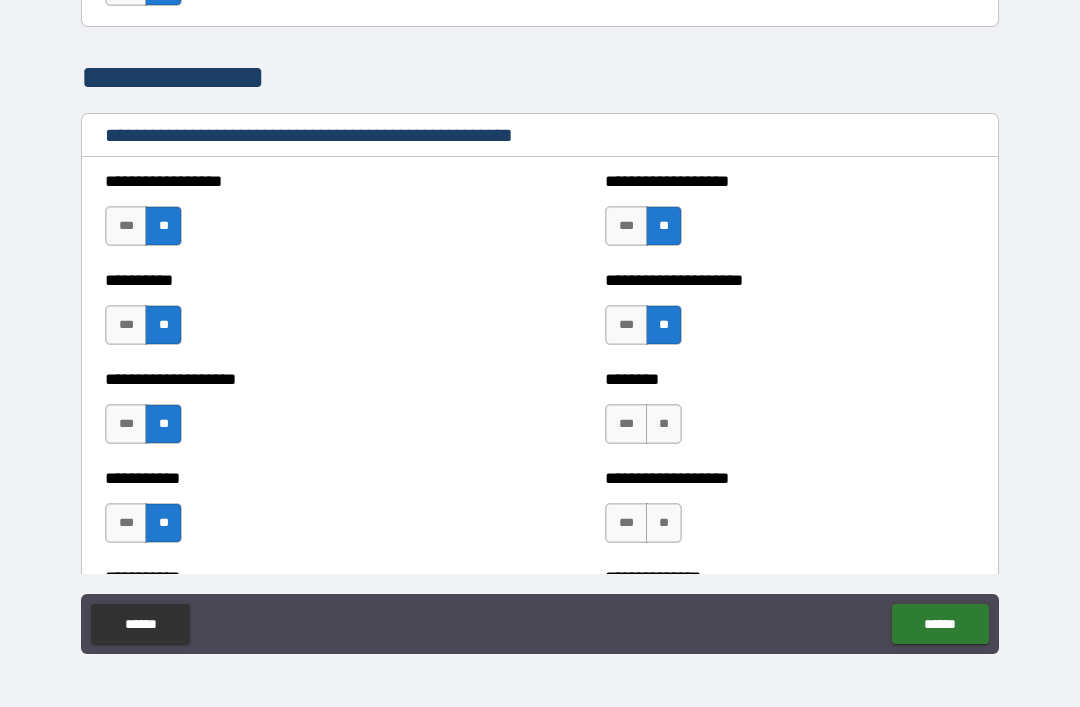 click on "**" at bounding box center [664, 424] 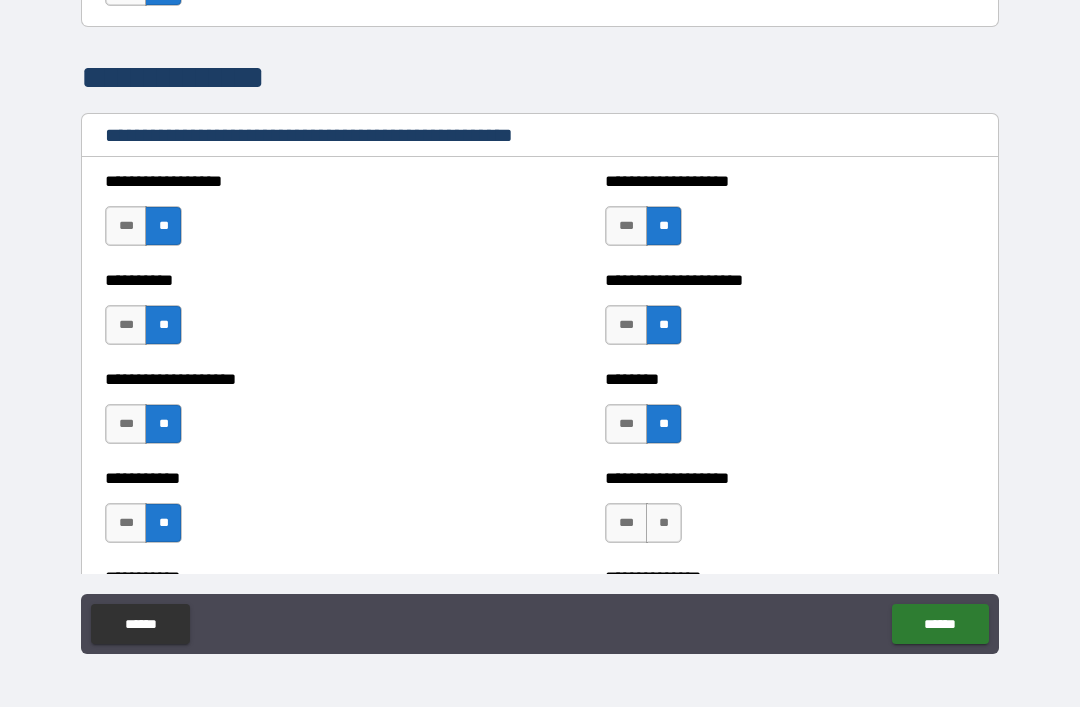 click on "**" at bounding box center (664, 523) 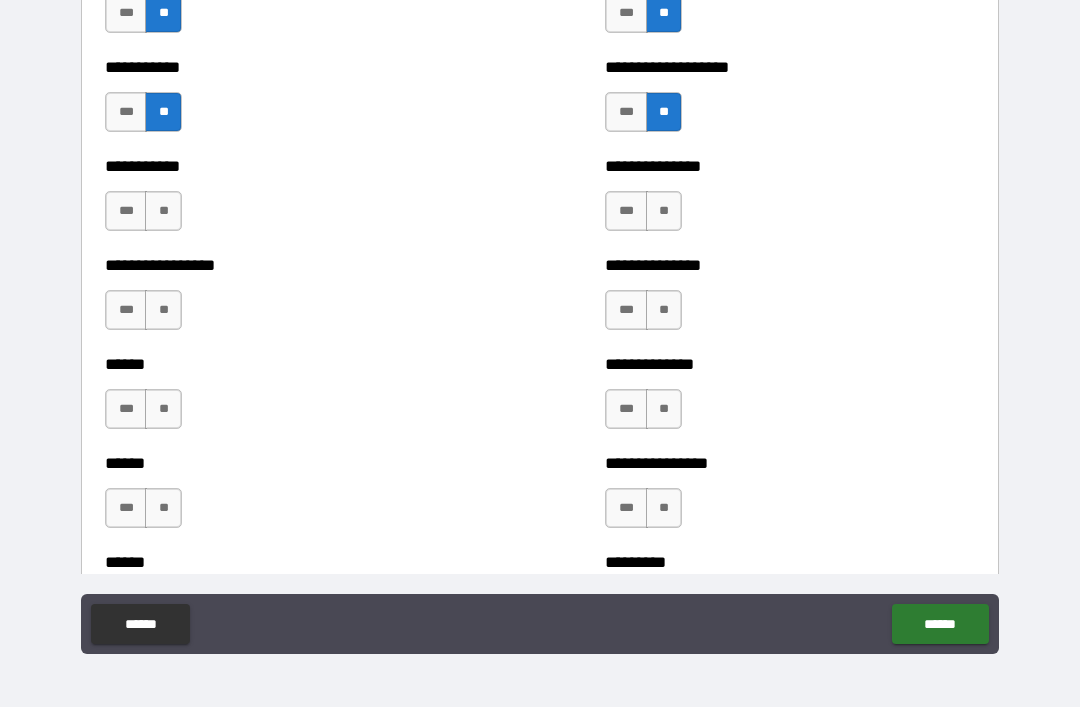 scroll, scrollTop: 2642, scrollLeft: 0, axis: vertical 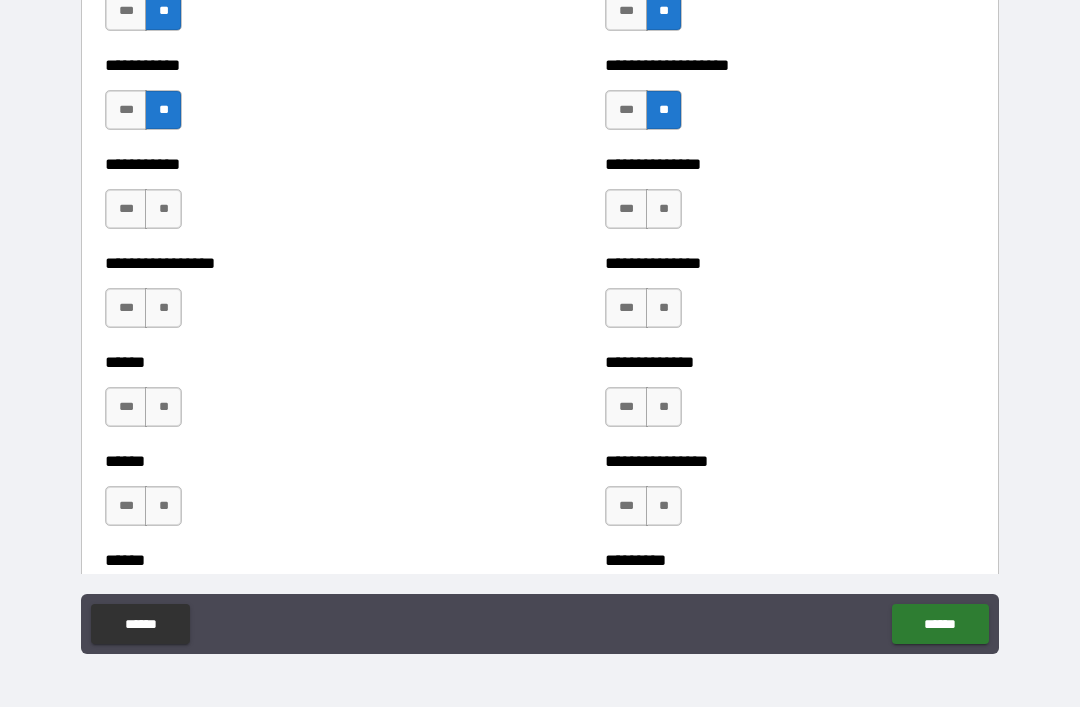 click on "**" at bounding box center (163, 209) 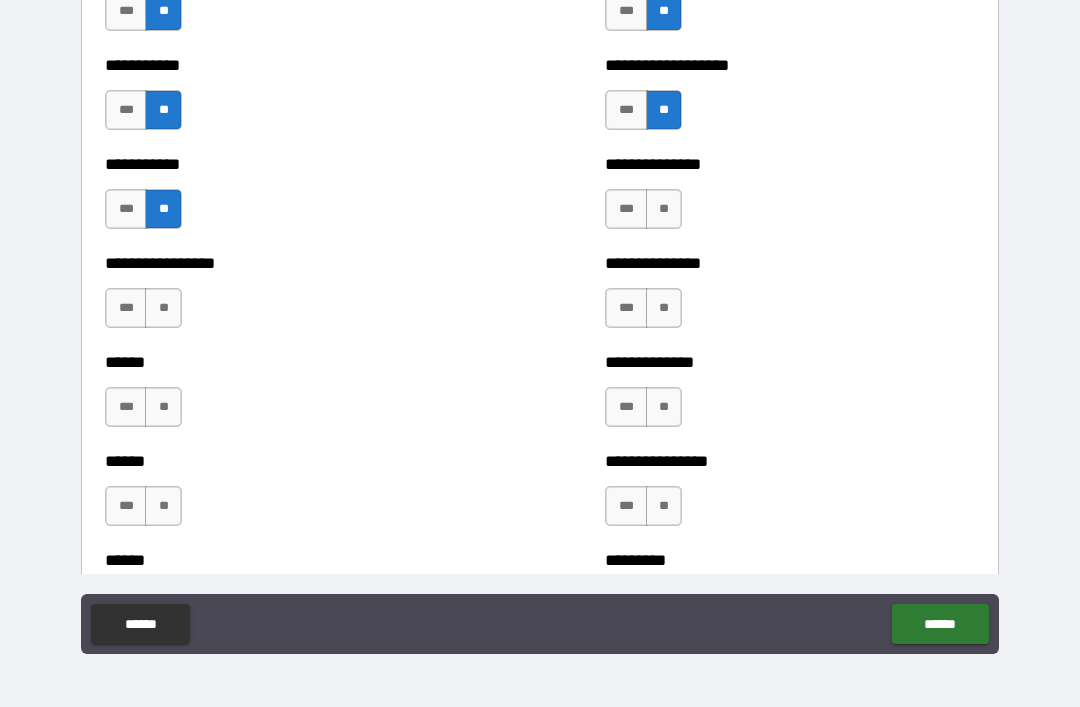 click on "**" at bounding box center (163, 308) 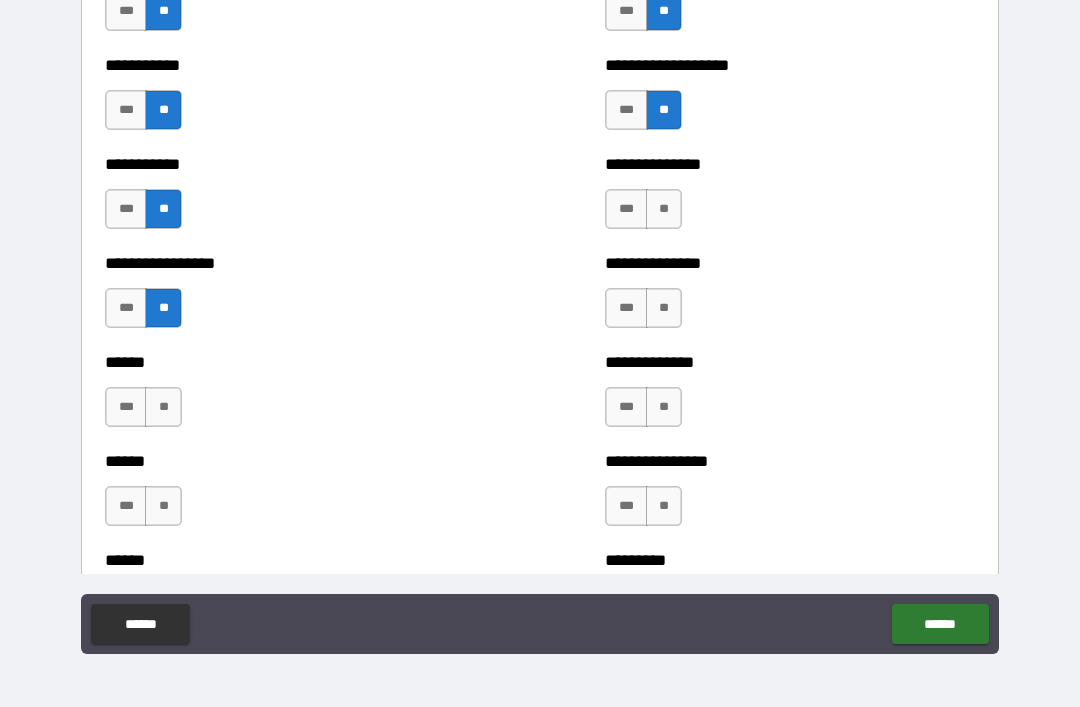 click on "**" at bounding box center (664, 209) 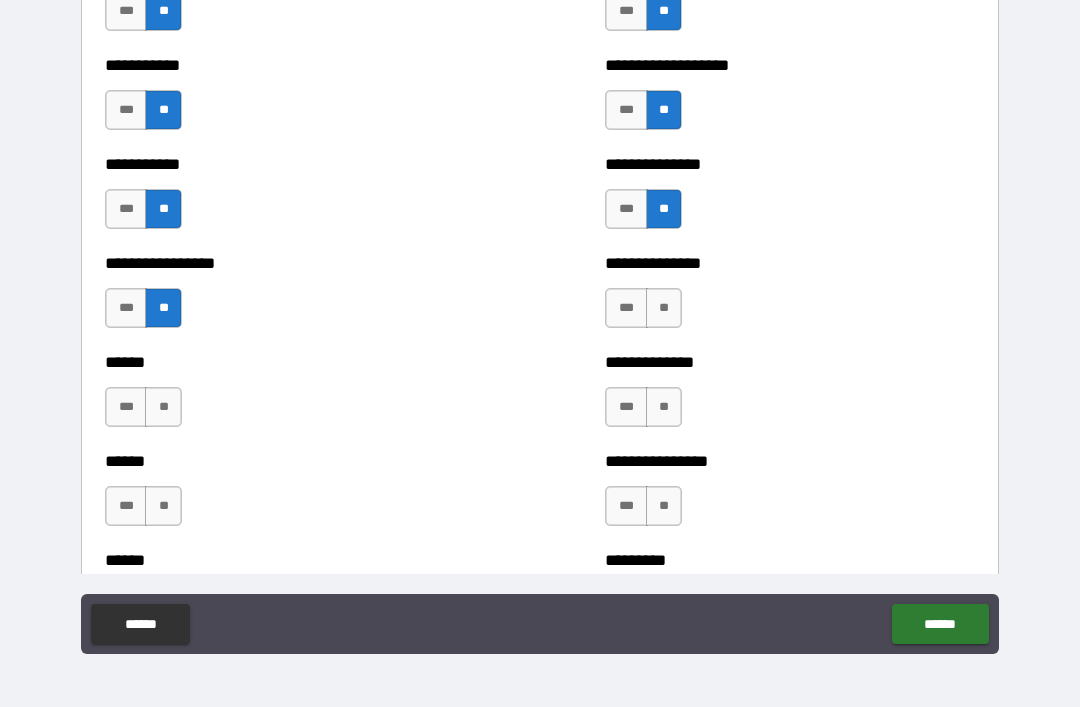 click on "**" at bounding box center [664, 308] 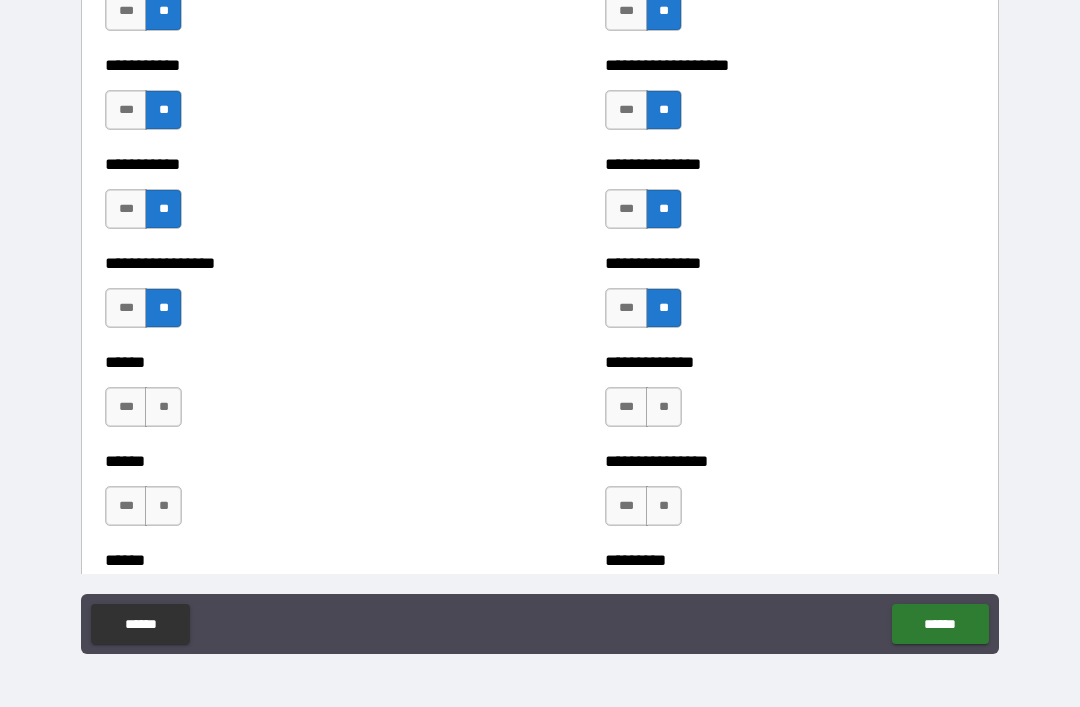 click on "**" at bounding box center (664, 407) 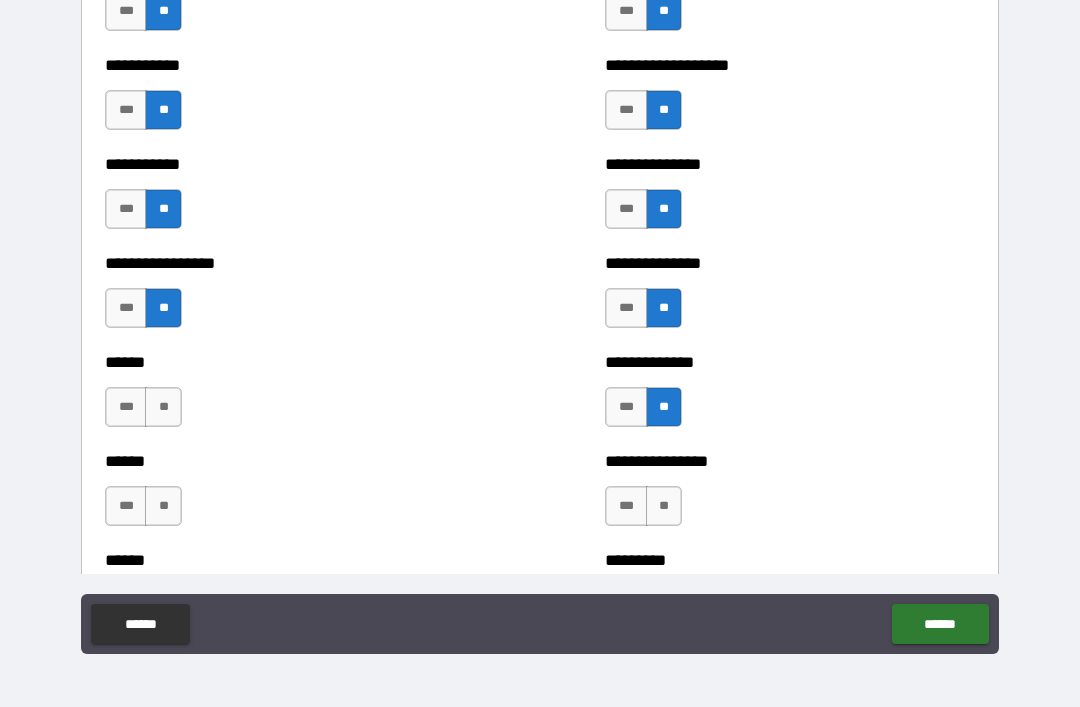 click on "**" at bounding box center [664, 506] 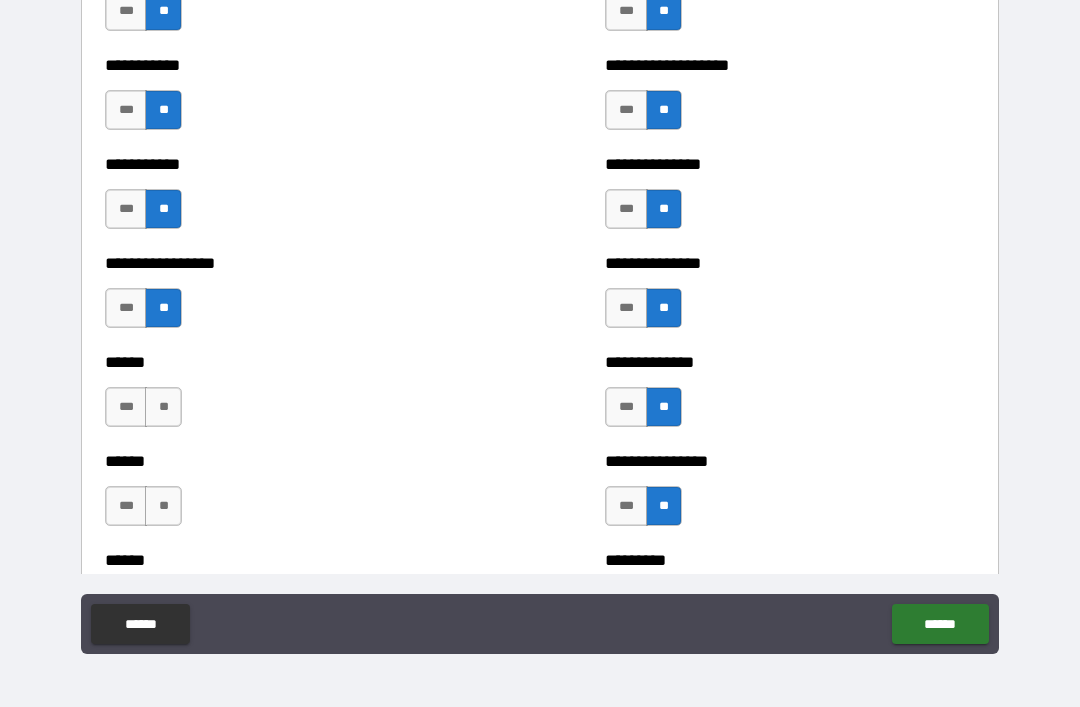 click on "**" at bounding box center (163, 407) 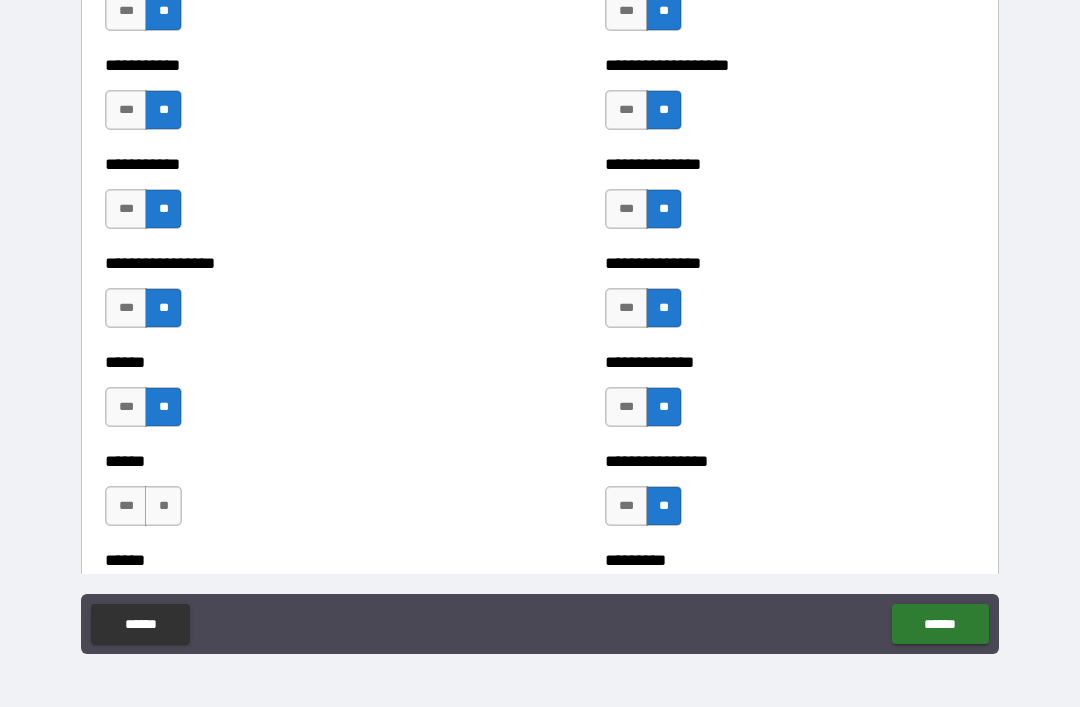 click on "**" at bounding box center [163, 506] 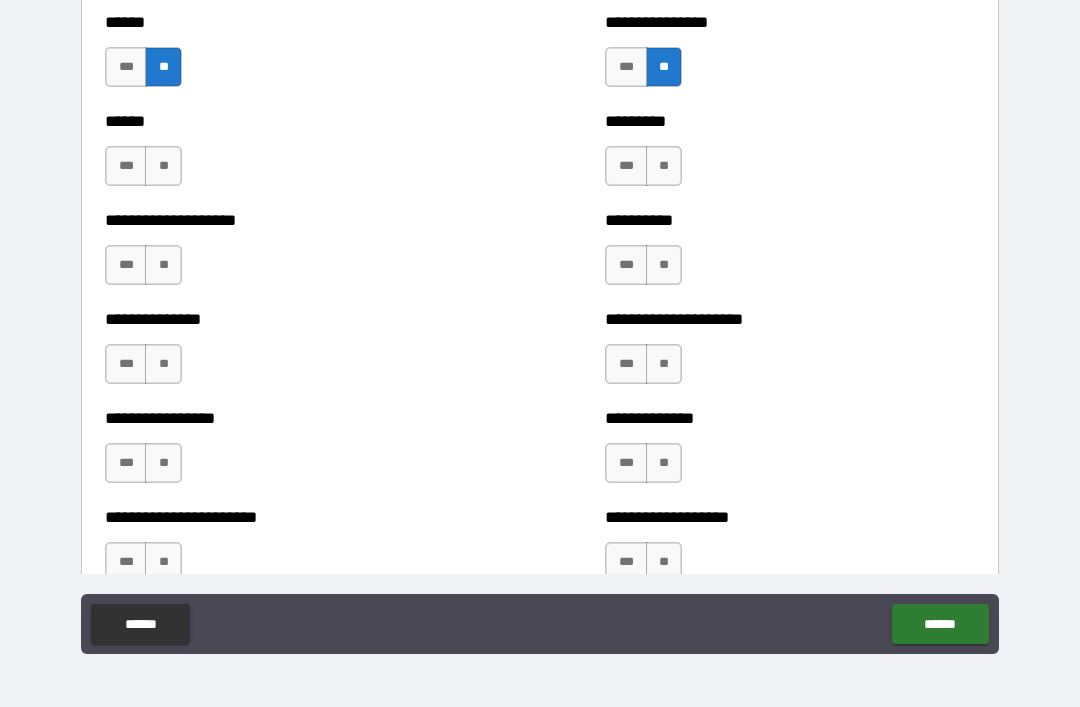 scroll, scrollTop: 3092, scrollLeft: 0, axis: vertical 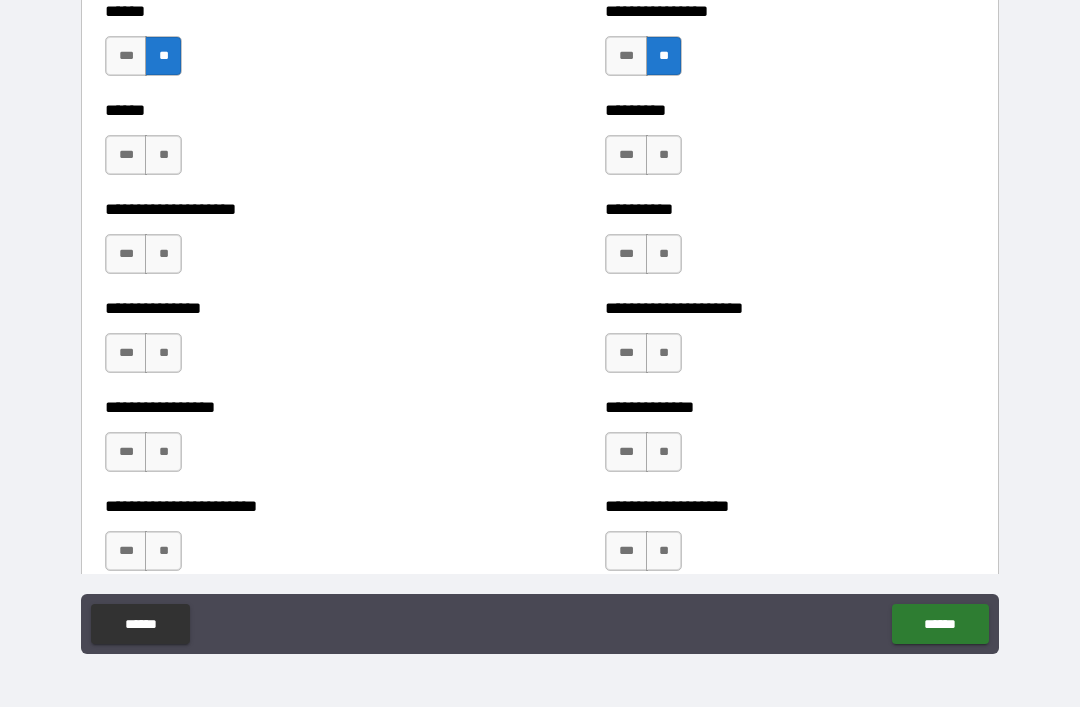 click on "**" at bounding box center [163, 155] 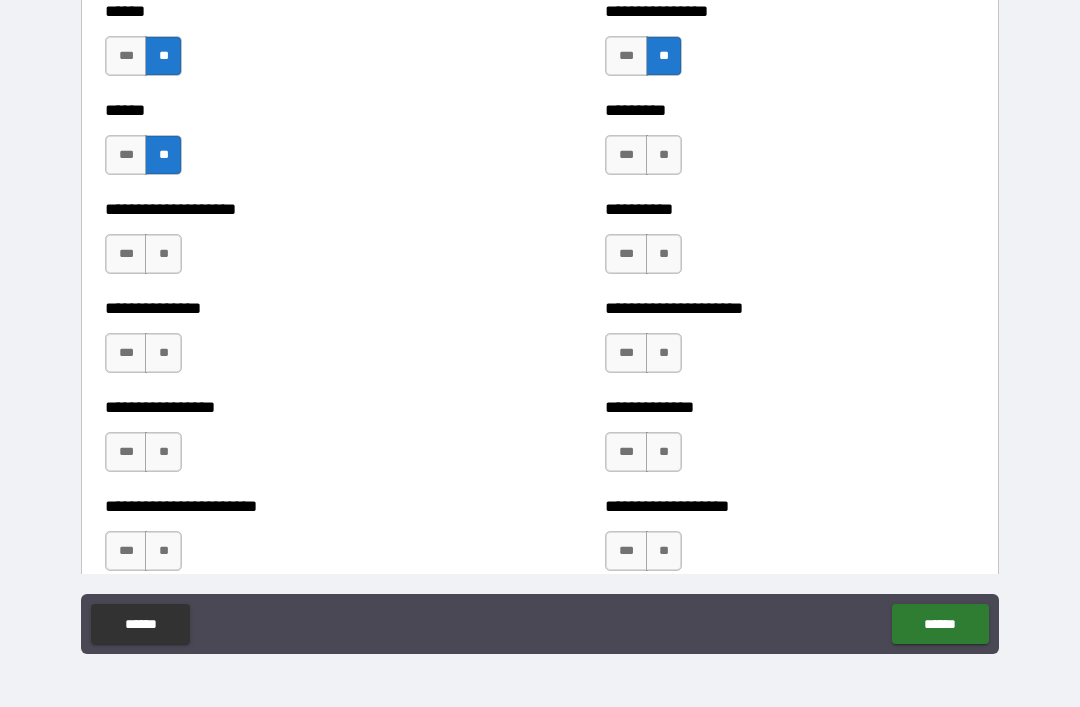 click on "**" at bounding box center [163, 254] 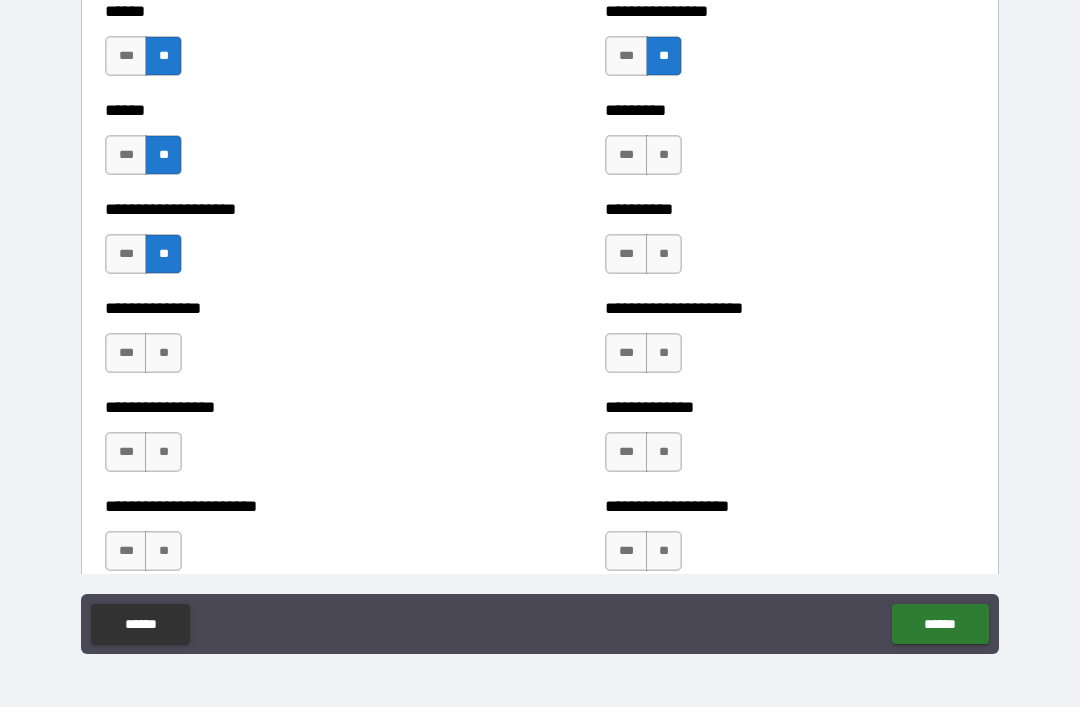 click on "**" at bounding box center [163, 353] 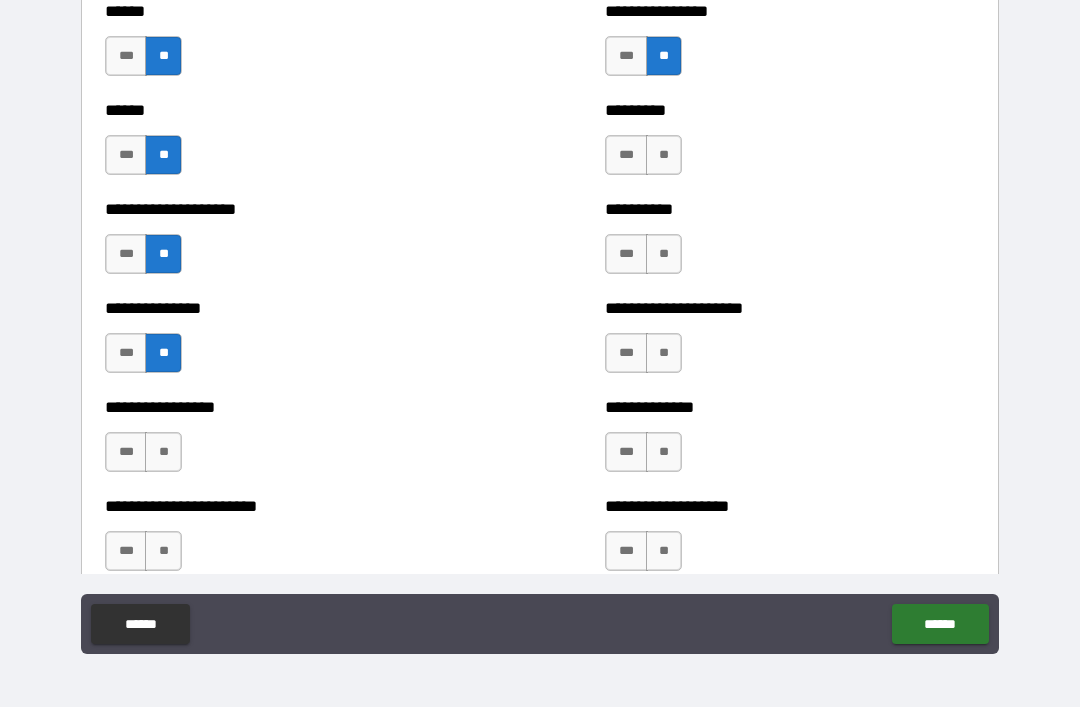 click on "**" at bounding box center [163, 452] 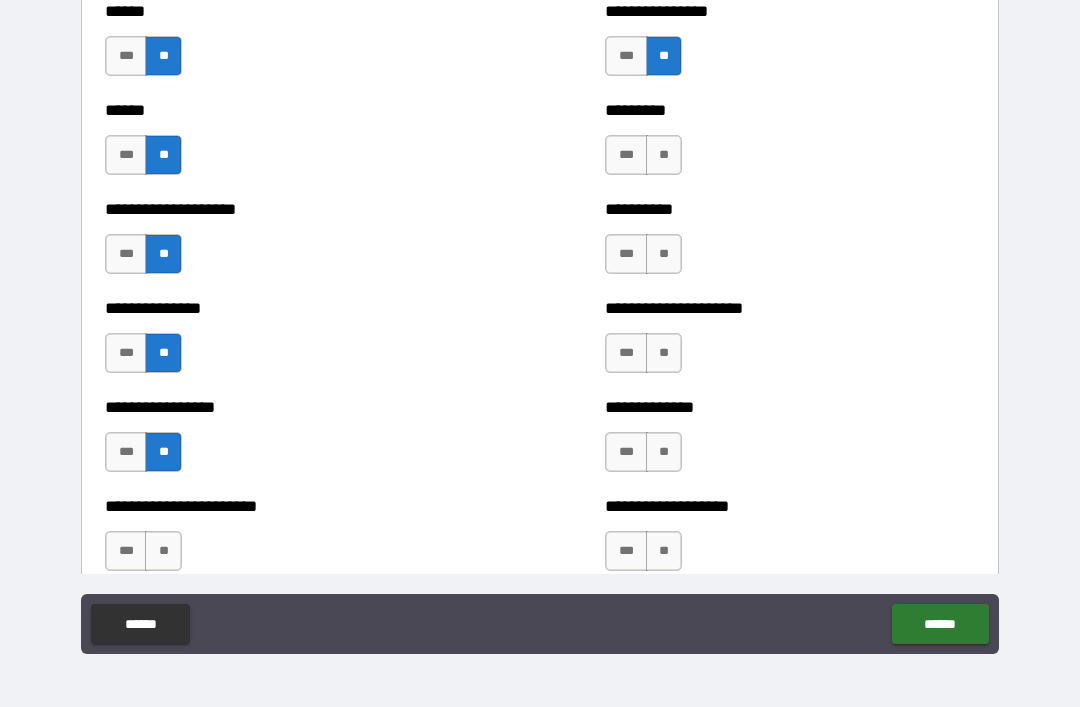 click on "**" at bounding box center (163, 551) 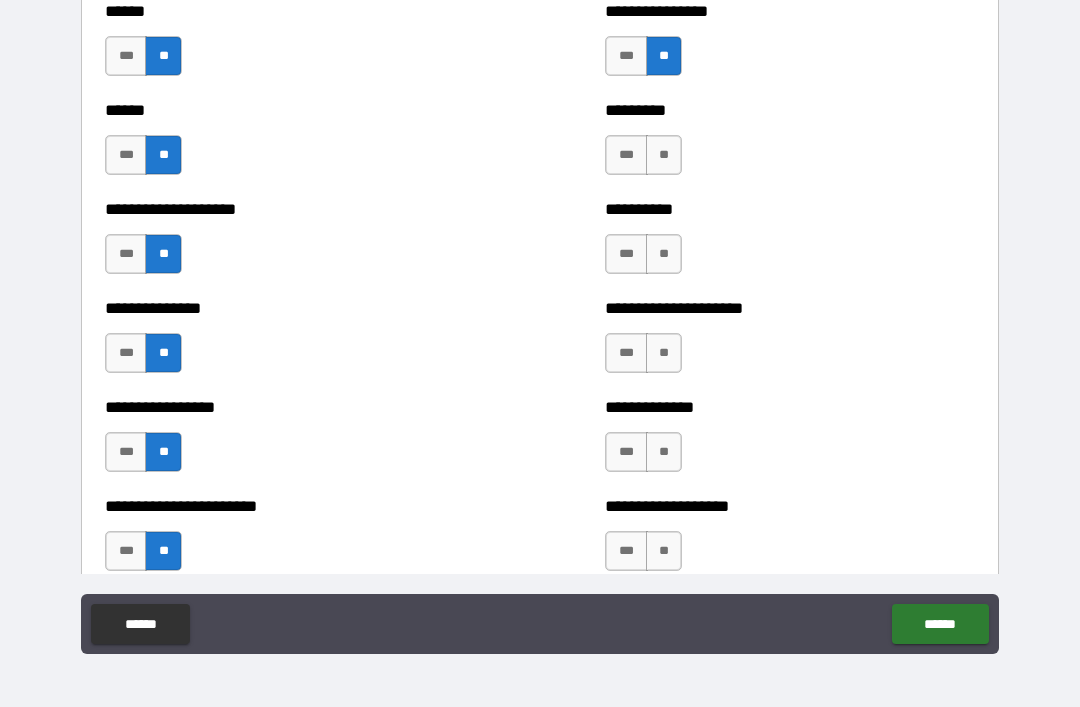 click on "**" at bounding box center (664, 155) 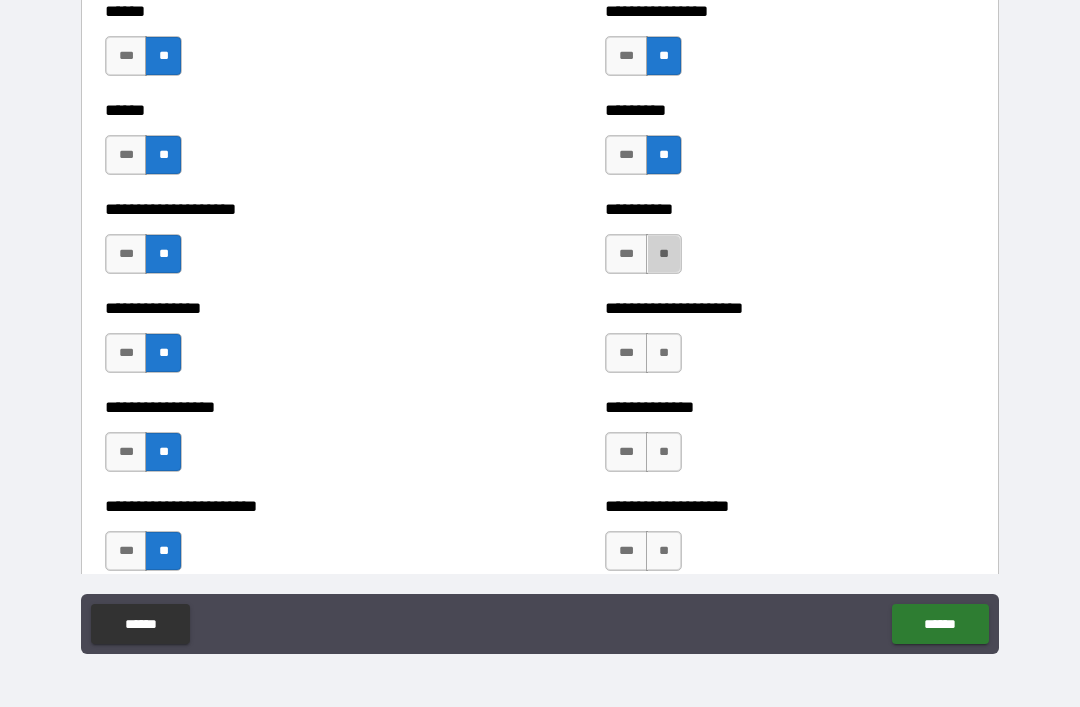 click on "**" at bounding box center (664, 254) 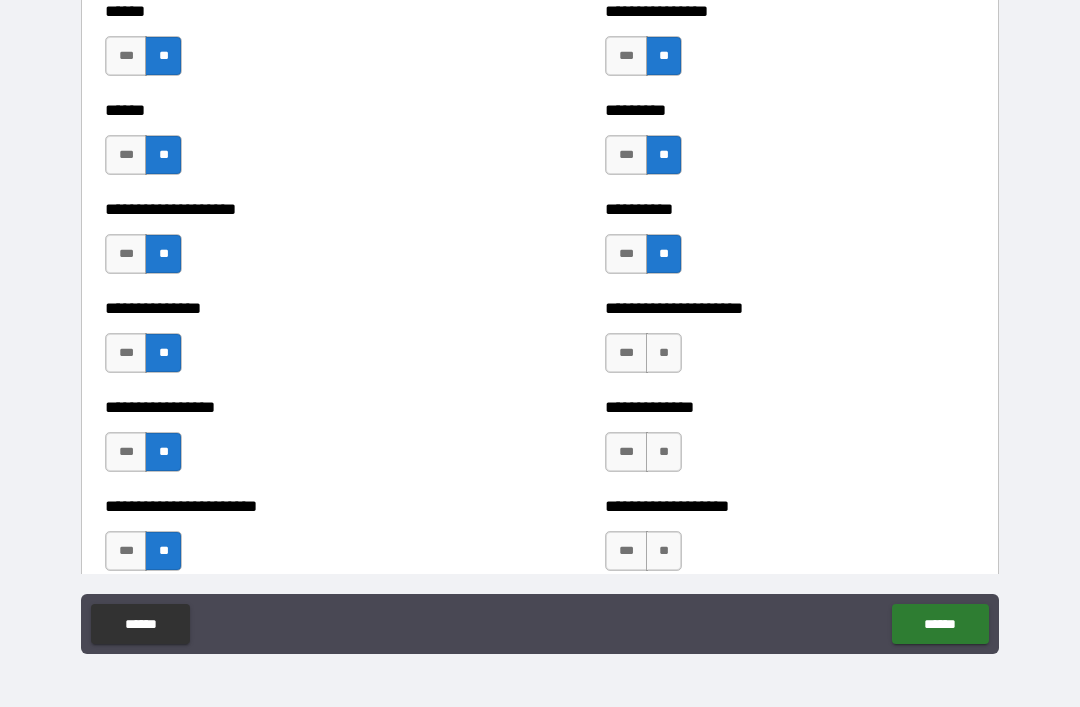 click on "**" at bounding box center (664, 353) 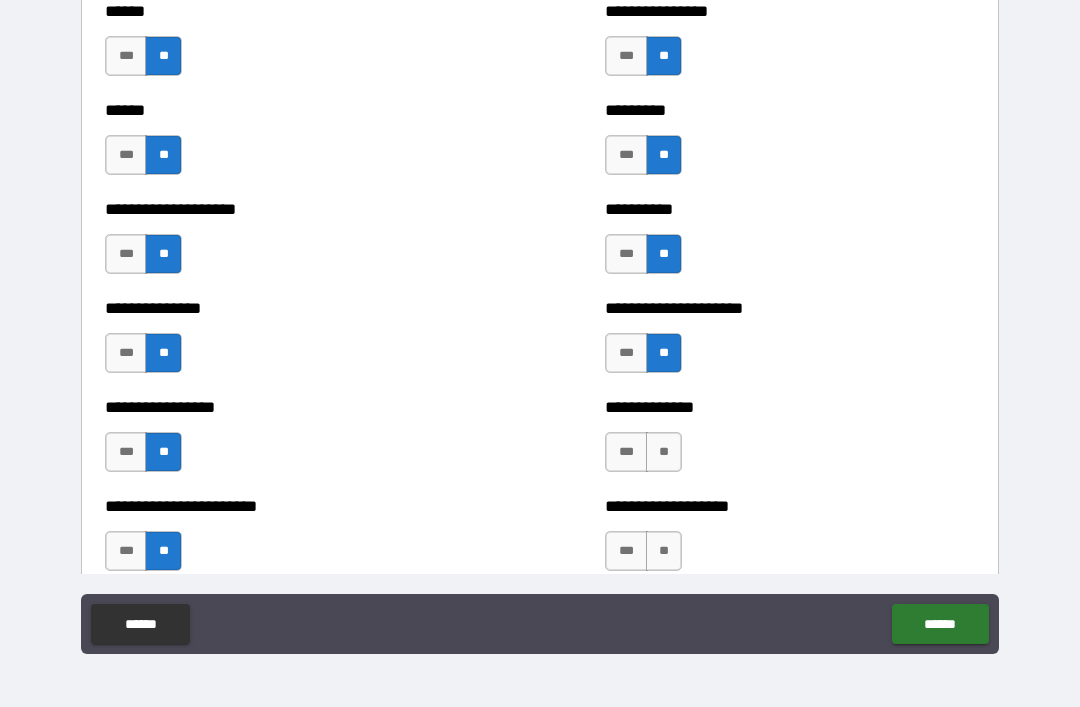 click on "**" at bounding box center (664, 452) 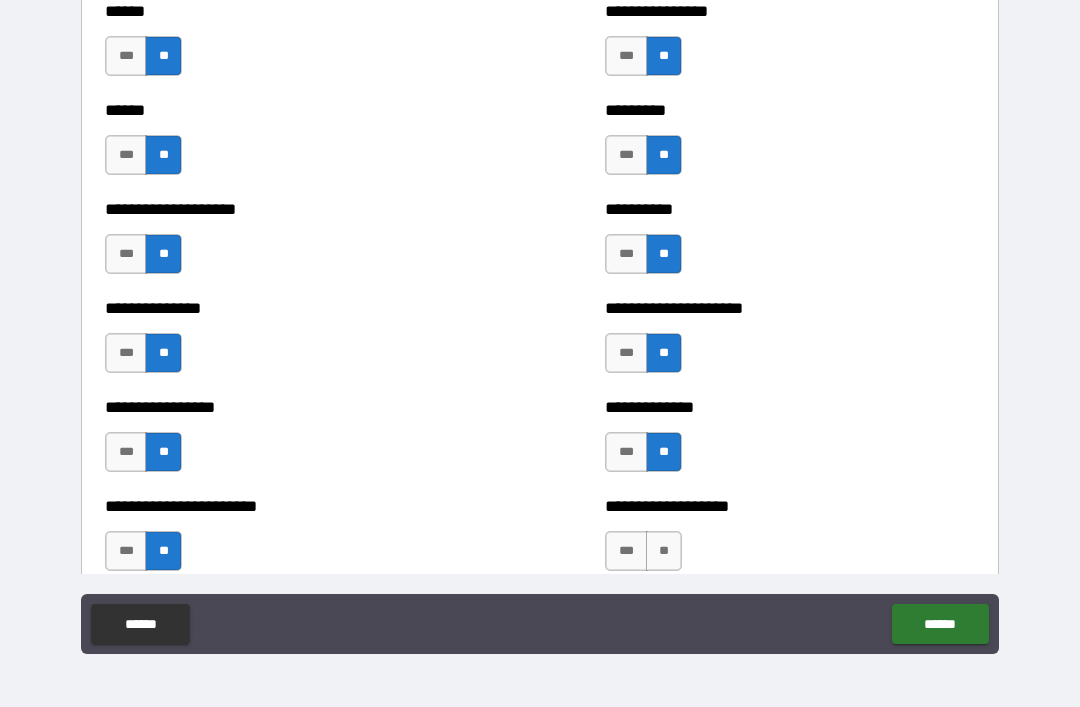 click on "**" at bounding box center [664, 551] 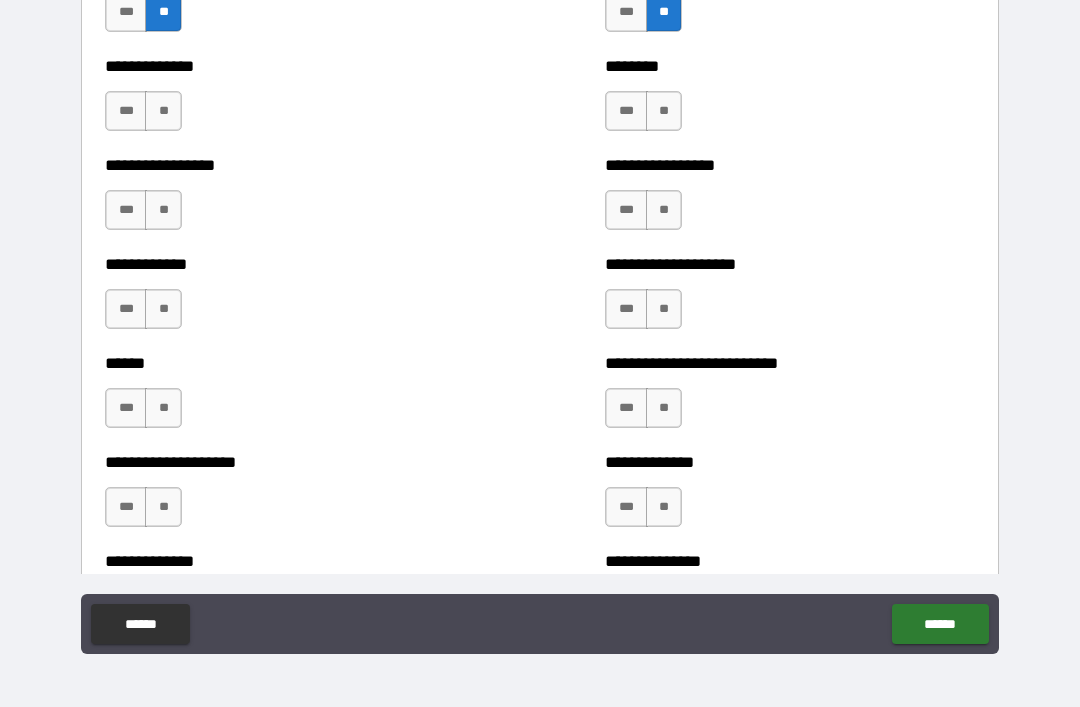 scroll, scrollTop: 3669, scrollLeft: 0, axis: vertical 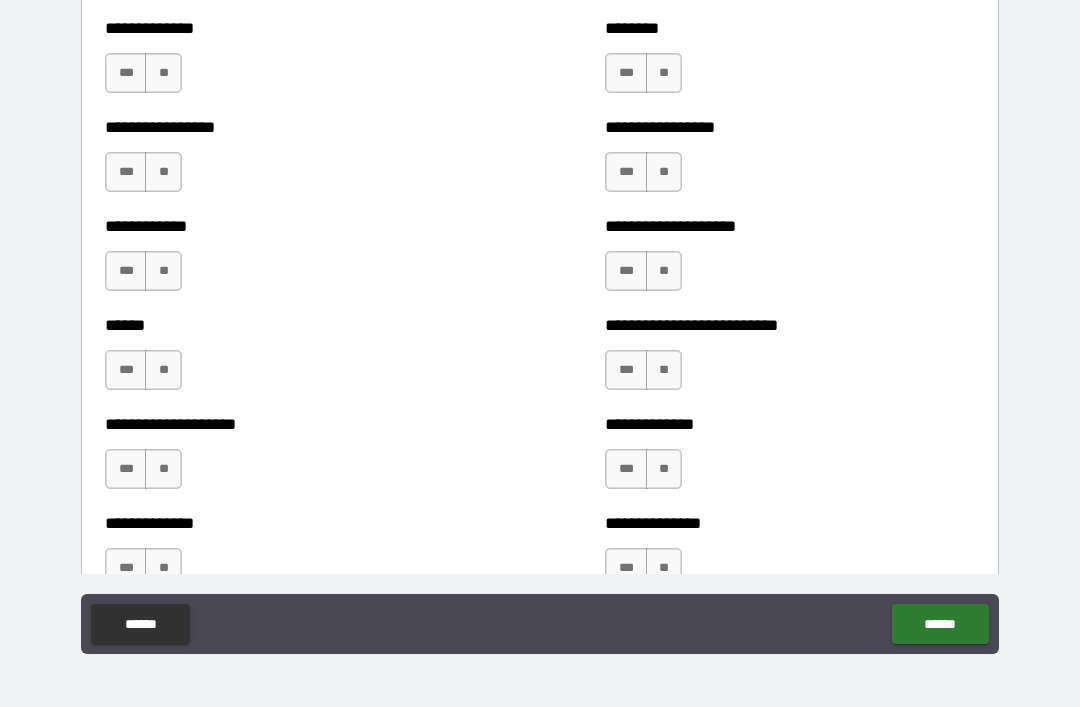 click on "**" at bounding box center [163, 73] 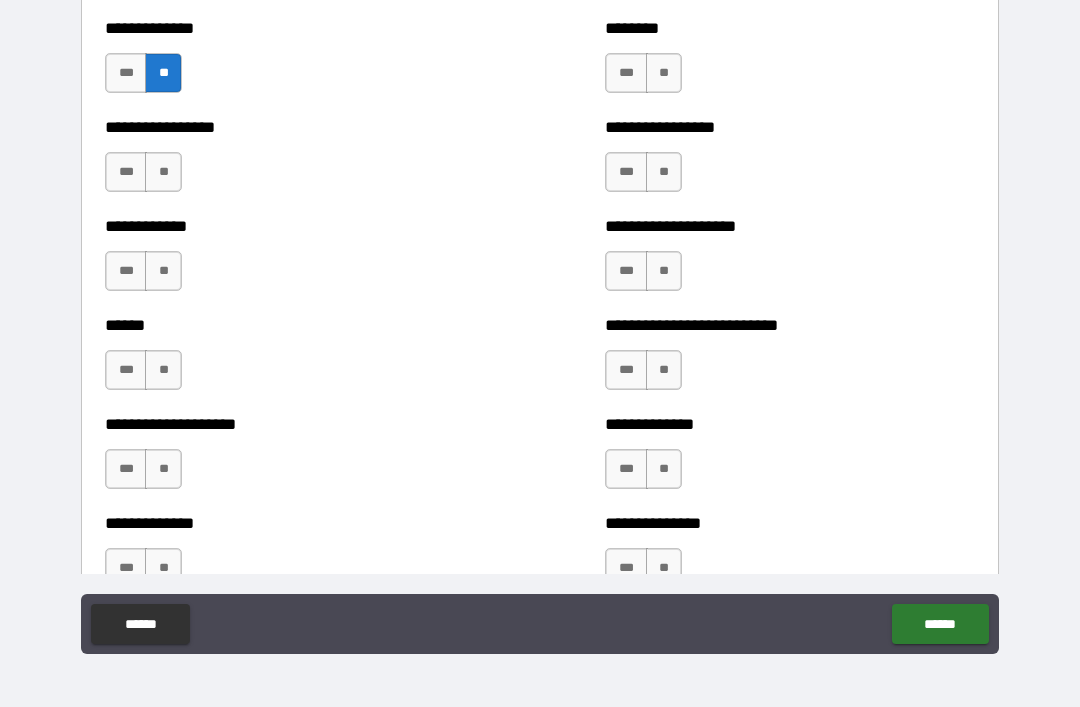 click on "**" at bounding box center (163, 172) 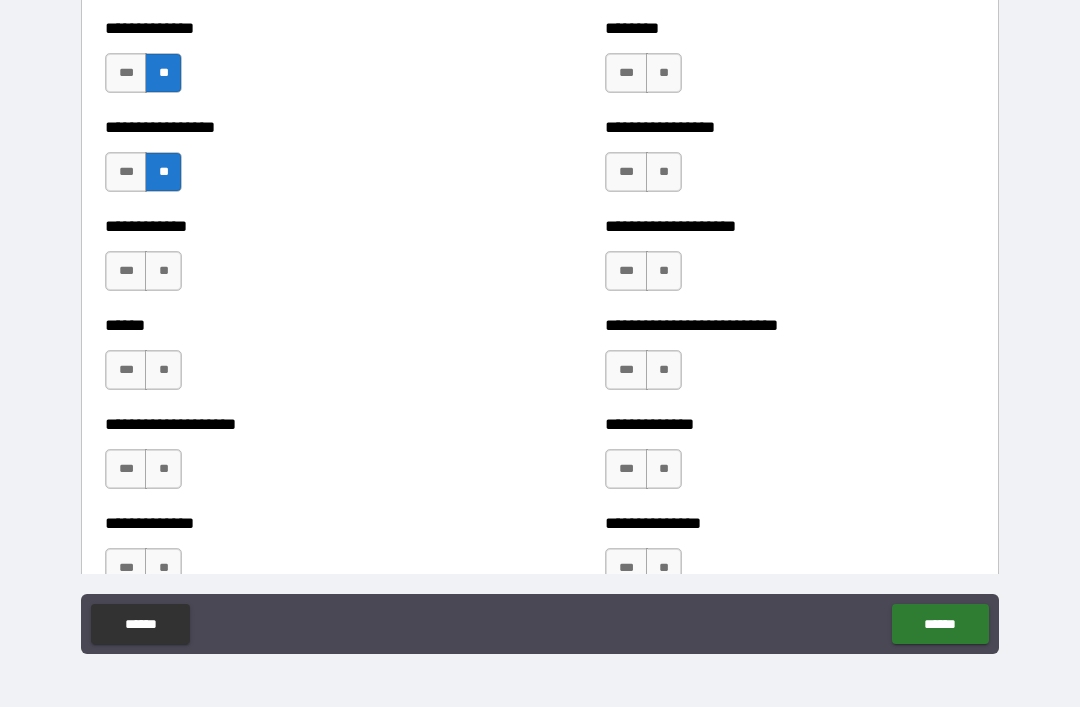 click on "**" at bounding box center (163, 271) 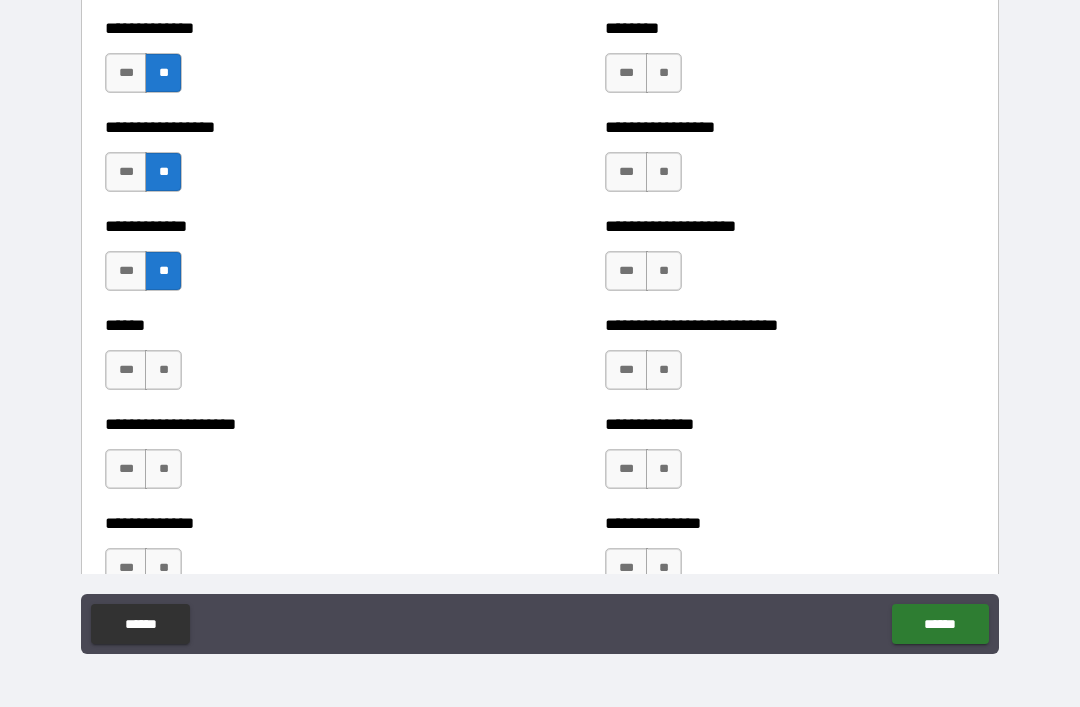 click on "**" at bounding box center (163, 370) 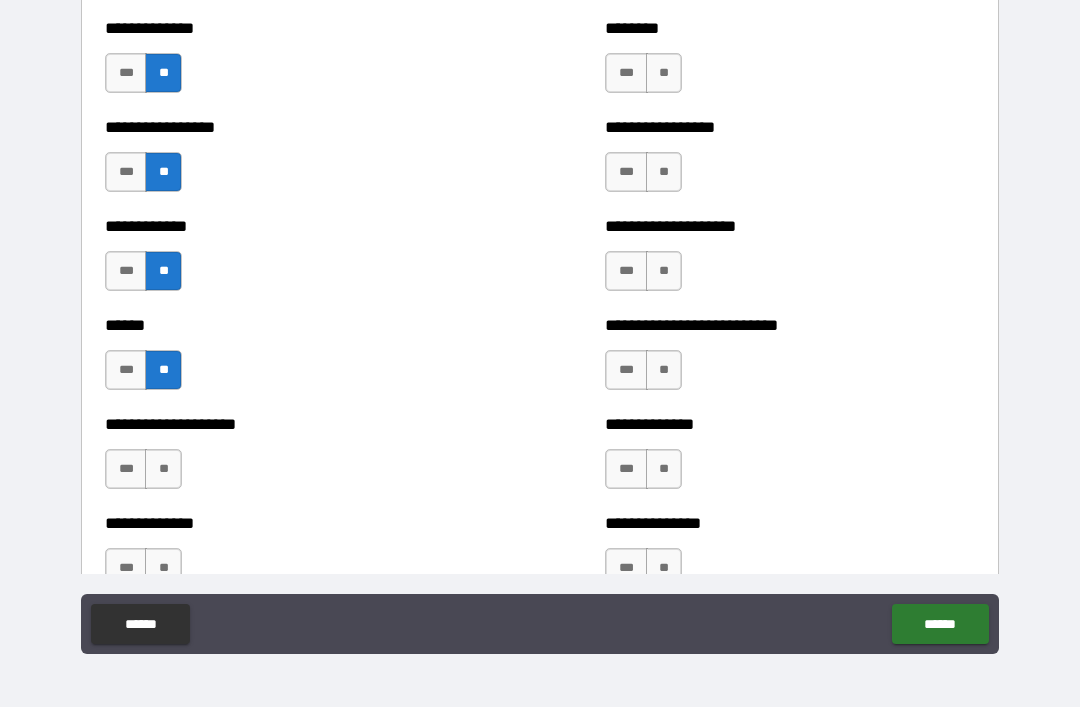click on "**" at bounding box center [163, 469] 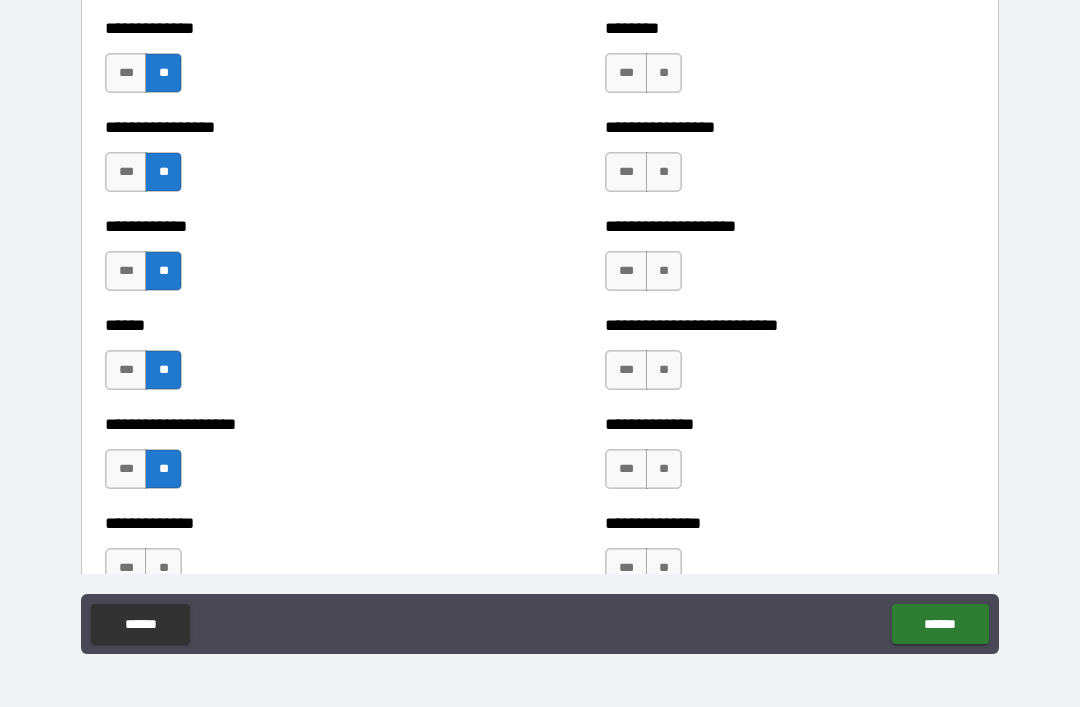 click on "**" at bounding box center [163, 568] 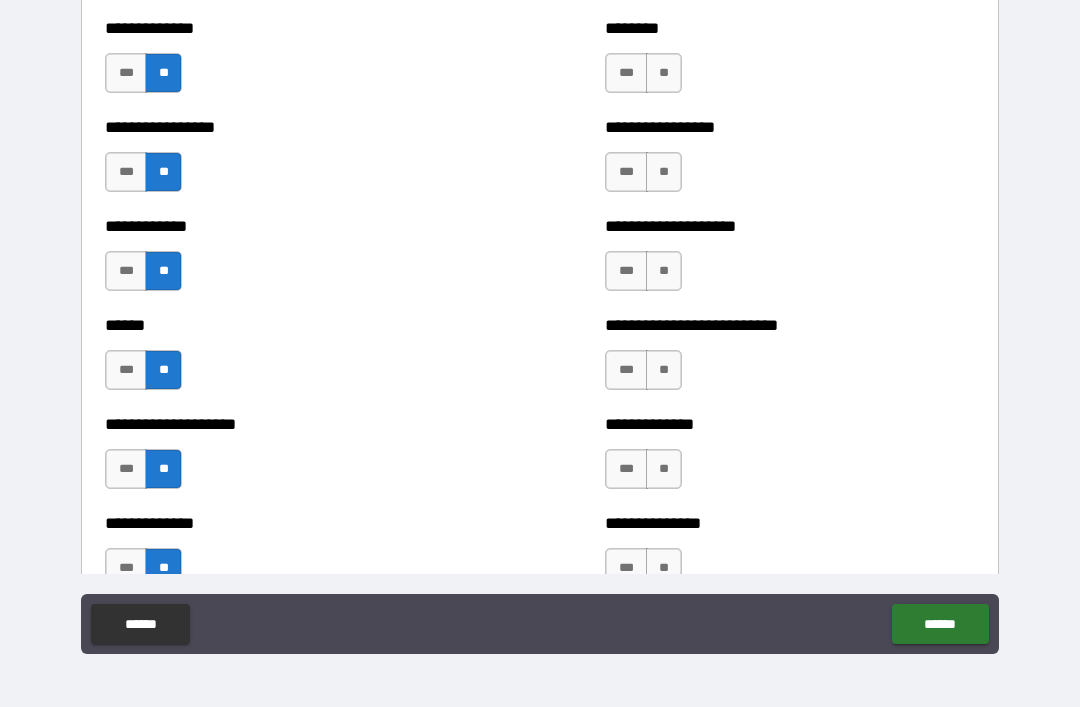 click on "**" at bounding box center [664, 73] 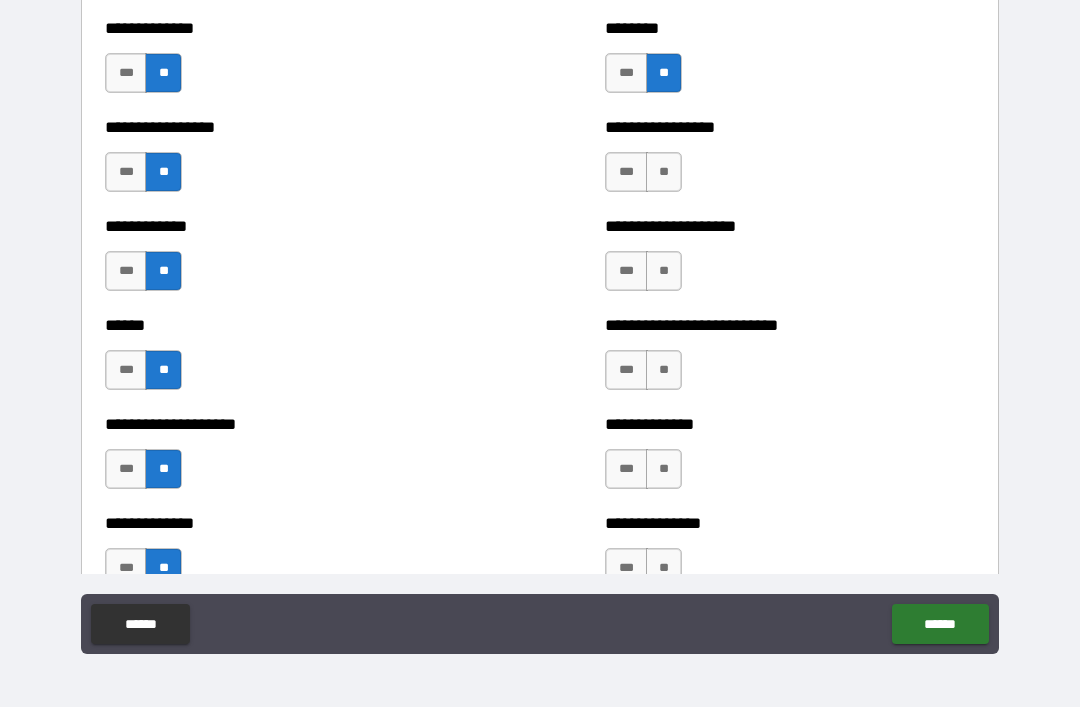 click on "**" at bounding box center [664, 172] 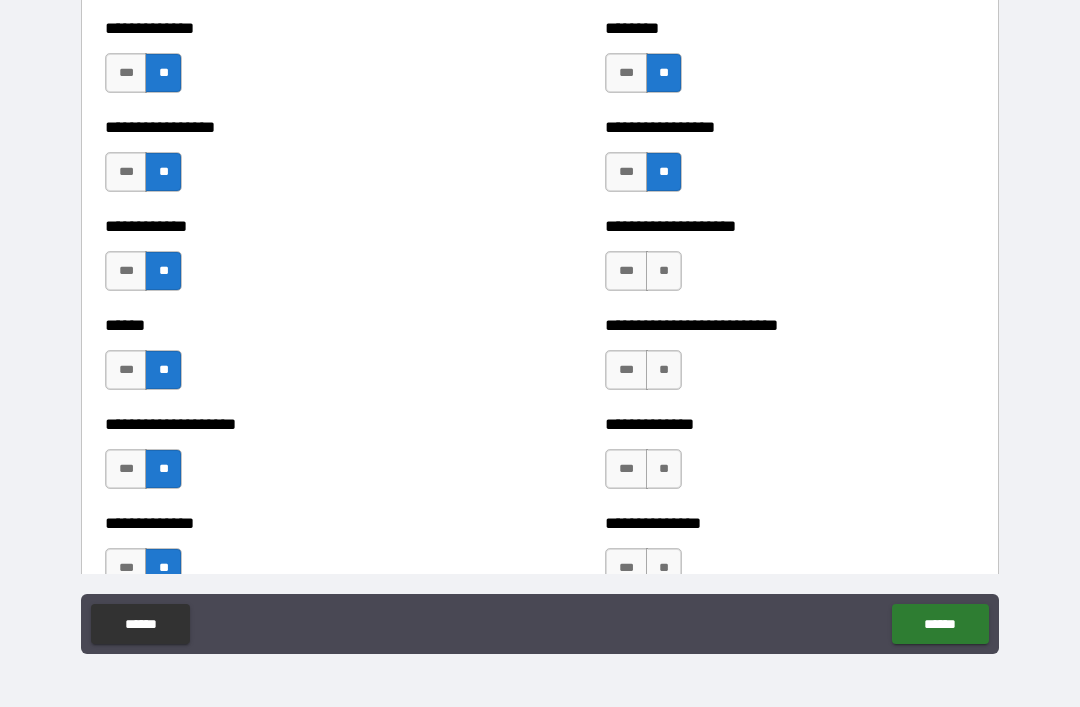 click on "**" at bounding box center (664, 271) 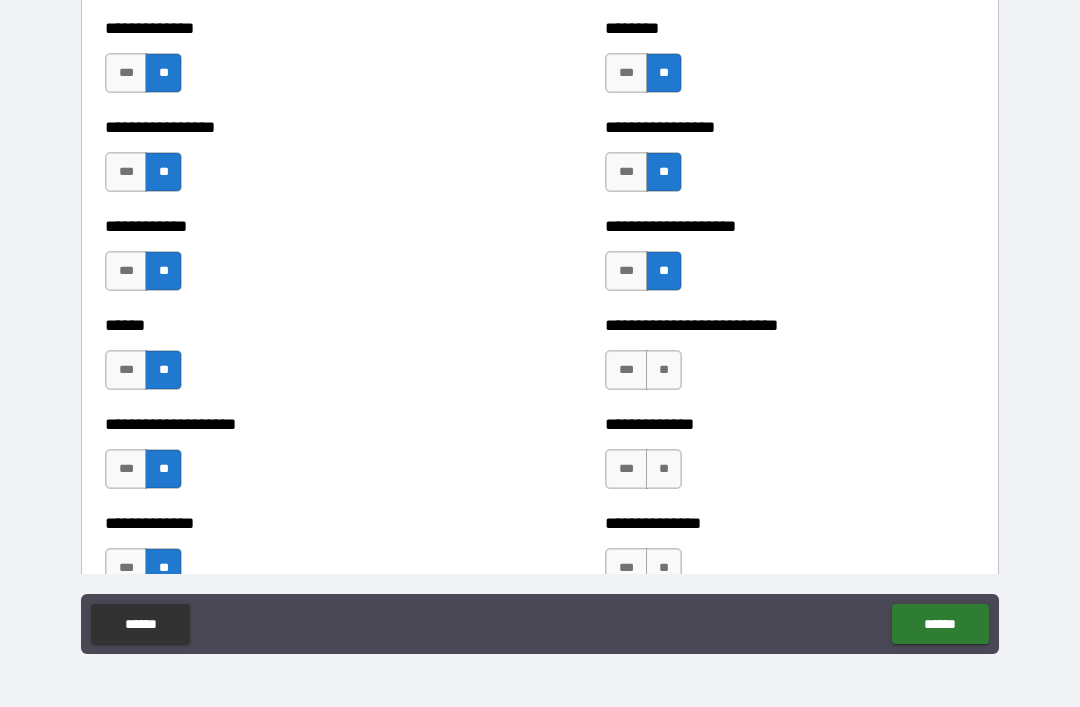 click on "**" at bounding box center (664, 370) 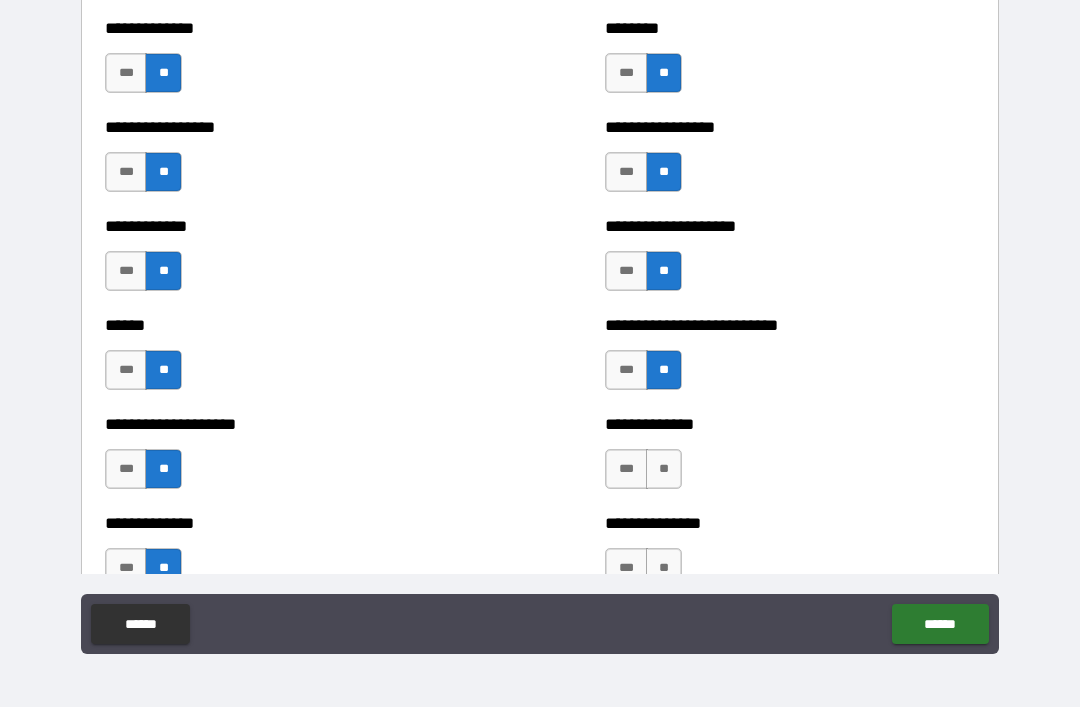 click on "**" at bounding box center [664, 469] 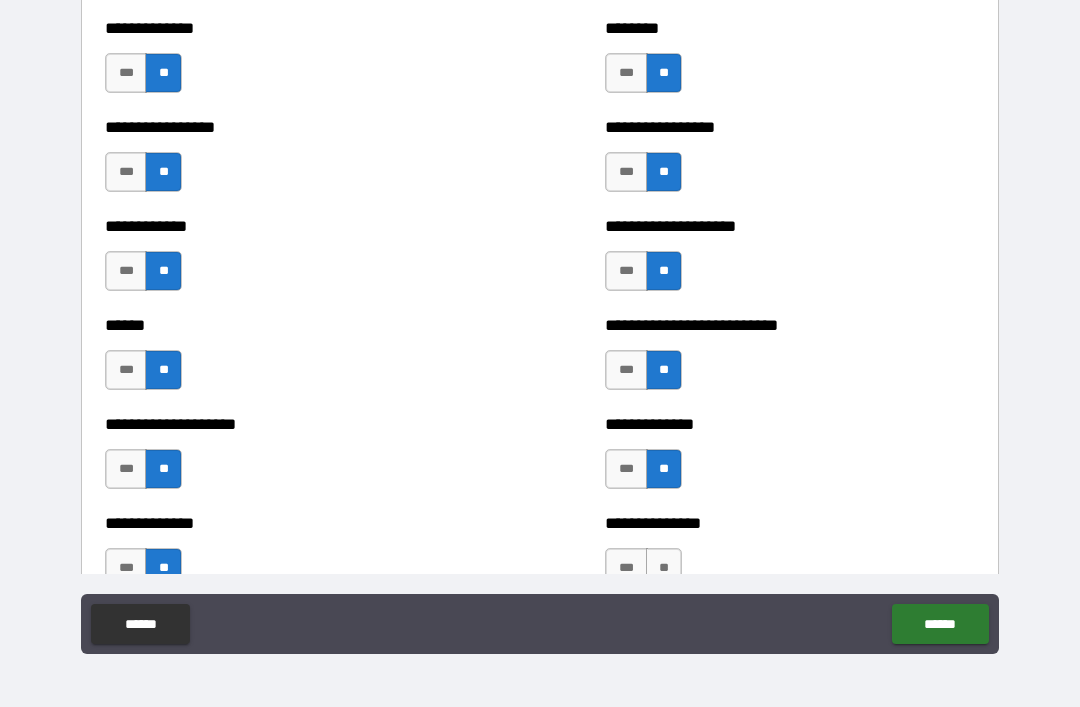 click on "**" at bounding box center [664, 568] 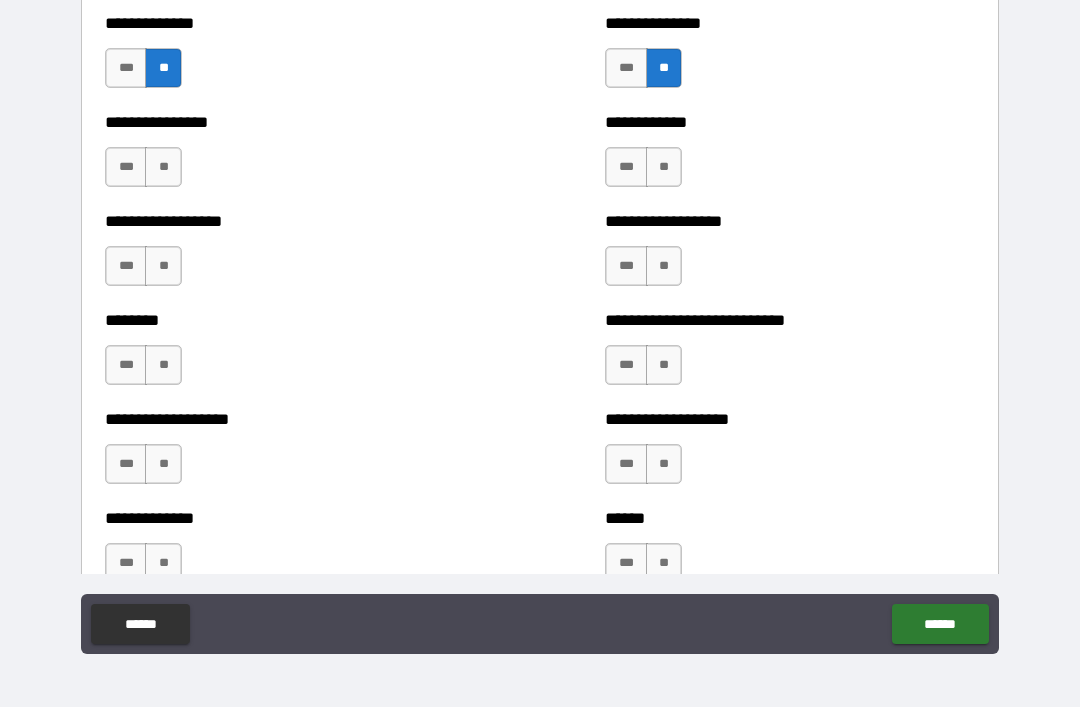 scroll, scrollTop: 4200, scrollLeft: 0, axis: vertical 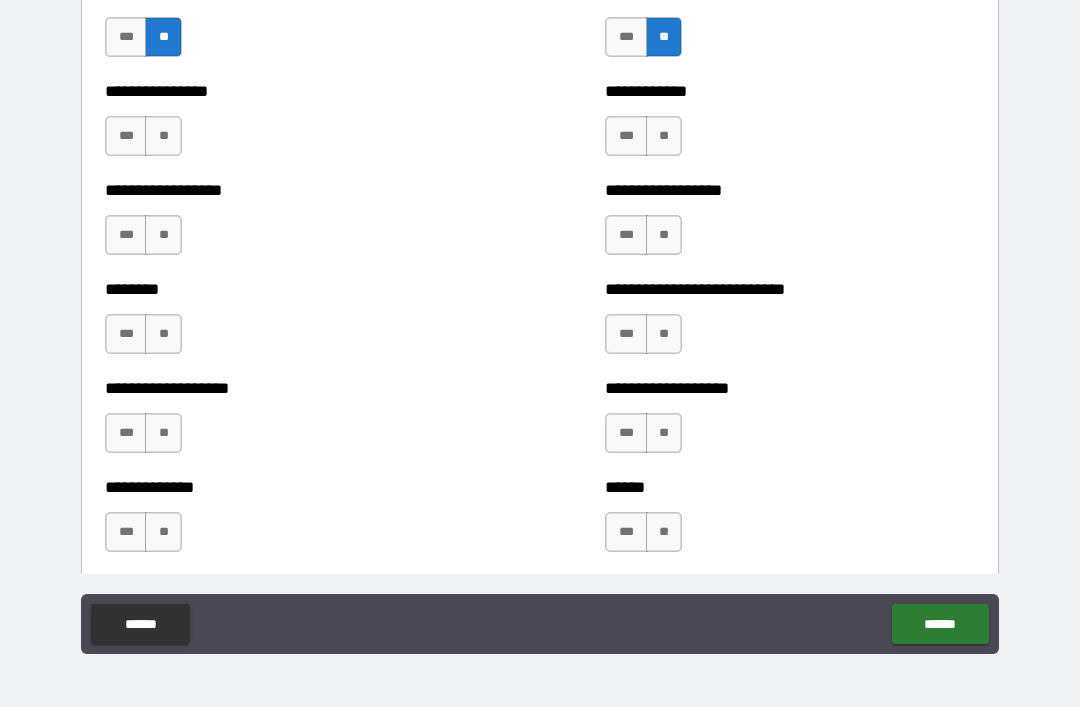 click on "**" at bounding box center [163, 136] 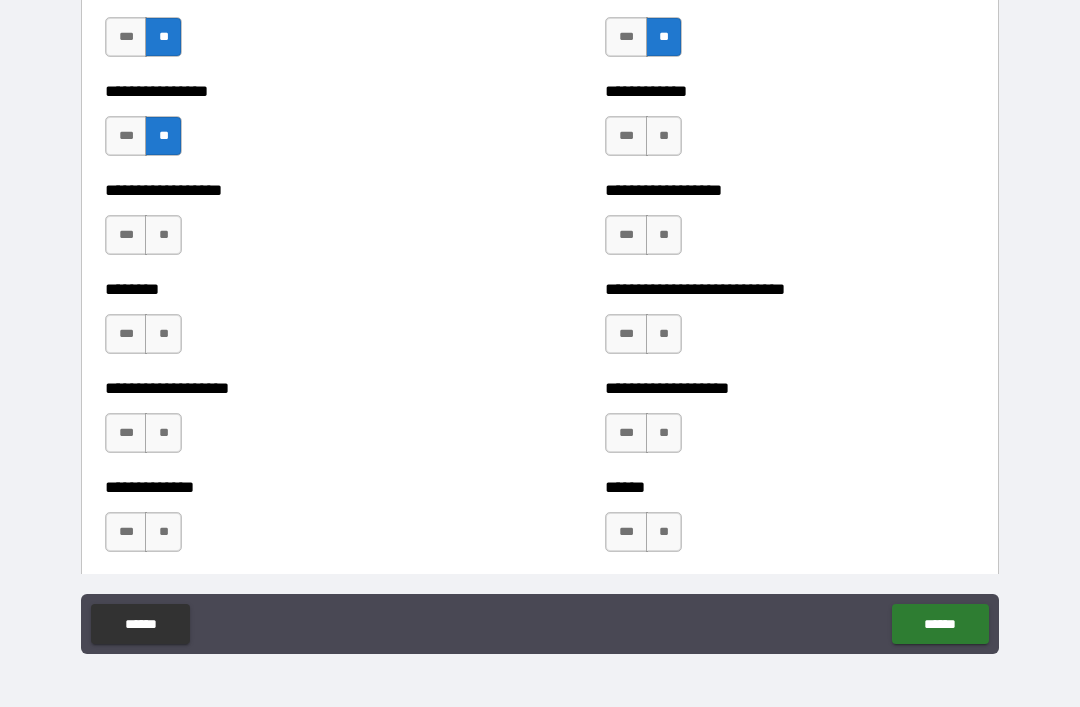 click on "**" at bounding box center [163, 235] 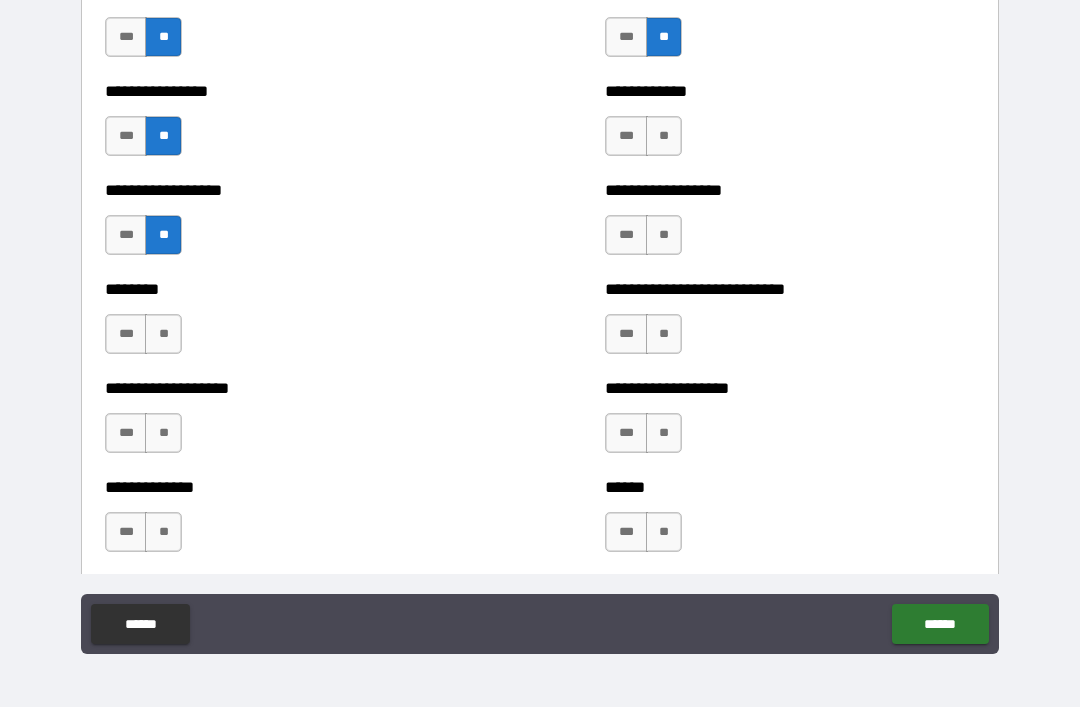 click on "******** *** **" at bounding box center (290, 324) 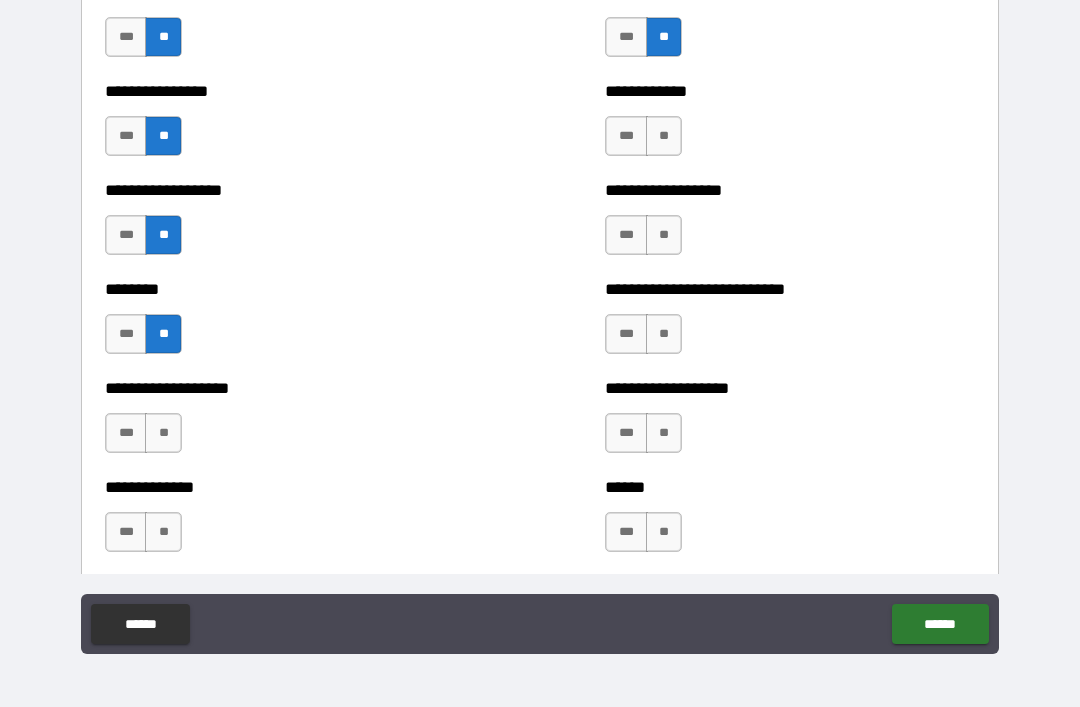 click on "**" at bounding box center (163, 433) 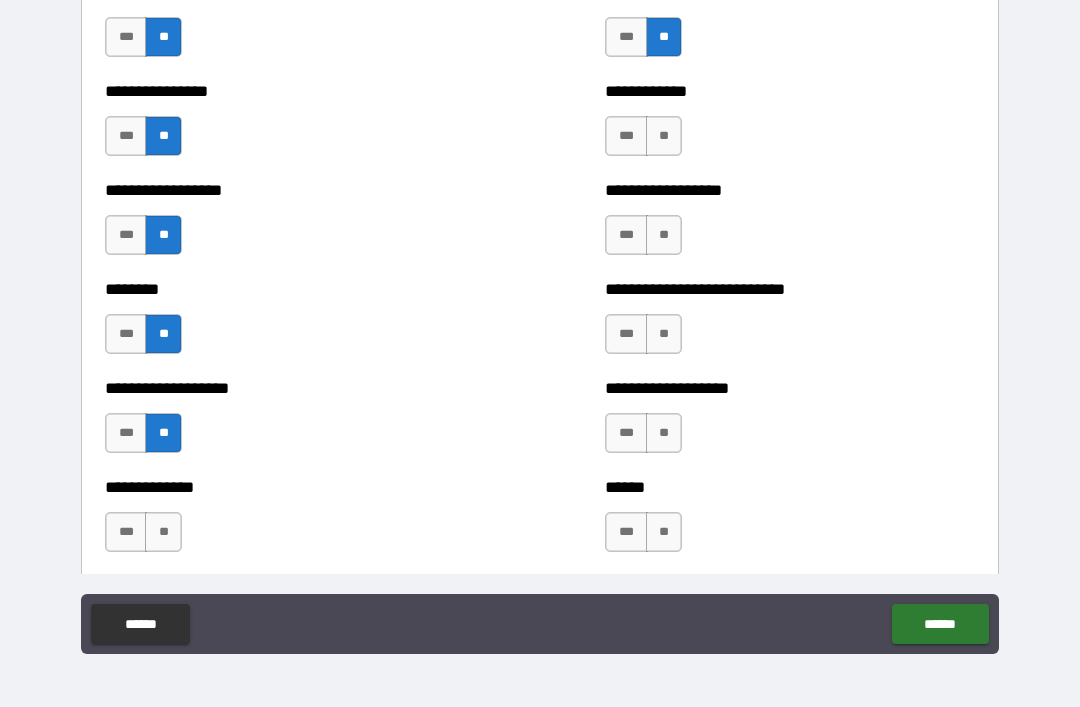 click on "**" at bounding box center (163, 532) 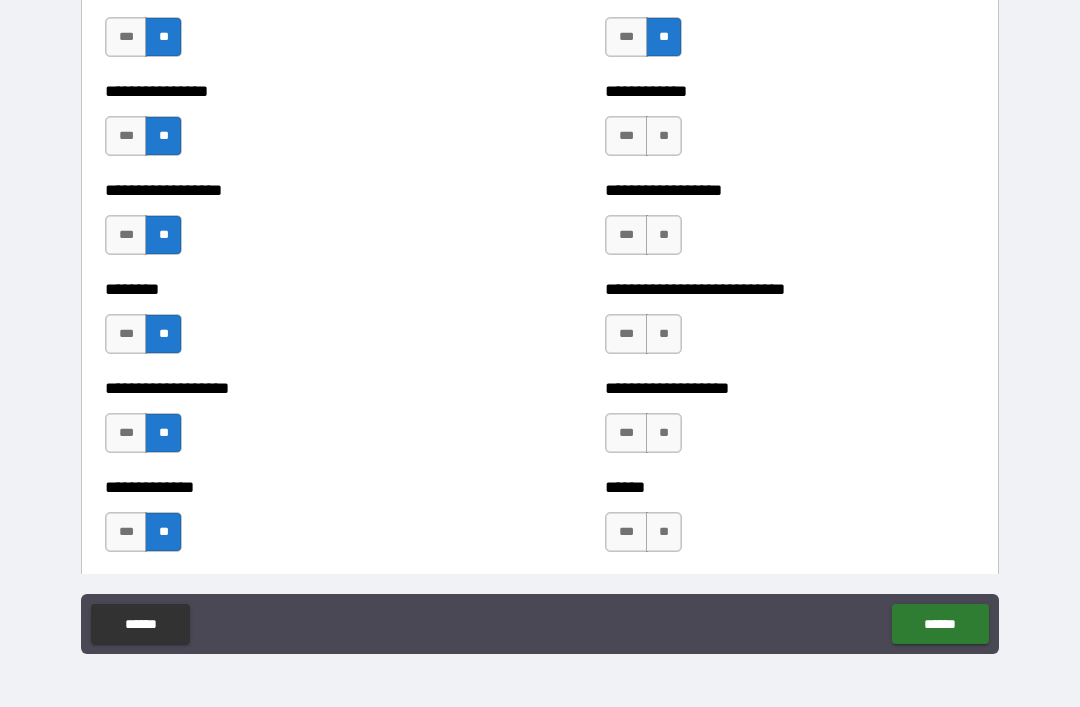 click on "**" at bounding box center [664, 136] 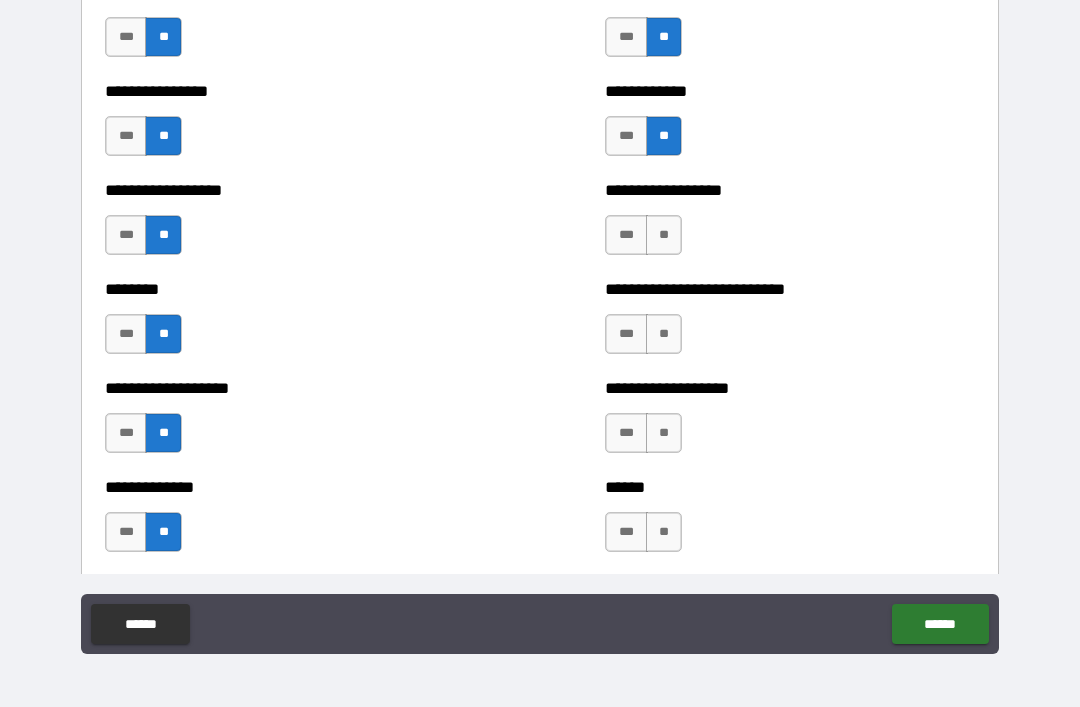 click on "**" at bounding box center [664, 235] 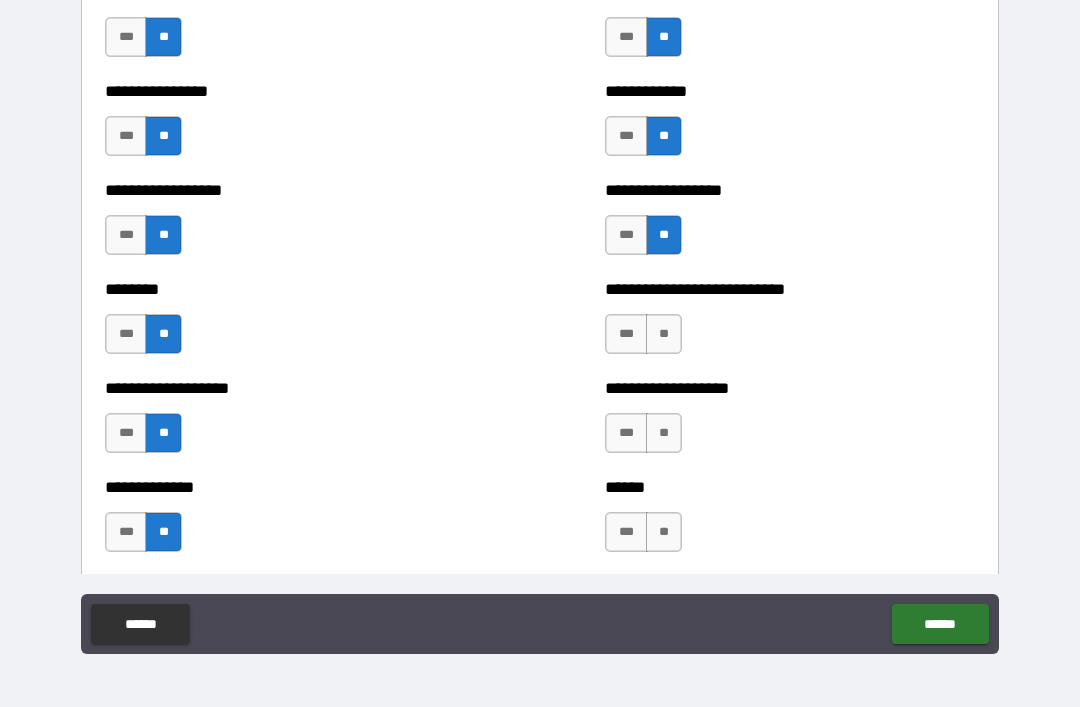 click on "**" at bounding box center (664, 334) 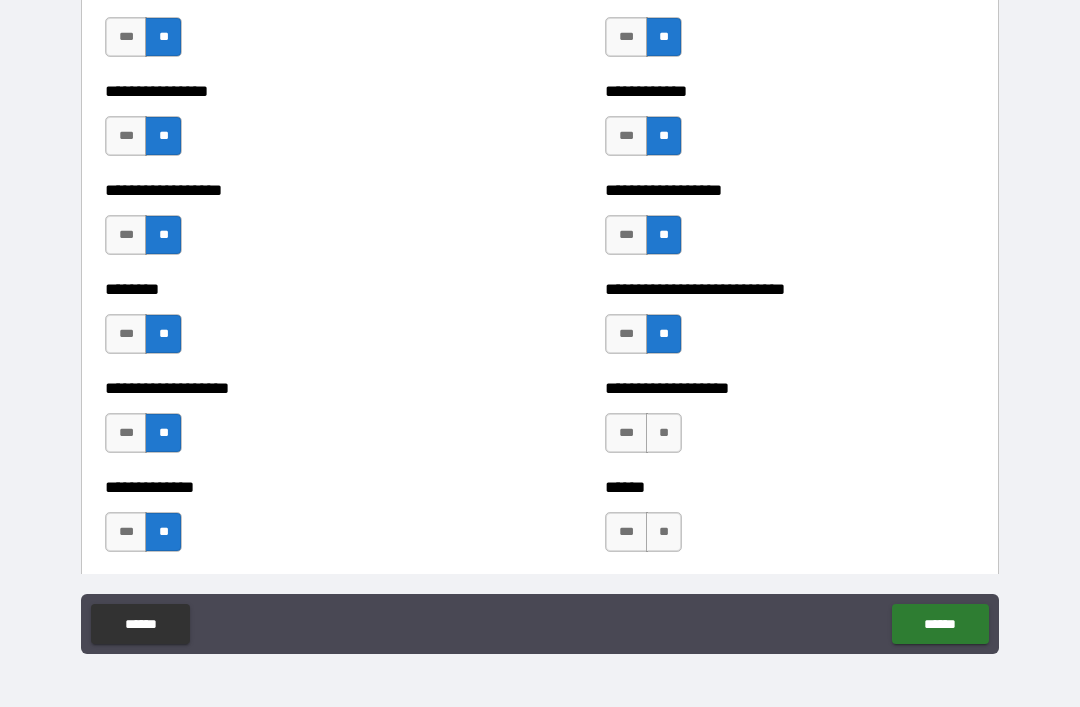 click on "**" at bounding box center [664, 433] 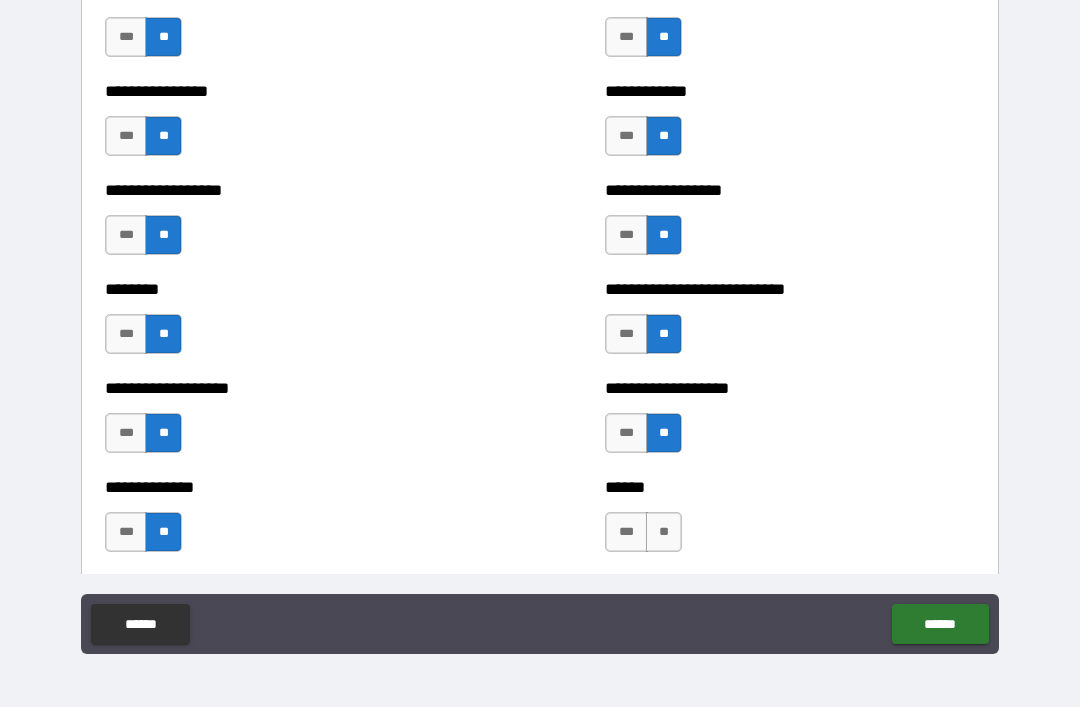 click on "**" at bounding box center [664, 532] 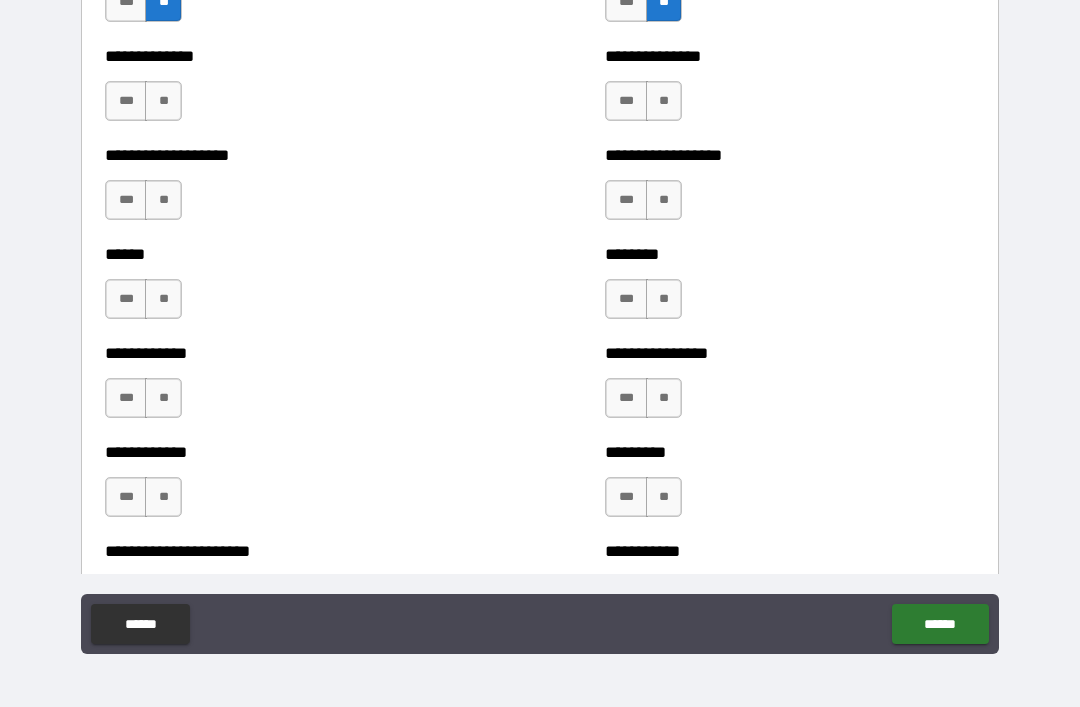 scroll, scrollTop: 4732, scrollLeft: 0, axis: vertical 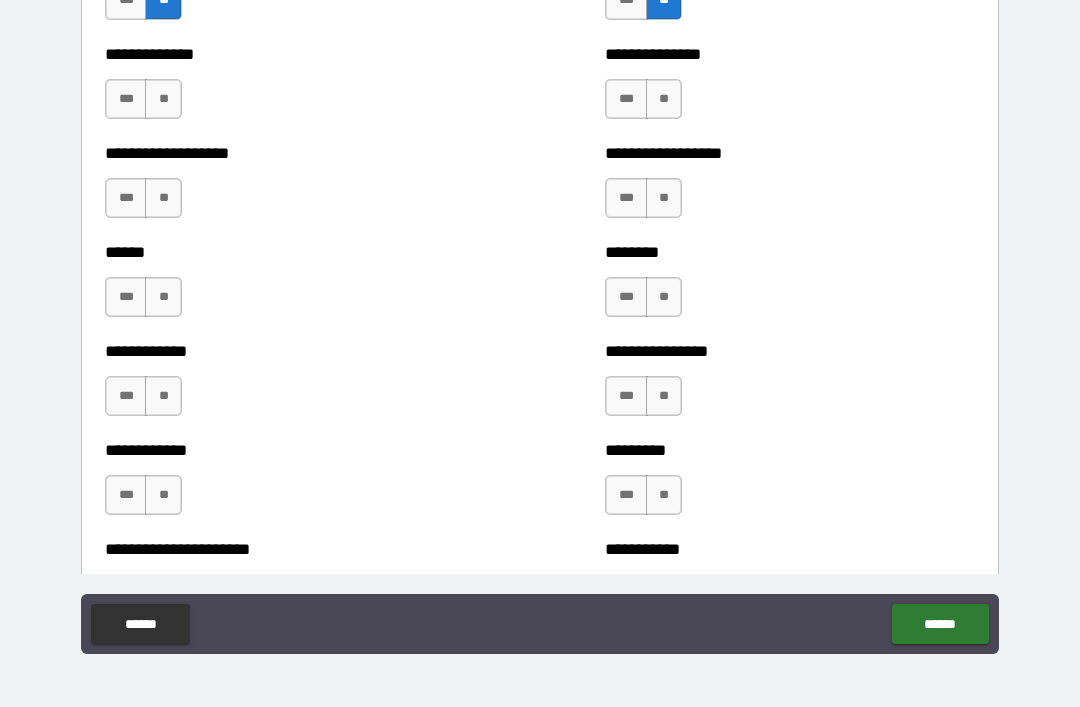 click on "**" at bounding box center (163, 99) 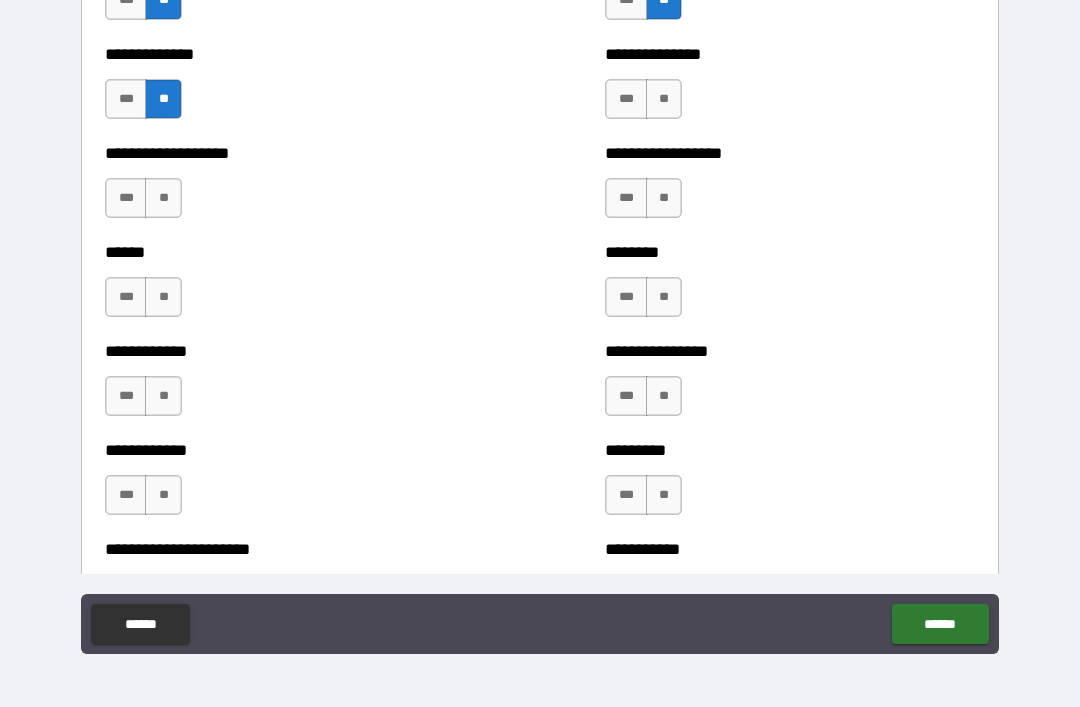 click on "**" at bounding box center [163, 198] 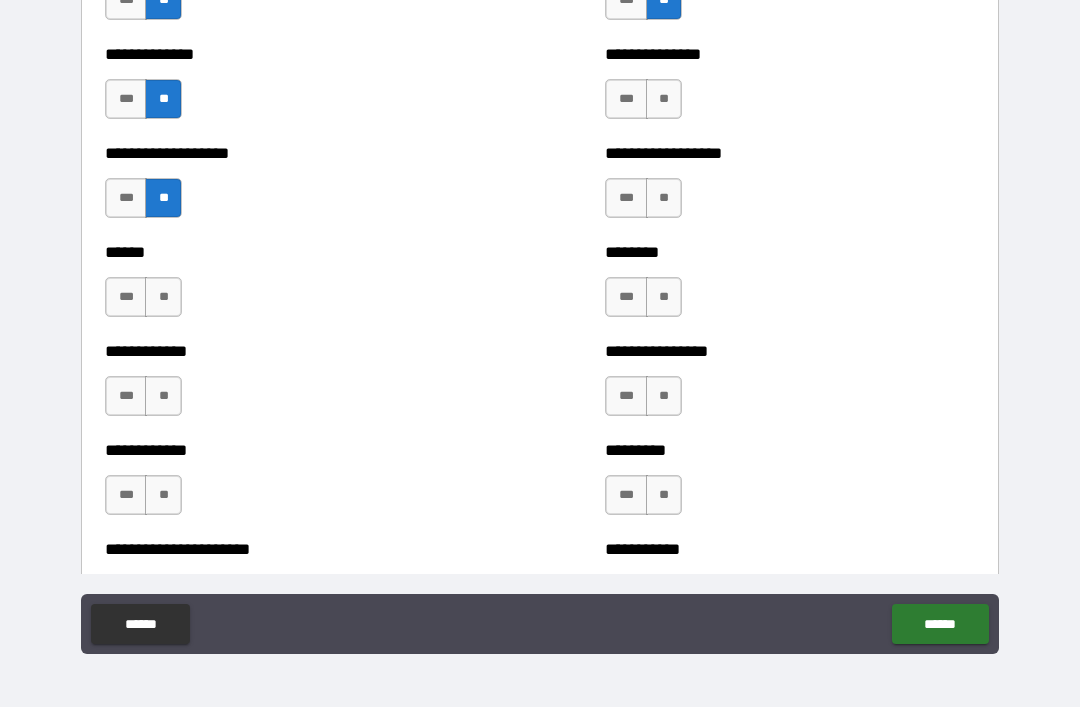 click on "**" at bounding box center [163, 297] 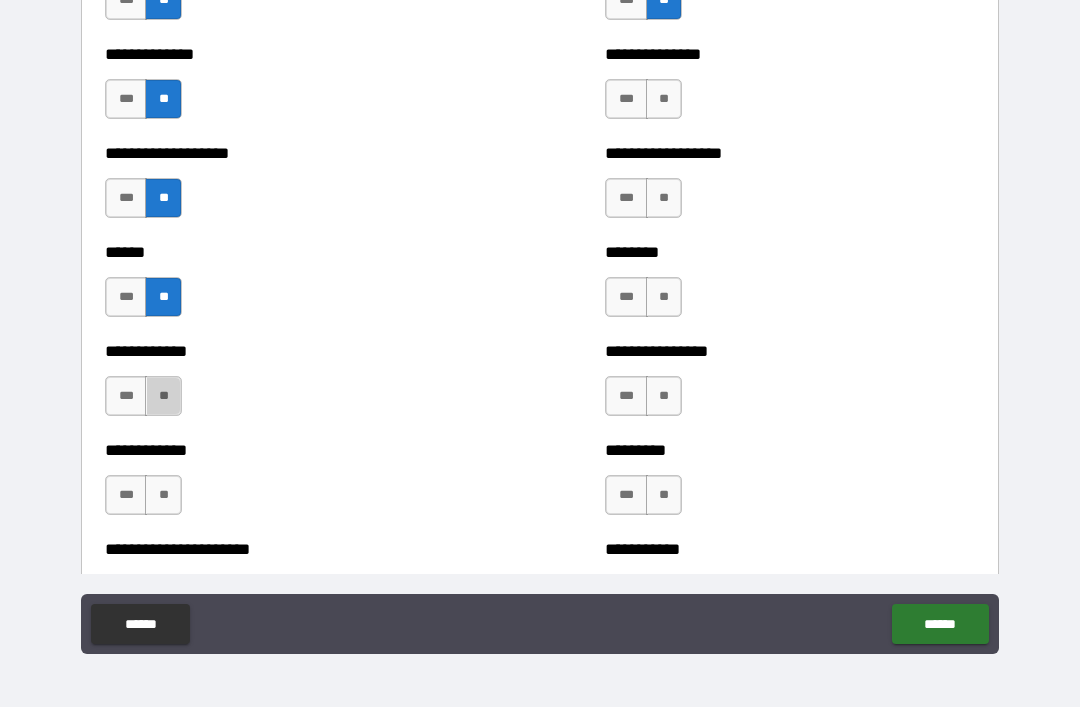click on "**" at bounding box center [163, 396] 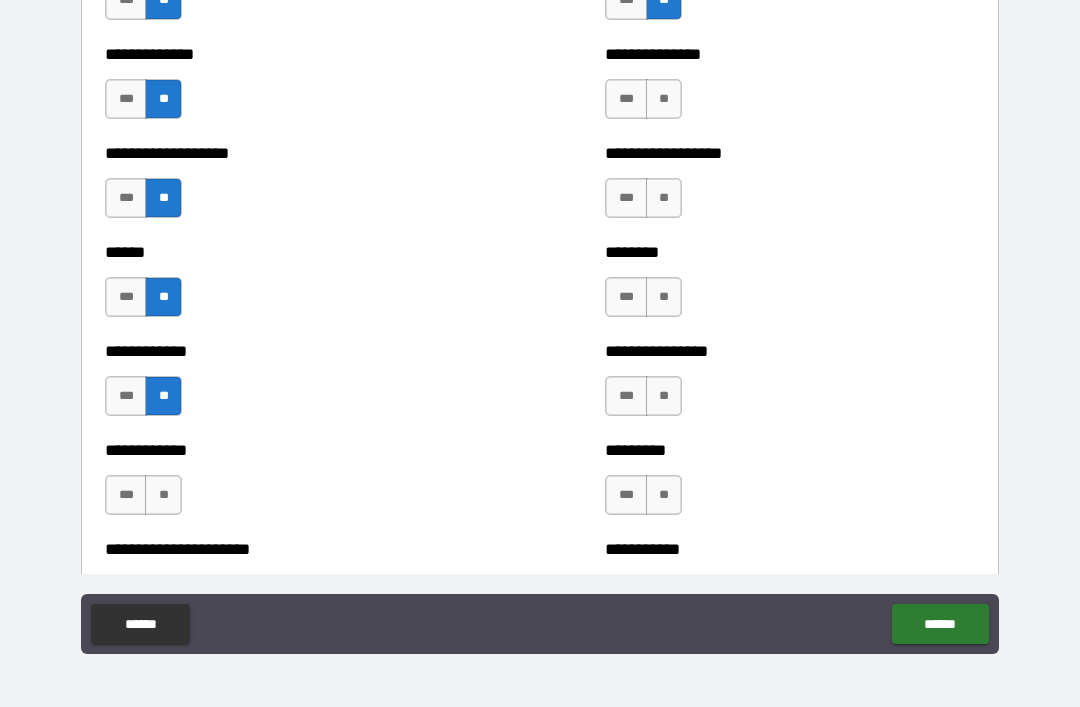 click on "**" at bounding box center [163, 495] 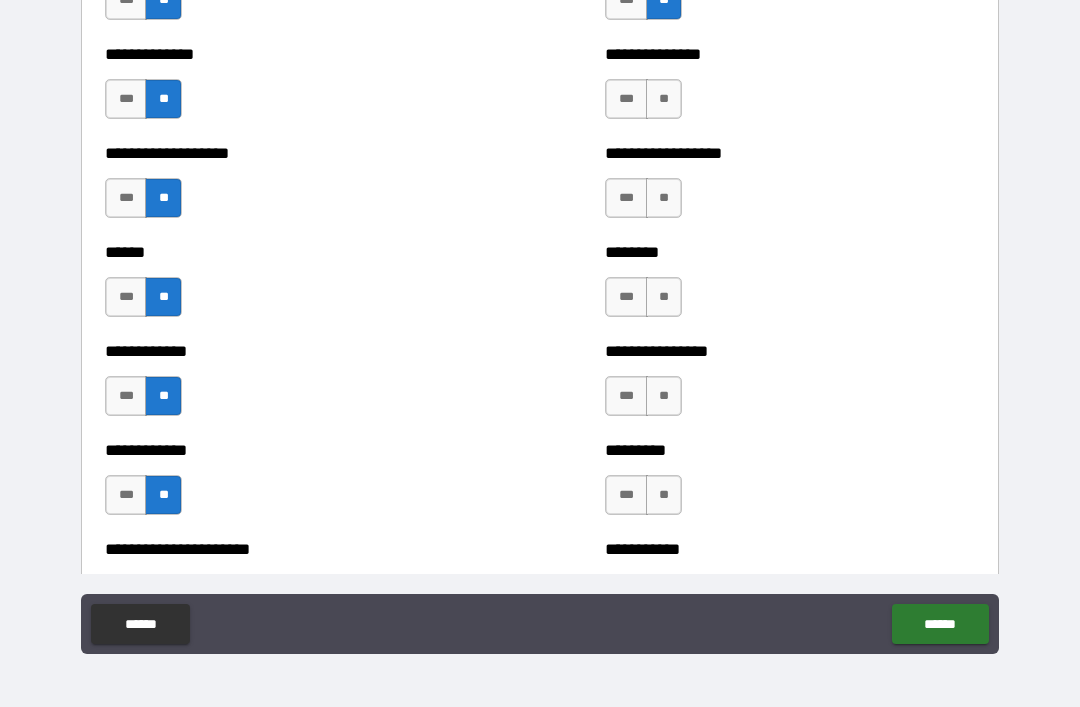 click on "**" at bounding box center [664, 99] 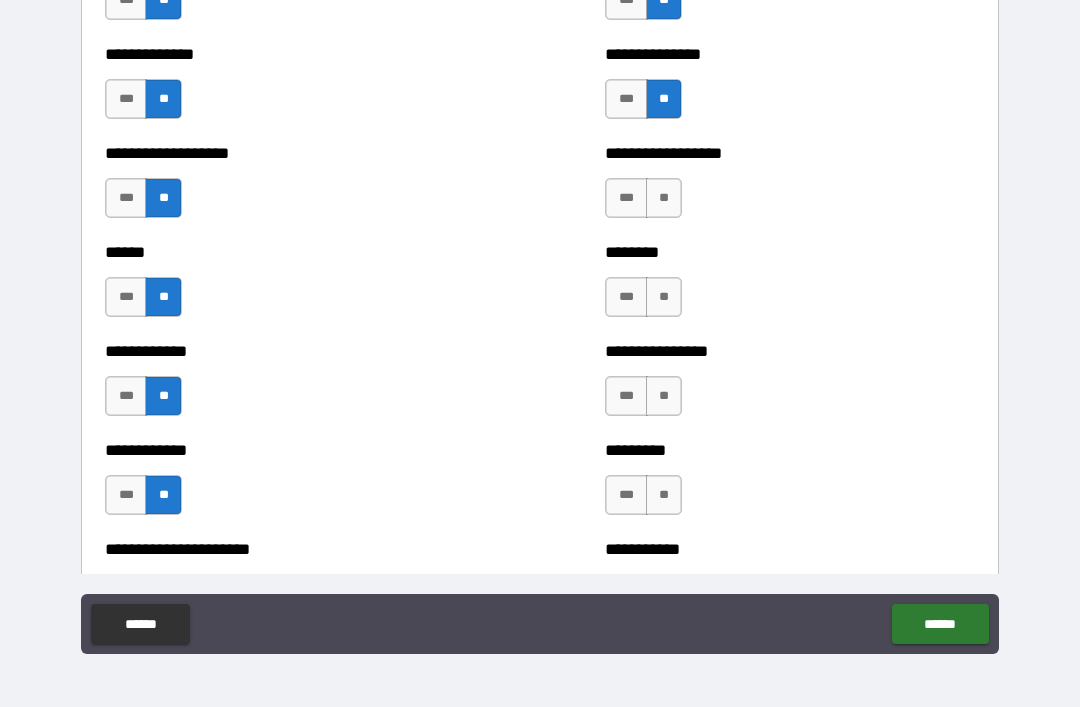 click on "**" at bounding box center (664, 198) 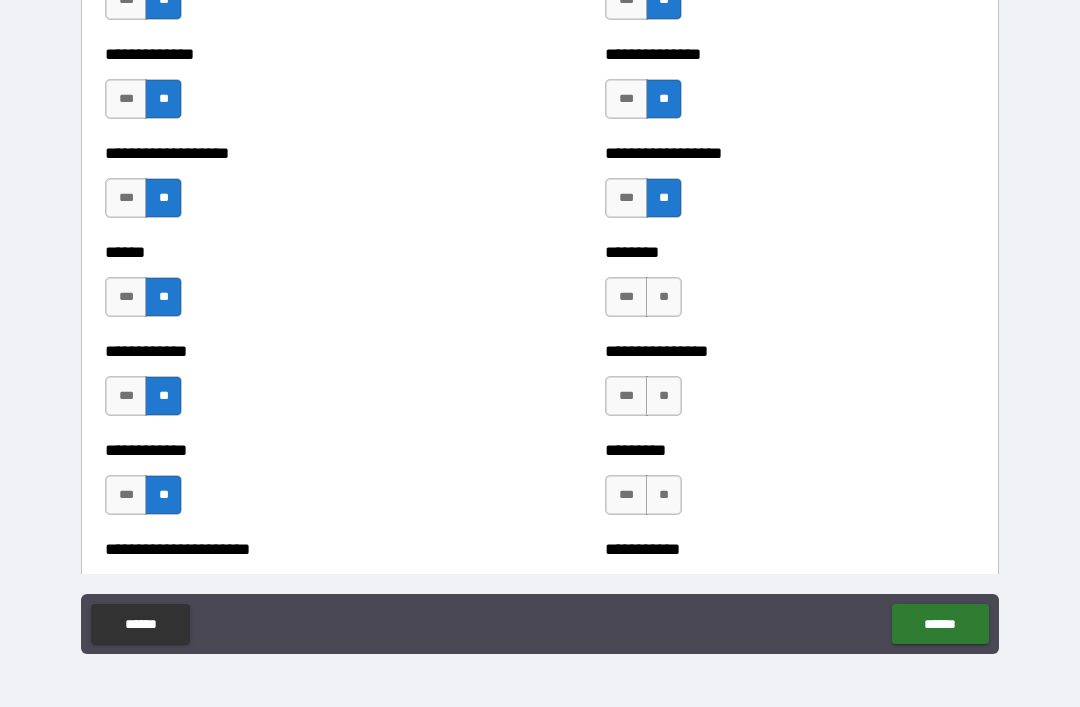click on "**" at bounding box center (664, 297) 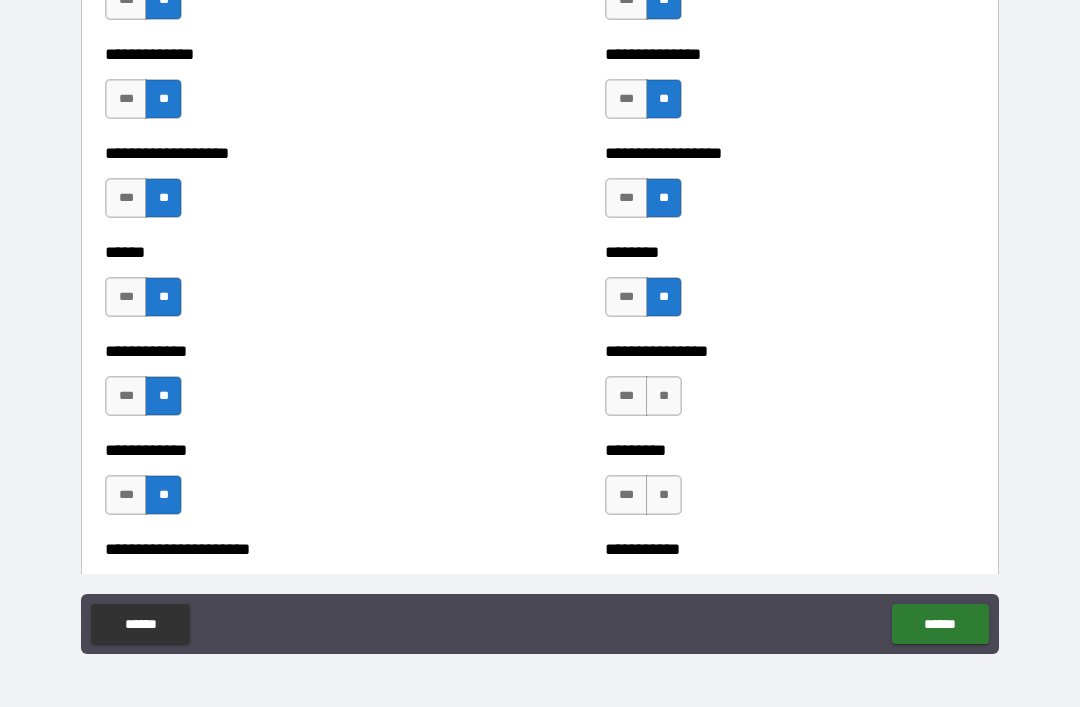 click on "**" at bounding box center (664, 396) 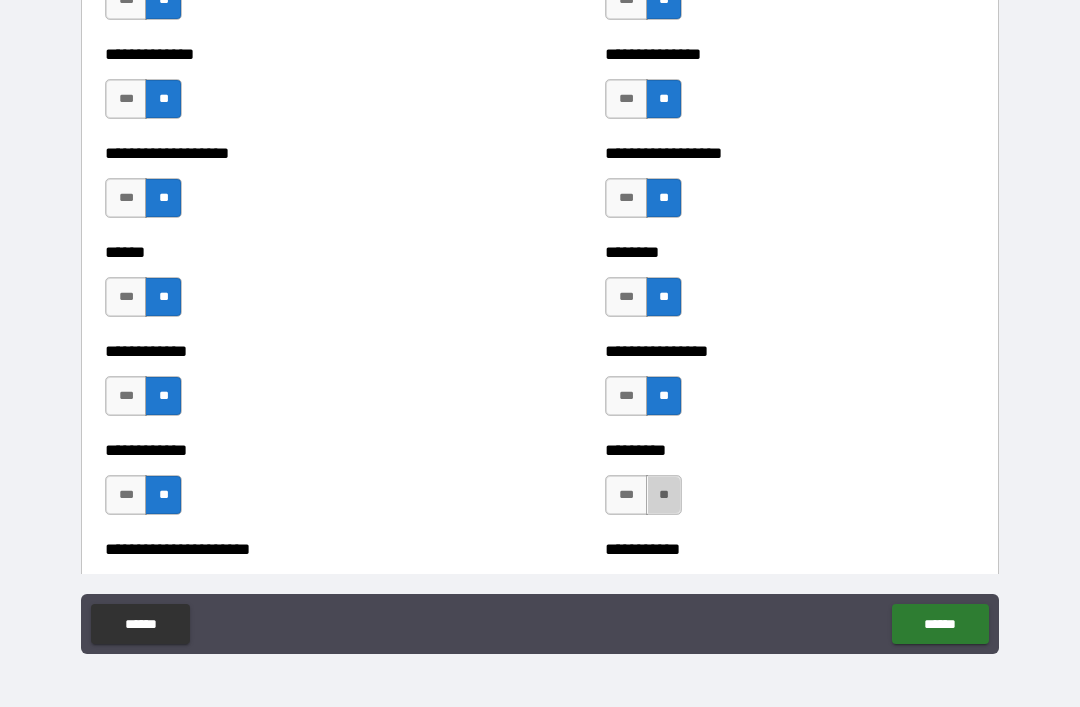 click on "**" at bounding box center (664, 495) 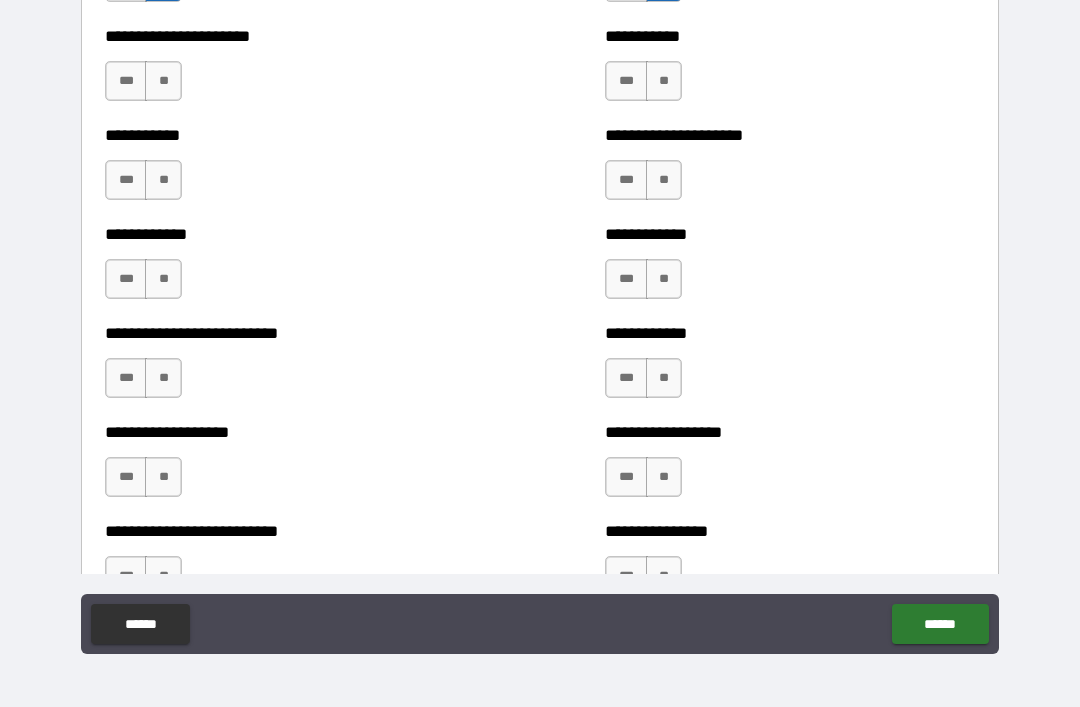 scroll, scrollTop: 5250, scrollLeft: 0, axis: vertical 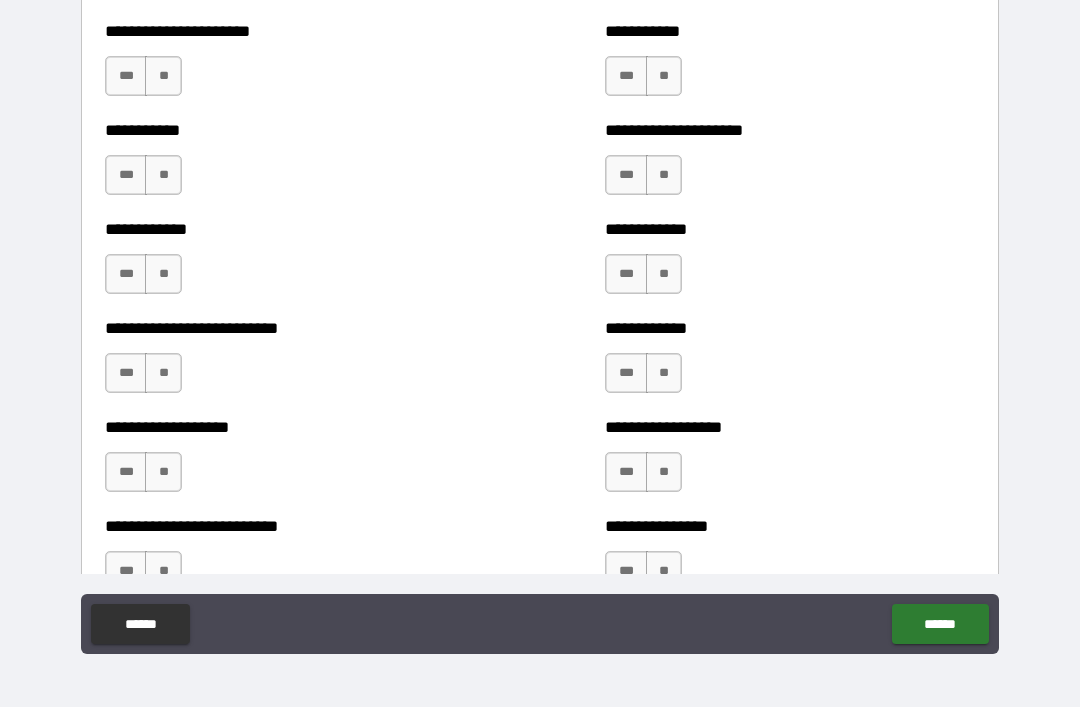 click on "**" at bounding box center [163, 76] 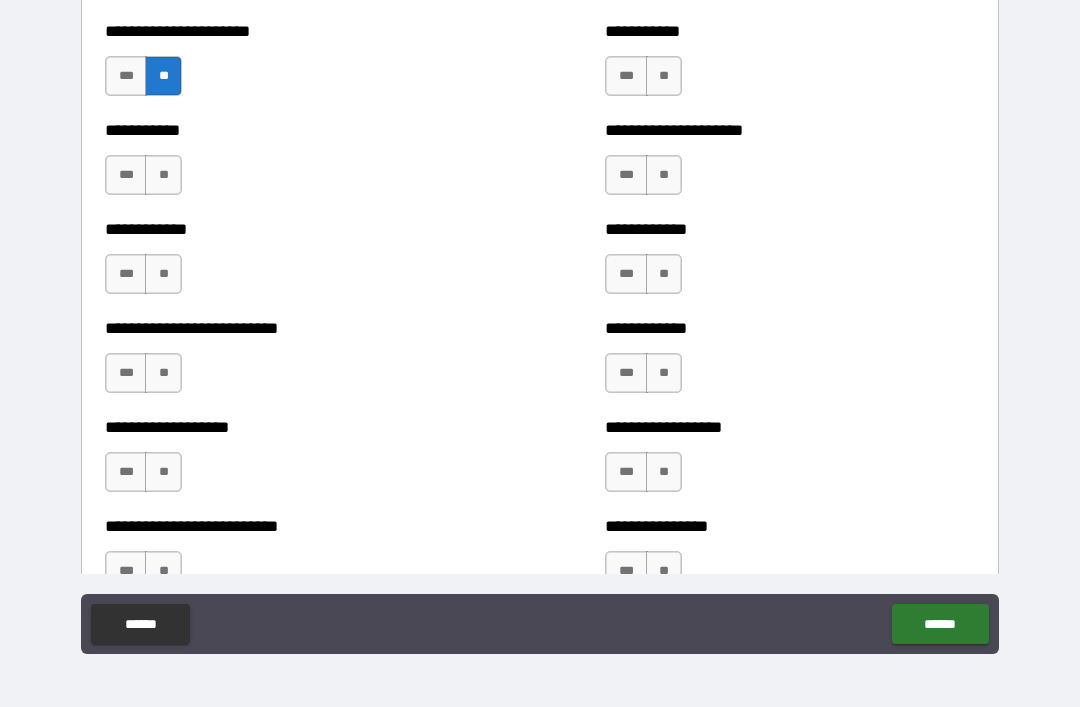 click on "**" at bounding box center (163, 175) 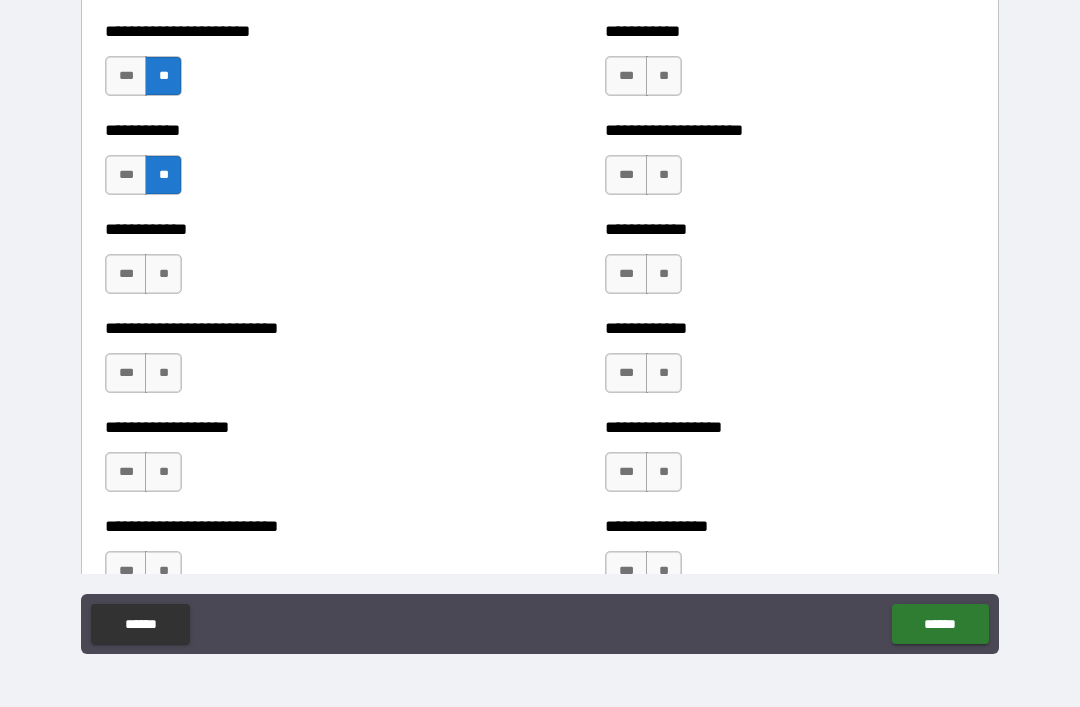 click on "**" at bounding box center (163, 274) 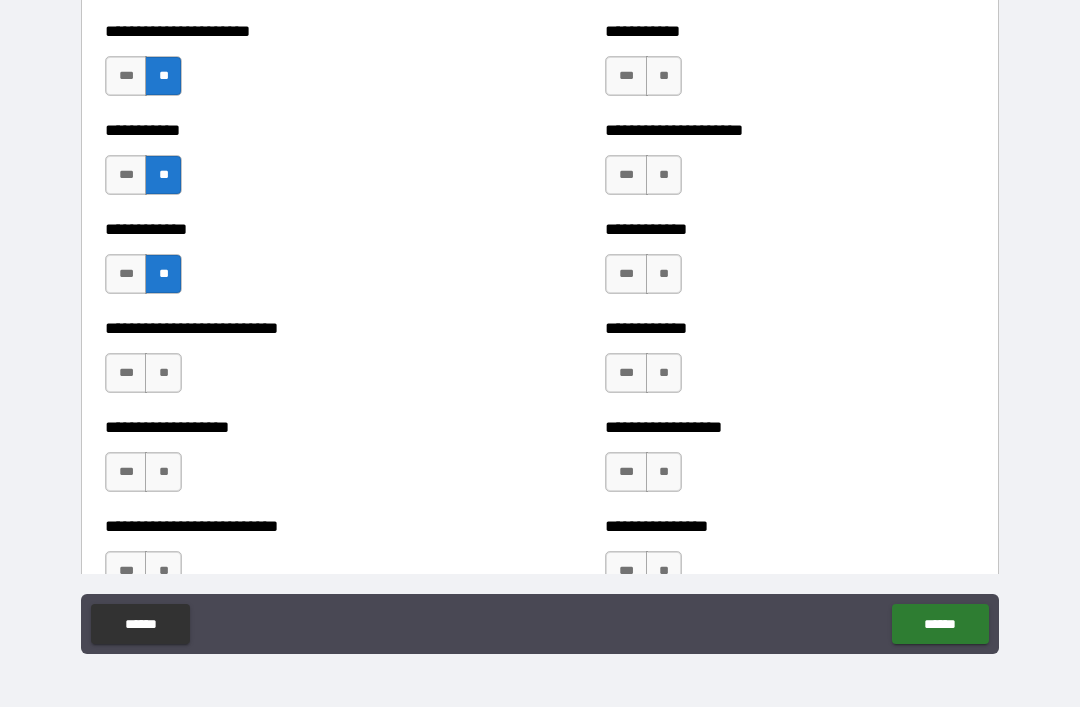 click on "**" at bounding box center (163, 373) 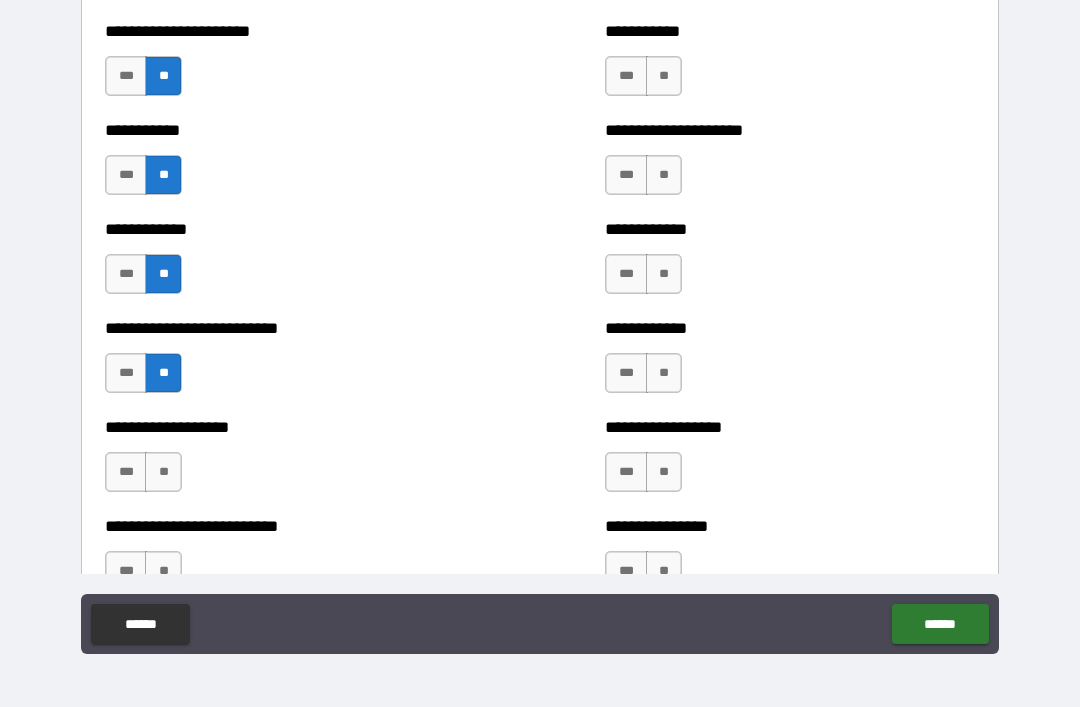 click on "**" at bounding box center [163, 472] 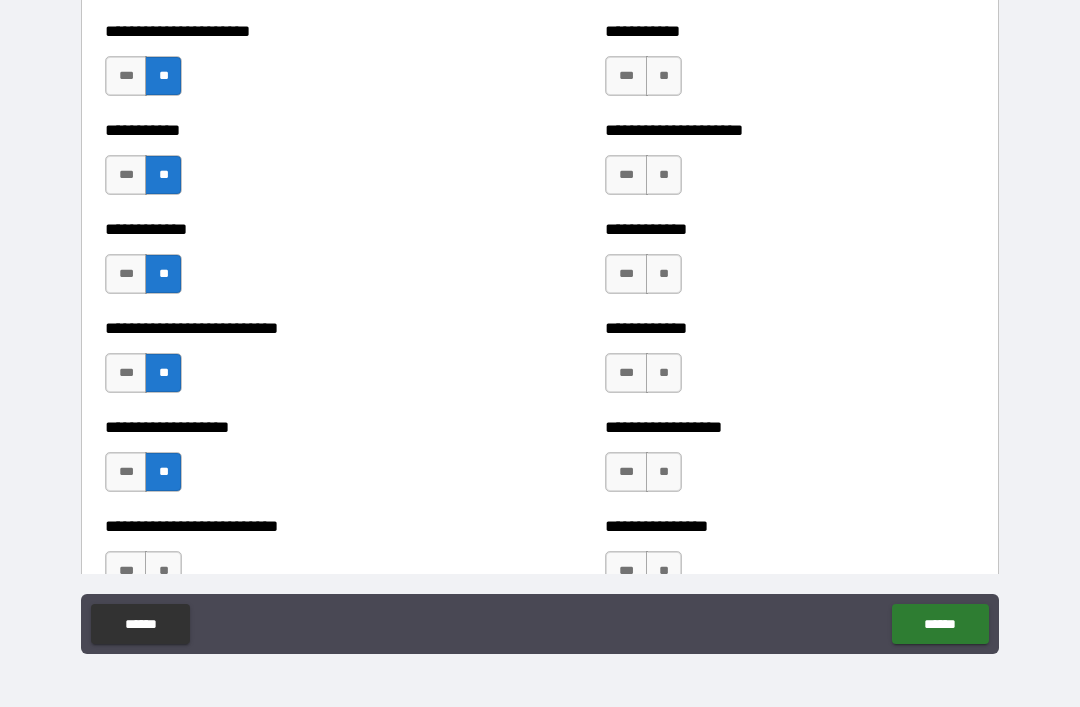 click on "**" at bounding box center (163, 571) 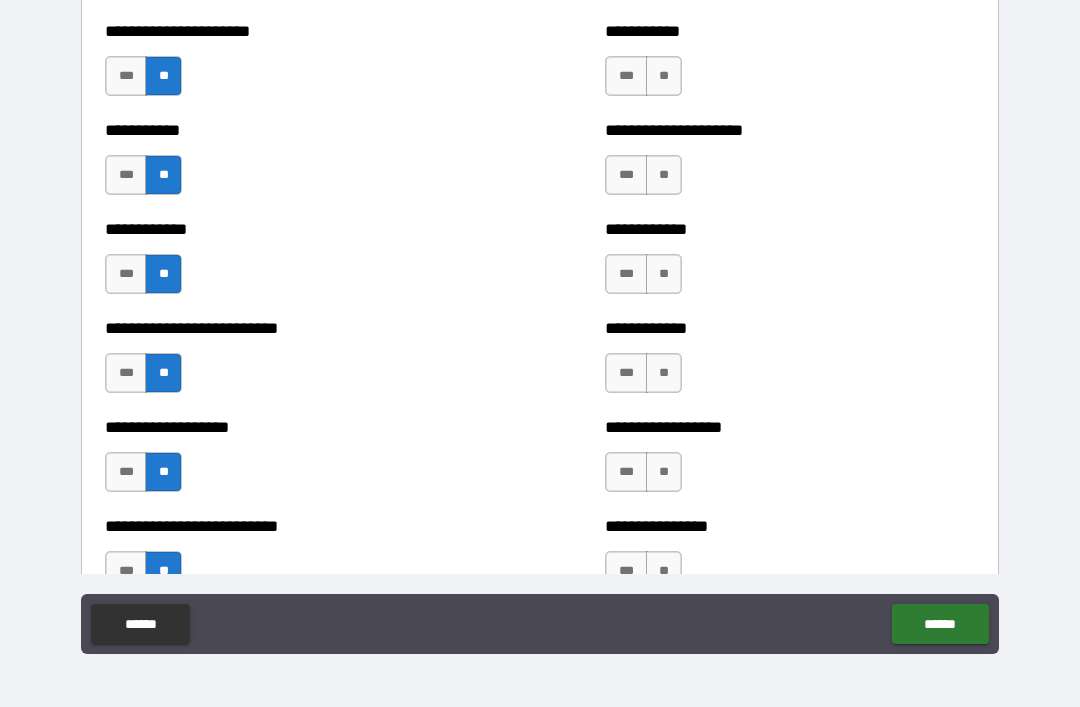 click on "**" at bounding box center (664, 76) 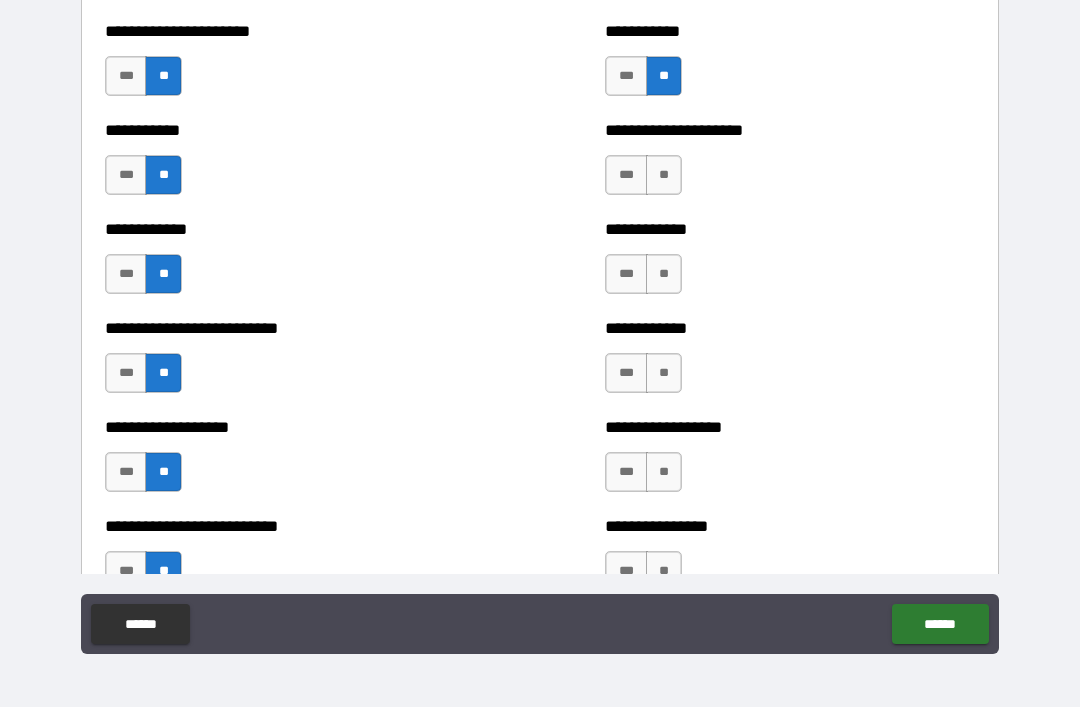 click on "**" at bounding box center (664, 175) 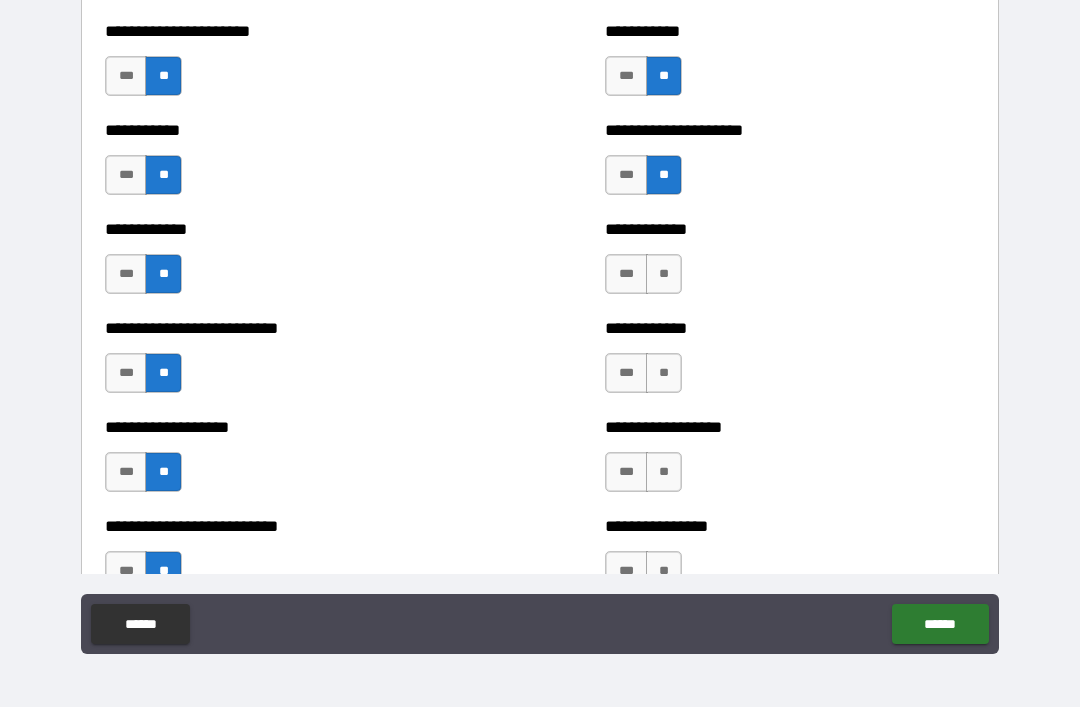 click on "**" at bounding box center (664, 274) 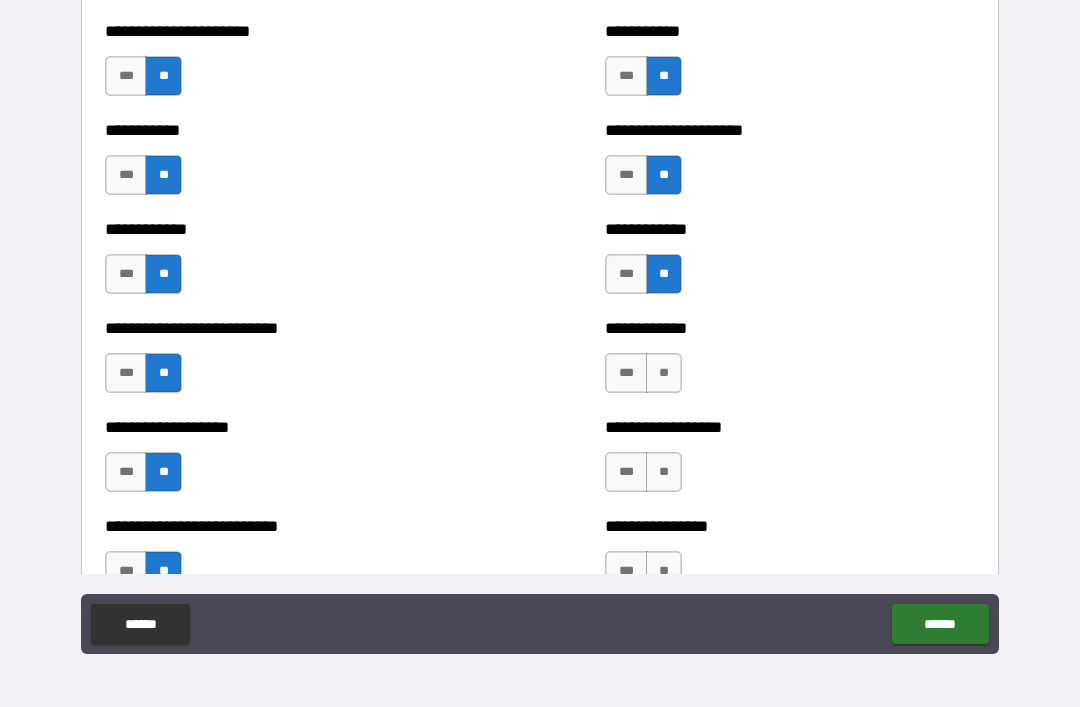 click on "**" at bounding box center [664, 373] 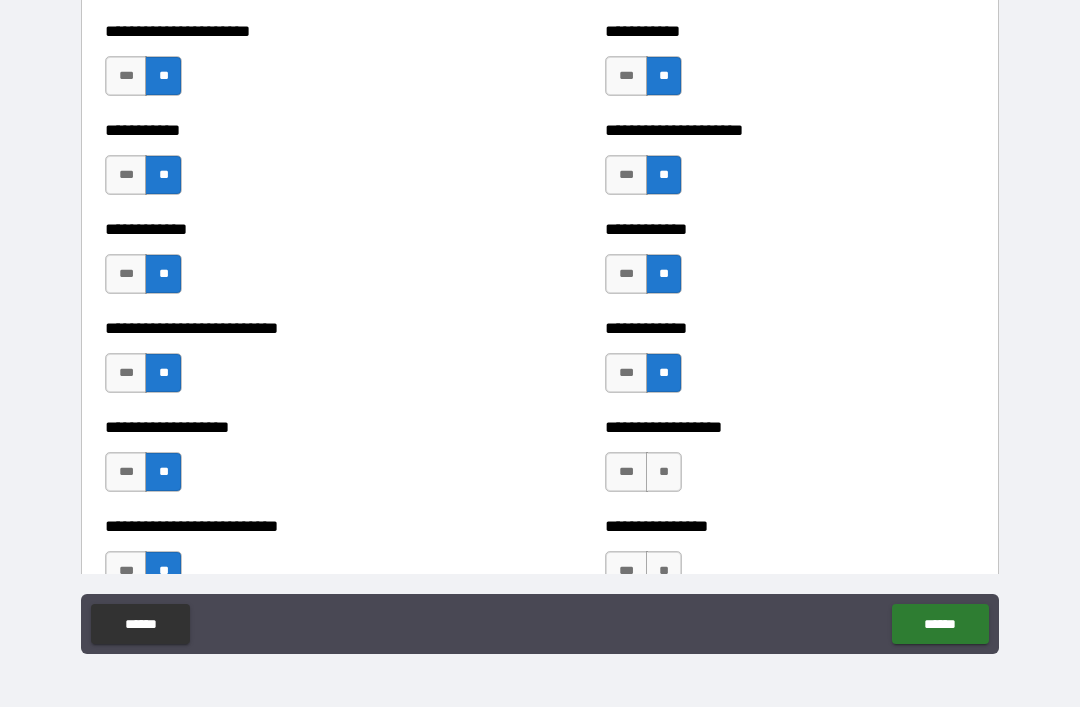 click on "**" at bounding box center [664, 472] 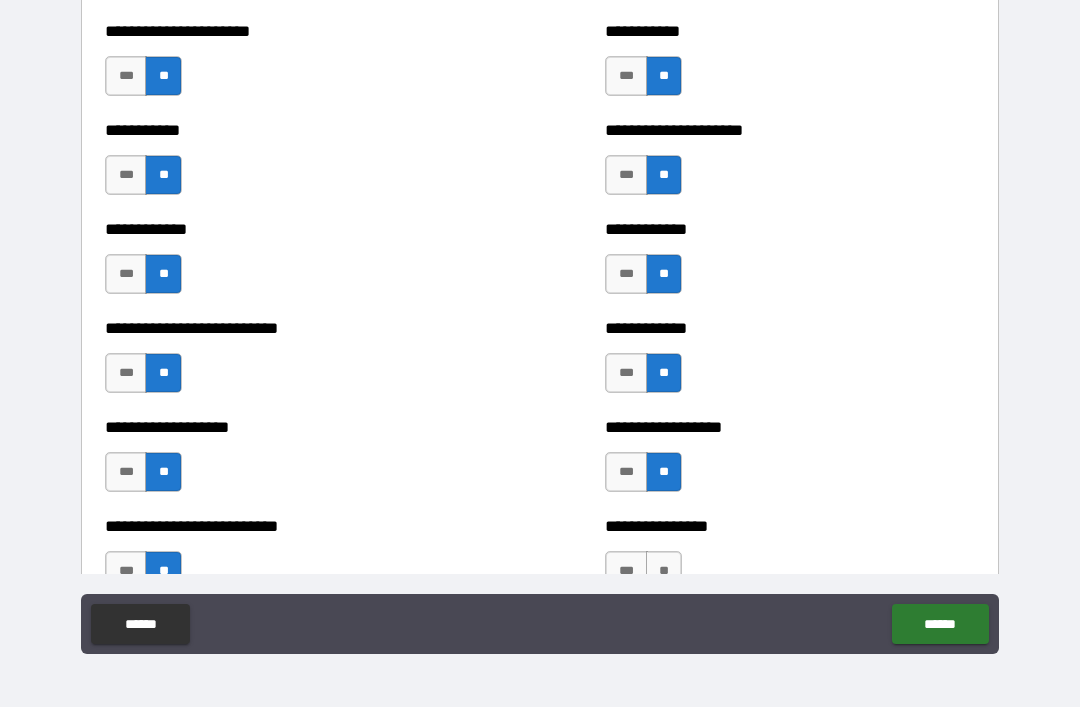 click on "**" at bounding box center (664, 571) 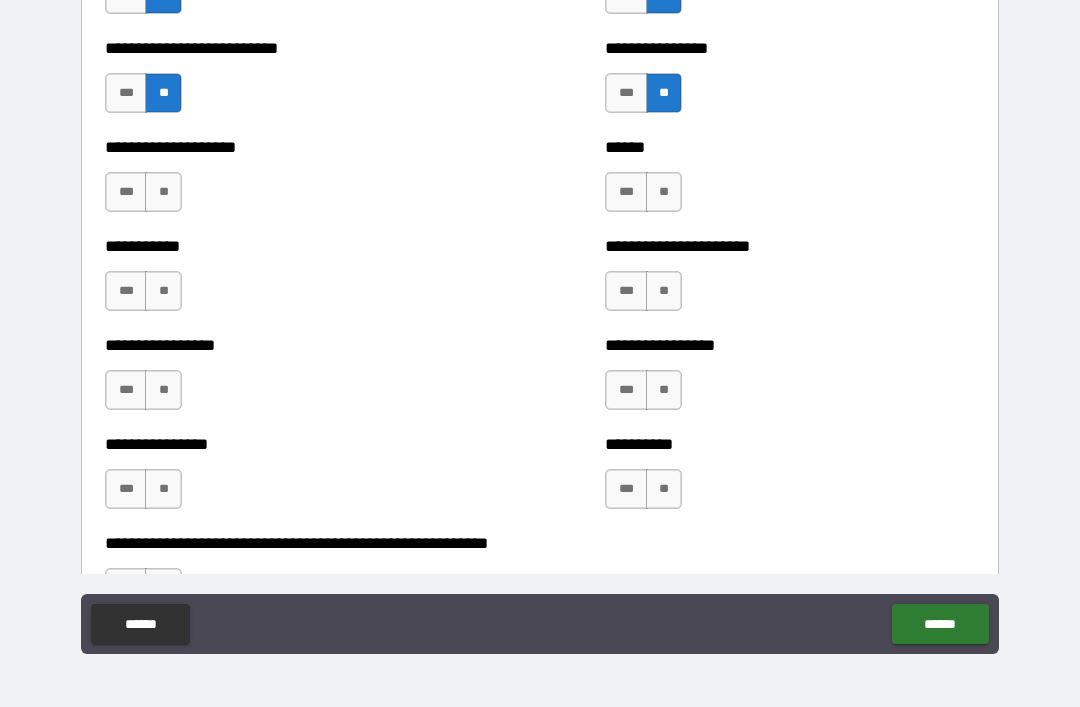 scroll, scrollTop: 5836, scrollLeft: 0, axis: vertical 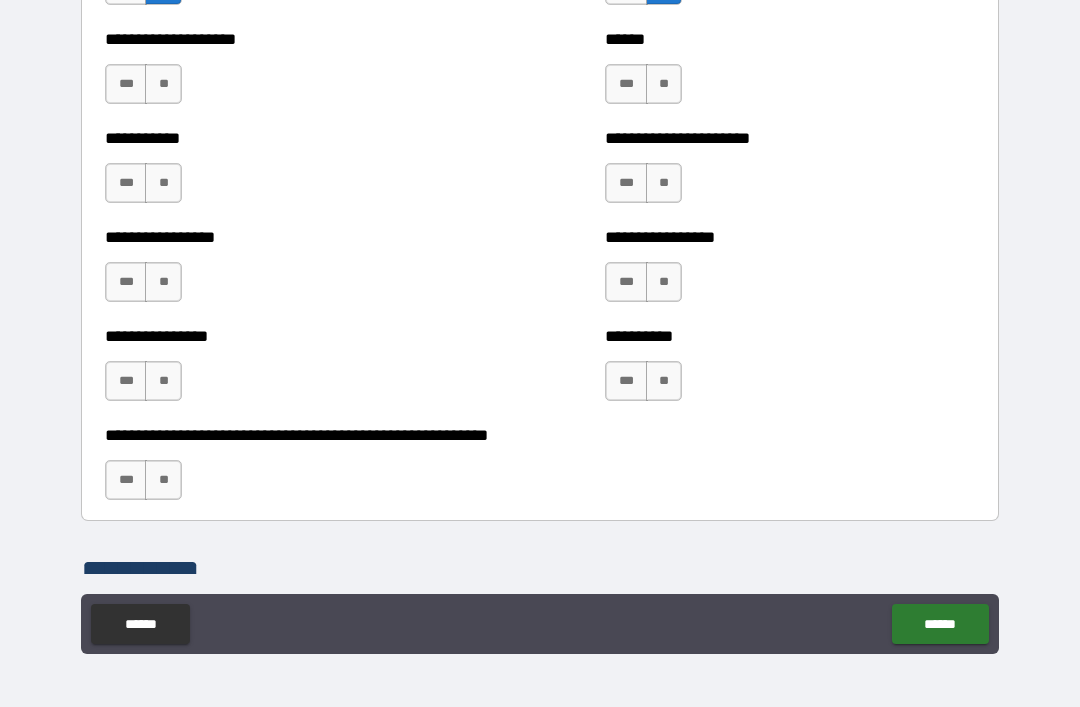click on "**" at bounding box center (163, 84) 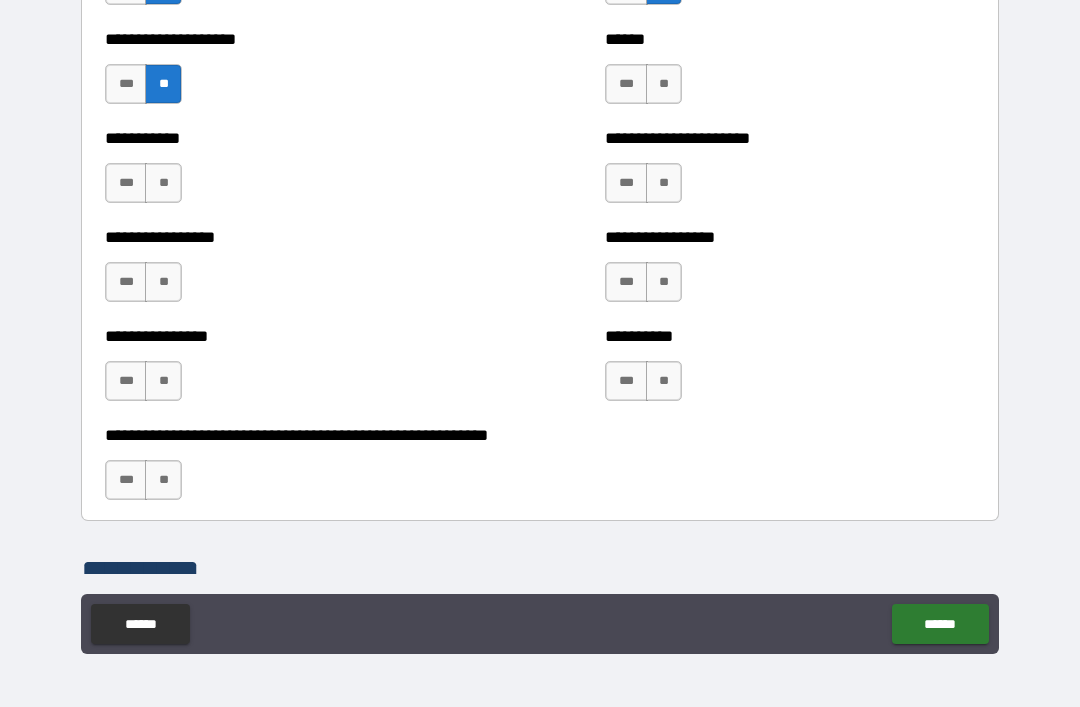 click on "**" at bounding box center (163, 183) 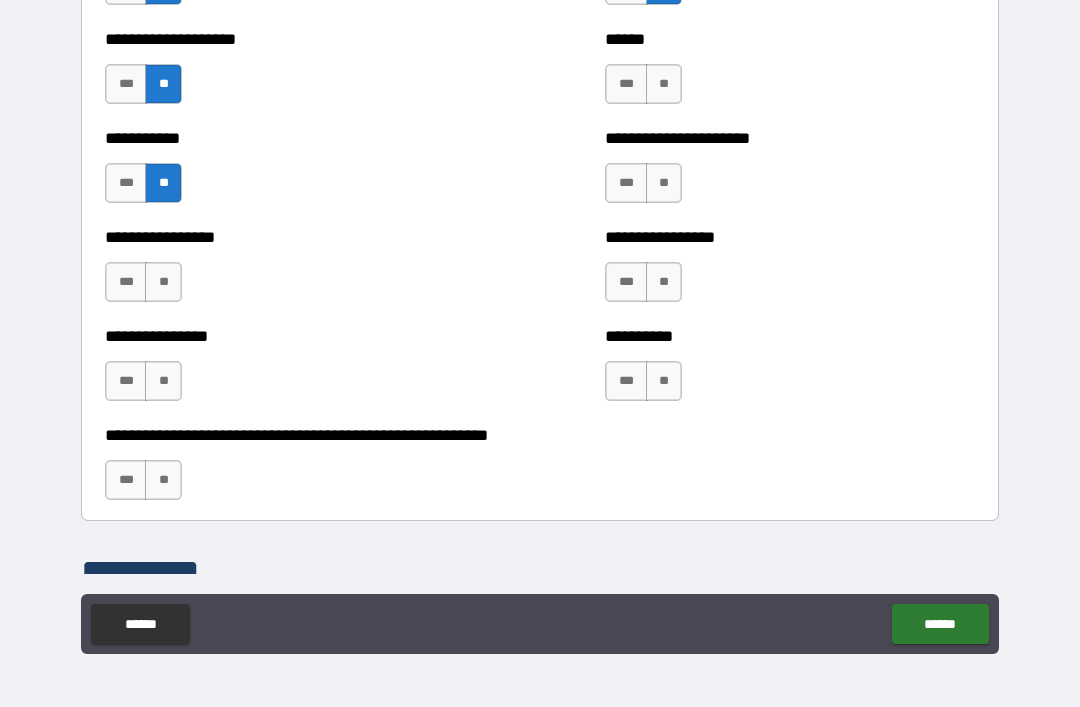 click on "**" at bounding box center [163, 282] 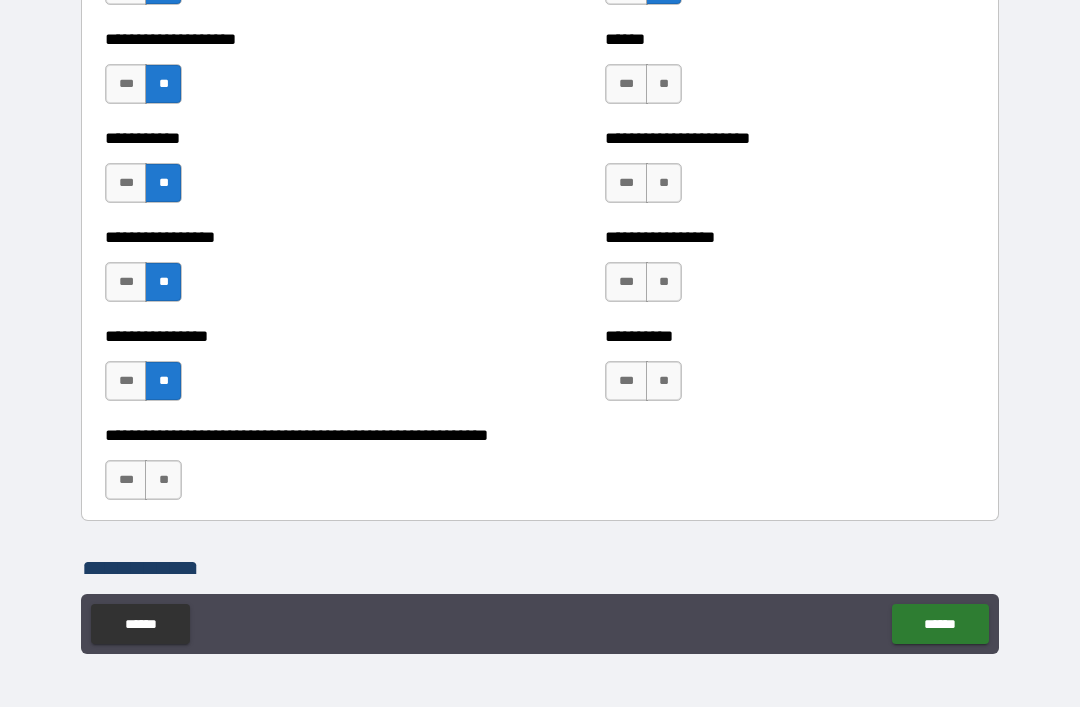 click on "**" at bounding box center [163, 480] 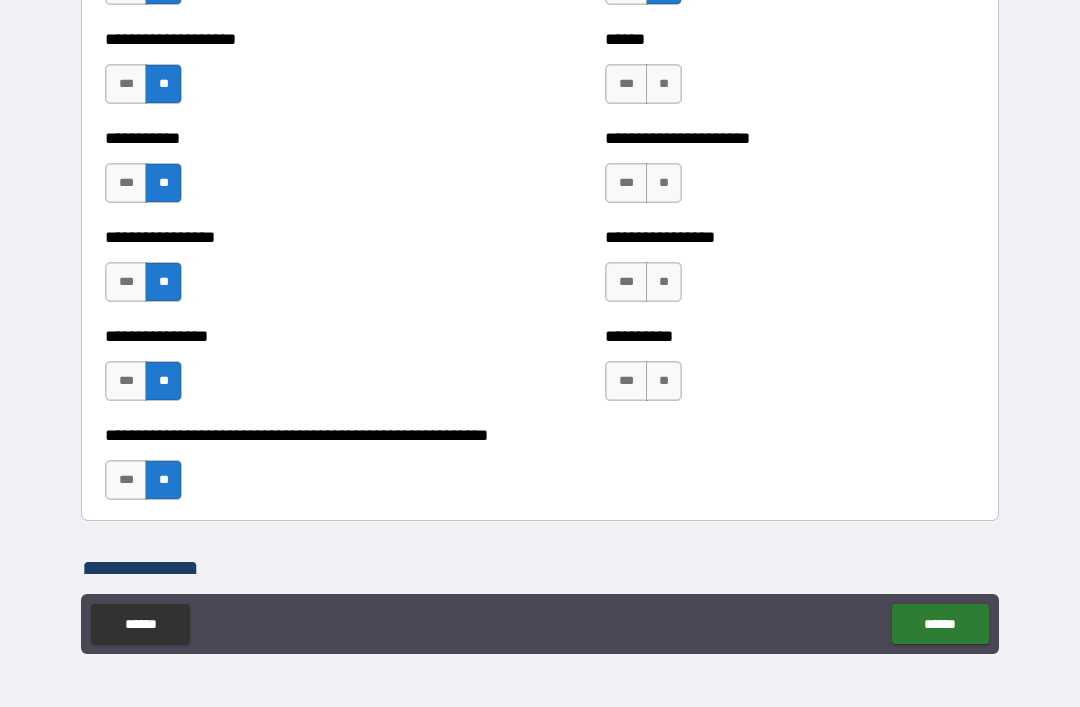 click on "**" at bounding box center [664, 84] 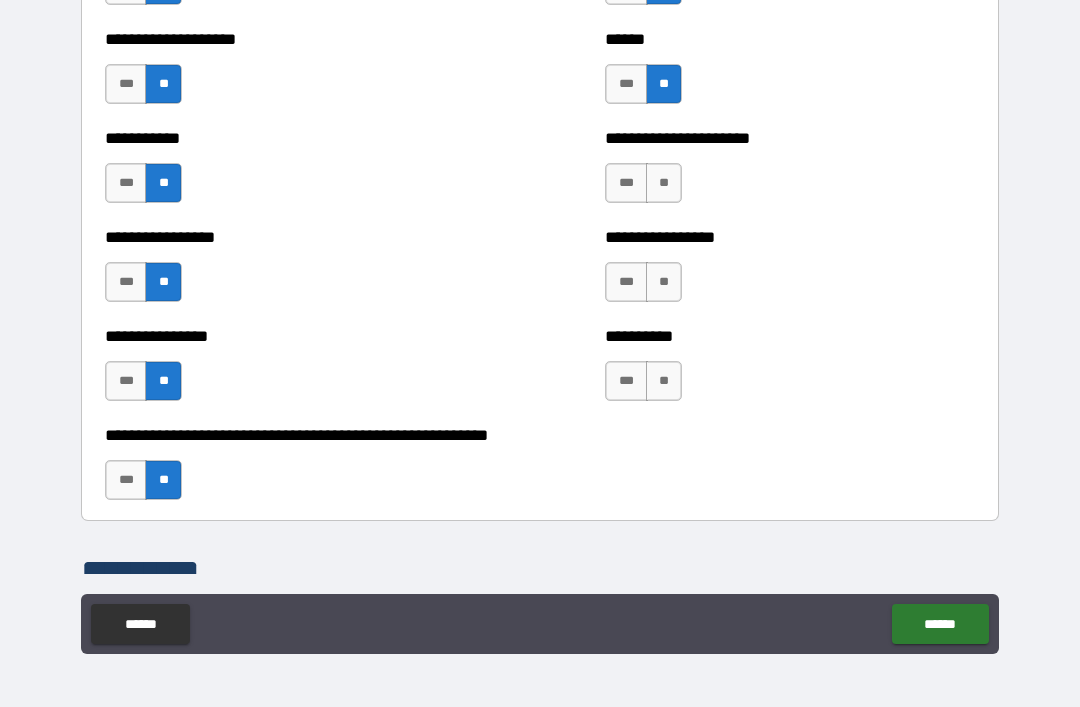 click on "**" at bounding box center [664, 183] 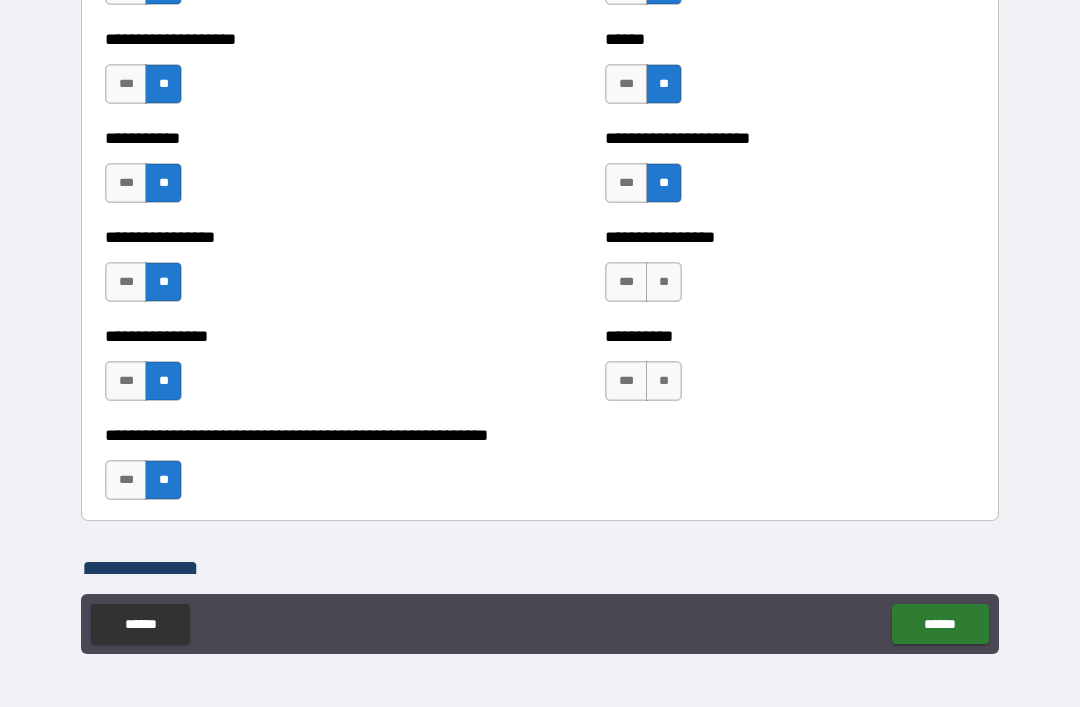 click on "**" at bounding box center [664, 282] 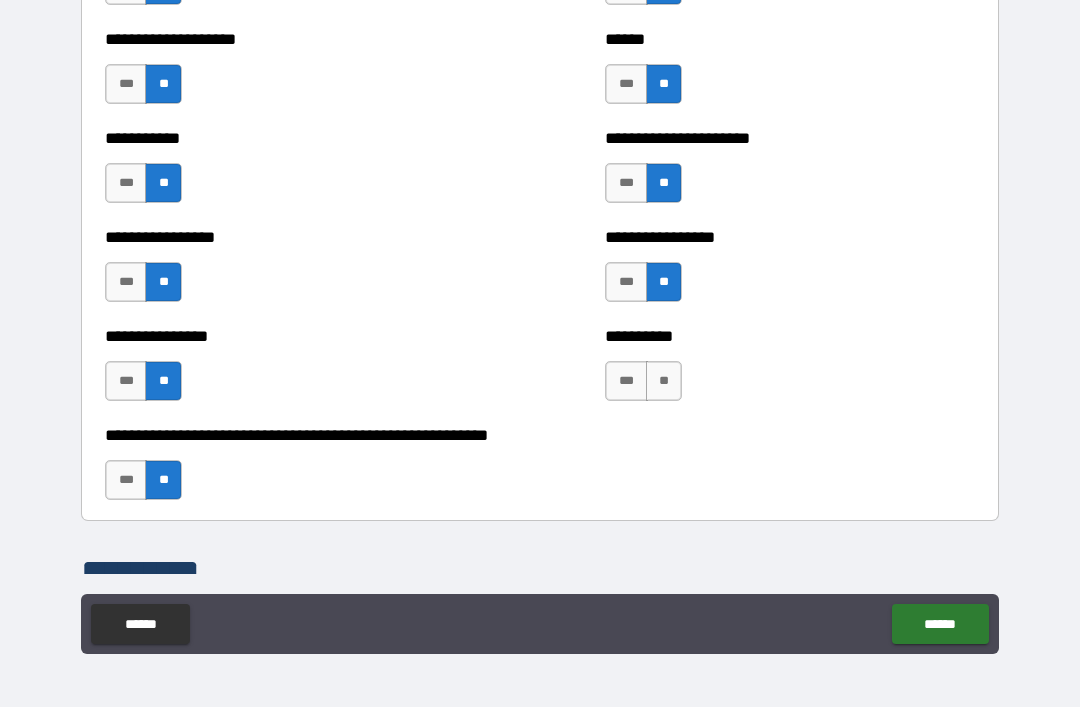 click on "**" at bounding box center (664, 381) 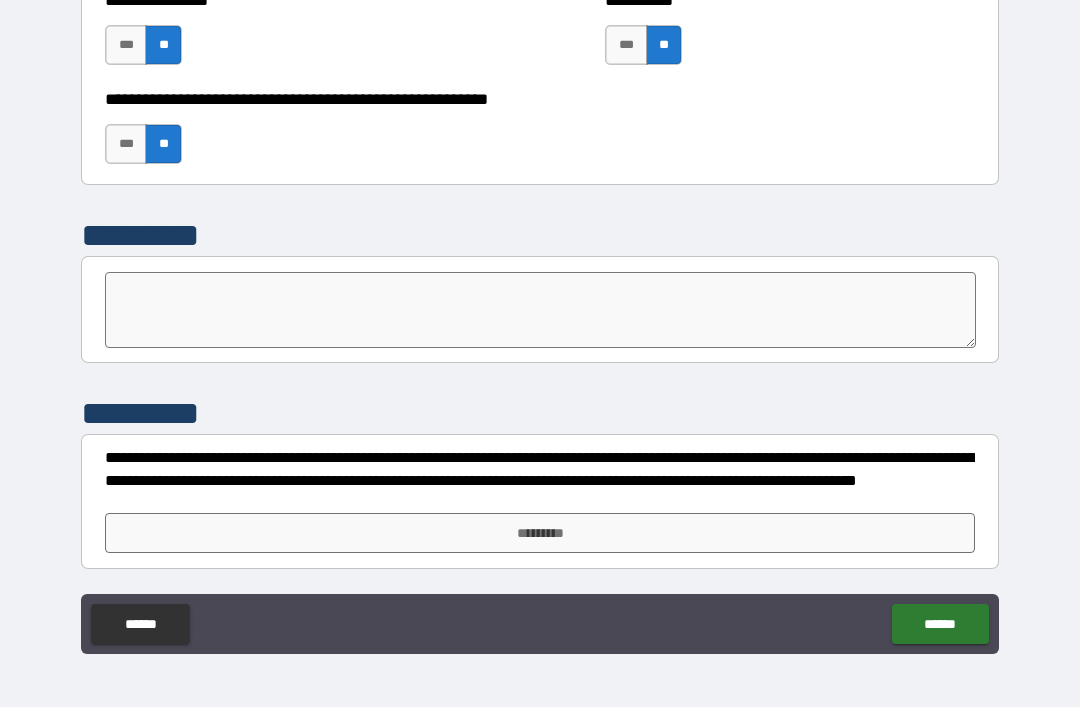 scroll, scrollTop: 6172, scrollLeft: 0, axis: vertical 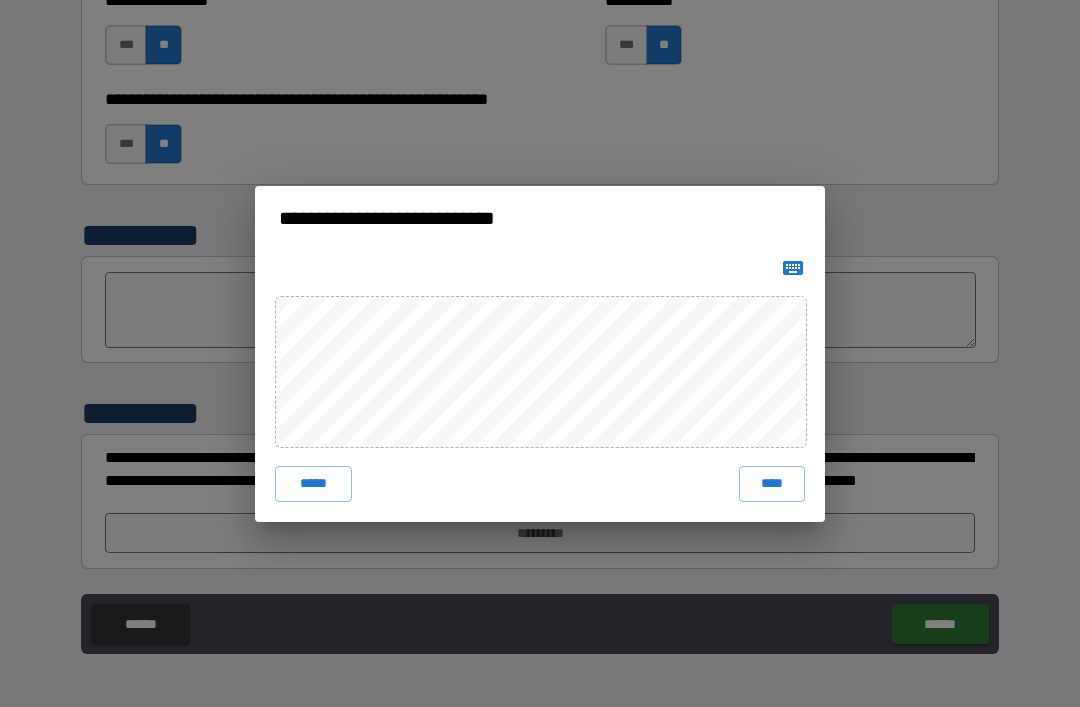 click on "****" at bounding box center [772, 484] 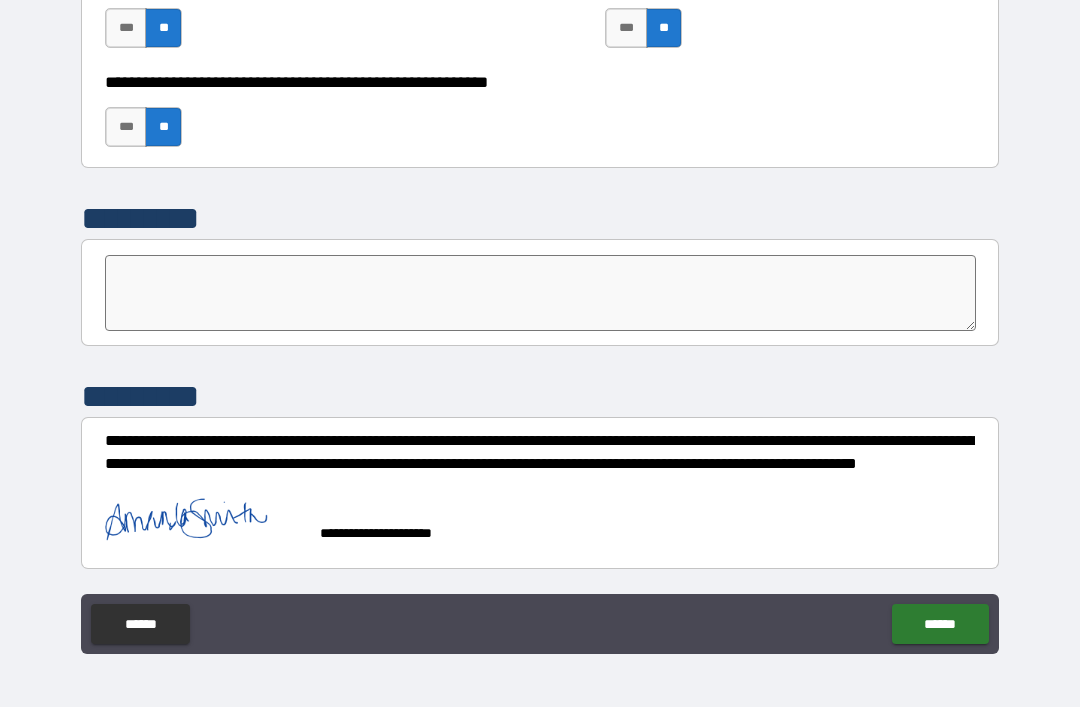scroll, scrollTop: 6189, scrollLeft: 0, axis: vertical 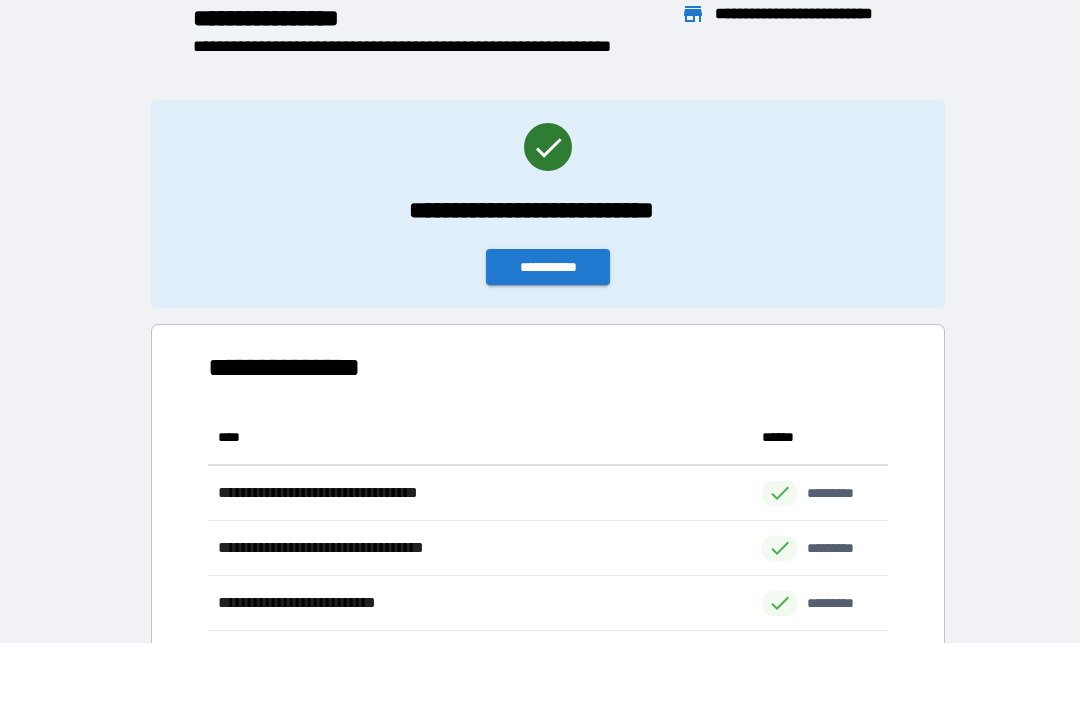 click on "**********" at bounding box center [540, 1057] 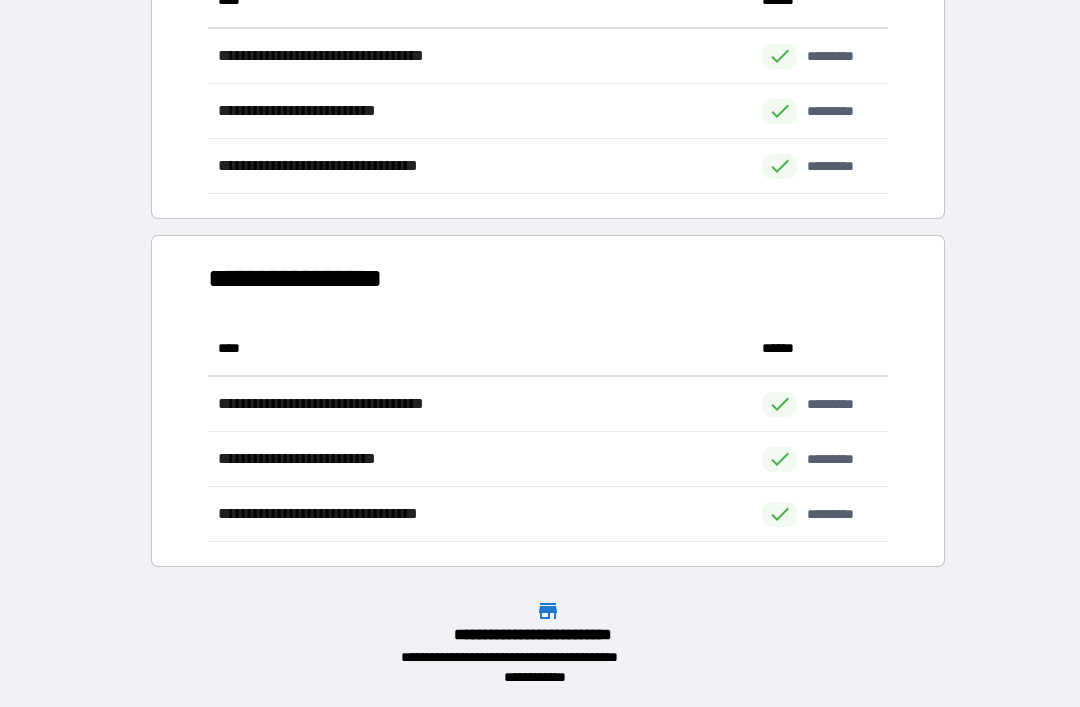 scroll, scrollTop: 1481, scrollLeft: 0, axis: vertical 